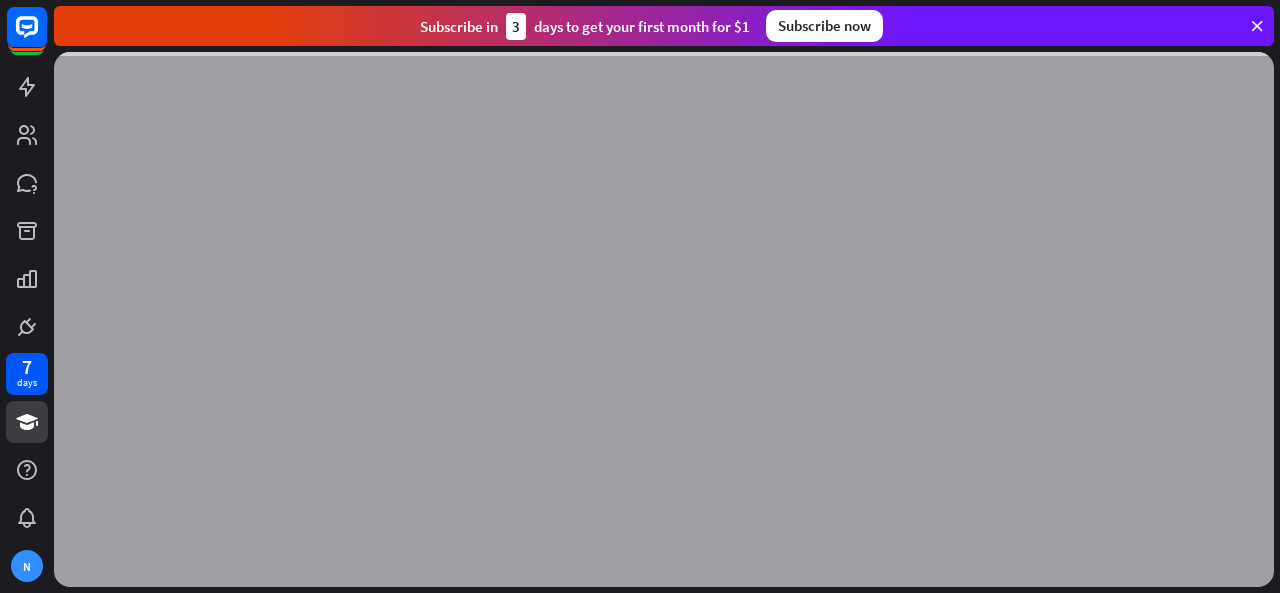 scroll, scrollTop: 0, scrollLeft: 0, axis: both 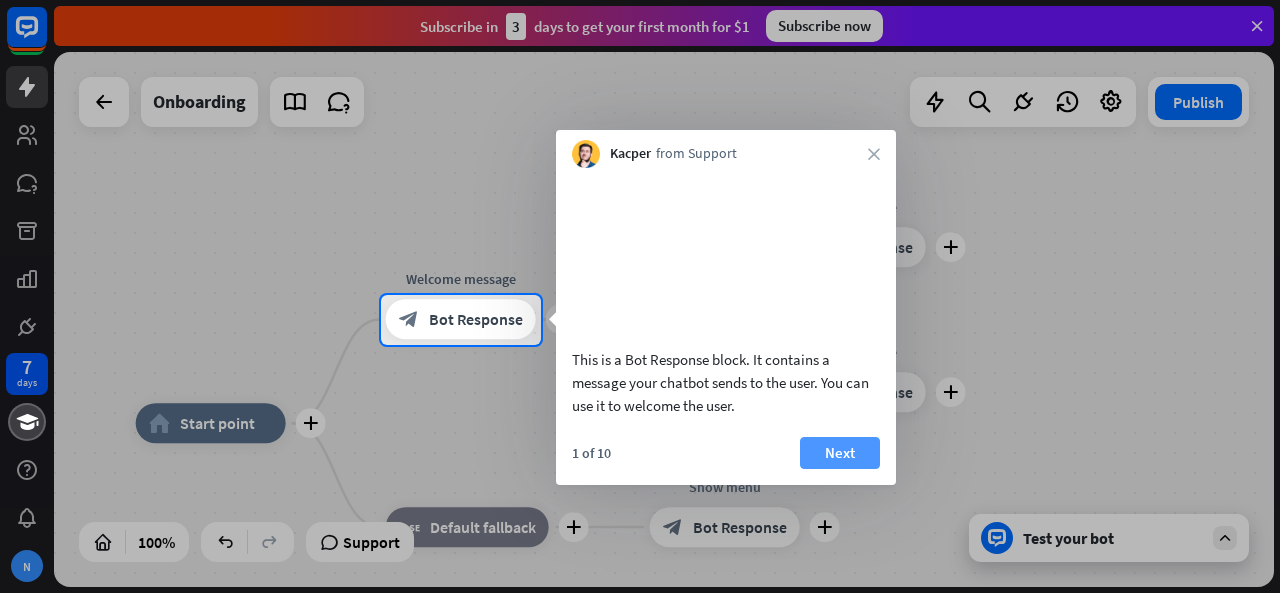 click on "Next" at bounding box center [840, 453] 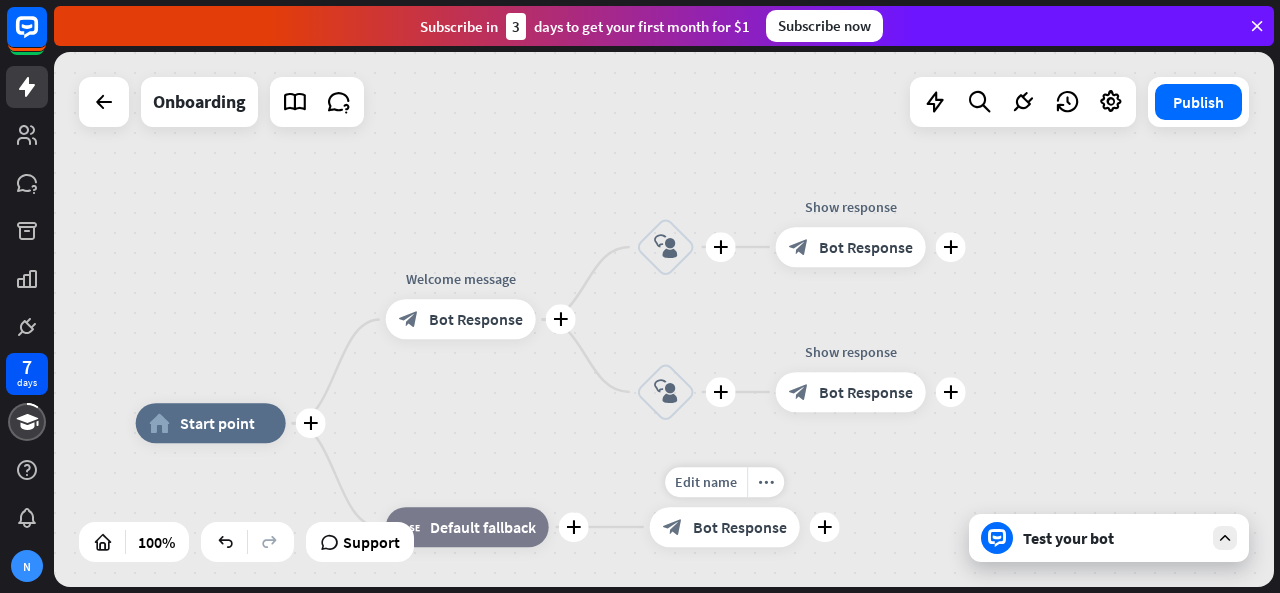 click on "Edit name   more_horiz         plus   Show menu   block_bot_response   Bot Response" at bounding box center [725, 527] 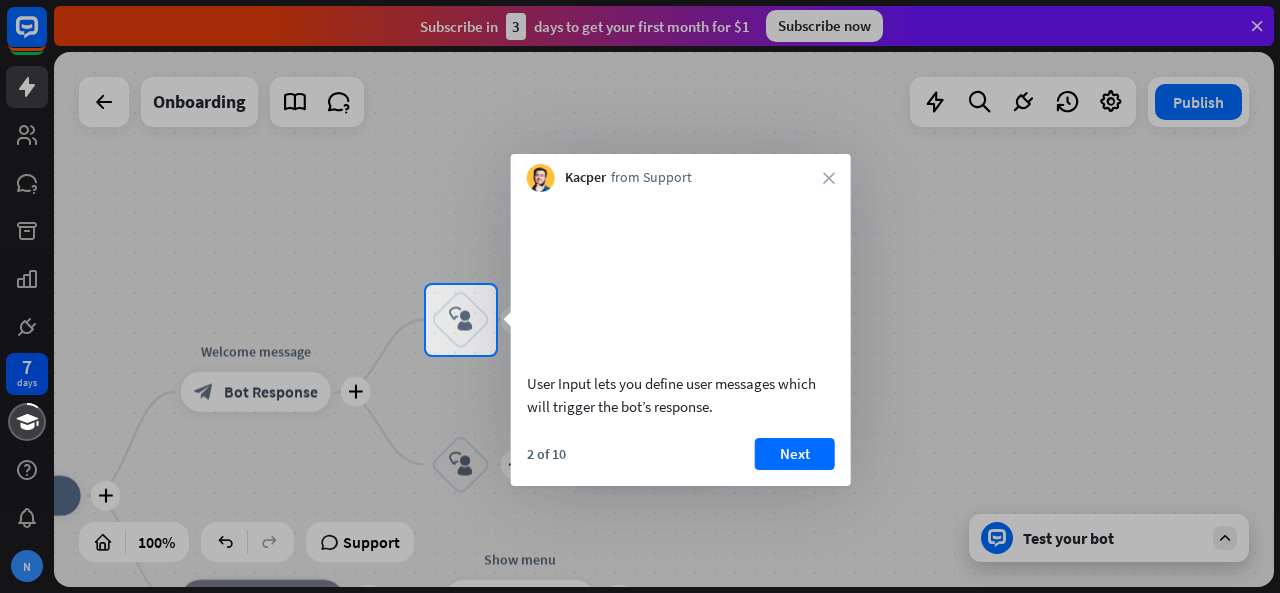 click on "Kacper
from Support
close" at bounding box center [681, 173] 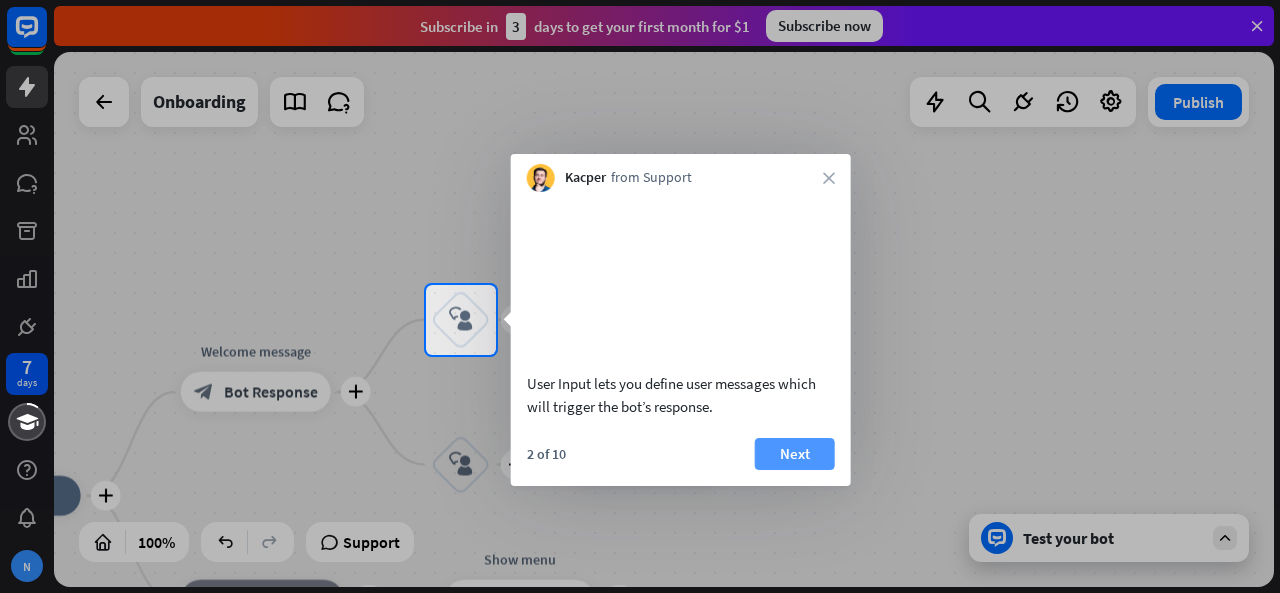click on "Next" at bounding box center (795, 454) 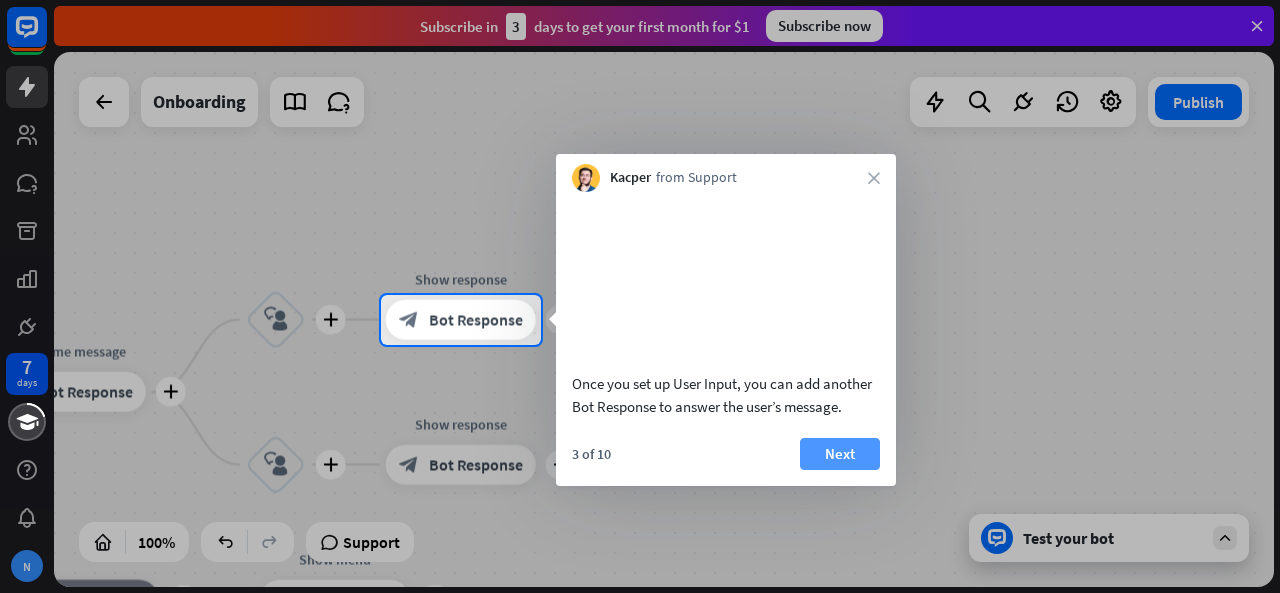 click on "Next" at bounding box center [840, 454] 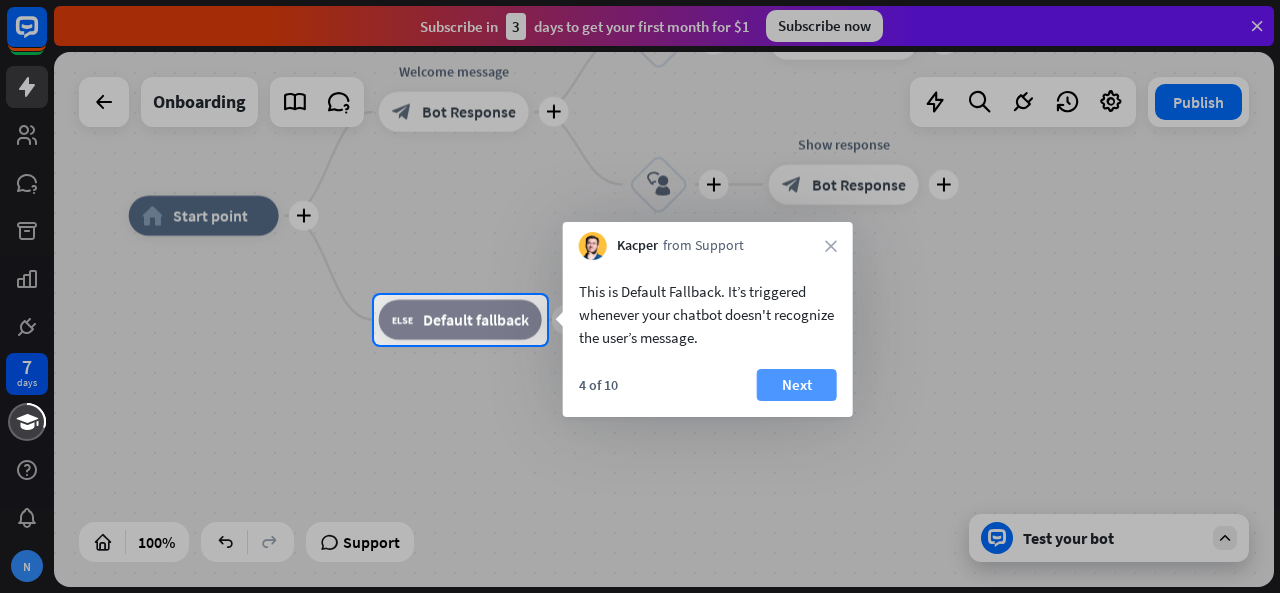 click on "Next" at bounding box center [797, 385] 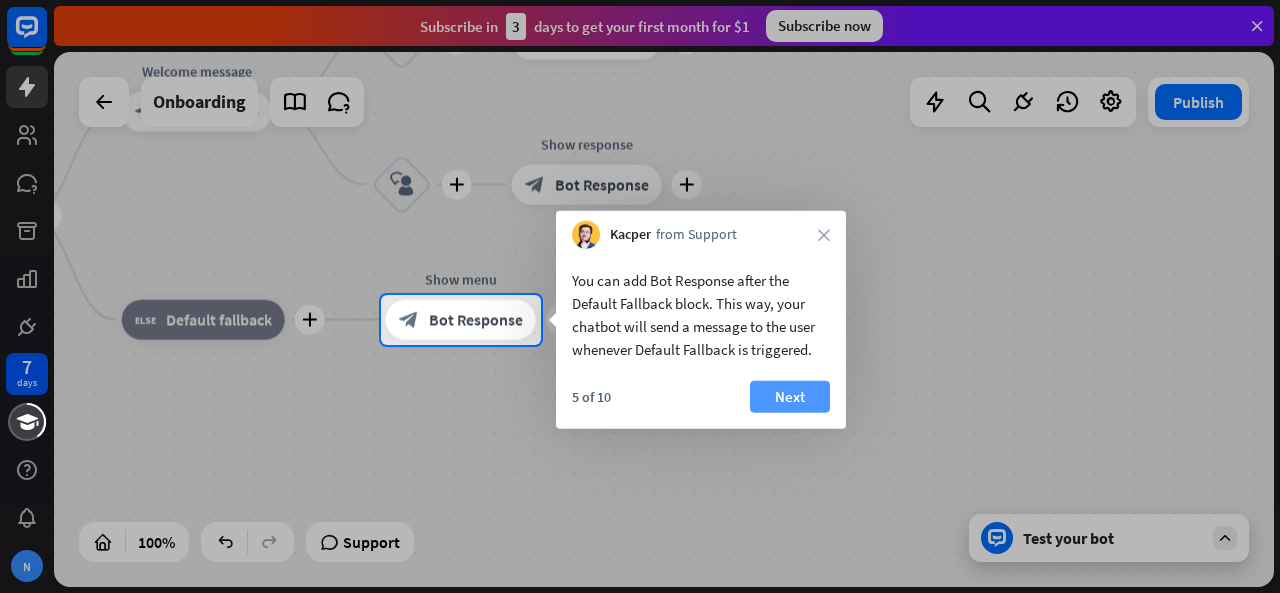 click on "Next" at bounding box center (790, 397) 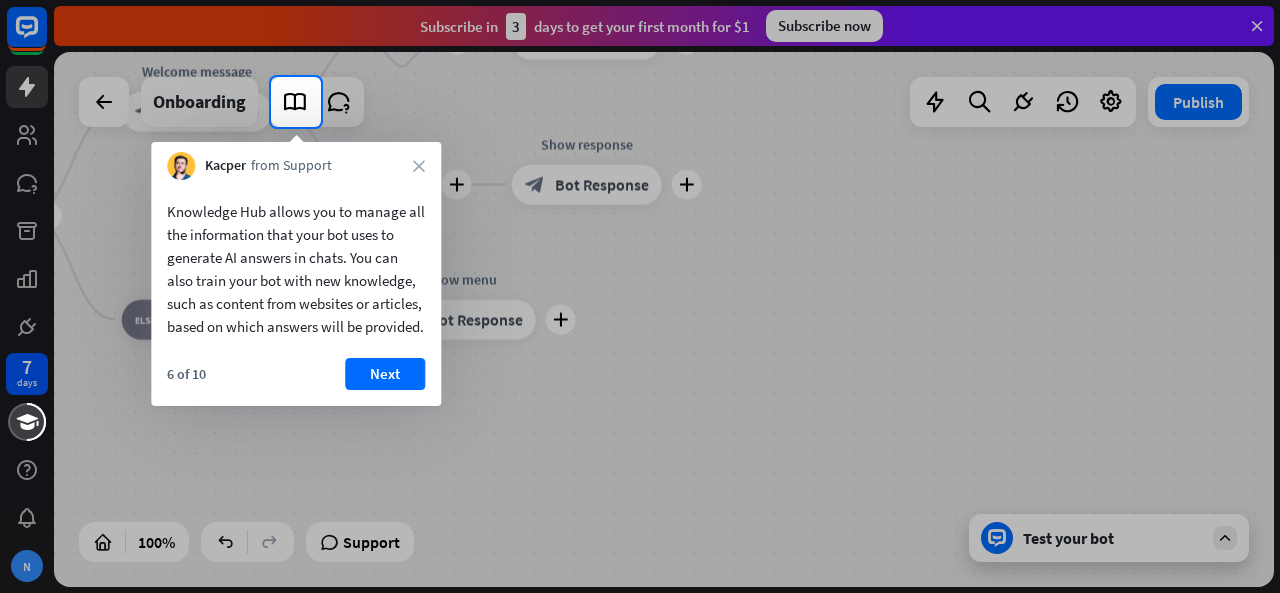 click on "6 of 10
Next" at bounding box center [296, 382] 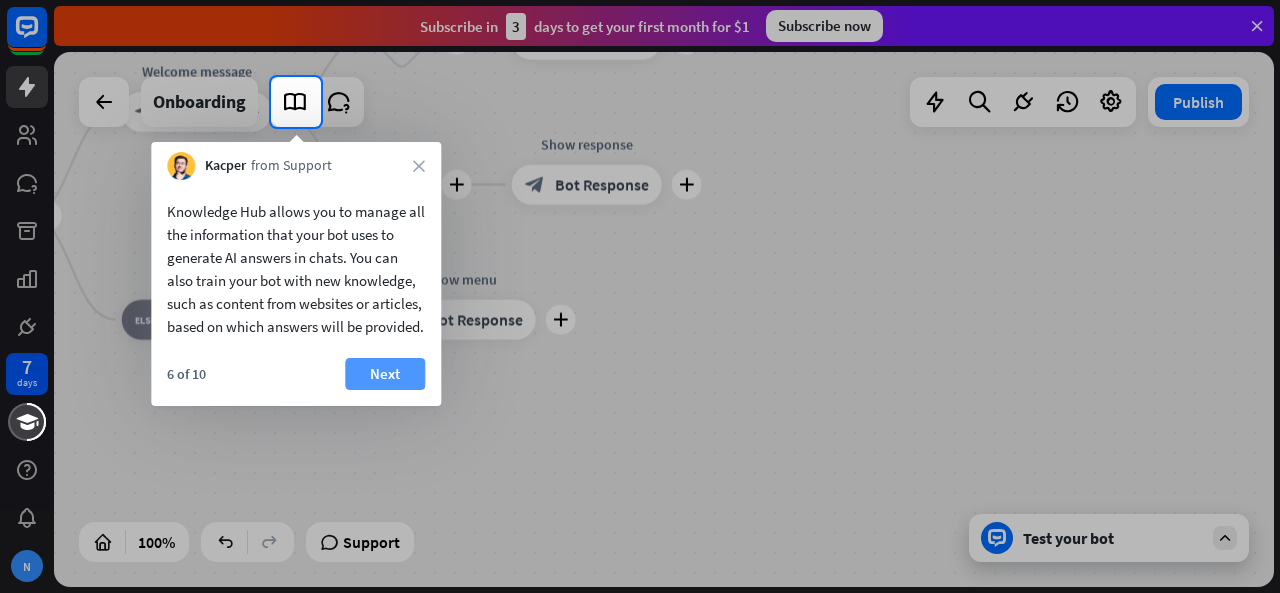 click on "Next" at bounding box center (385, 374) 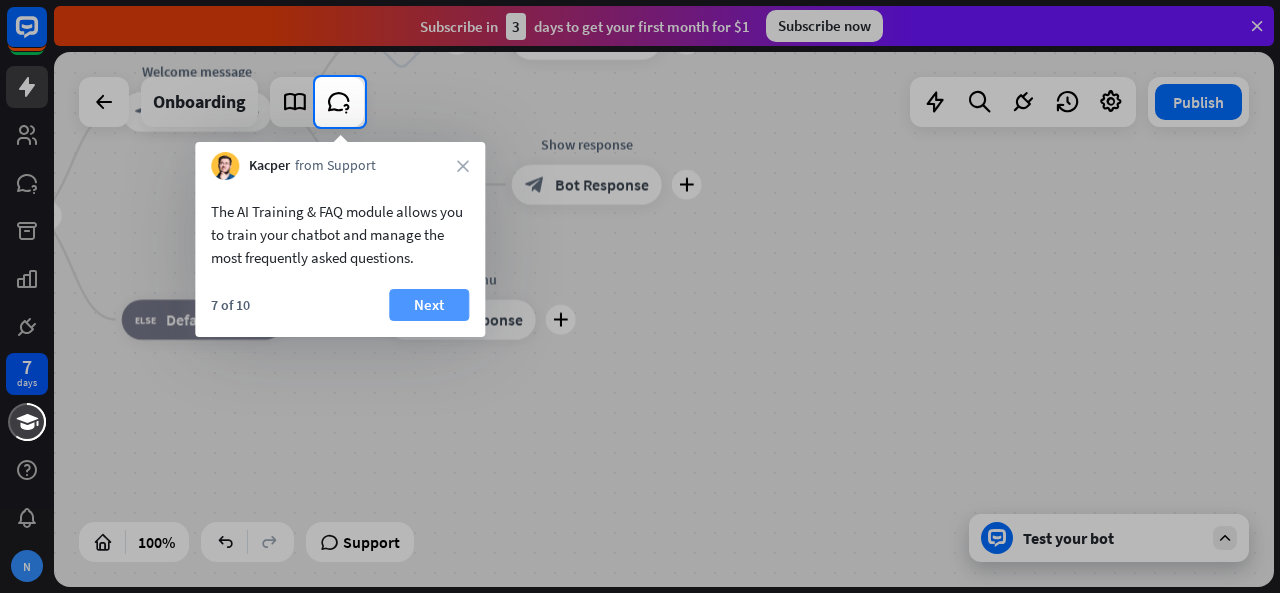 click on "Next" at bounding box center (429, 305) 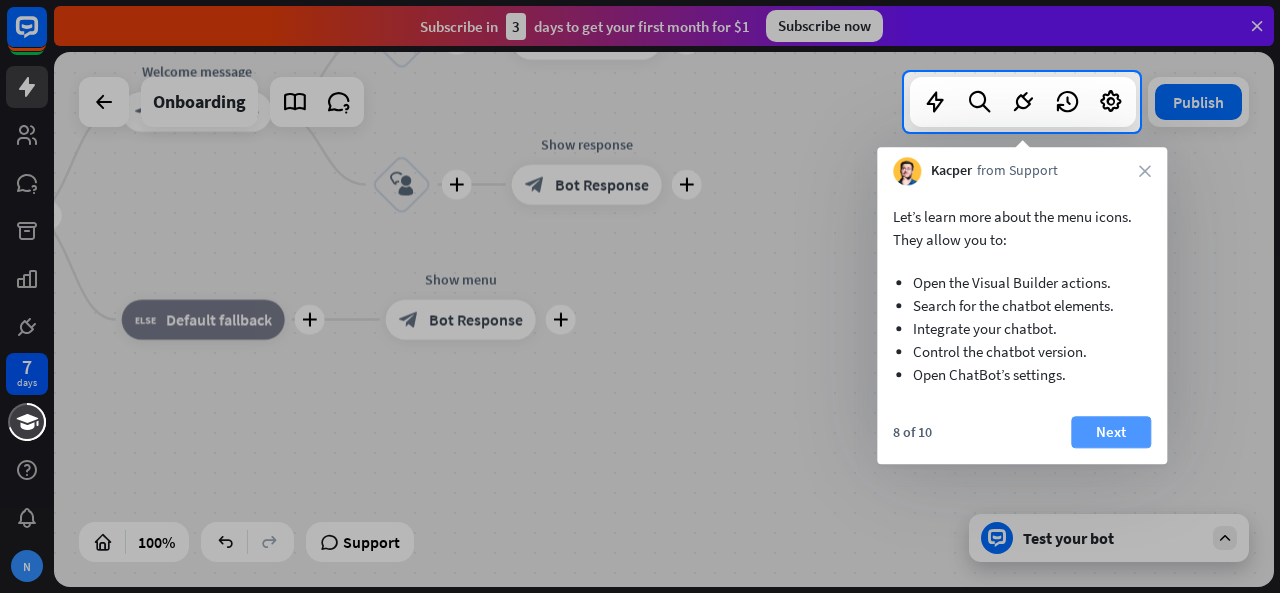 click on "Next" at bounding box center [1111, 432] 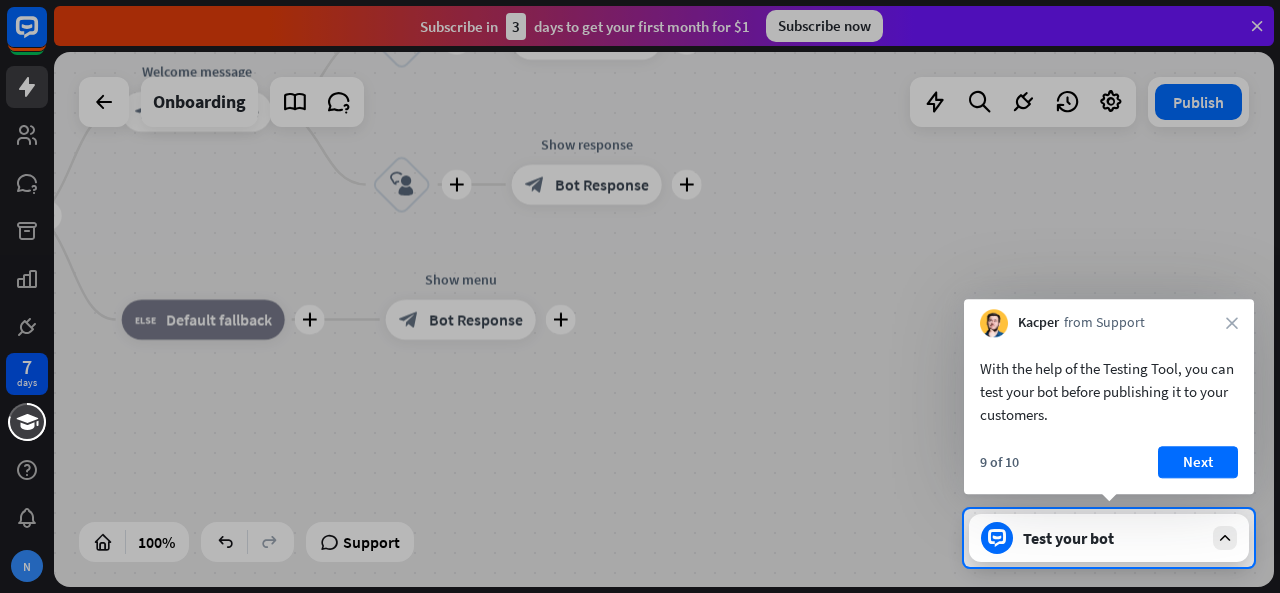click on "Test your bot" at bounding box center [1113, 538] 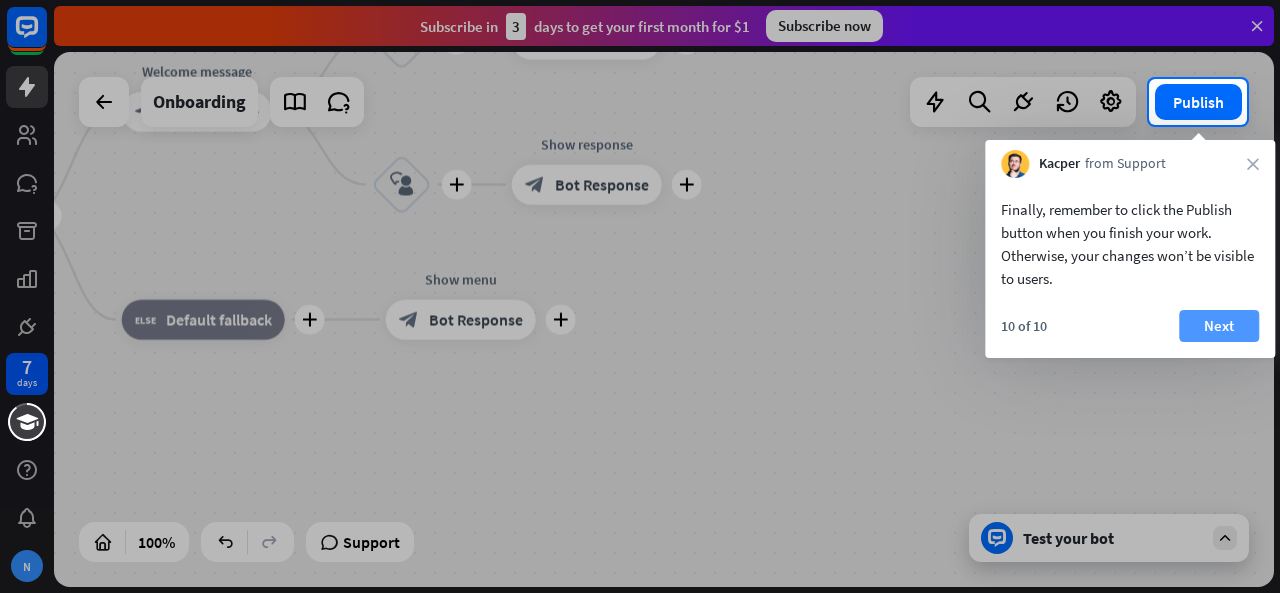 click on "Next" at bounding box center [1219, 326] 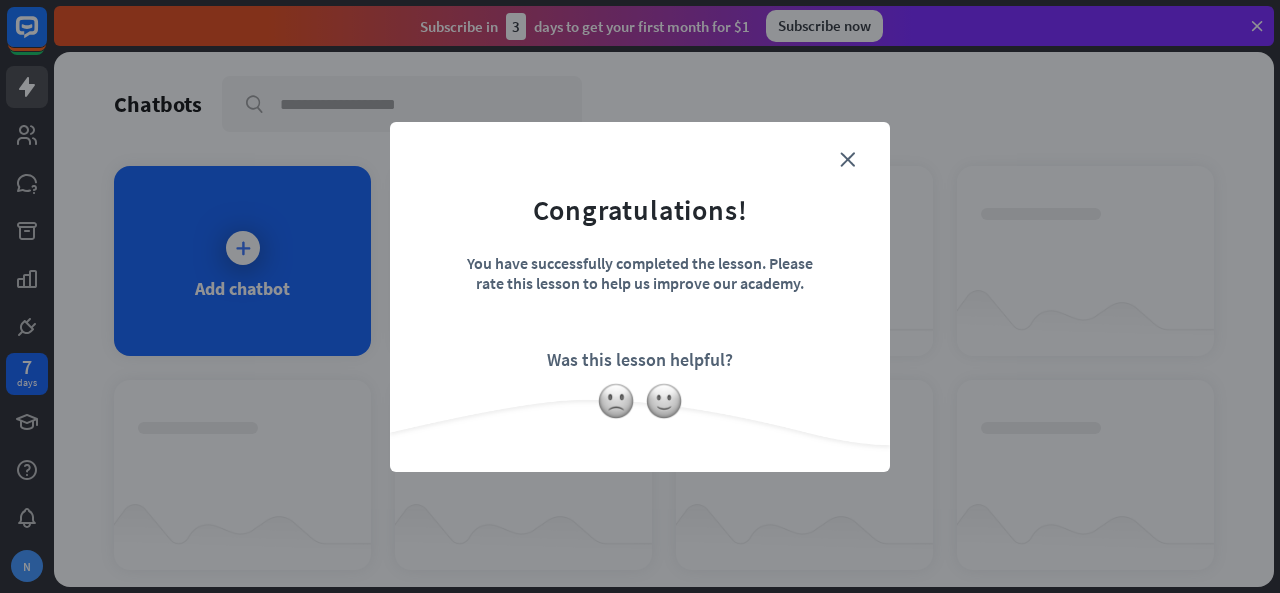 click on "Congratulations!
You have successfully completed the lesson.
Please rate this lesson to help us improve our
academy.
Was this lesson helpful?" at bounding box center [640, 266] 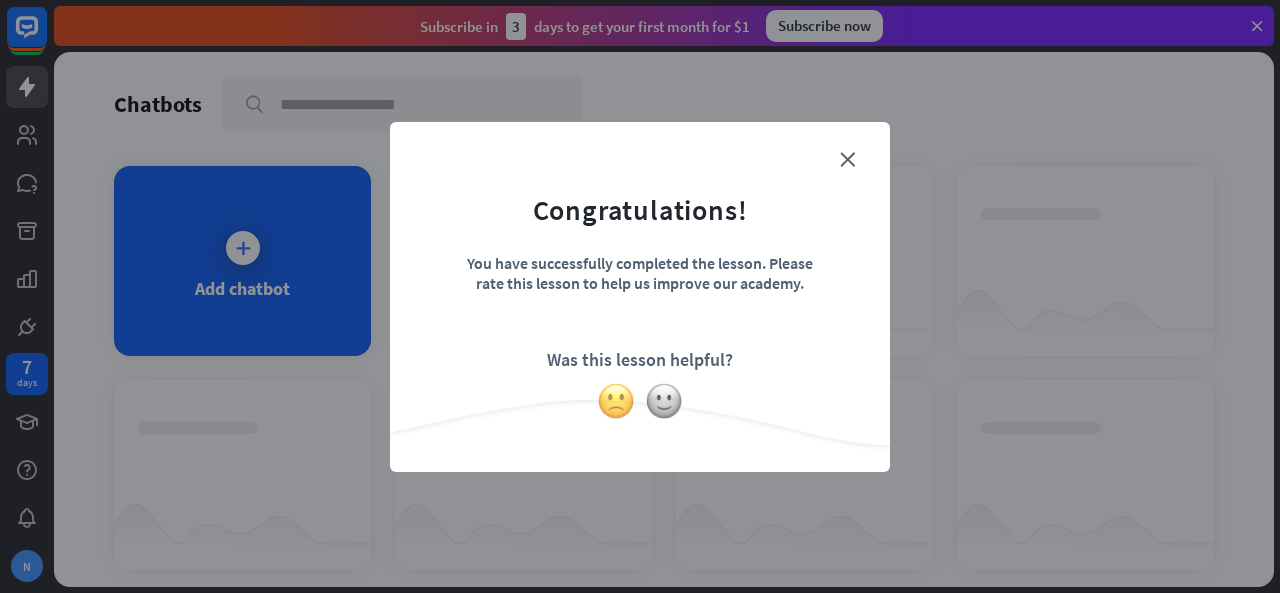 click at bounding box center [616, 401] 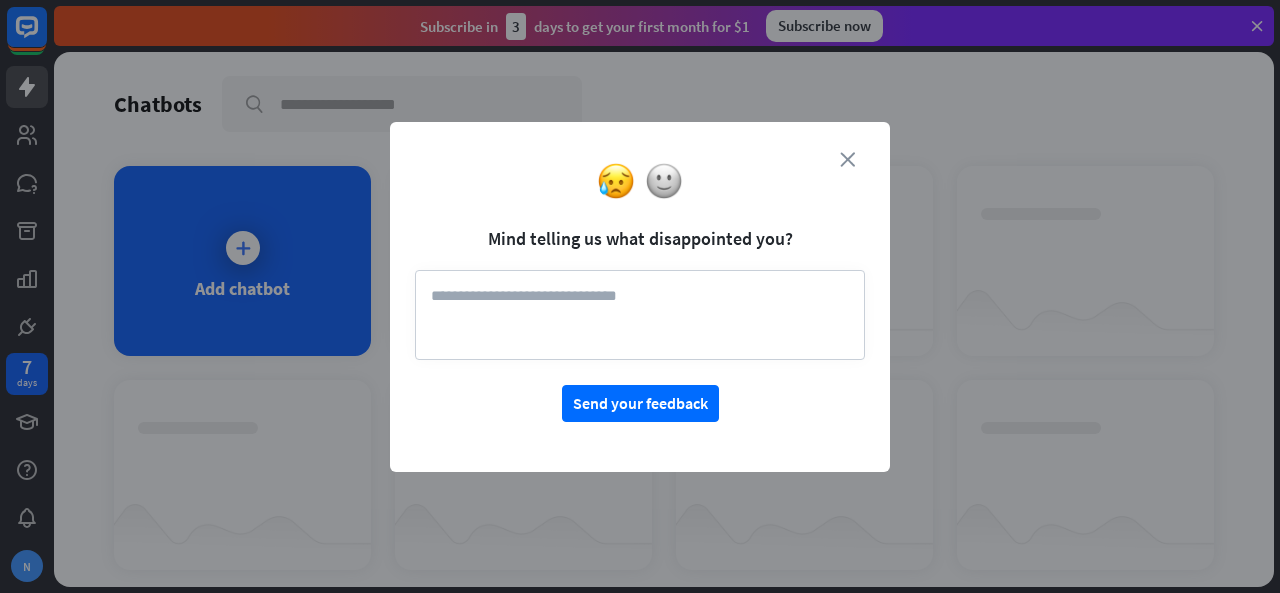 click on "close" at bounding box center (847, 159) 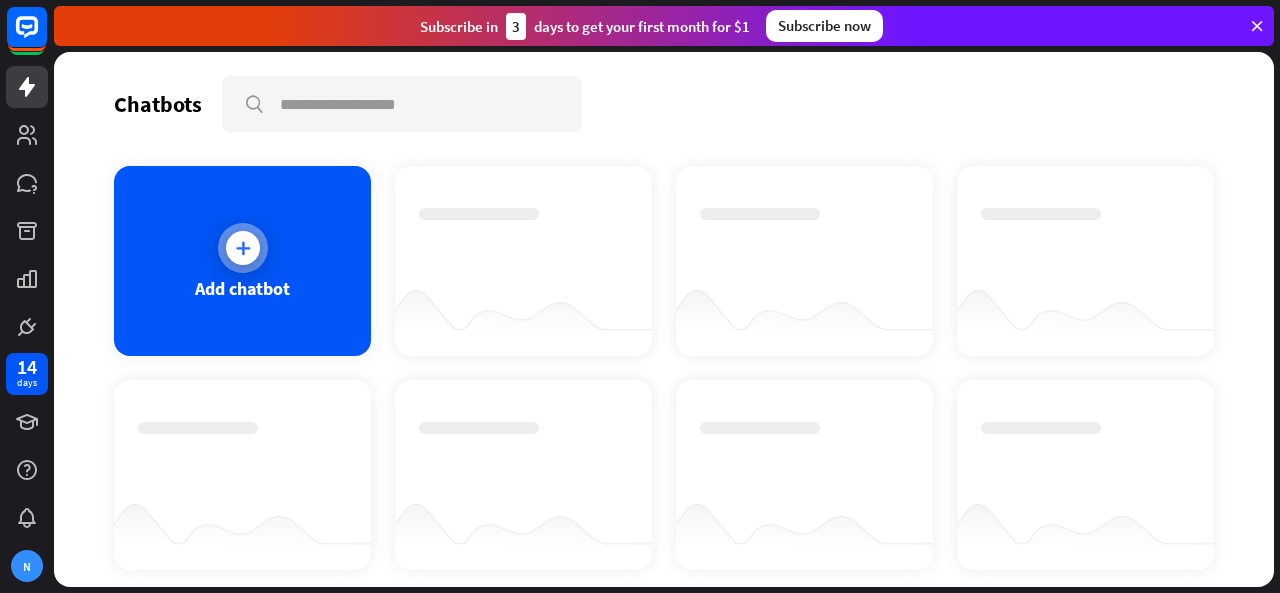 click at bounding box center [243, 248] 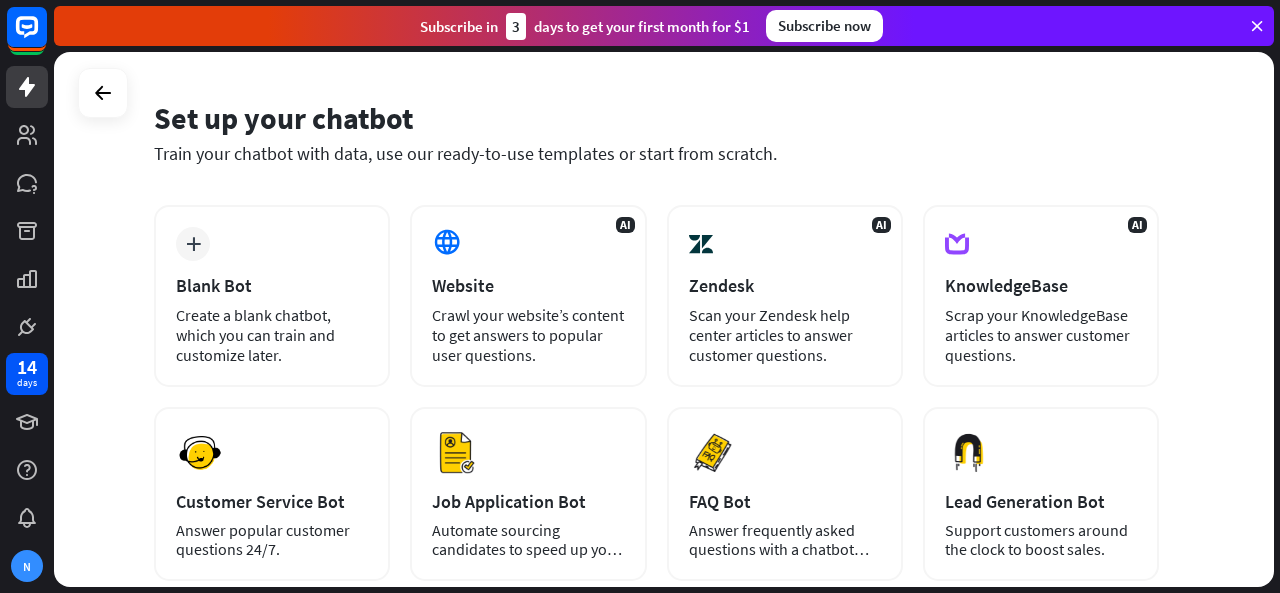scroll, scrollTop: 58, scrollLeft: 0, axis: vertical 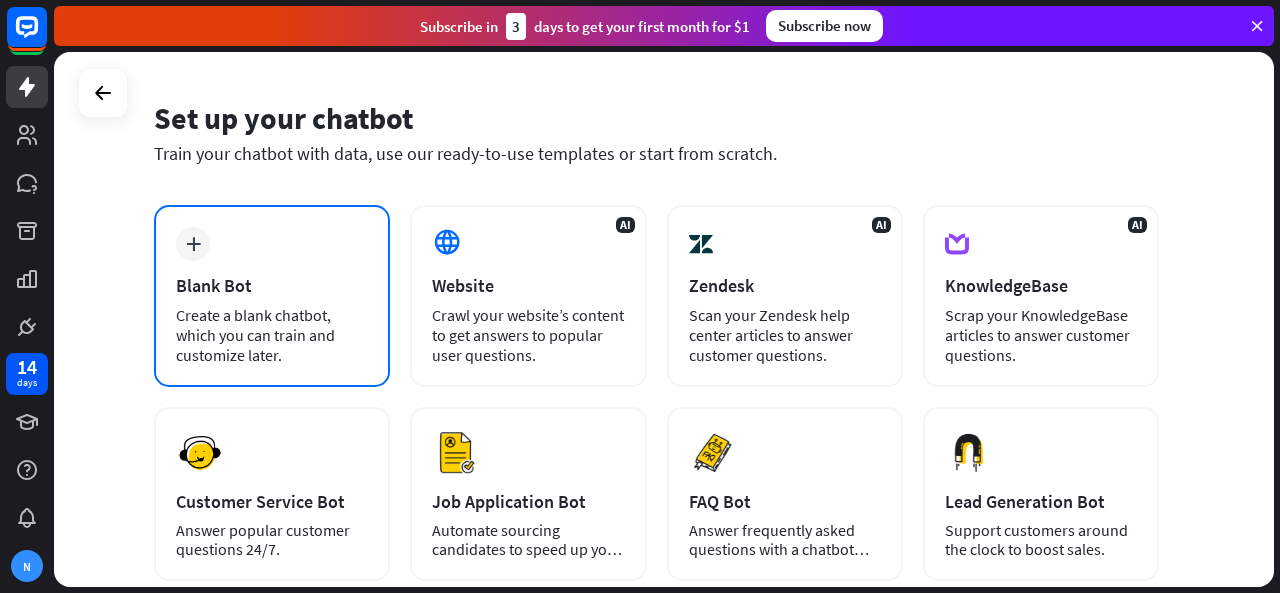 click on "Blank Bot" at bounding box center (272, 285) 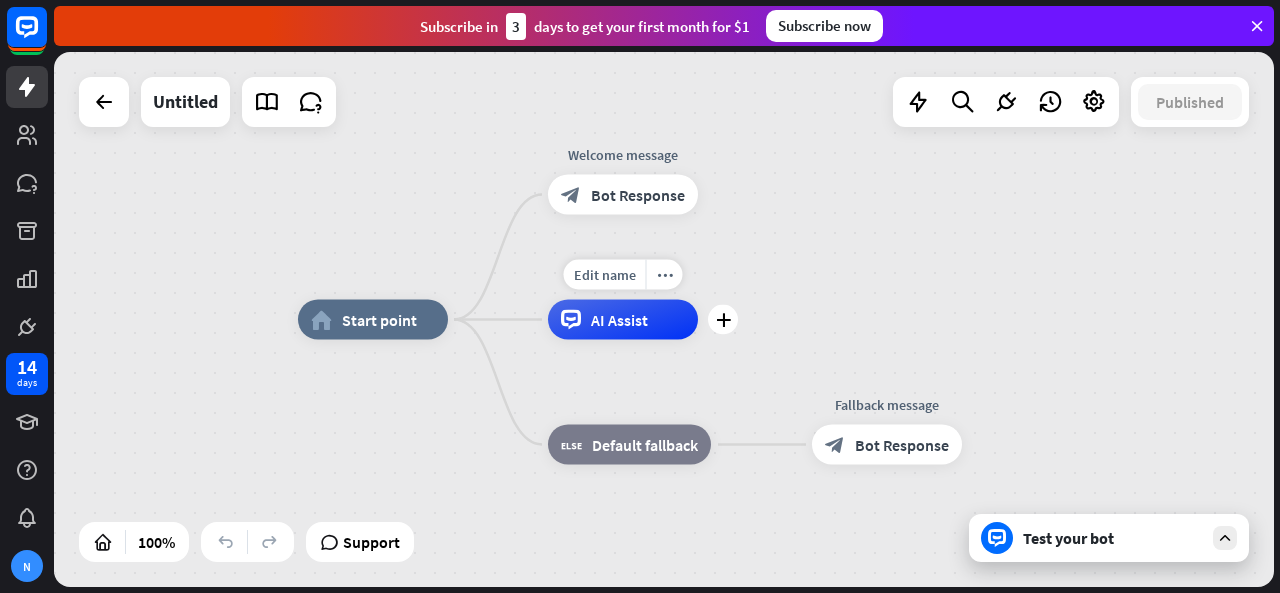click on "AI Assist" at bounding box center (623, 320) 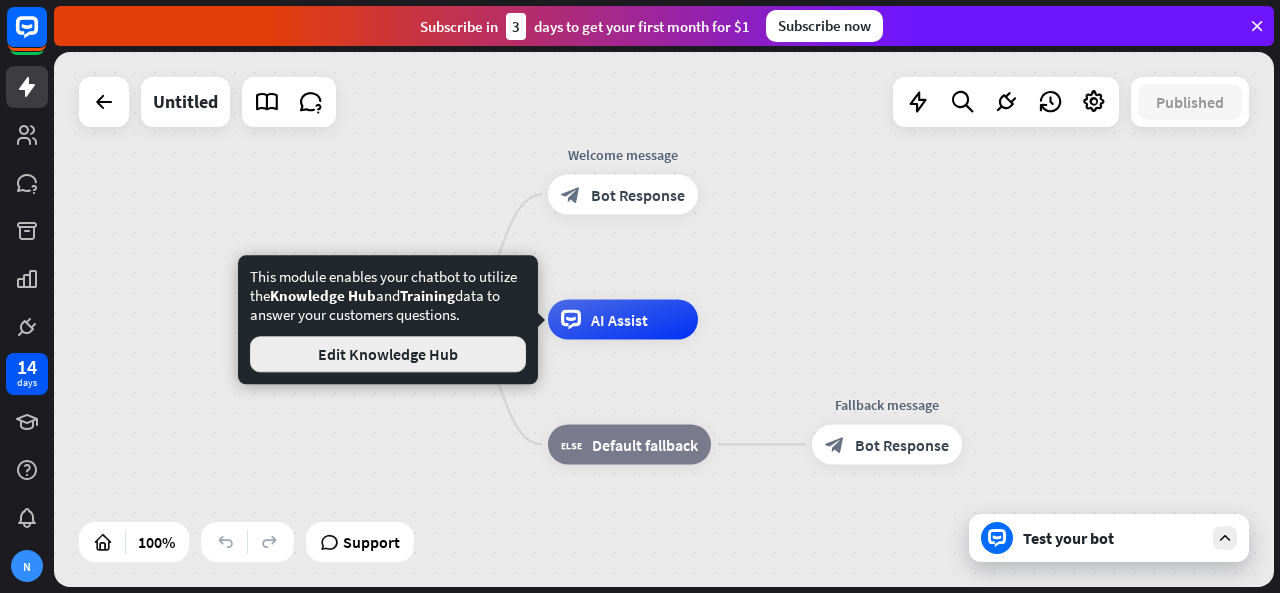 click on "Edit Knowledge Hub" at bounding box center [388, 354] 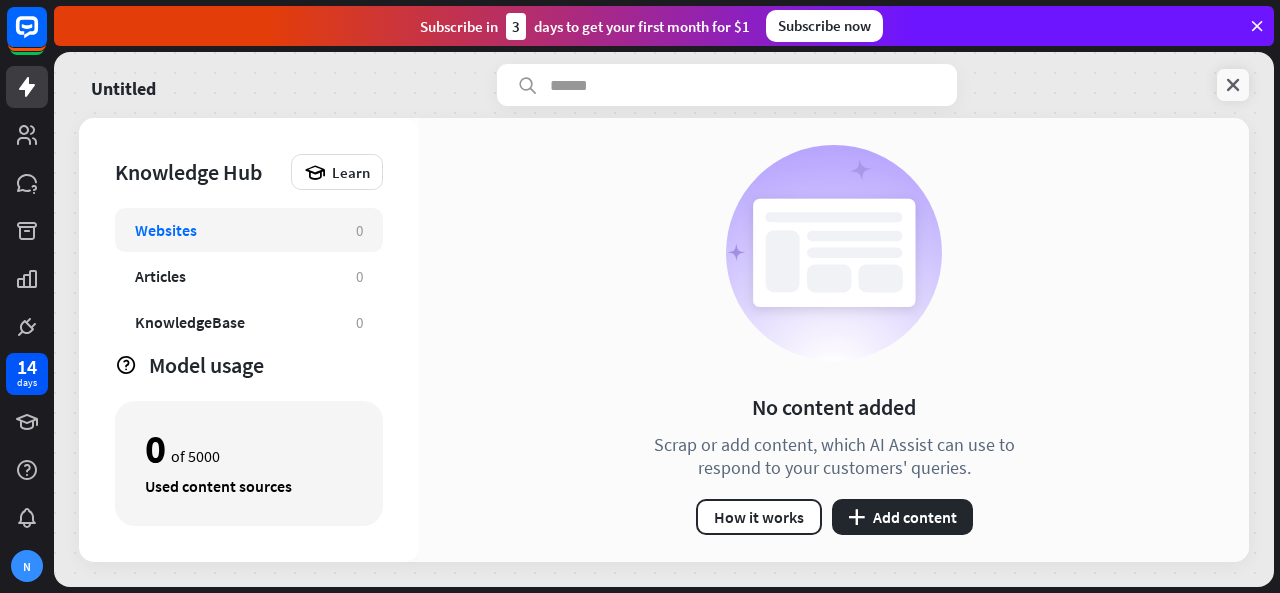 click at bounding box center [1233, 85] 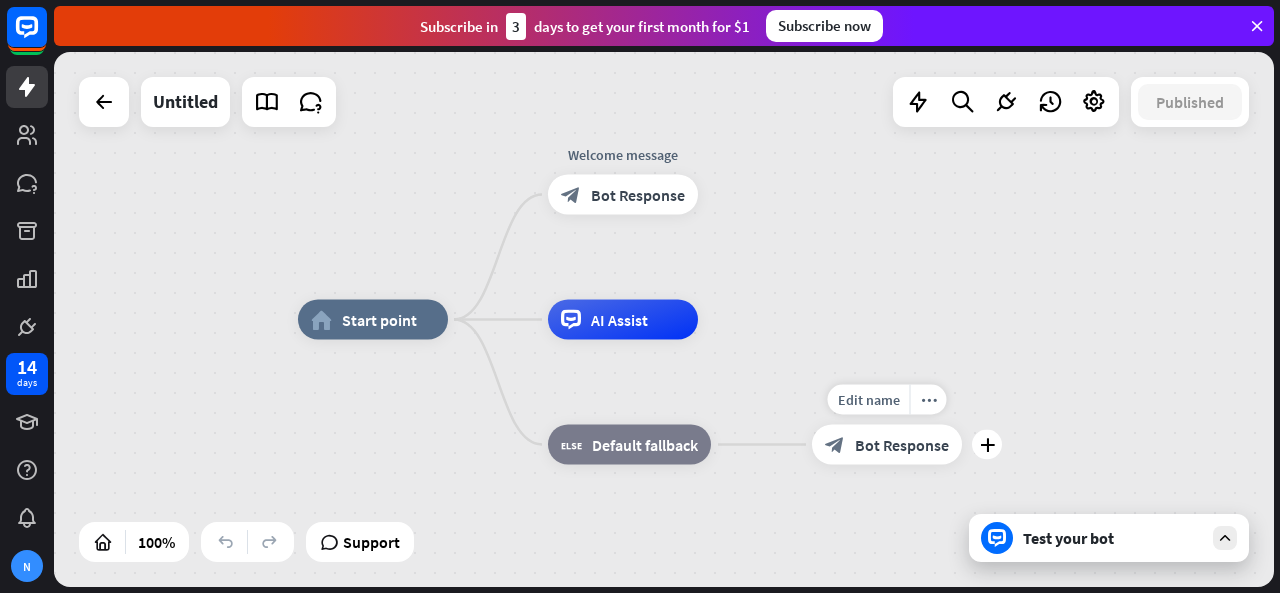 click on "Bot Response" at bounding box center (902, 445) 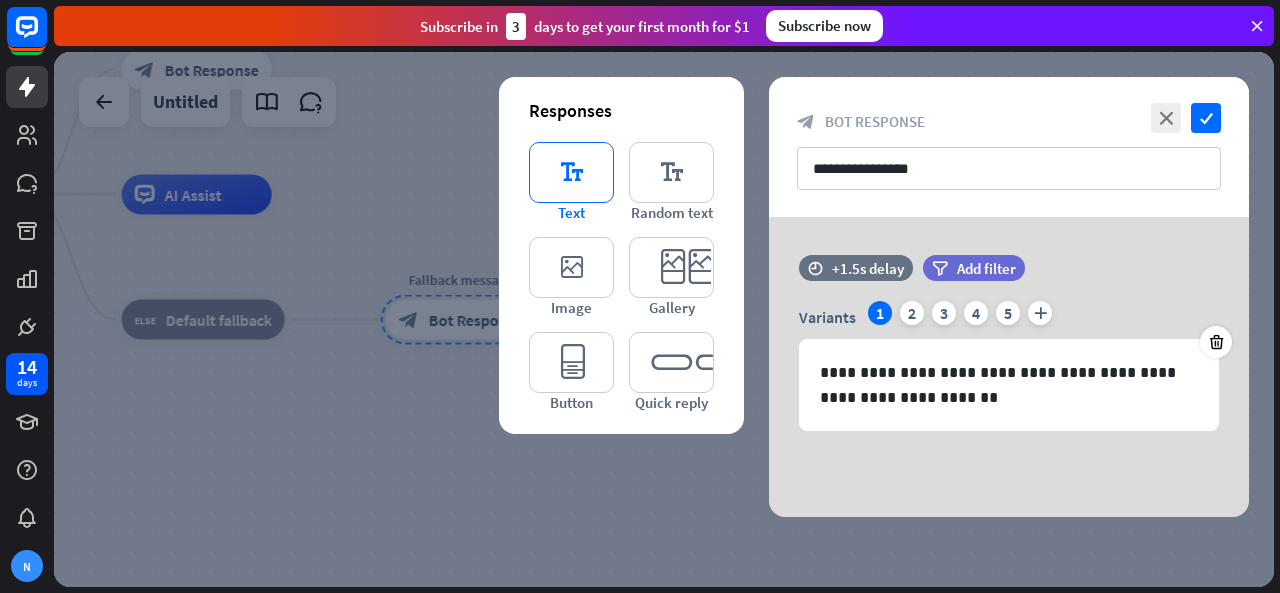 click on "editor_text" at bounding box center [571, 172] 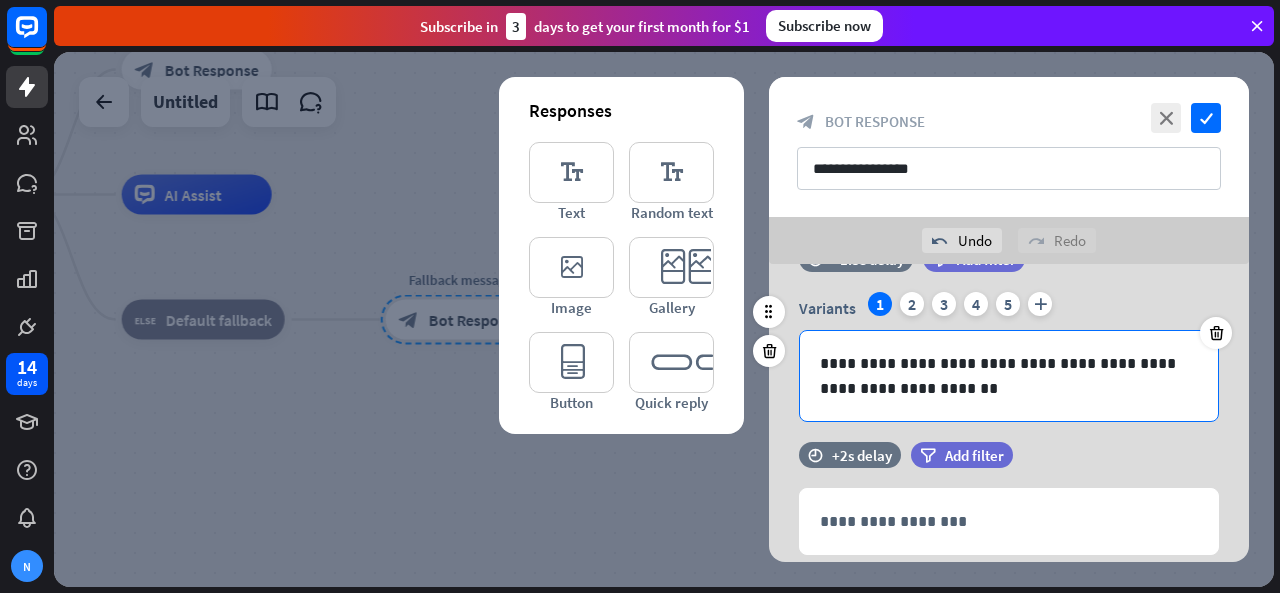 scroll, scrollTop: 117, scrollLeft: 0, axis: vertical 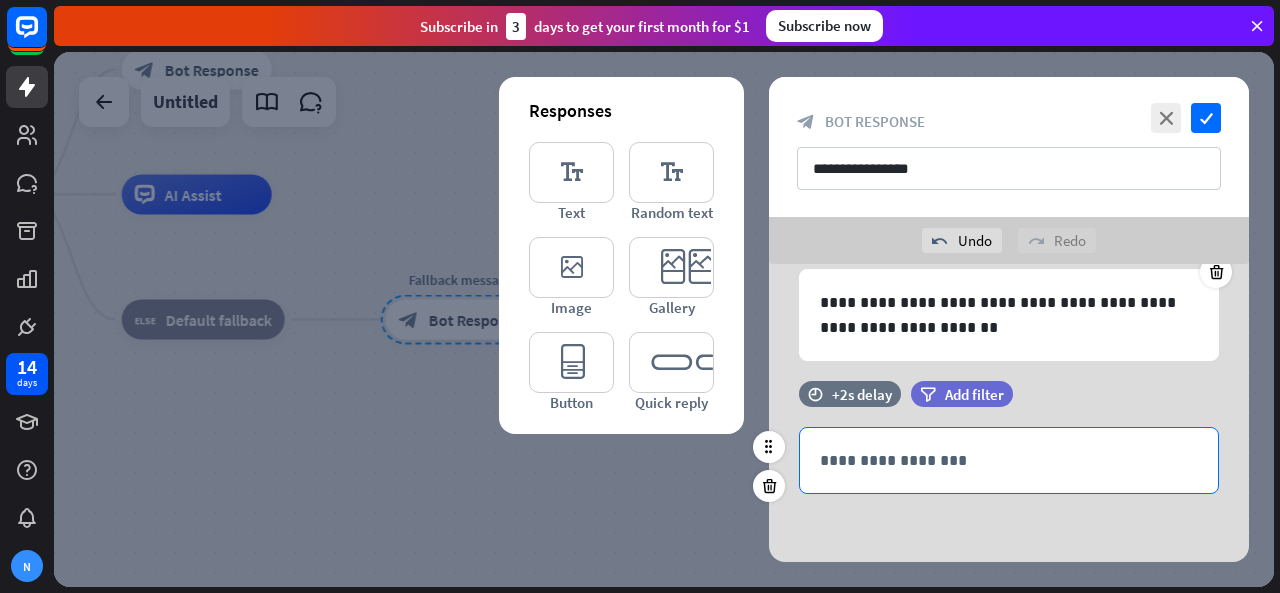 click on "**********" at bounding box center [1009, 460] 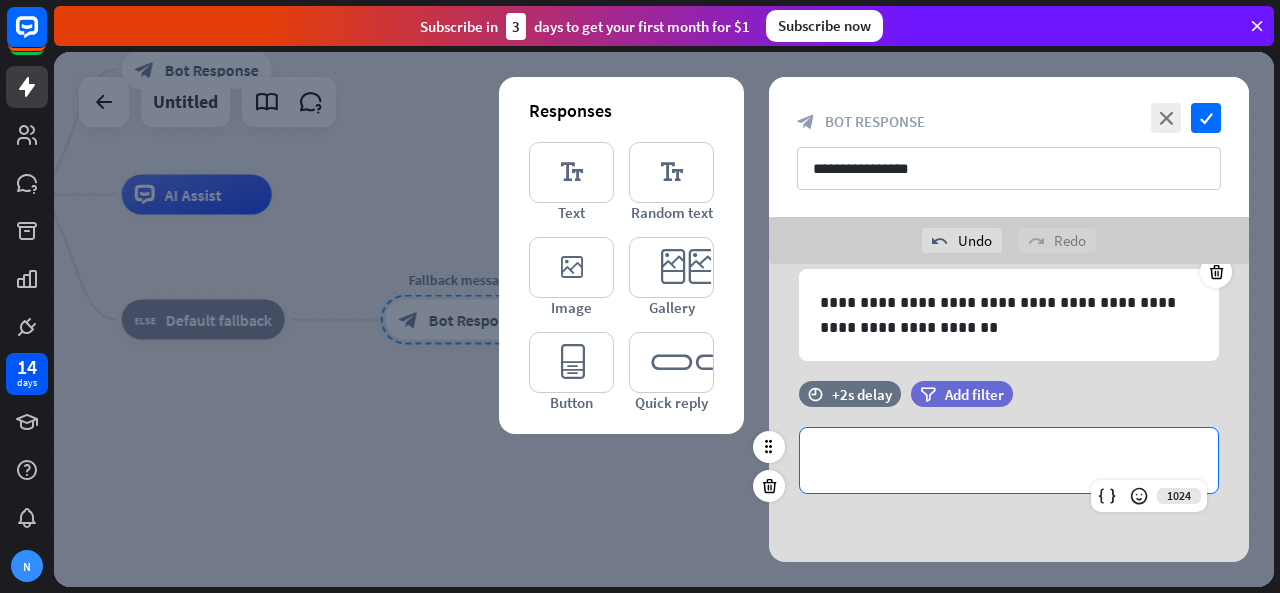 type 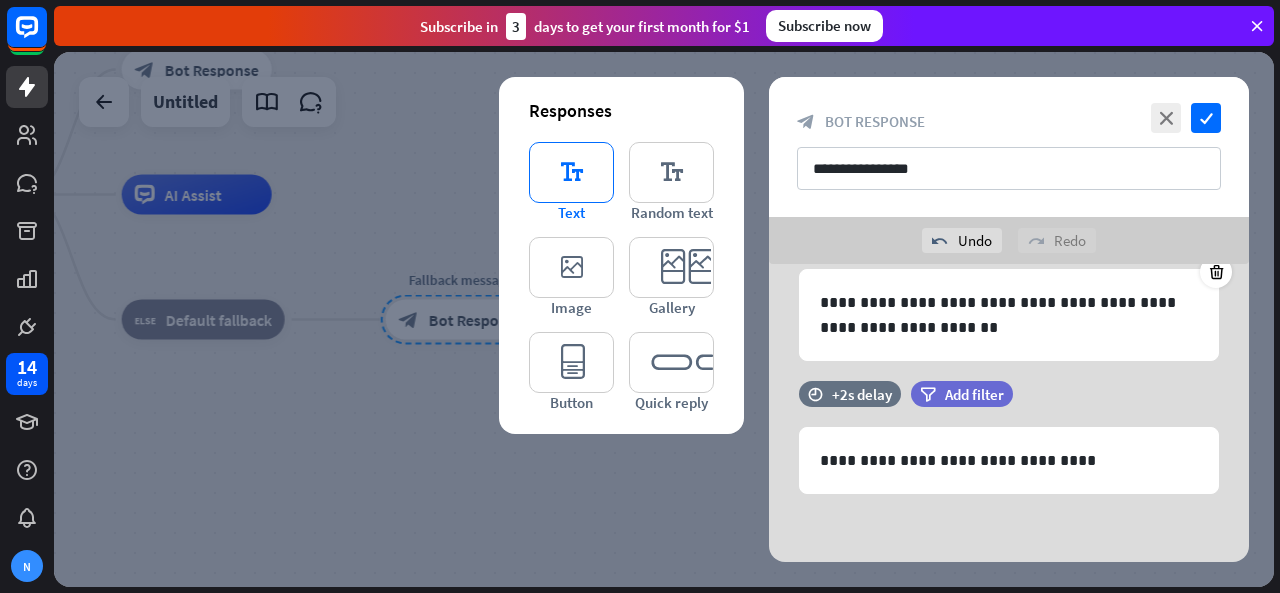 click on "editor_text" at bounding box center (571, 172) 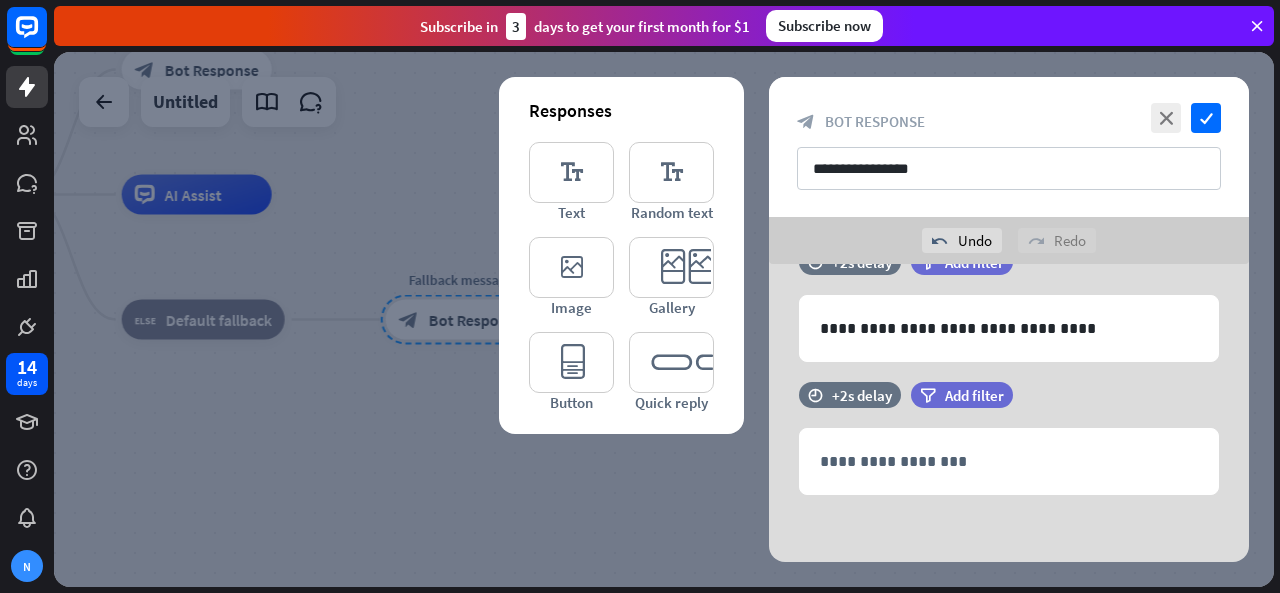 scroll, scrollTop: 249, scrollLeft: 0, axis: vertical 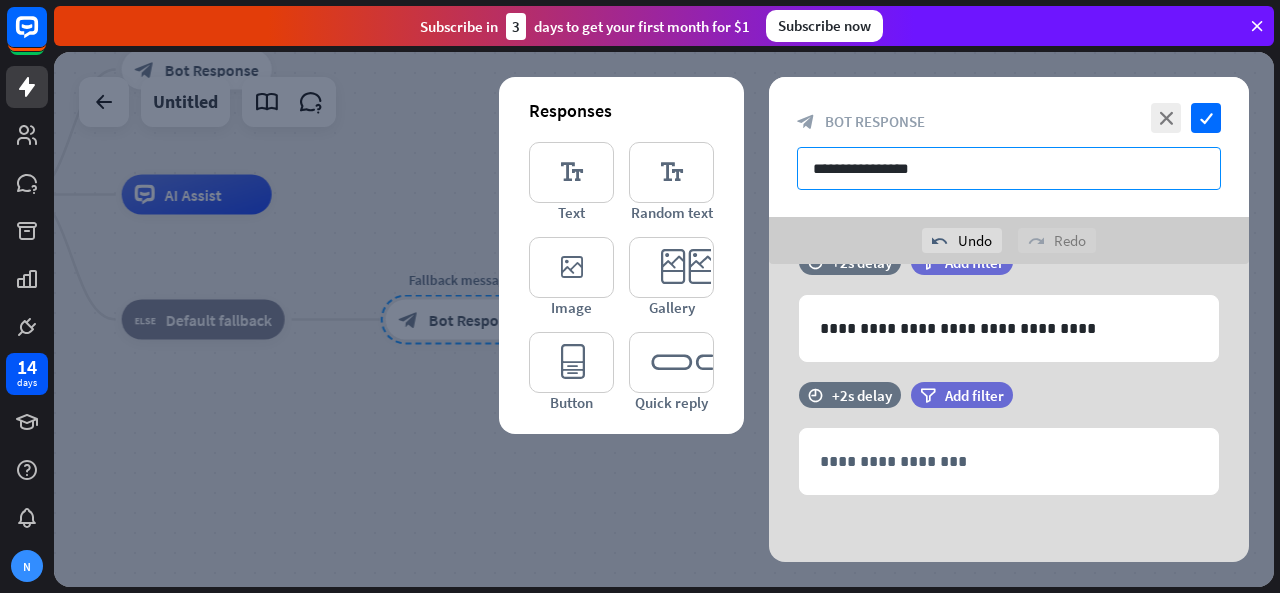 click on "**********" at bounding box center (1009, 168) 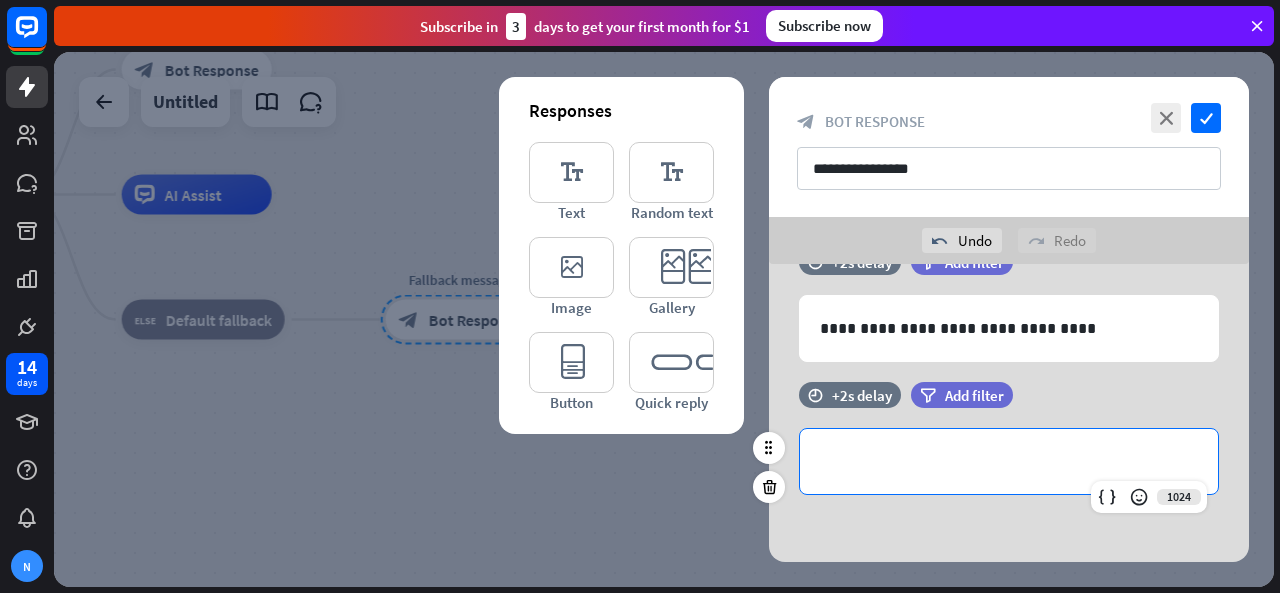 click on "**********" at bounding box center [1009, 461] 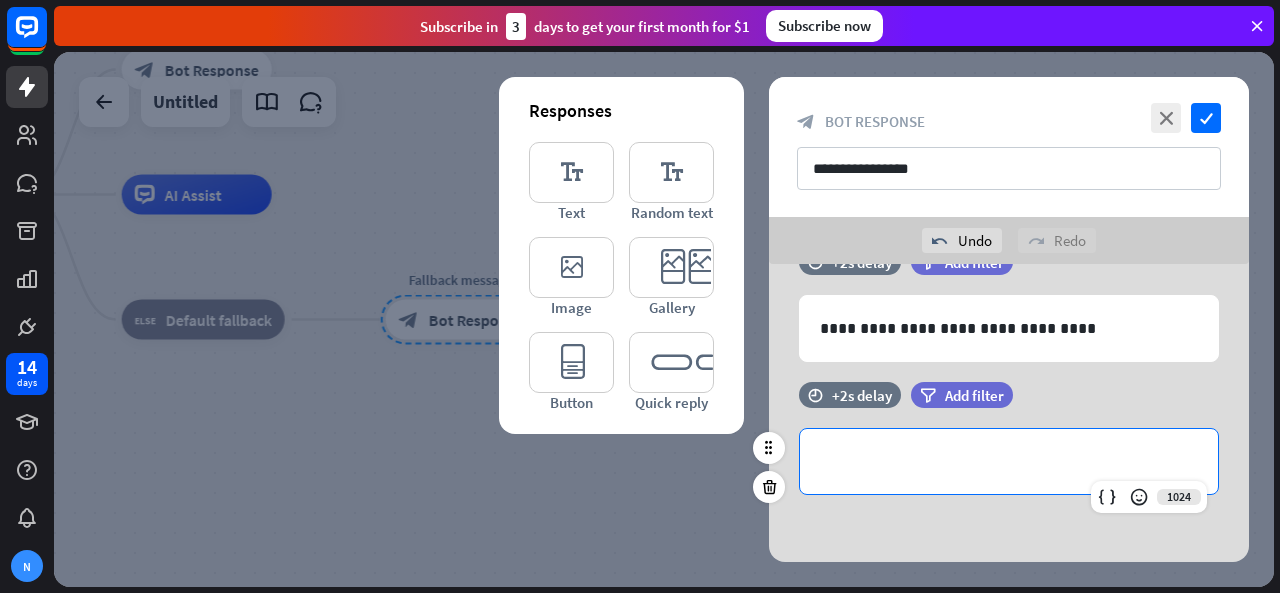 type 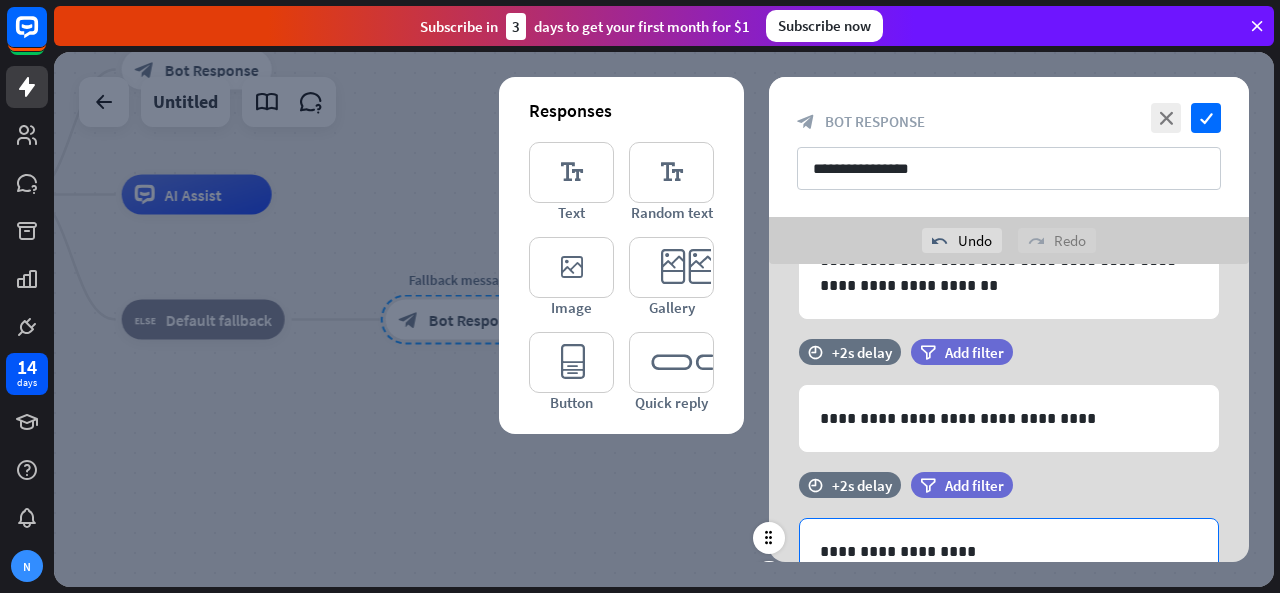 scroll, scrollTop: 249, scrollLeft: 0, axis: vertical 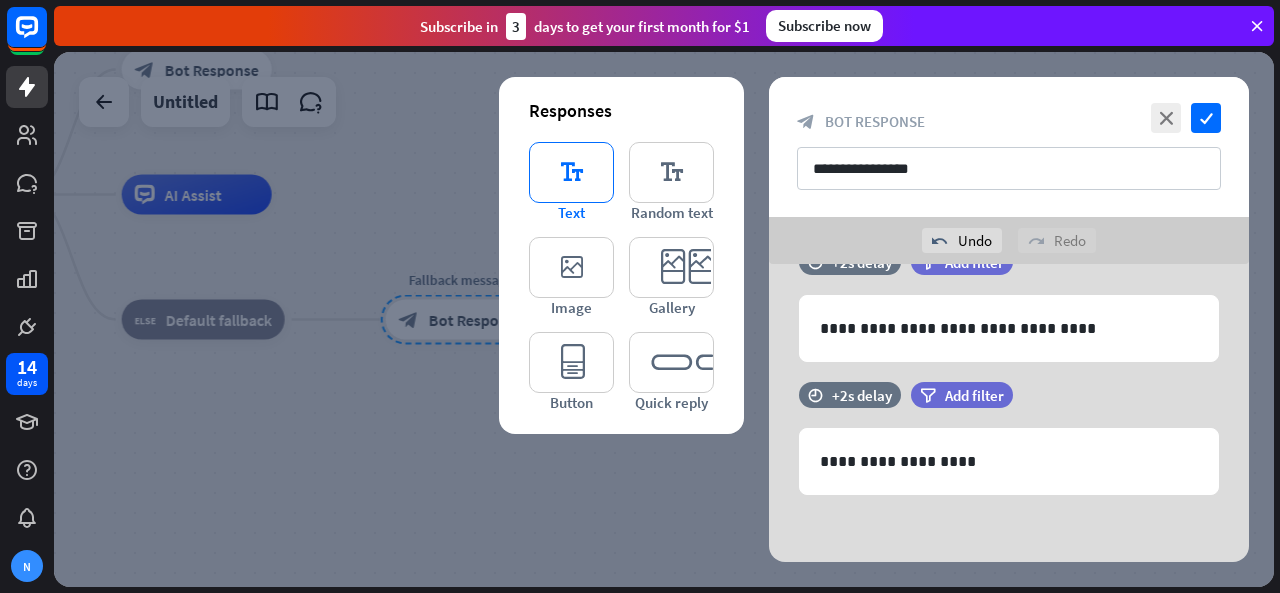 click on "editor_text" at bounding box center [571, 172] 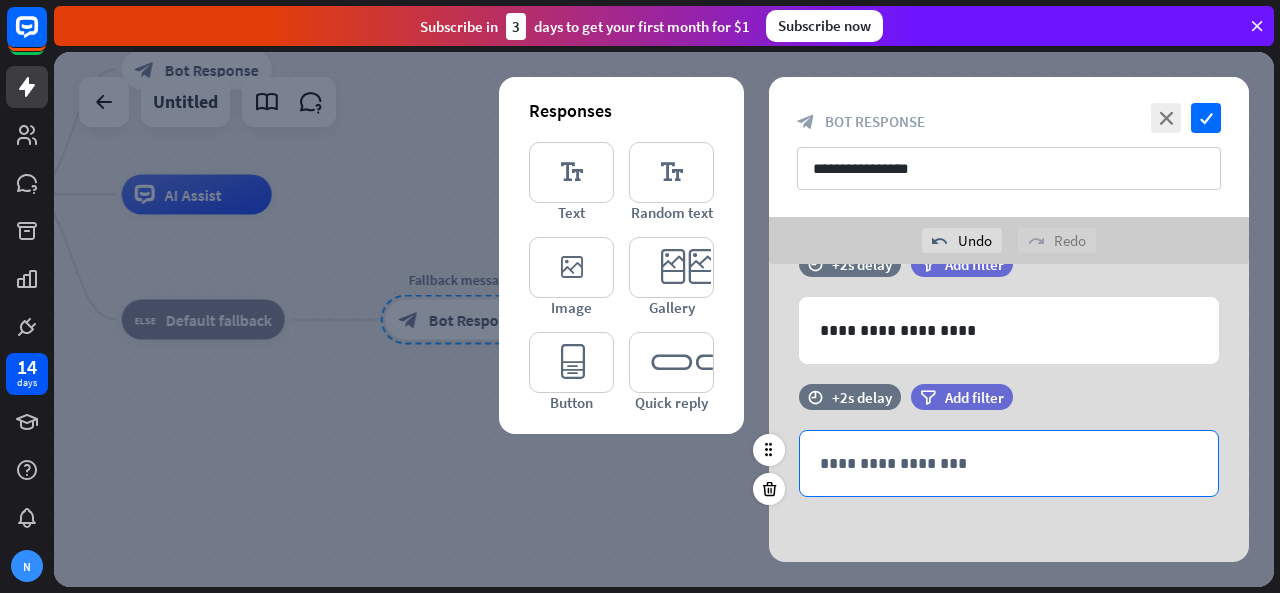 scroll, scrollTop: 382, scrollLeft: 0, axis: vertical 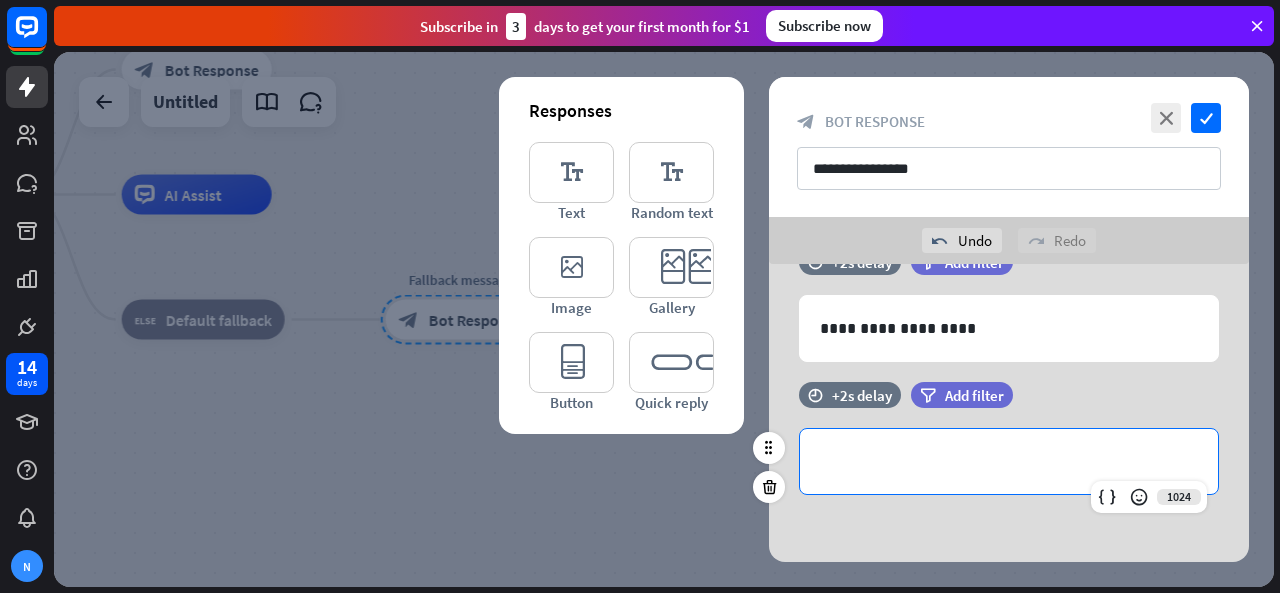click on "**********" at bounding box center [1009, 461] 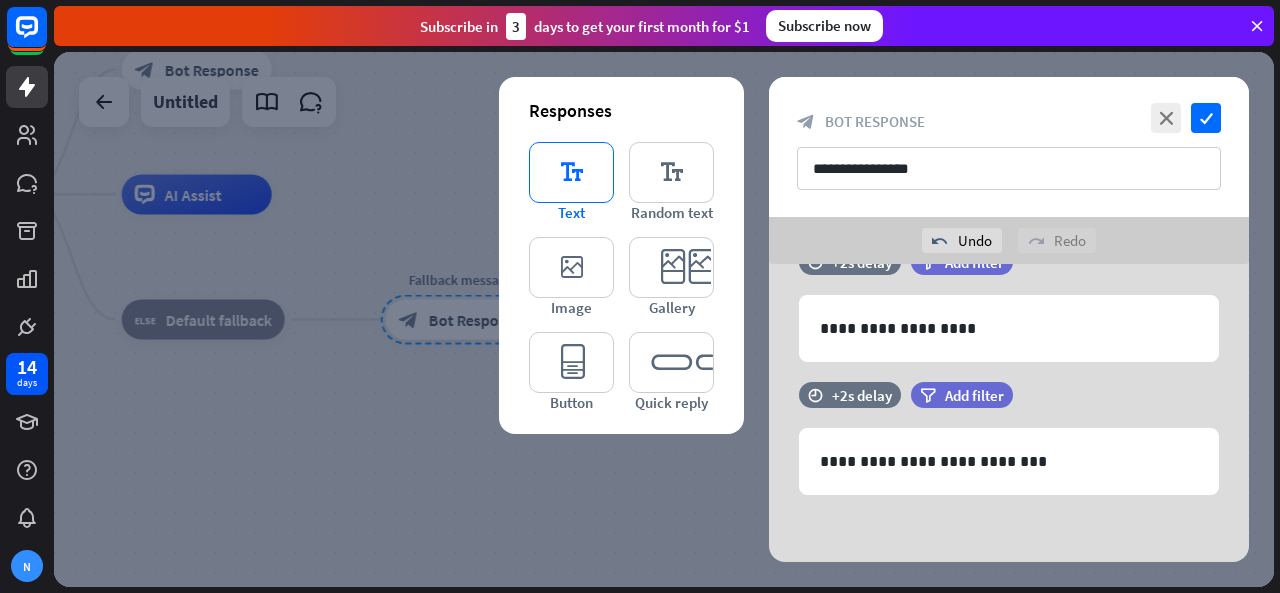 click on "editor_text" at bounding box center [571, 172] 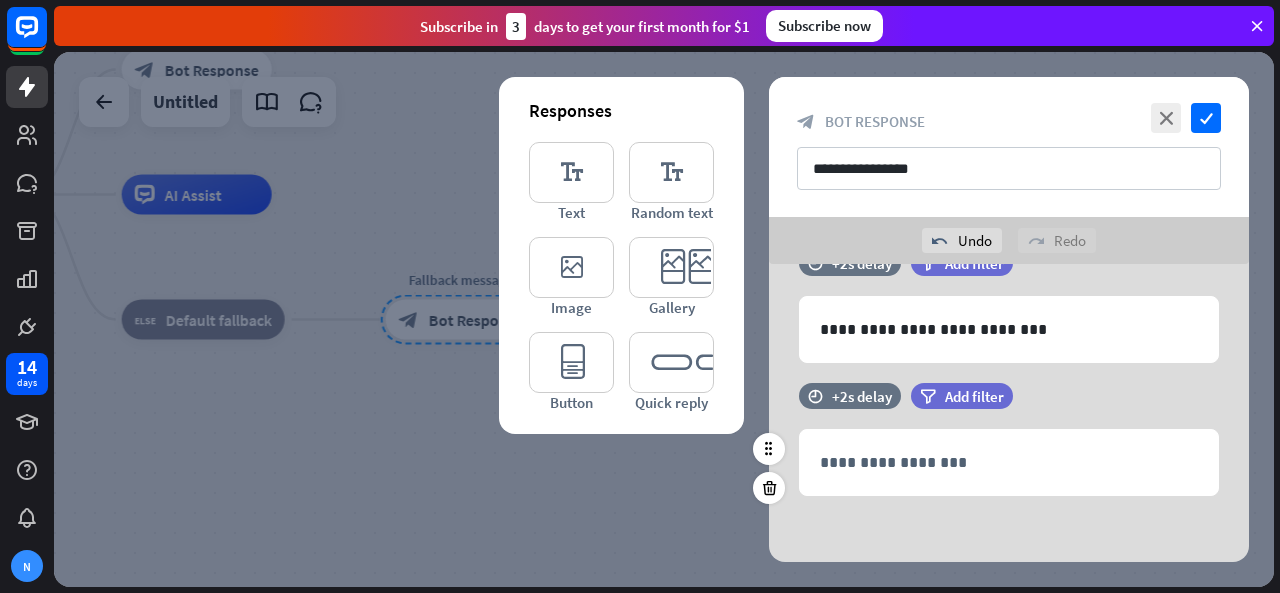 scroll, scrollTop: 514, scrollLeft: 0, axis: vertical 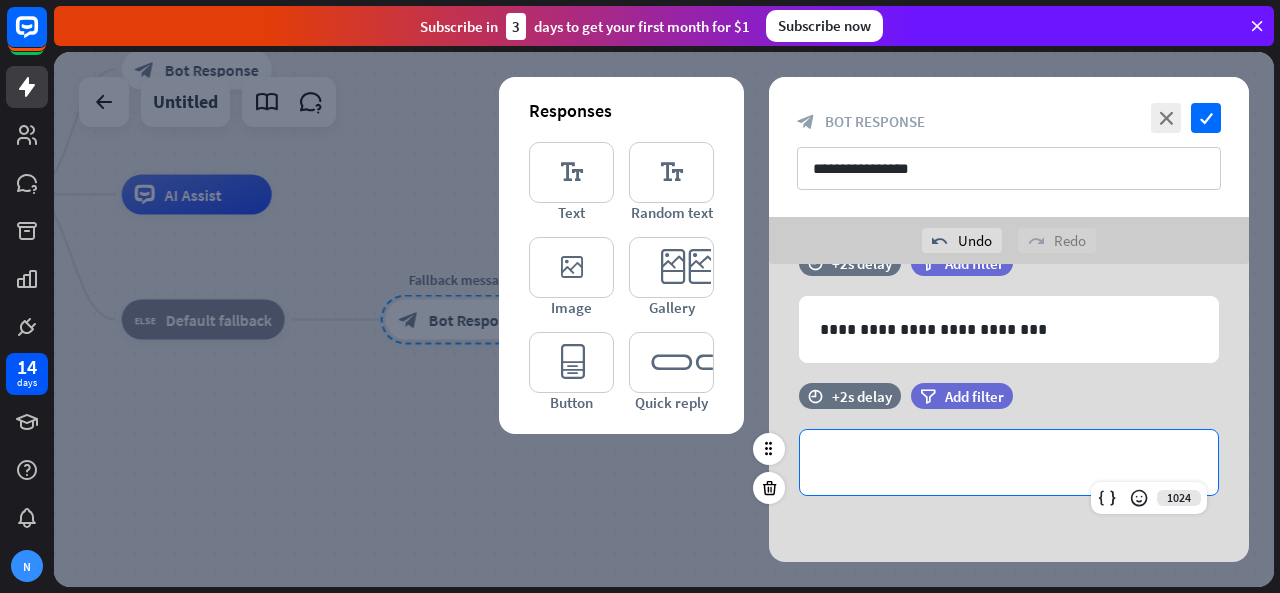 click on "**********" at bounding box center (1009, 462) 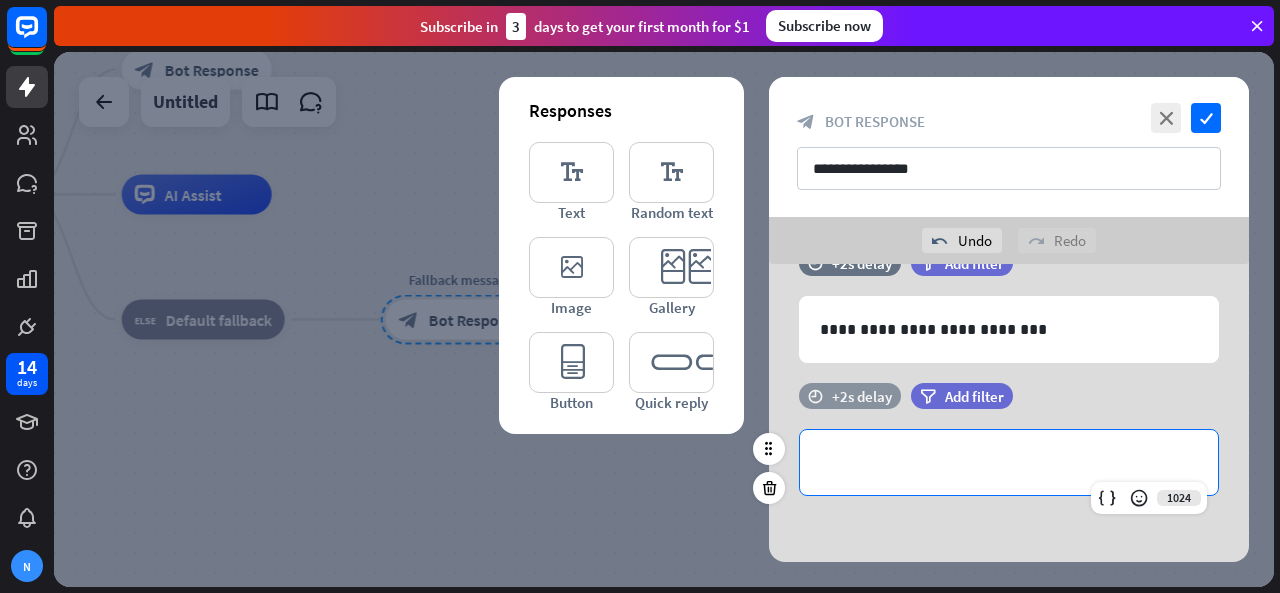 type 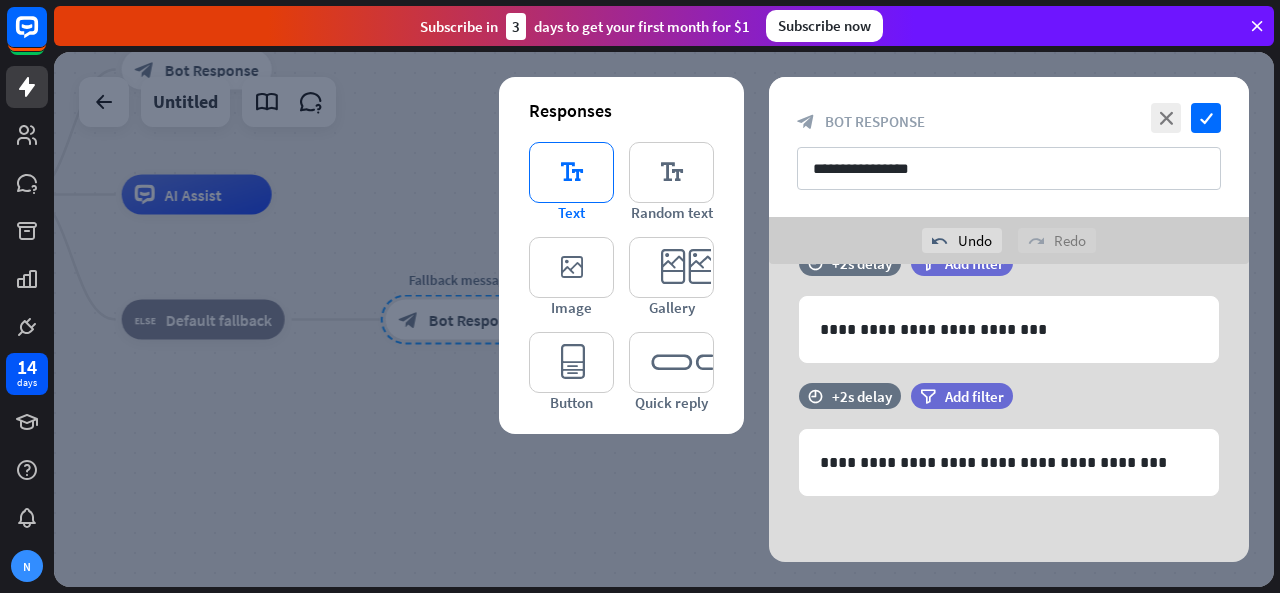 click on "editor_text" at bounding box center [571, 172] 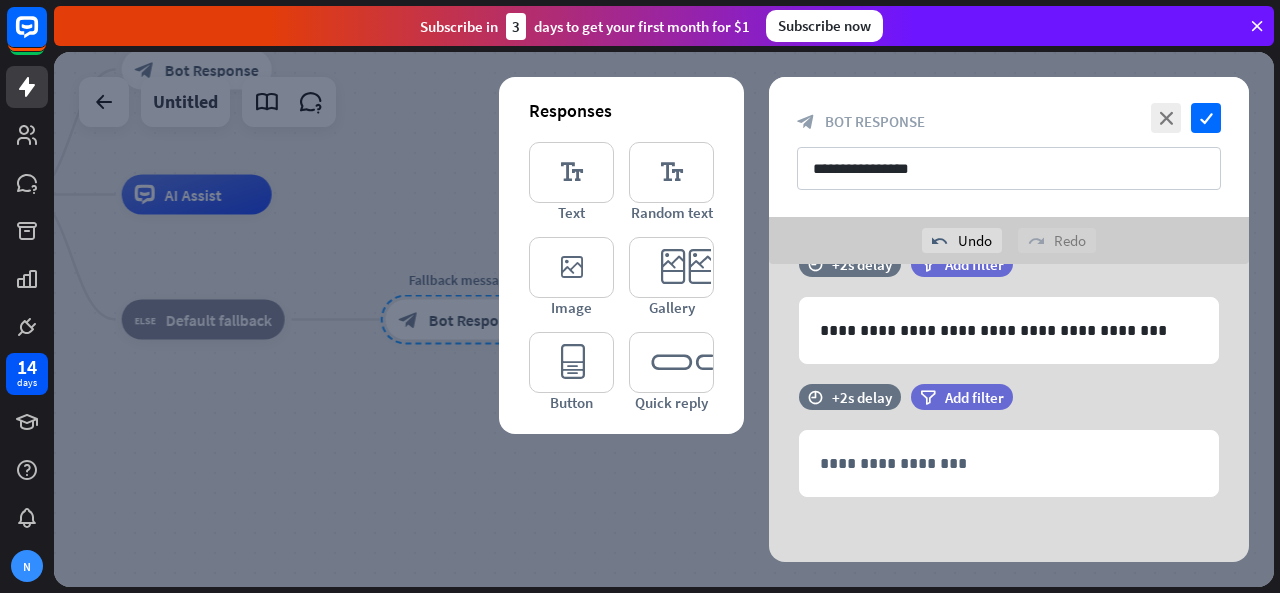 scroll, scrollTop: 646, scrollLeft: 0, axis: vertical 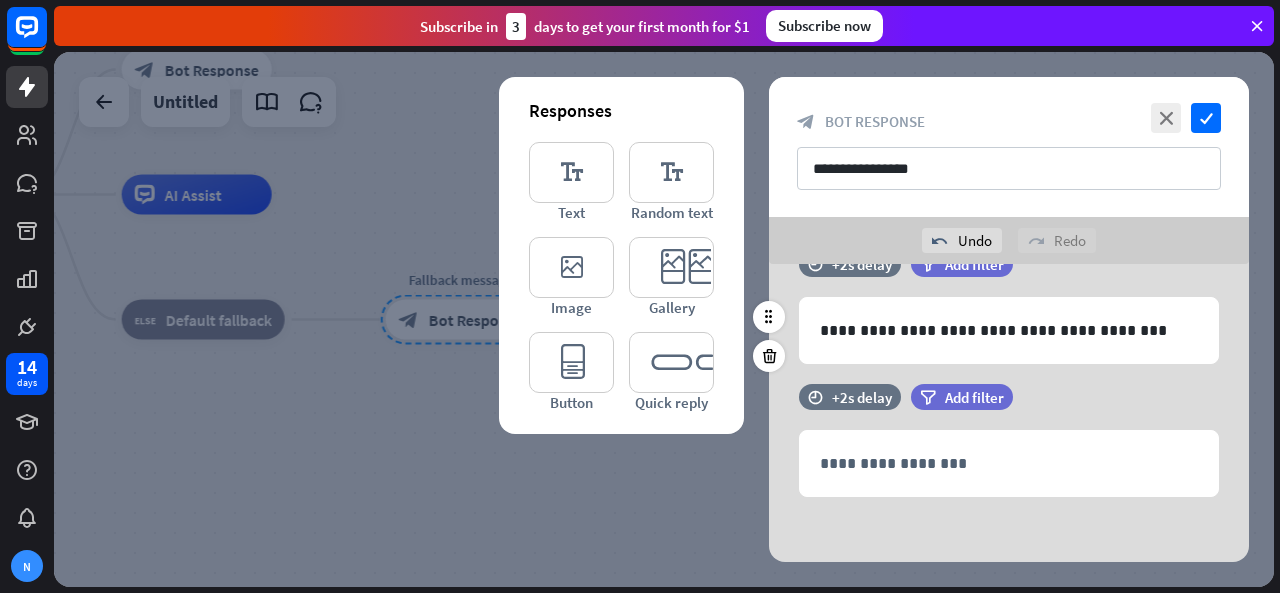 click on "time   +2s delay          filter   Add filter" at bounding box center (1009, 274) 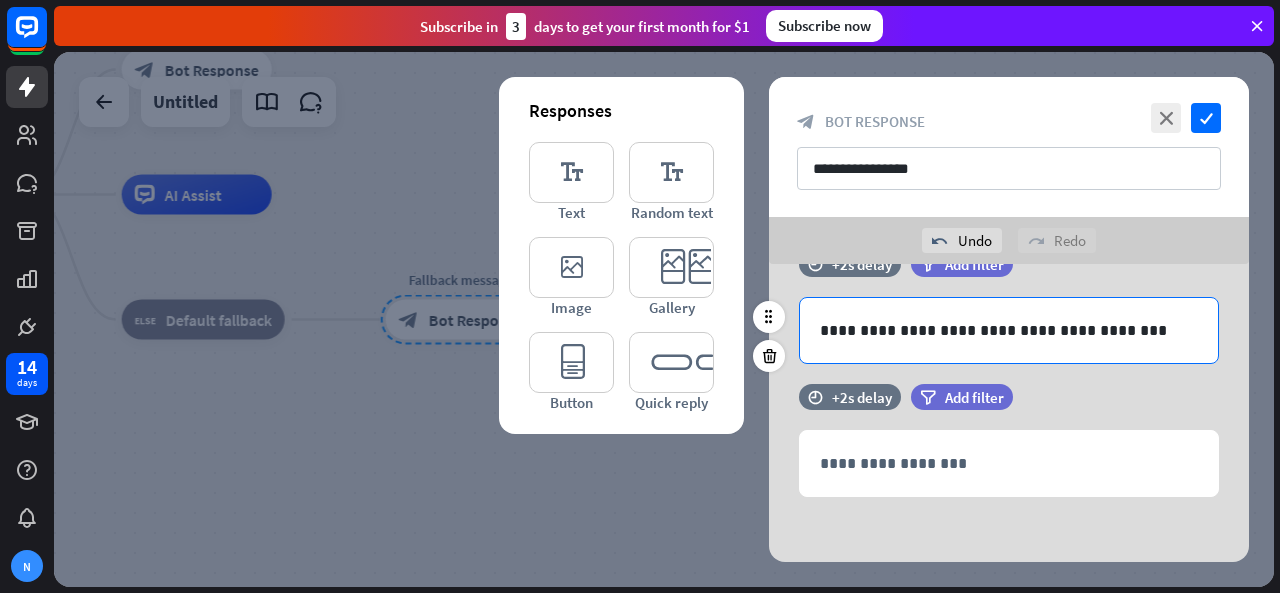click on "**********" at bounding box center (1009, 330) 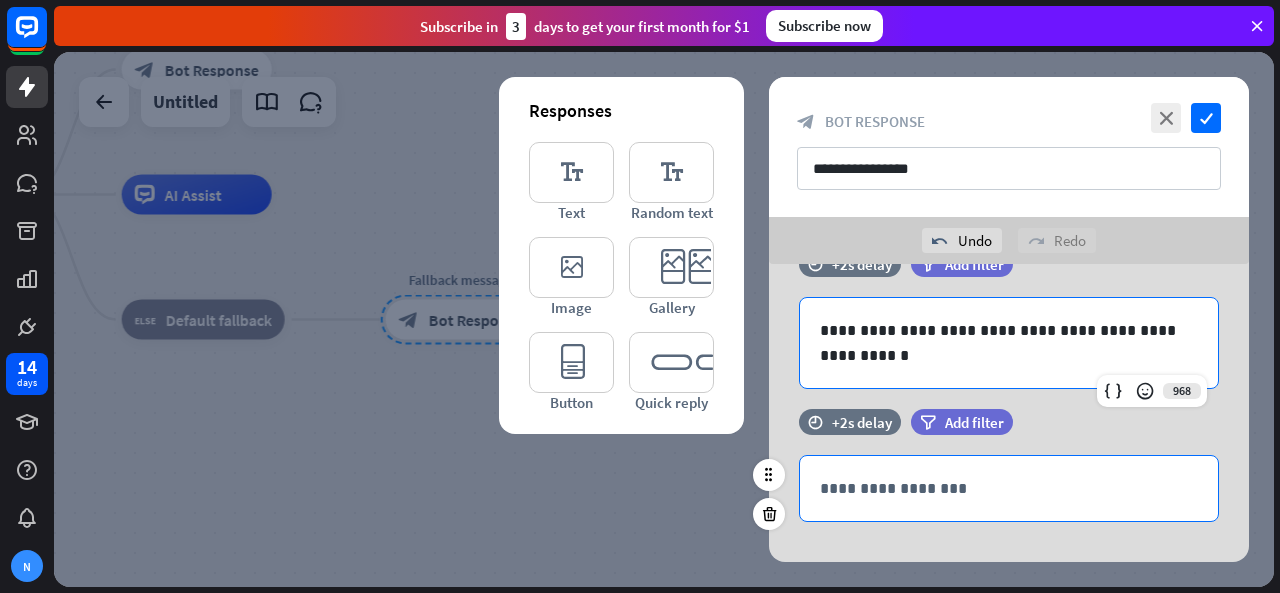 click on "**********" at bounding box center (1009, 488) 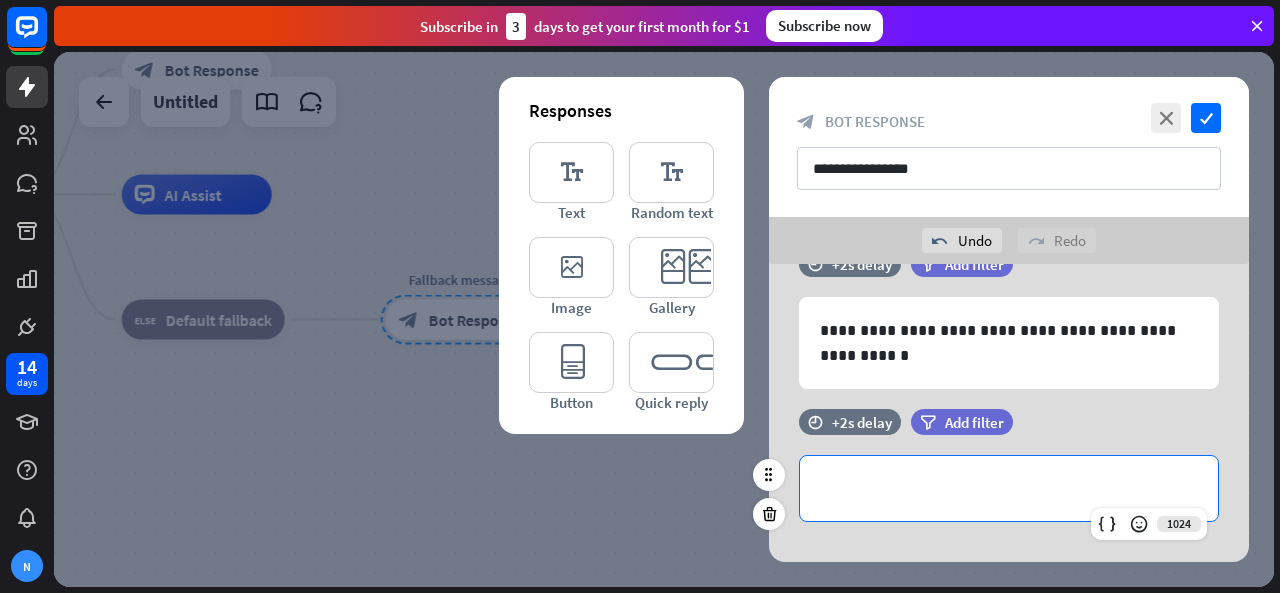 type 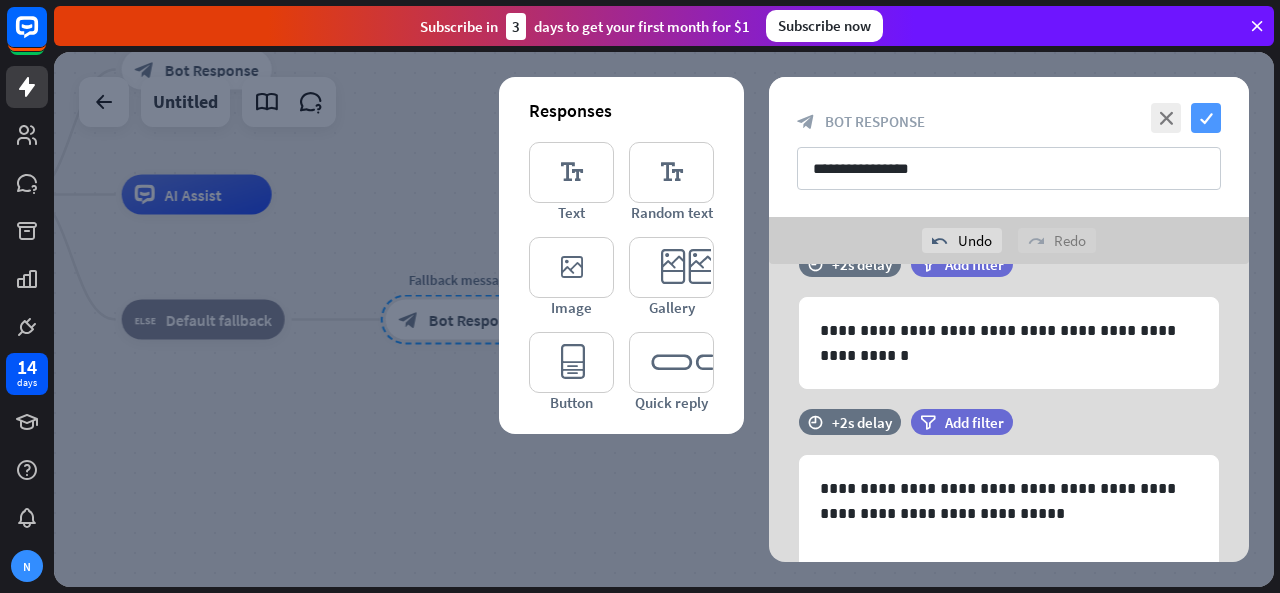 click on "check" at bounding box center (1206, 118) 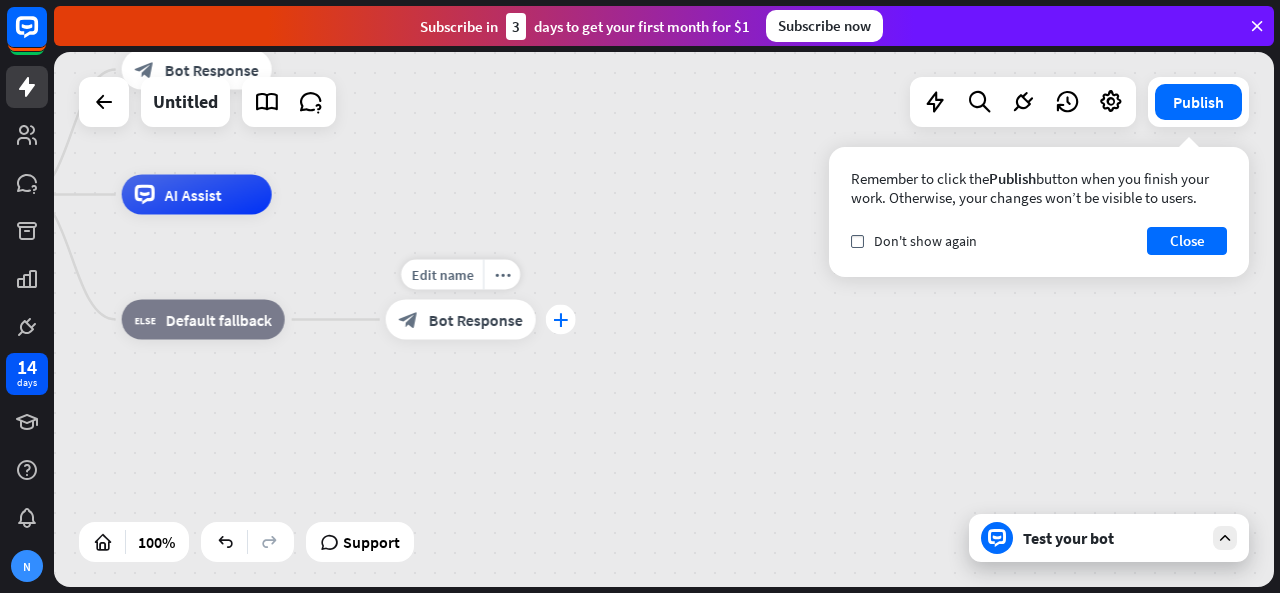 click on "plus" at bounding box center (561, 320) 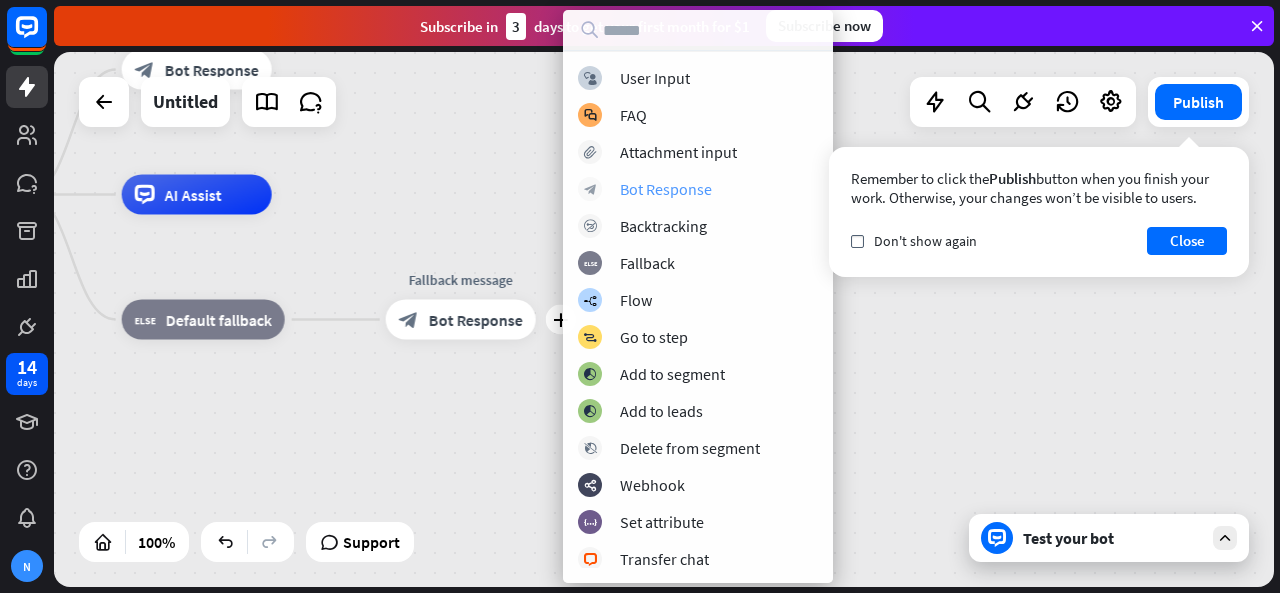 click on "Bot Response" at bounding box center (666, 189) 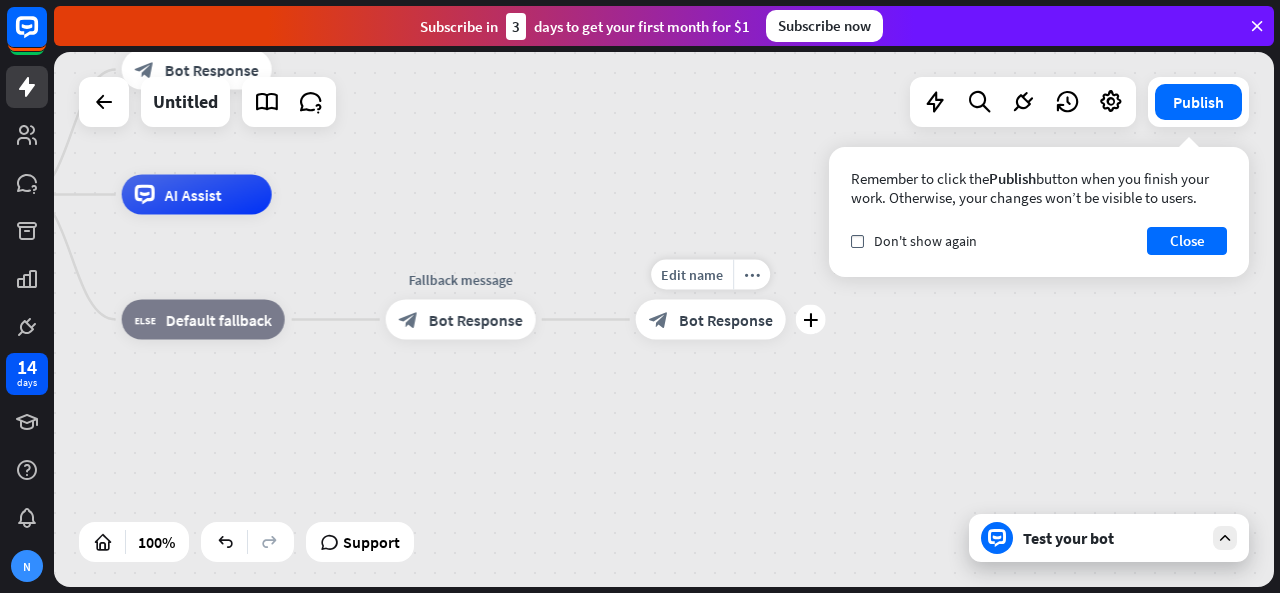 click on "Bot Response" at bounding box center [726, 320] 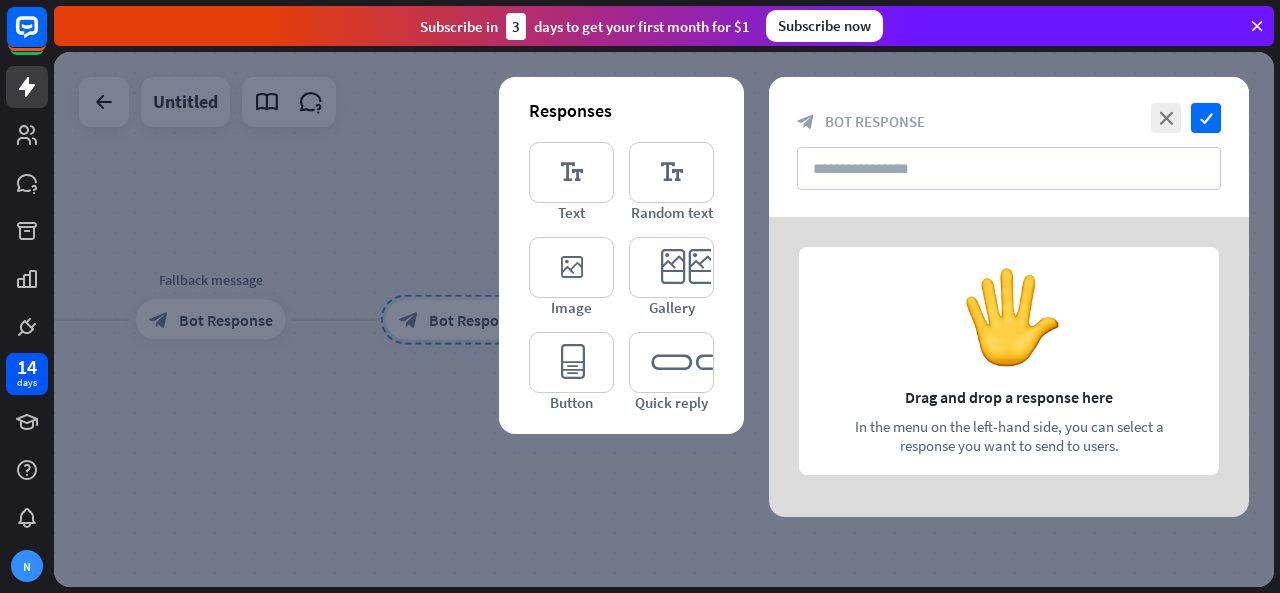 drag, startPoint x: 1046, startPoint y: 411, endPoint x: 1016, endPoint y: 400, distance: 31.95309 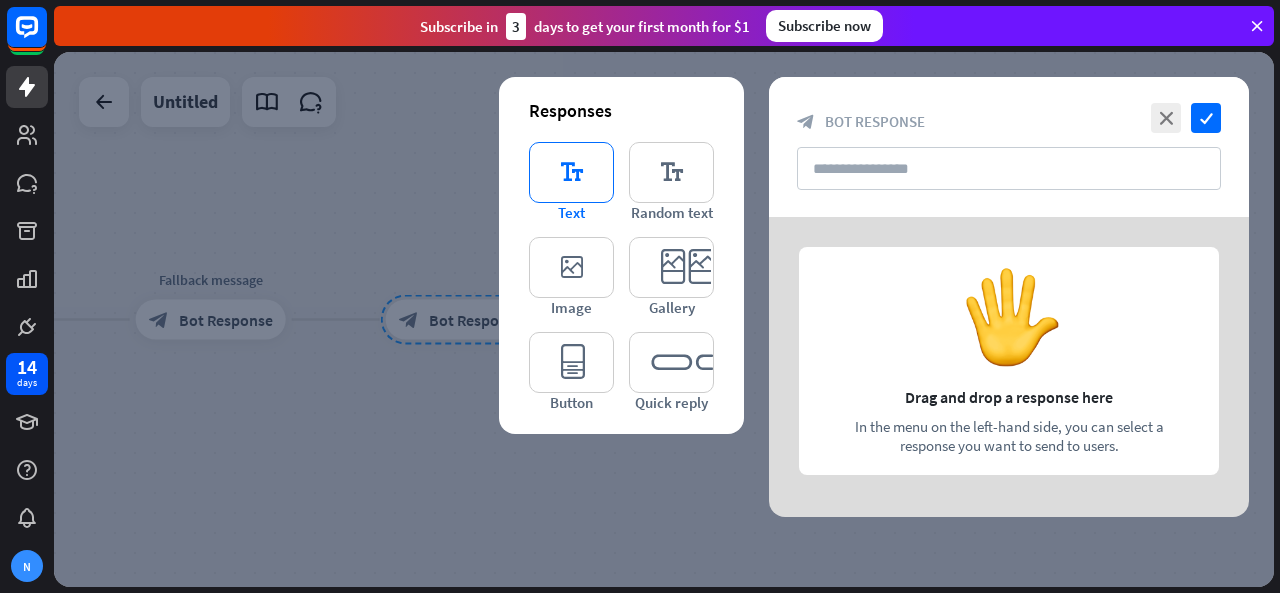 click on "editor_text" at bounding box center [571, 172] 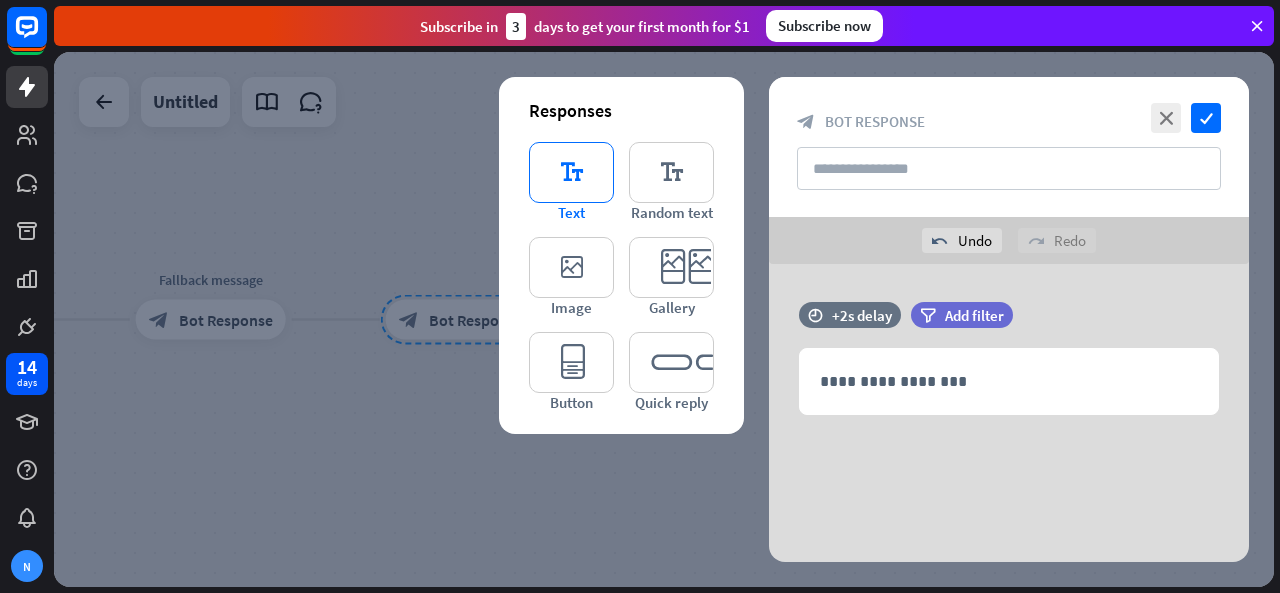 scroll, scrollTop: 1, scrollLeft: 0, axis: vertical 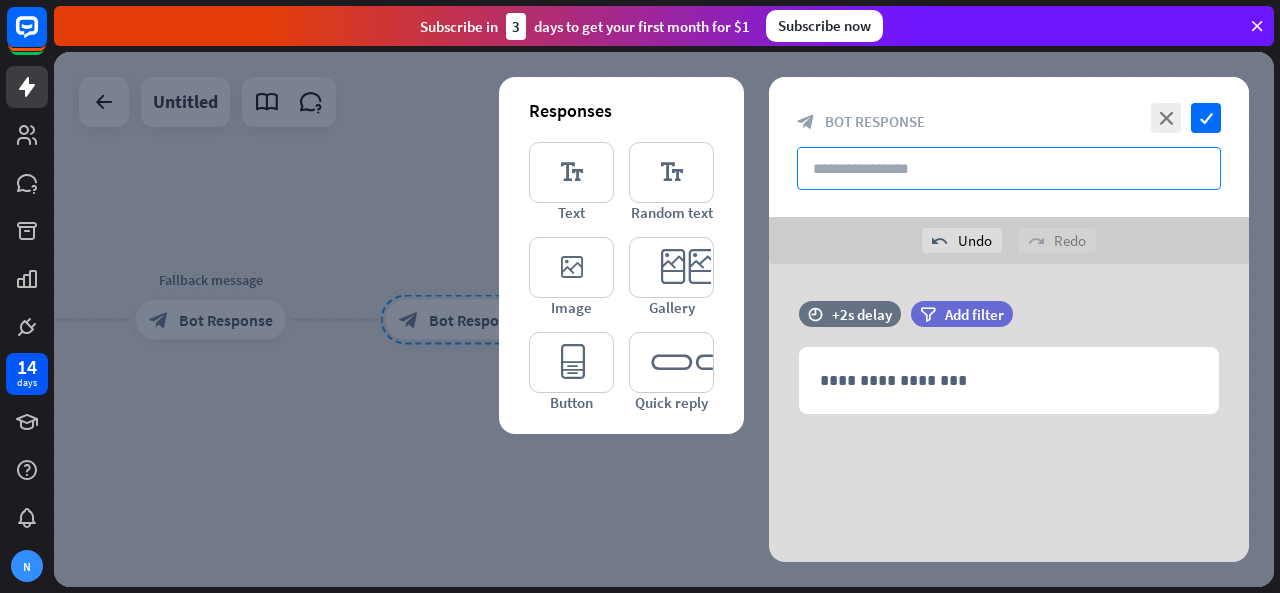 click at bounding box center (1009, 168) 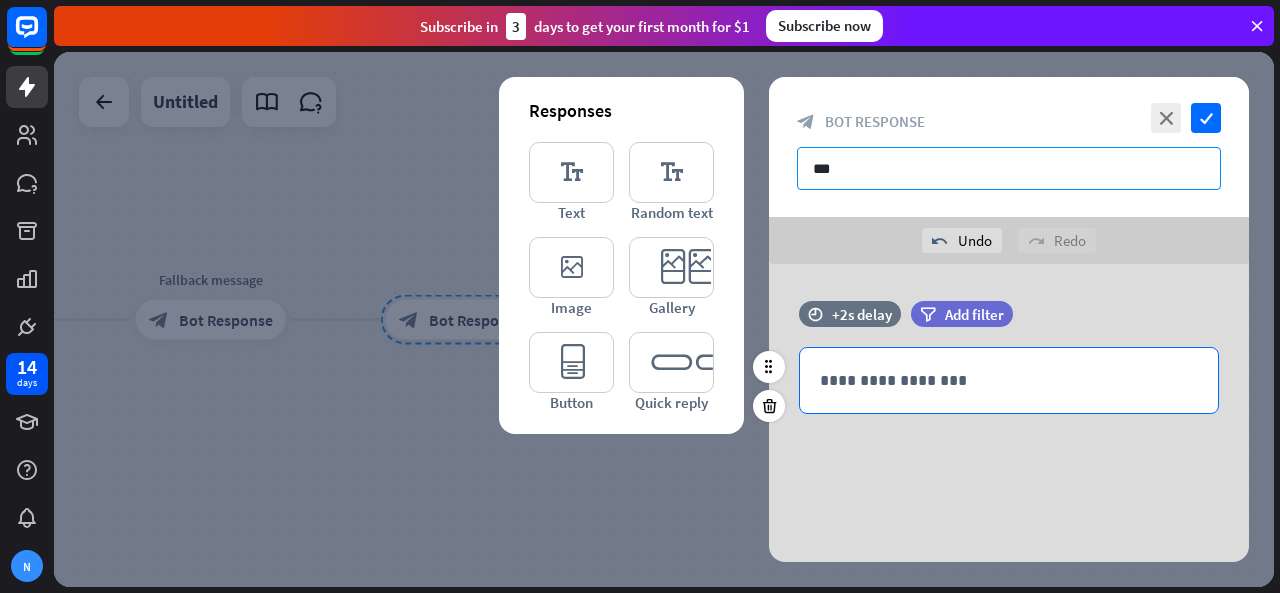 type on "***" 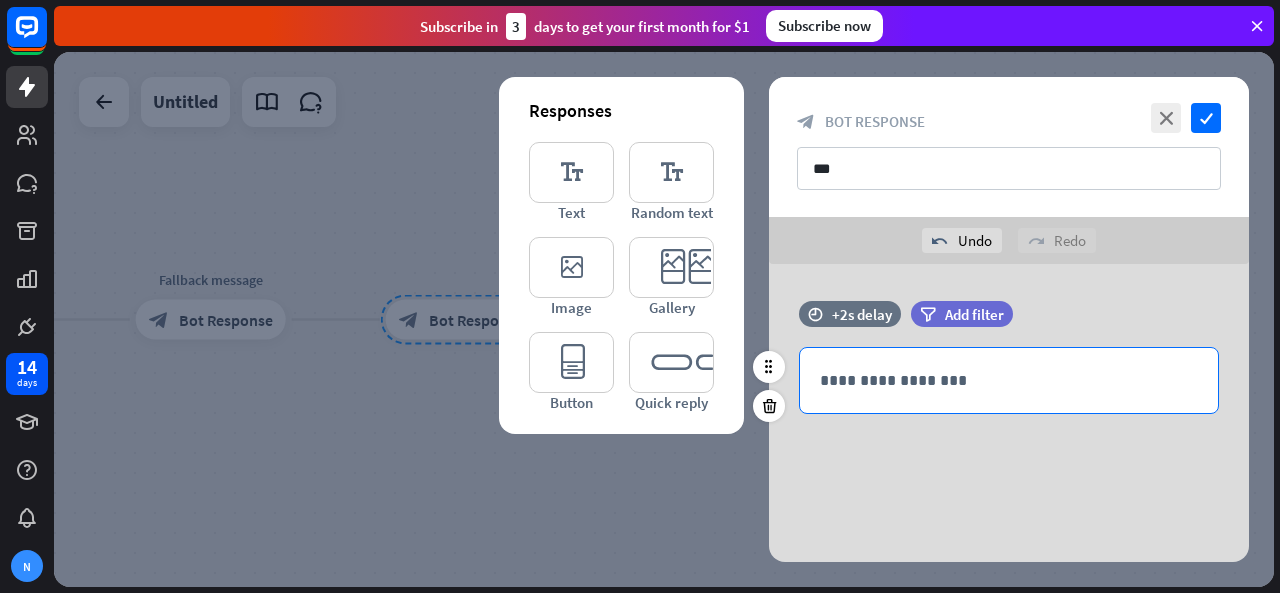 click on "**********" at bounding box center (1009, 380) 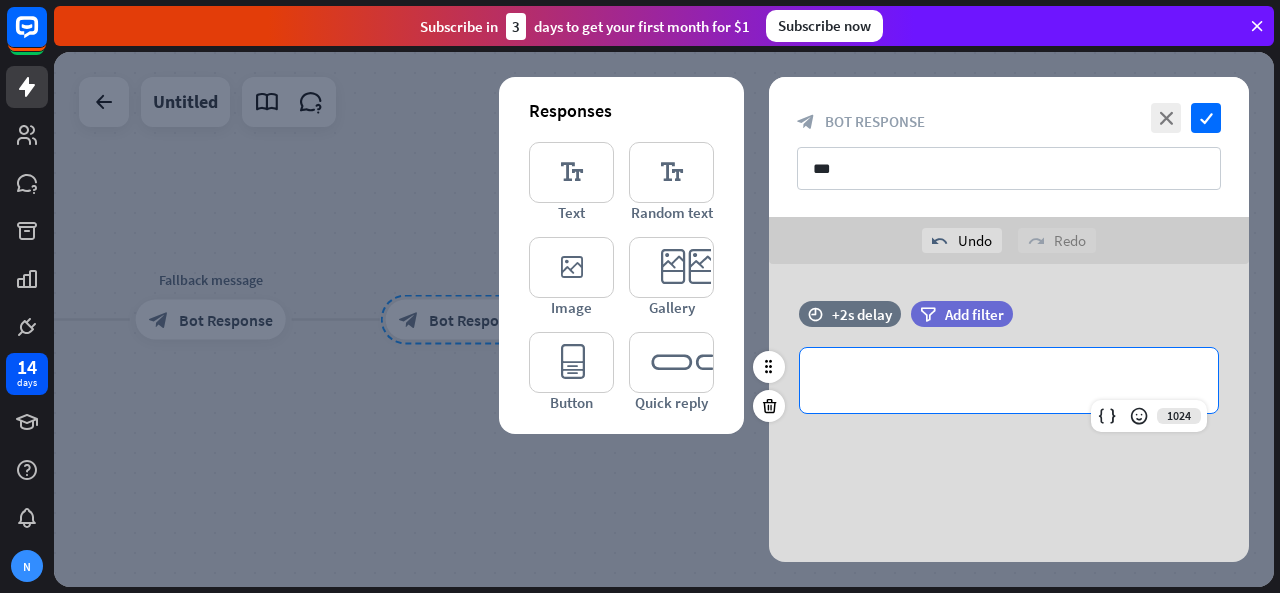 type 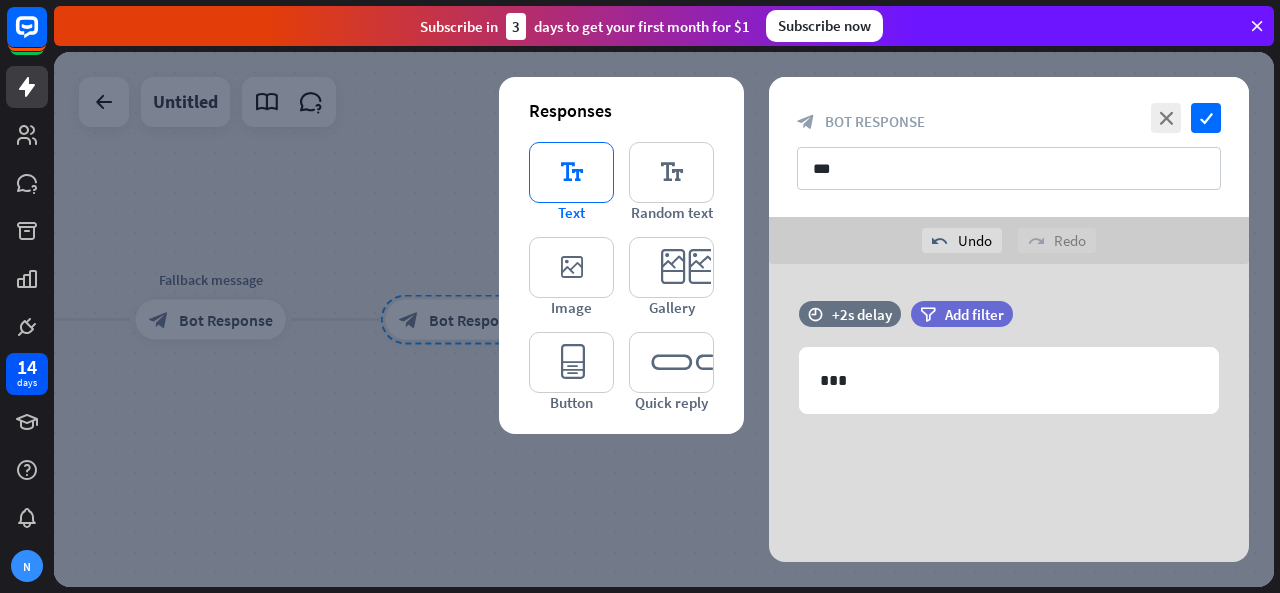 click on "editor_text" at bounding box center [571, 172] 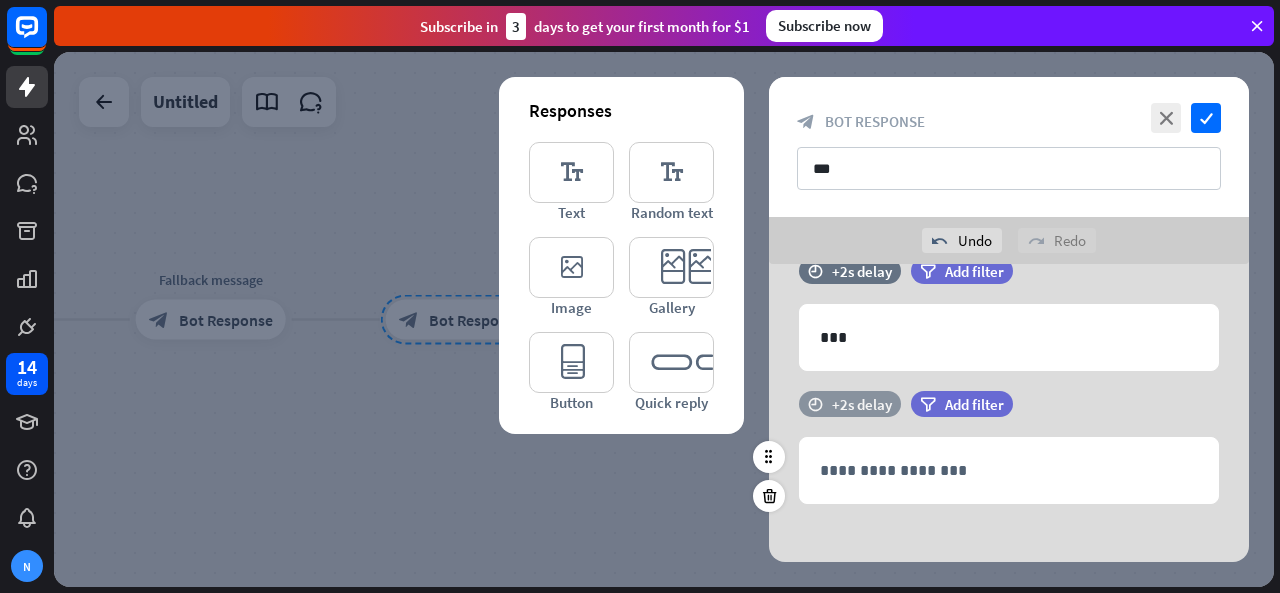 scroll, scrollTop: 54, scrollLeft: 0, axis: vertical 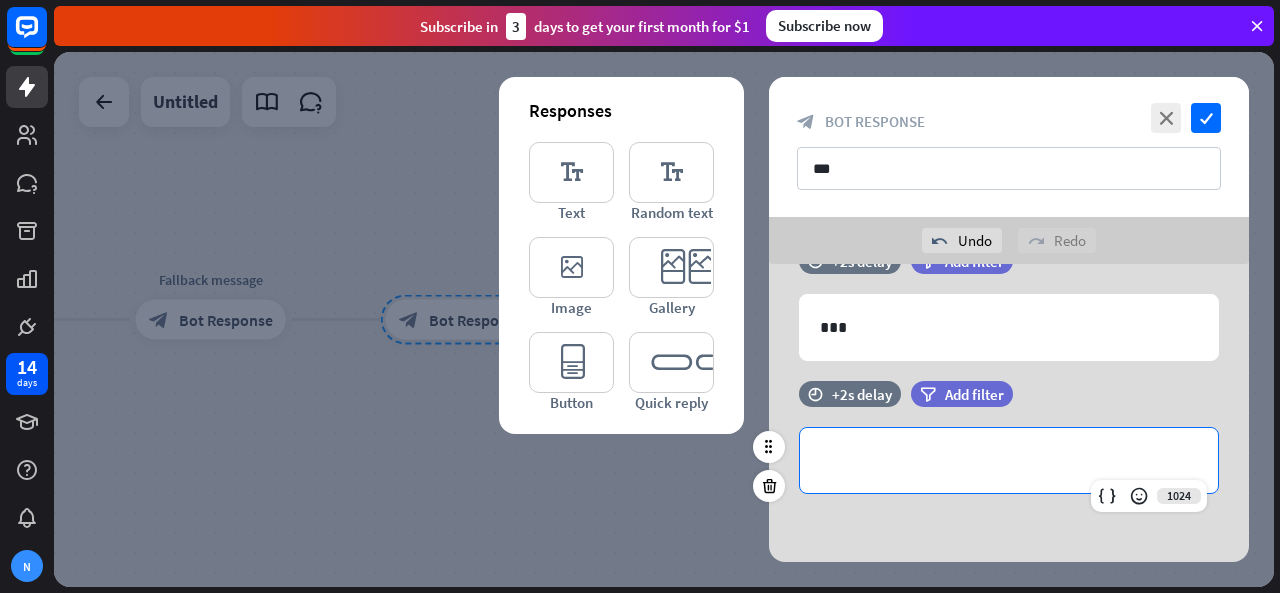 click on "**********" at bounding box center (1009, 460) 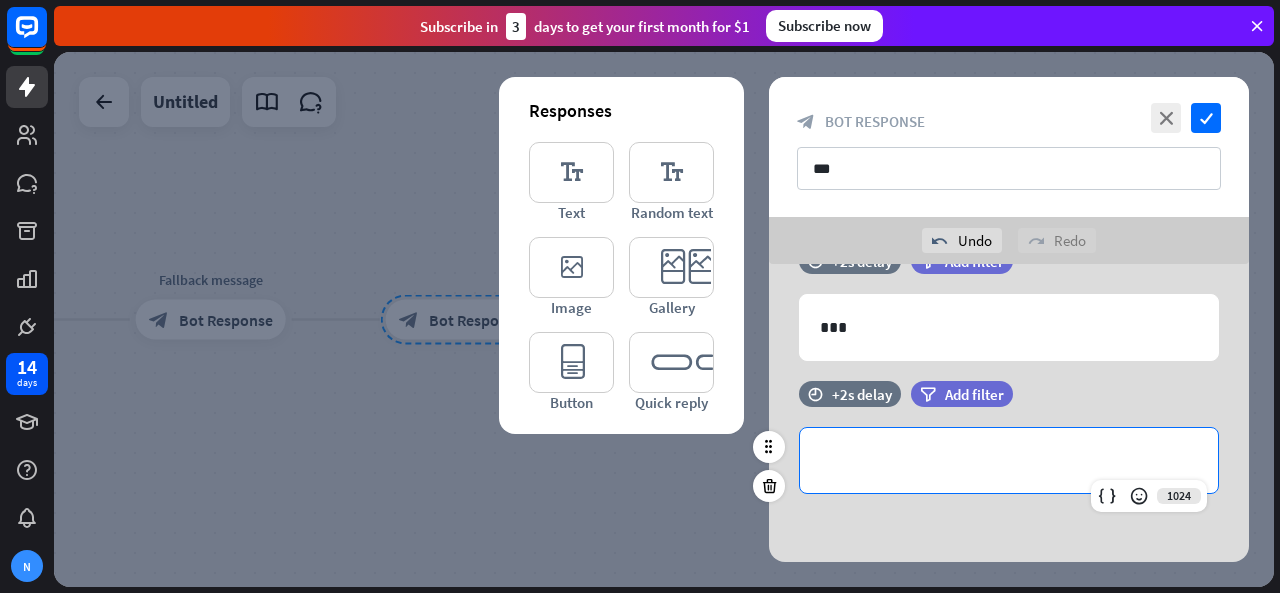 type 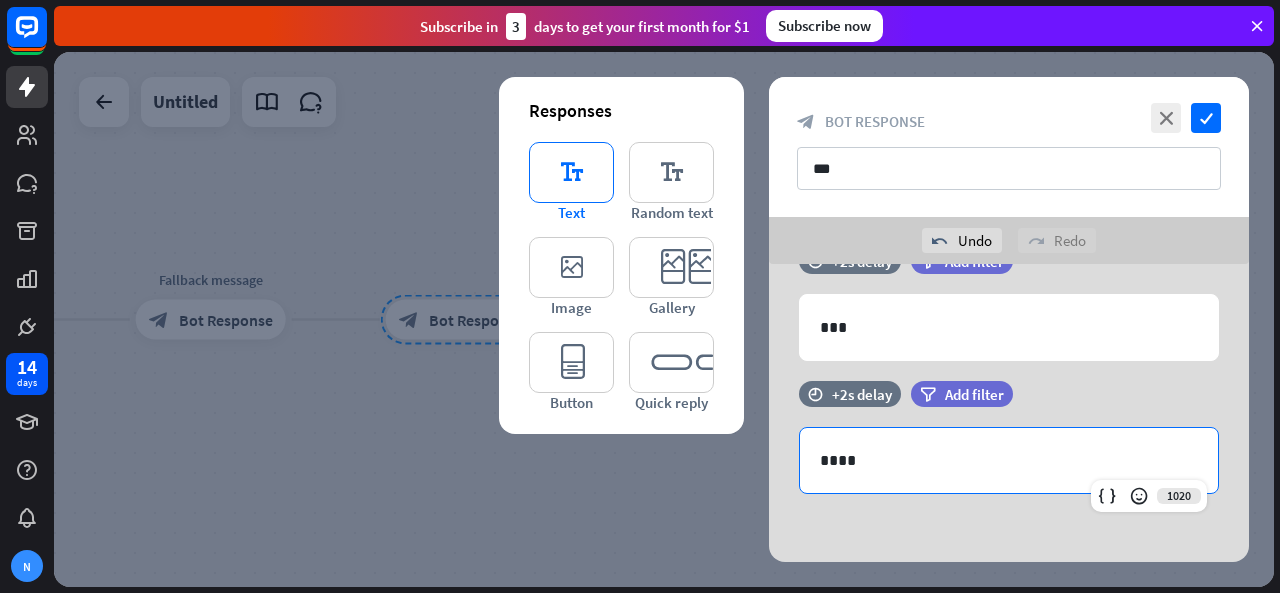 click on "editor_text" at bounding box center [571, 172] 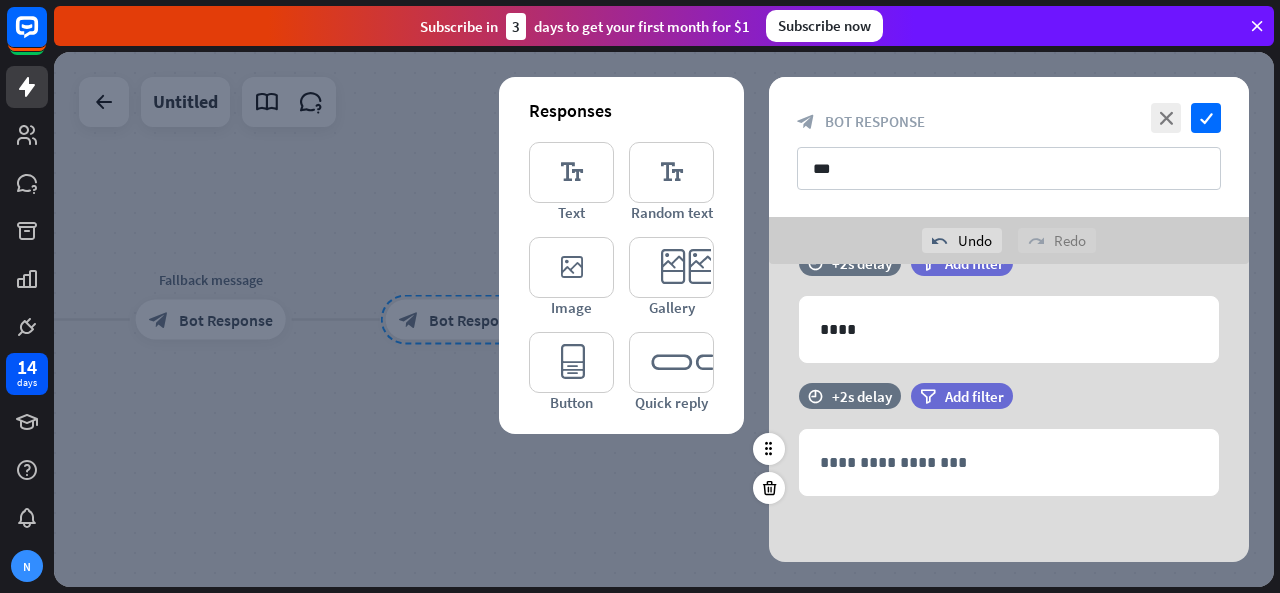 scroll, scrollTop: 186, scrollLeft: 0, axis: vertical 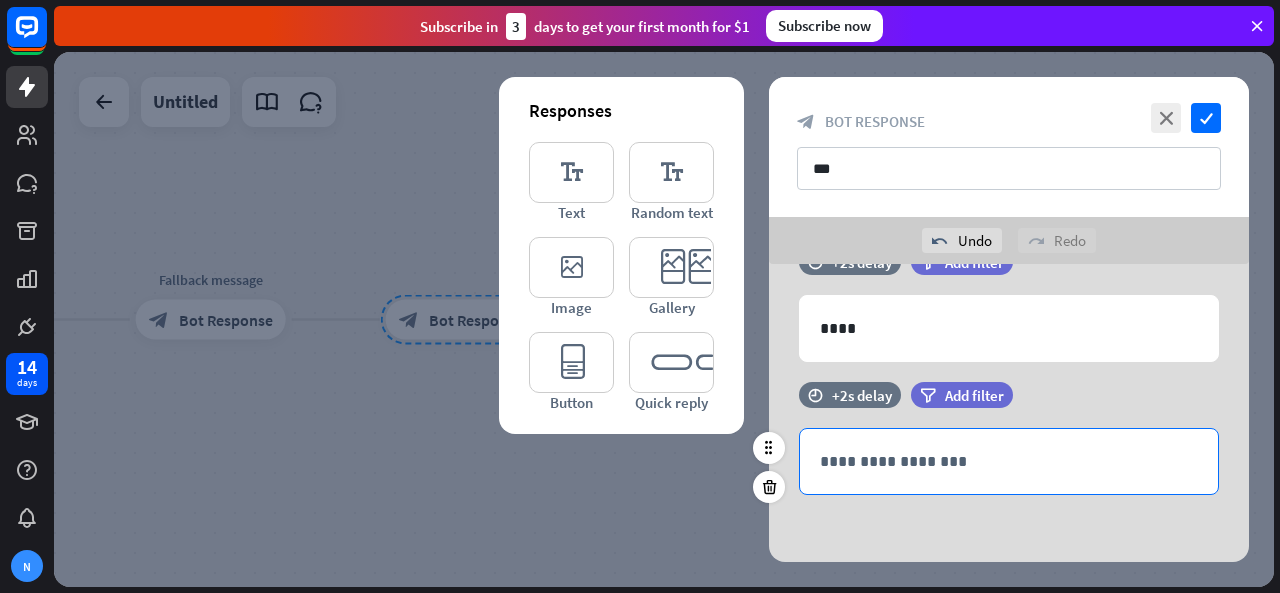 click on "**********" at bounding box center [1009, 461] 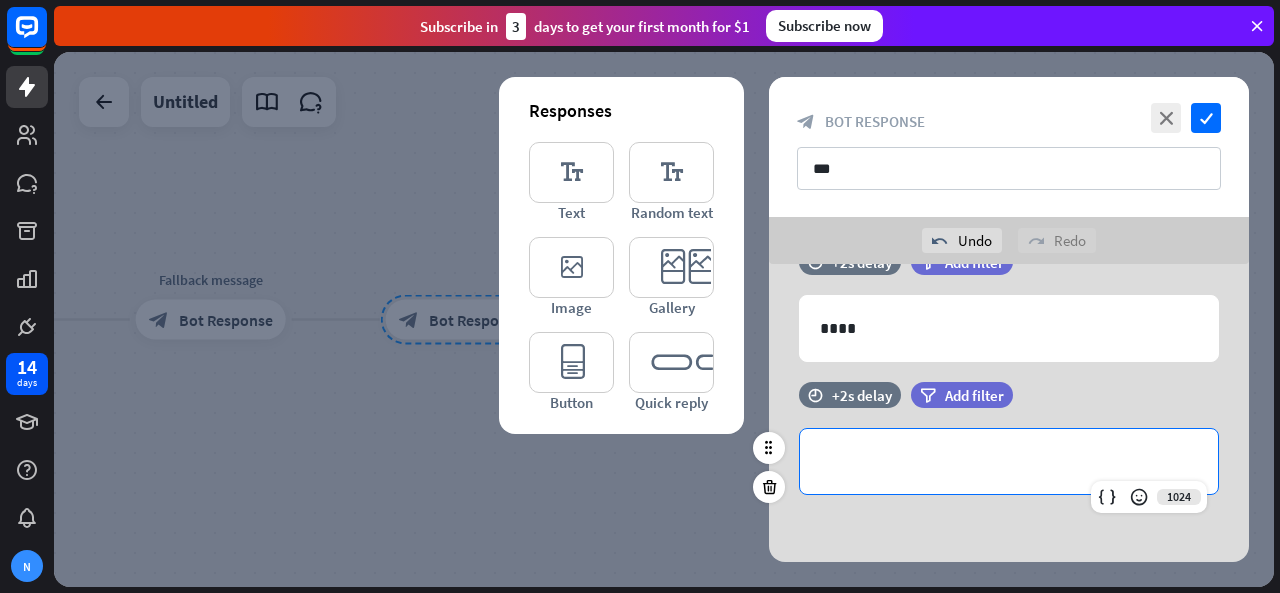 type 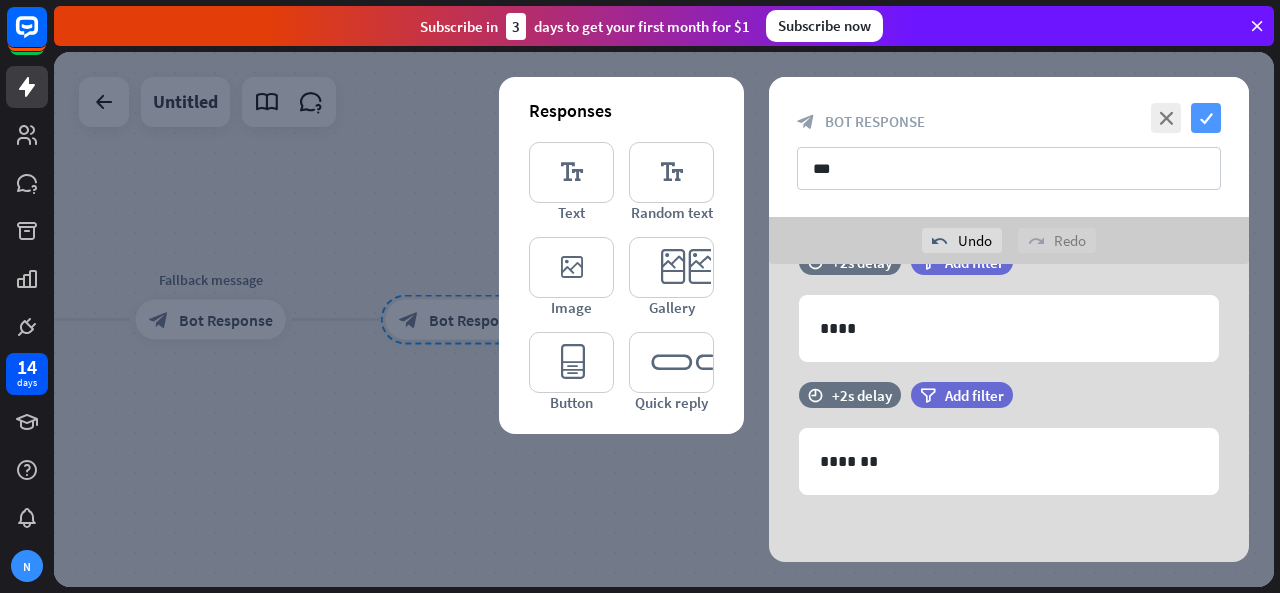 click on "check" at bounding box center (1206, 118) 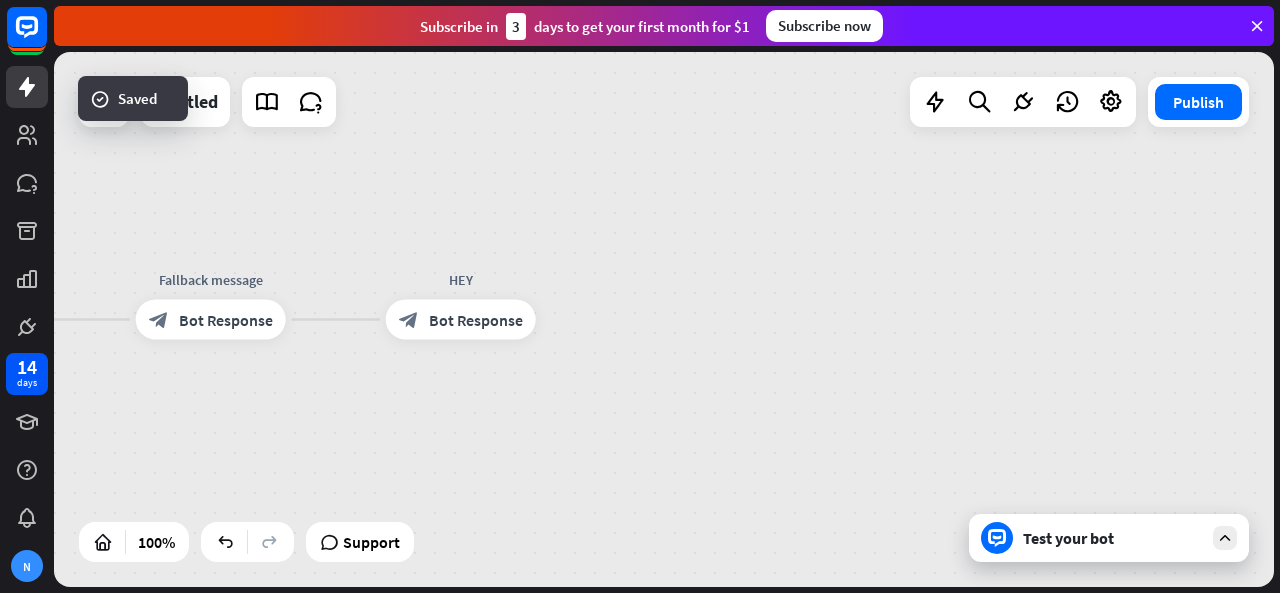 click on "Test your bot" at bounding box center (1109, 538) 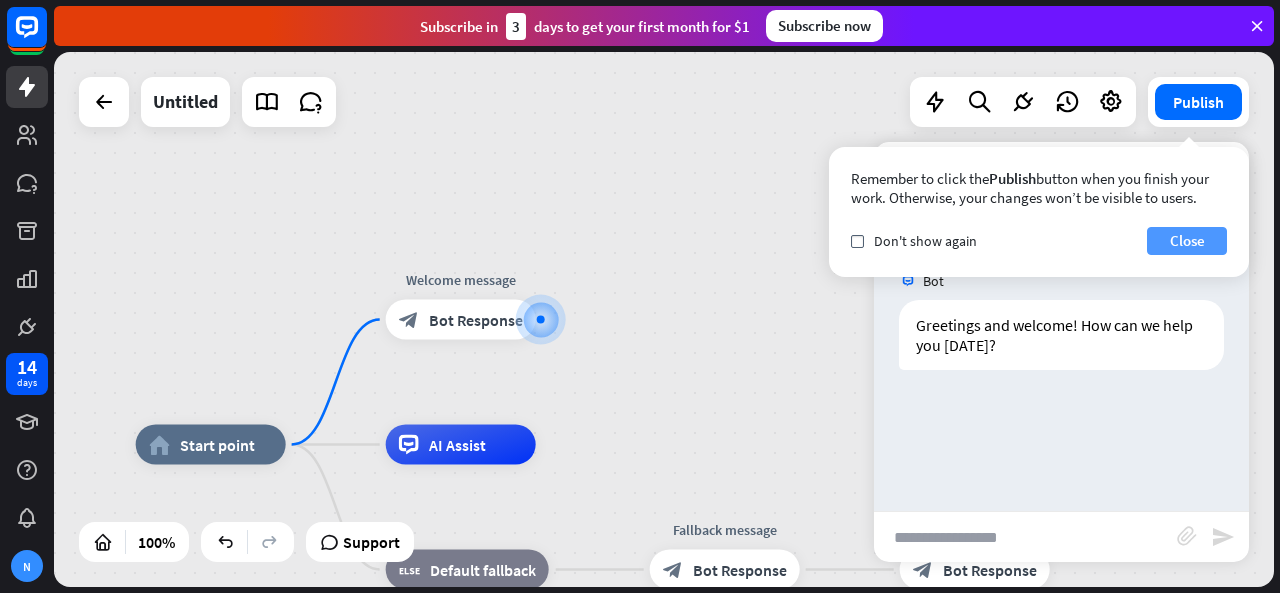 click on "Close" at bounding box center [1187, 241] 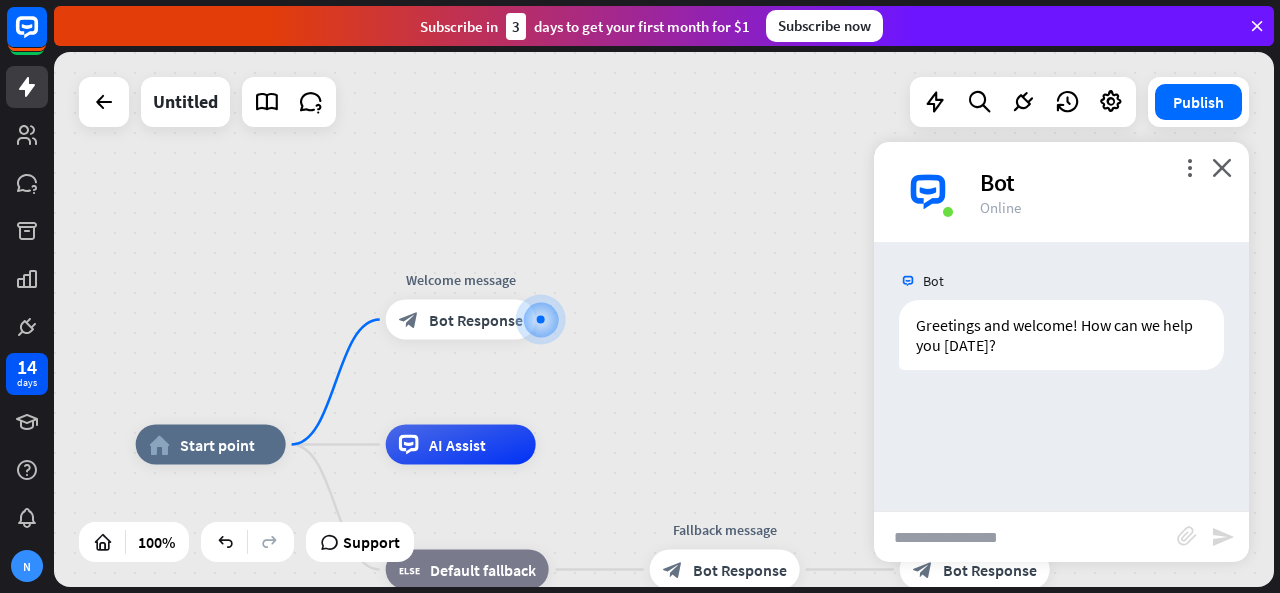 click at bounding box center [1025, 537] 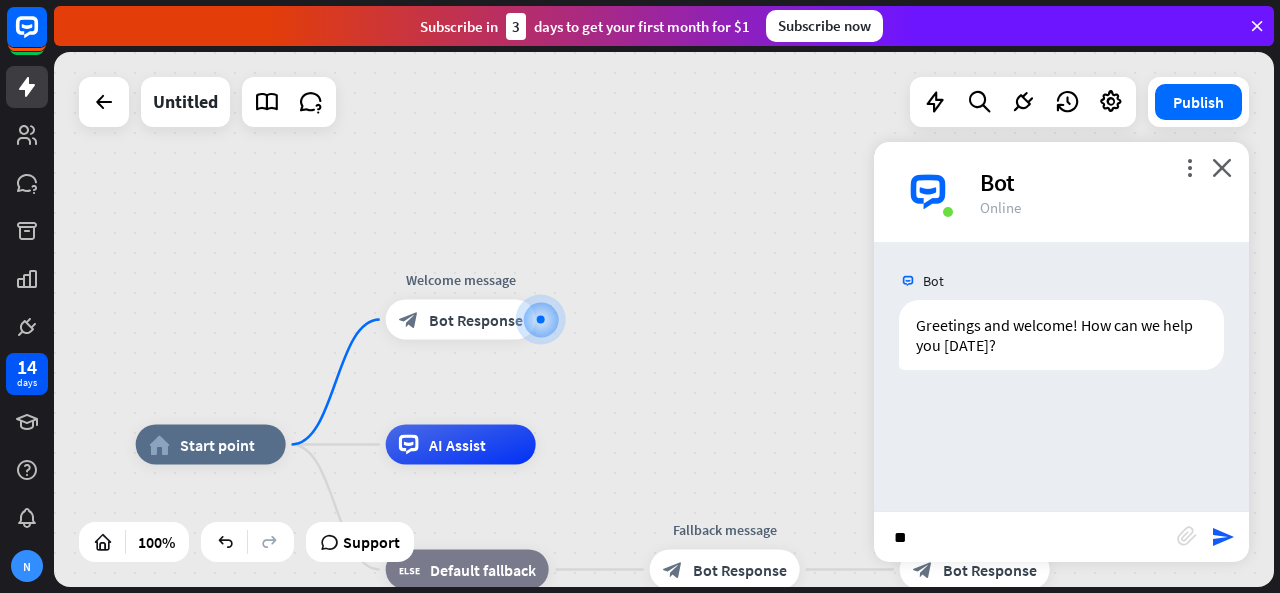 type on "***" 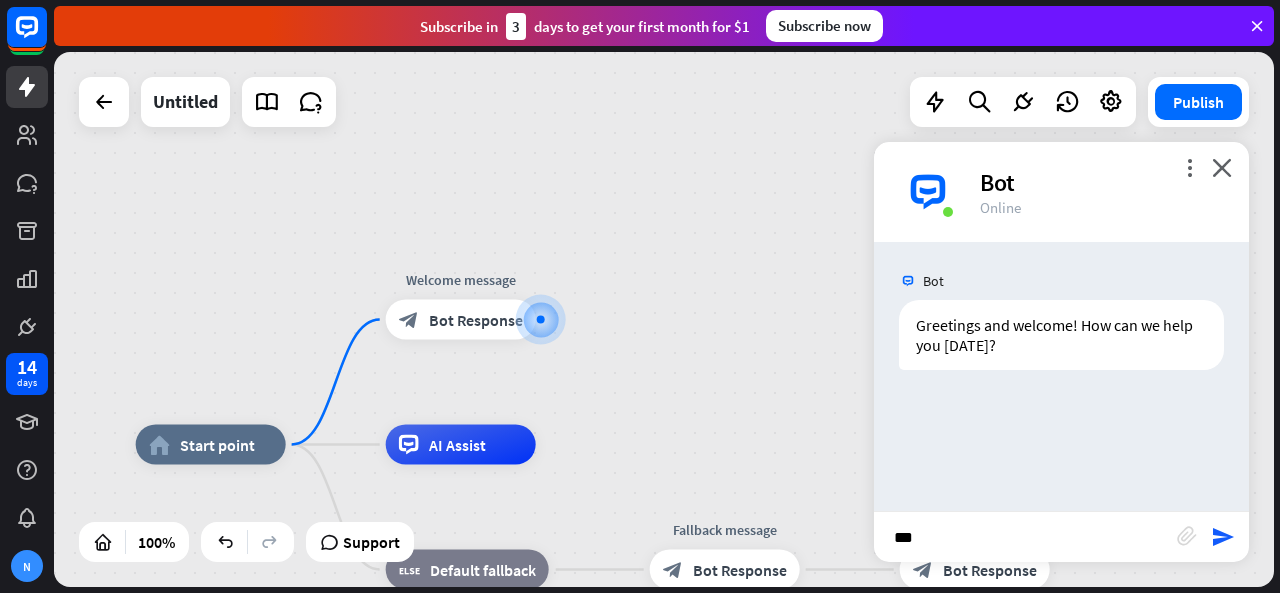 type 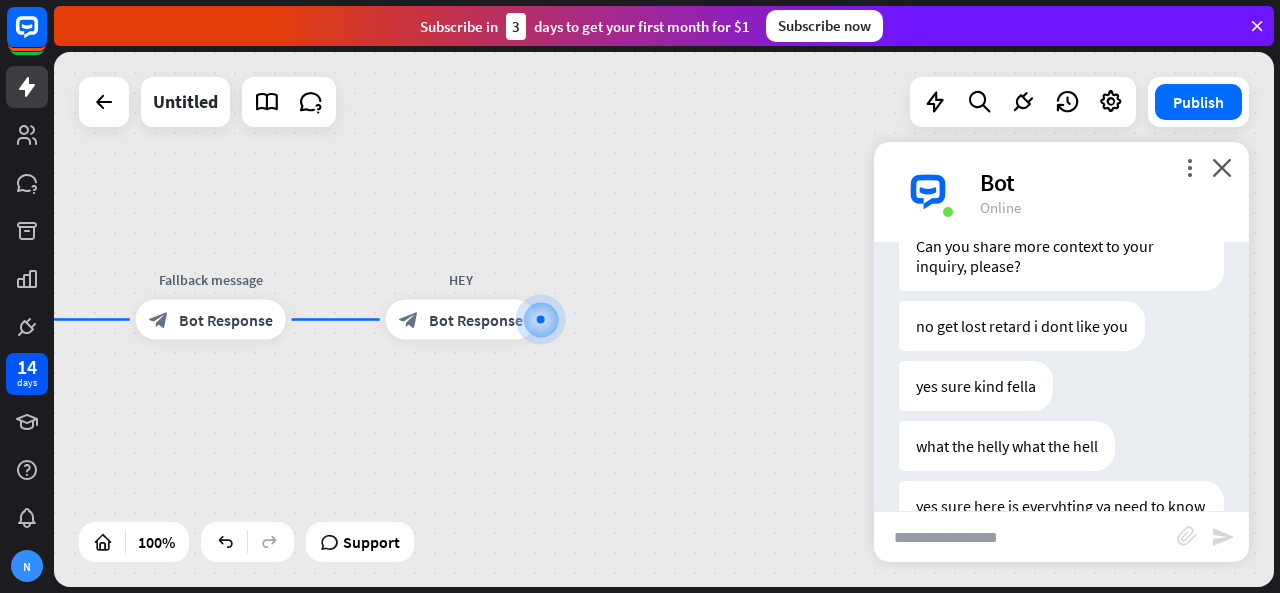 scroll, scrollTop: 406, scrollLeft: 0, axis: vertical 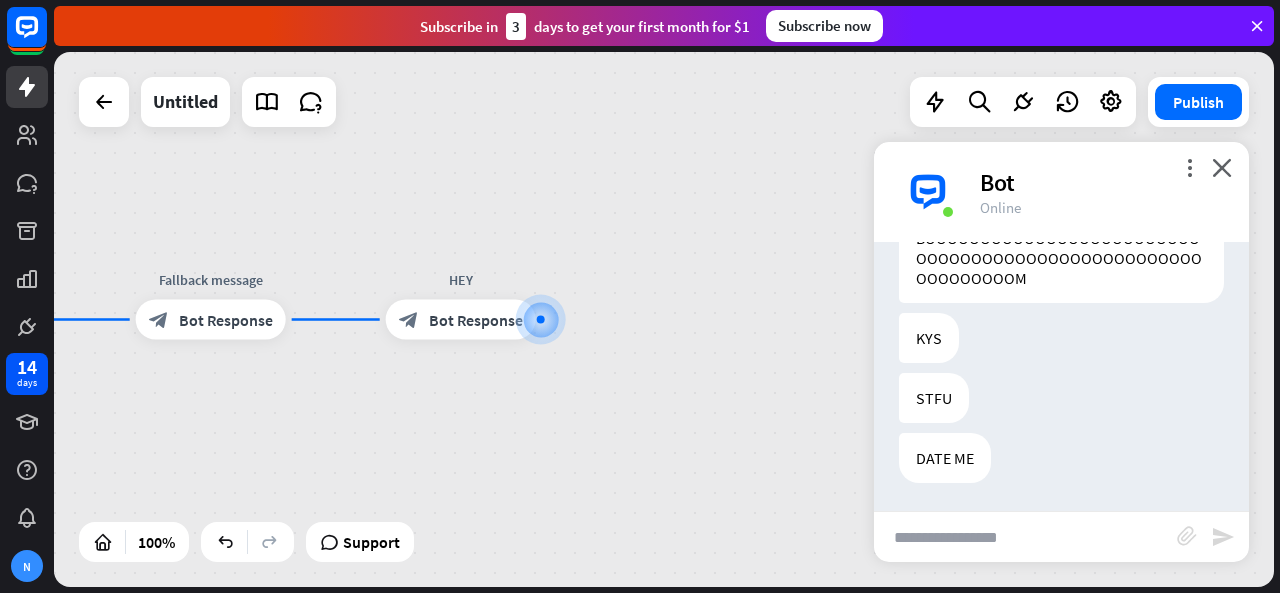 click on "more_vert
close
Bot
Online" at bounding box center [1061, 192] 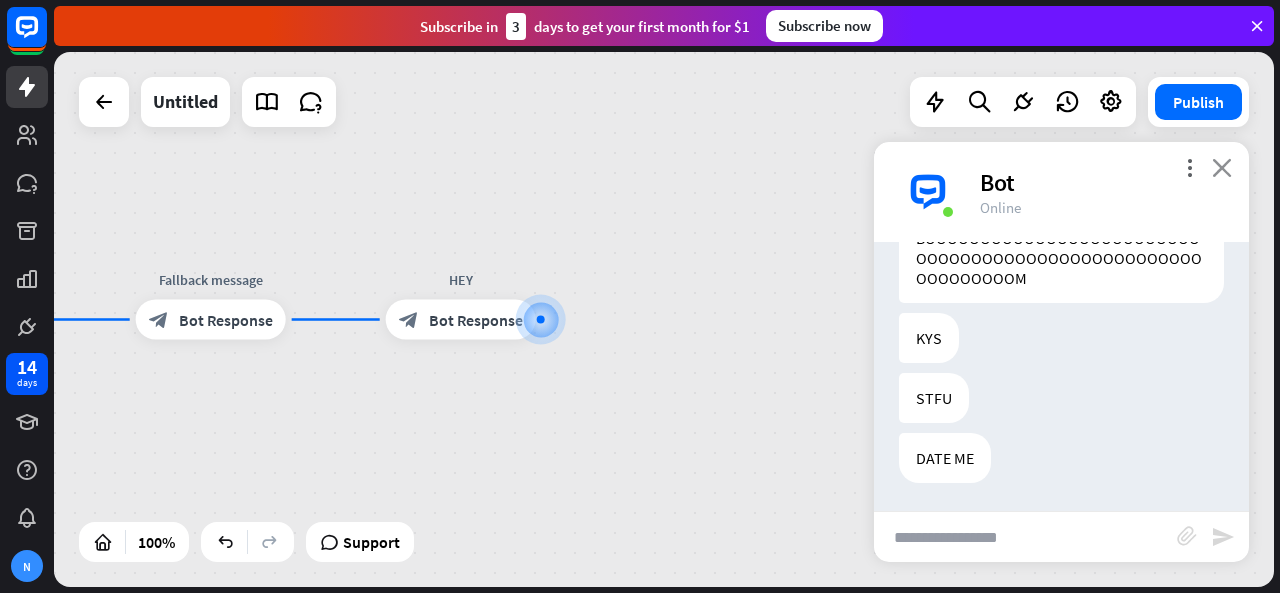 click on "close" at bounding box center [1222, 167] 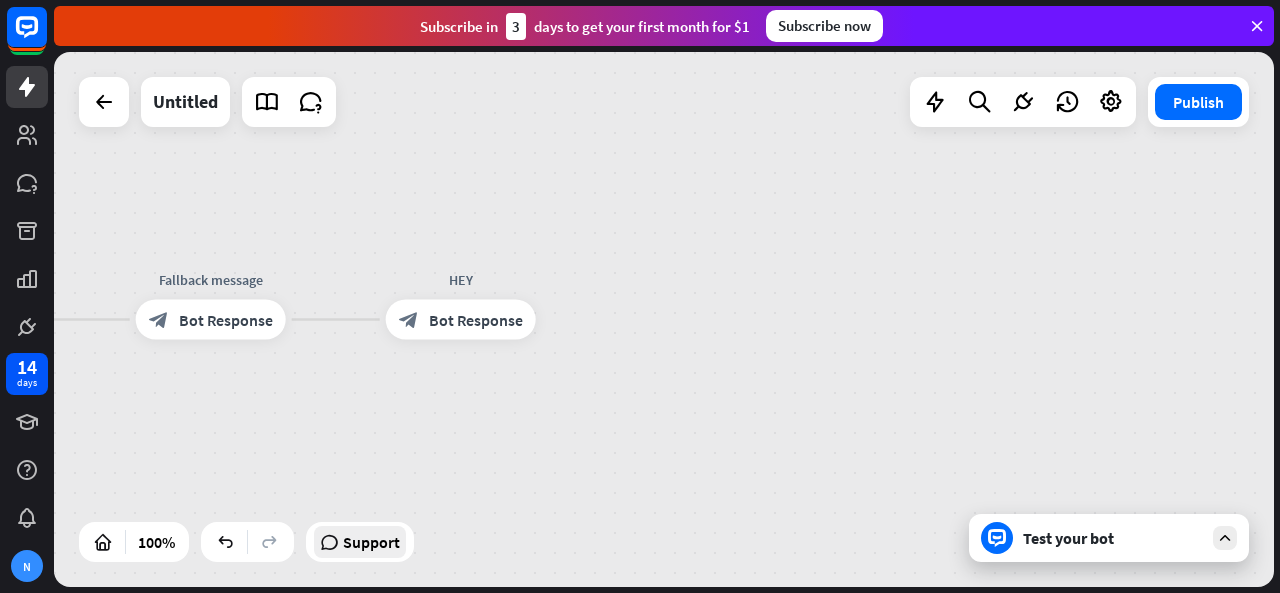 click on "Support" at bounding box center [371, 542] 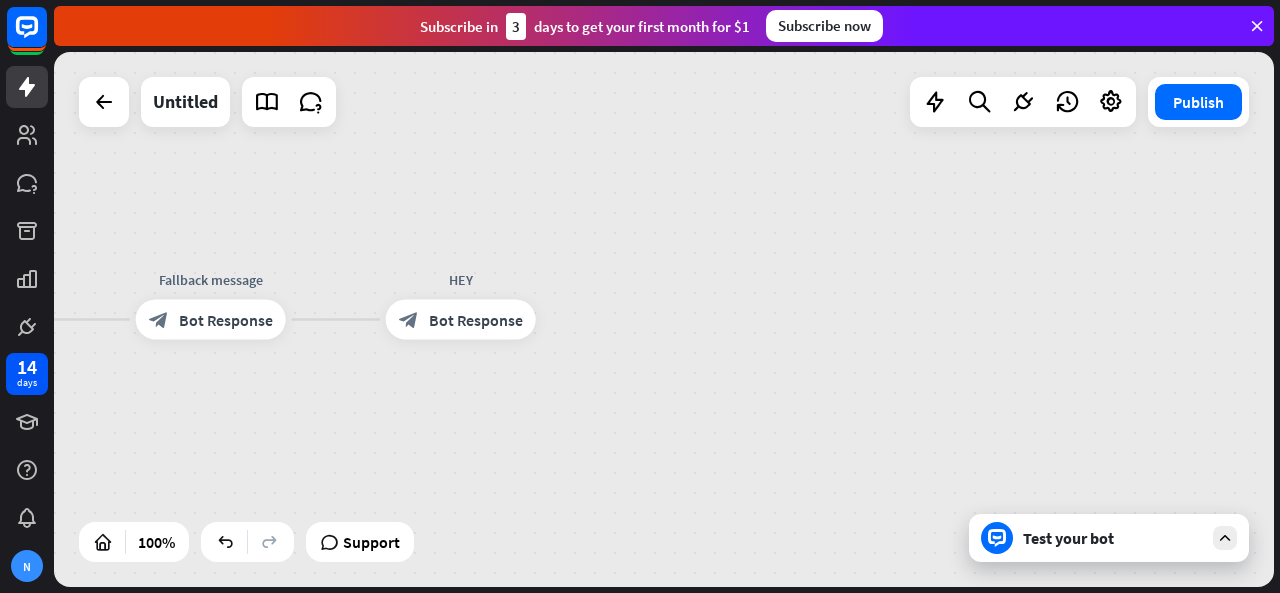 click on "home_2   Start point                 Welcome message   block_bot_response   Bot Response                     AI Assist                   block_fallback   Default fallback                 Fallback message   block_bot_response   Bot Response                 HEY   block_bot_response   Bot Response" at bounding box center [664, 319] 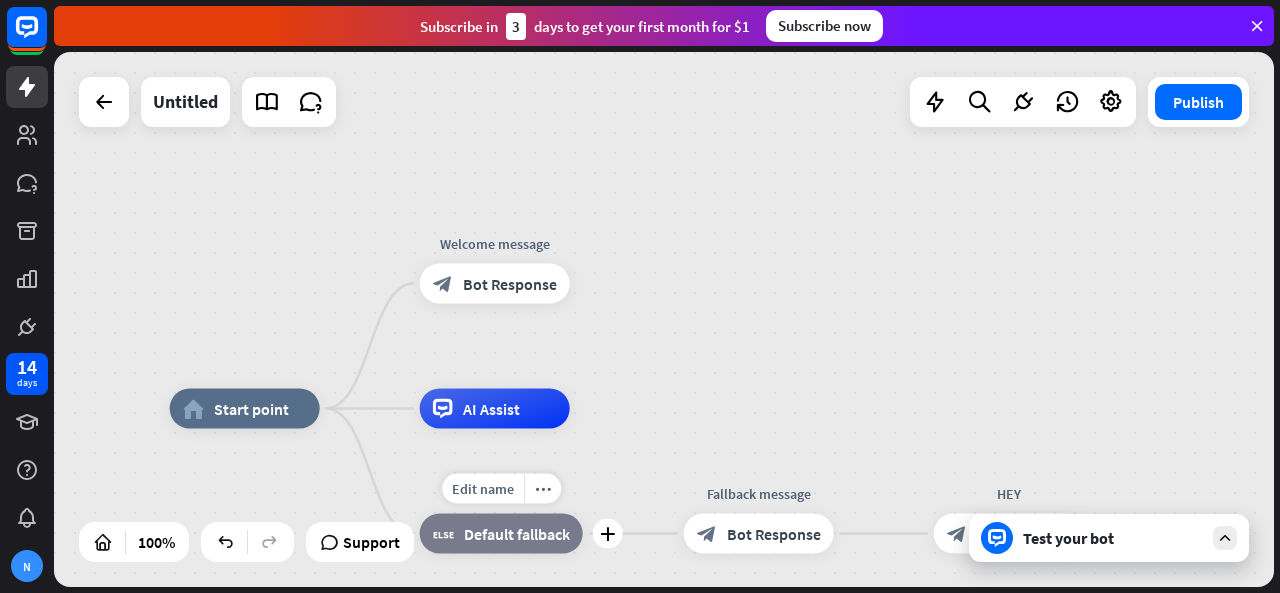 click on "Bot Response" at bounding box center [510, 284] 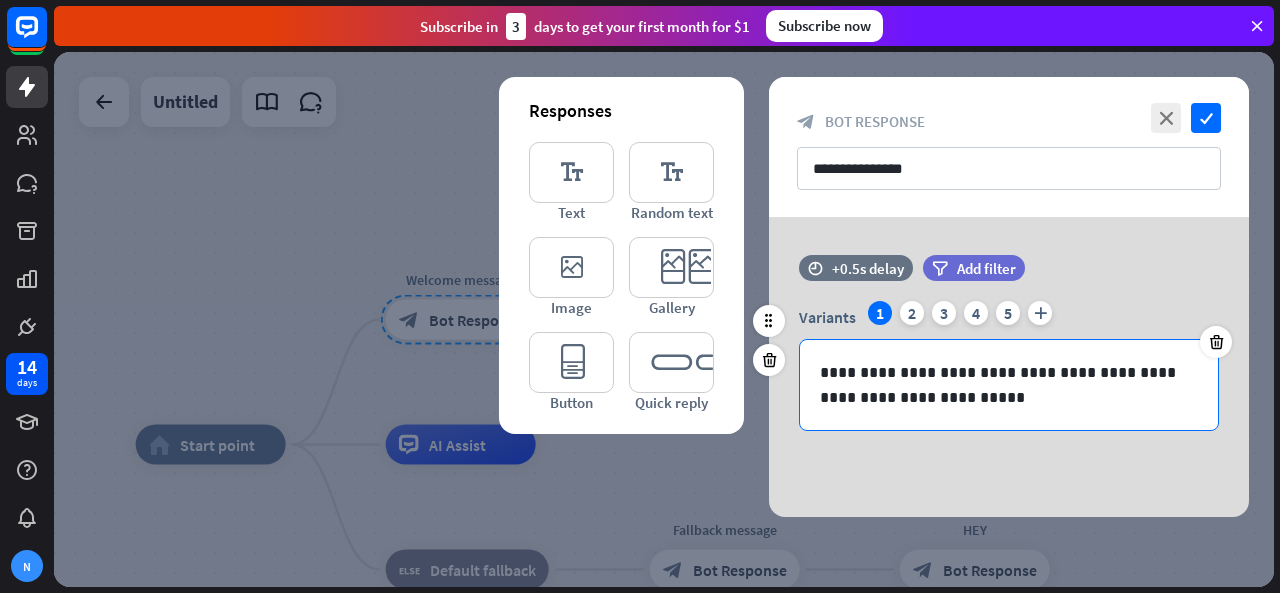 click on "**********" at bounding box center [1009, 385] 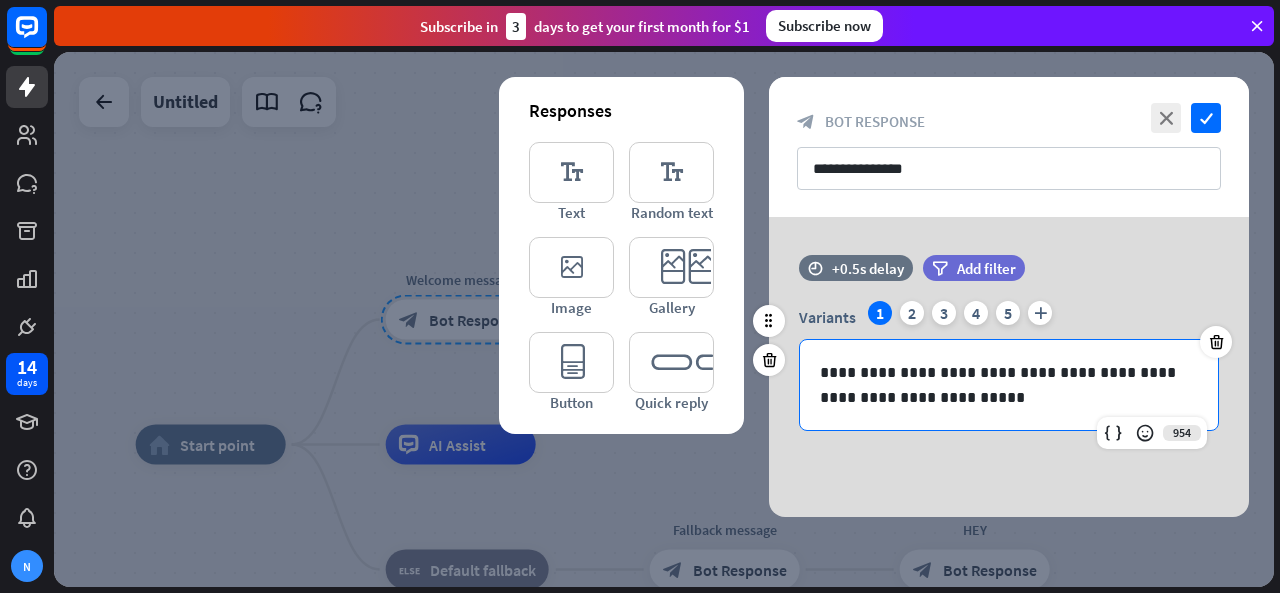 type 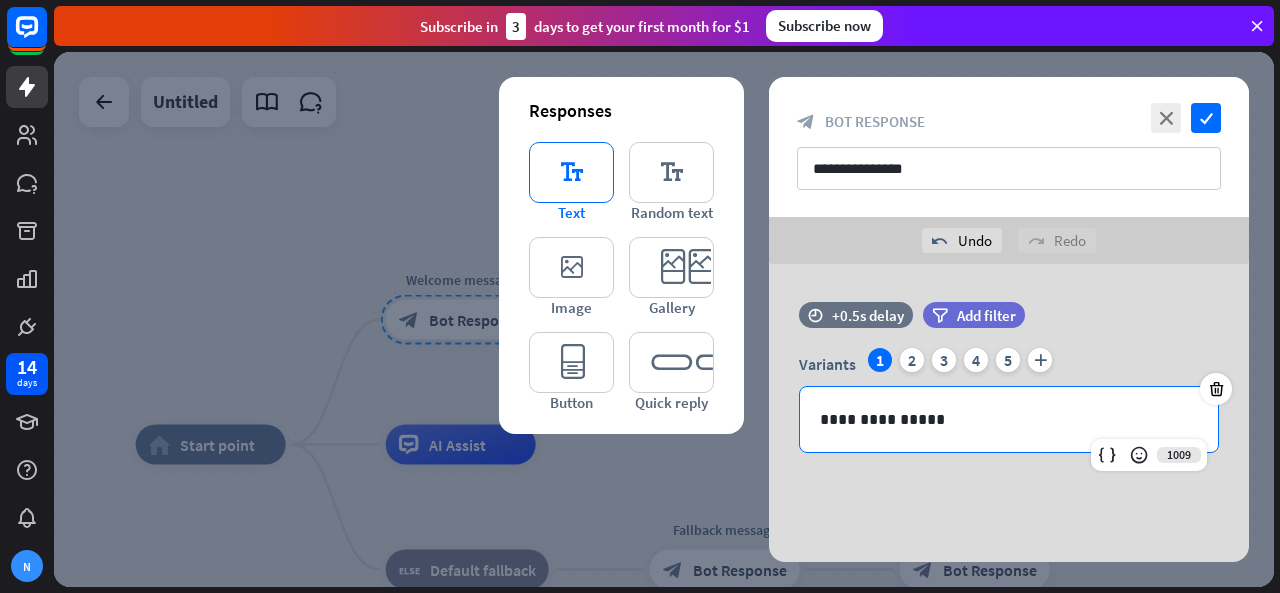 click on "editor_text" at bounding box center (571, 172) 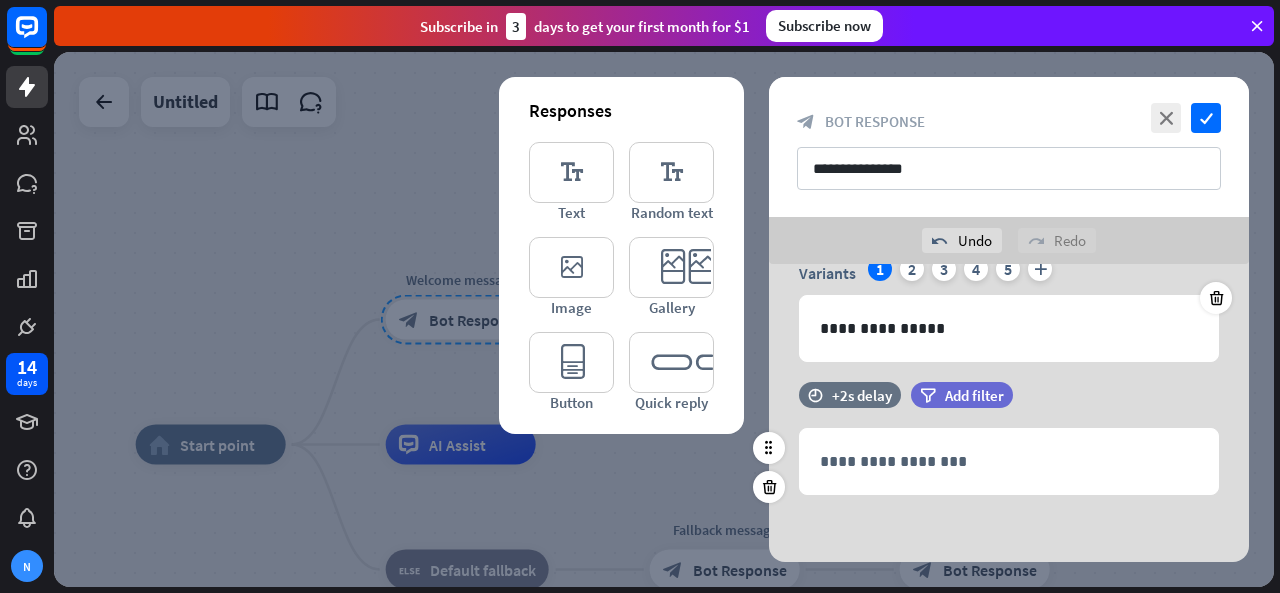 scroll, scrollTop: 92, scrollLeft: 0, axis: vertical 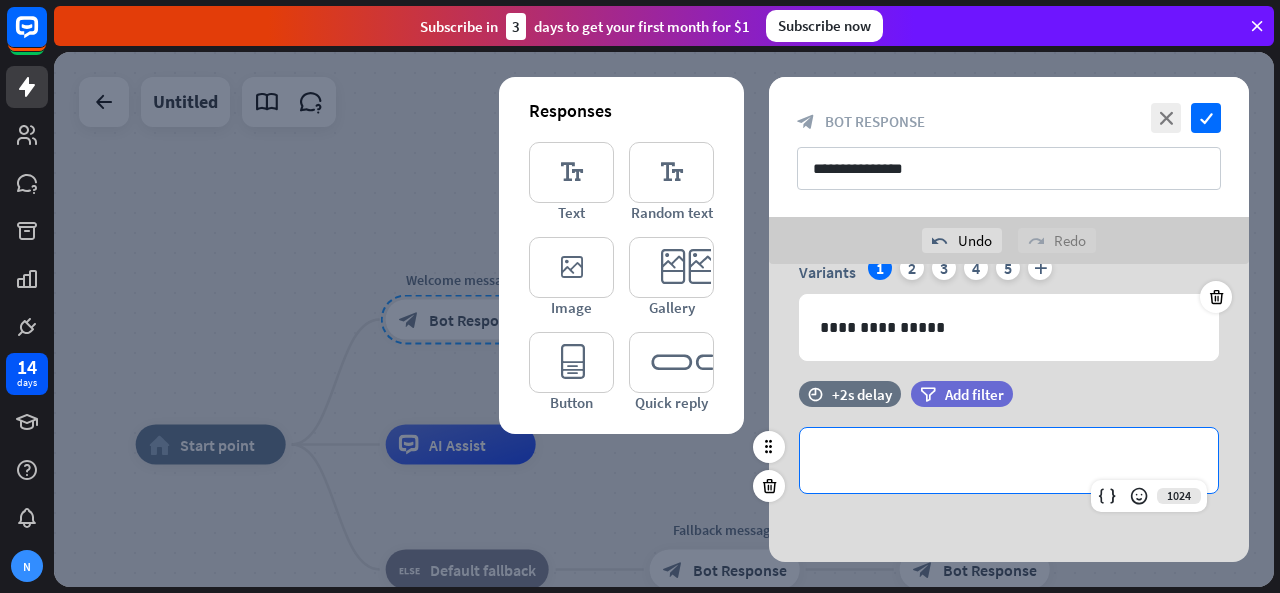click on "**********" at bounding box center [1009, 460] 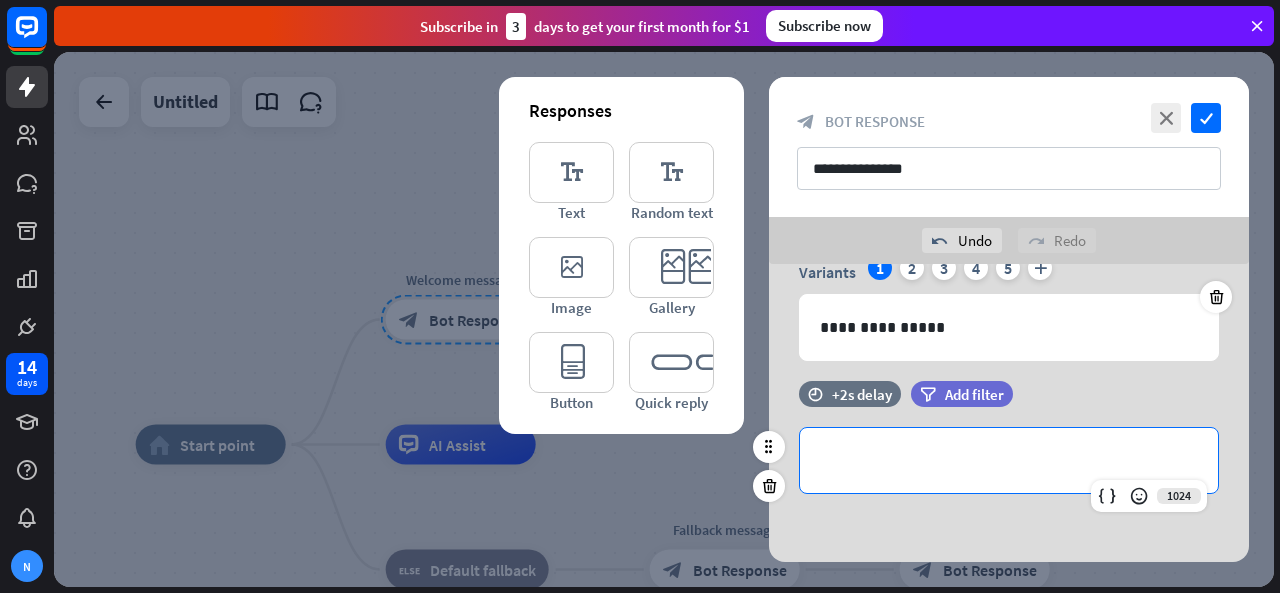 type 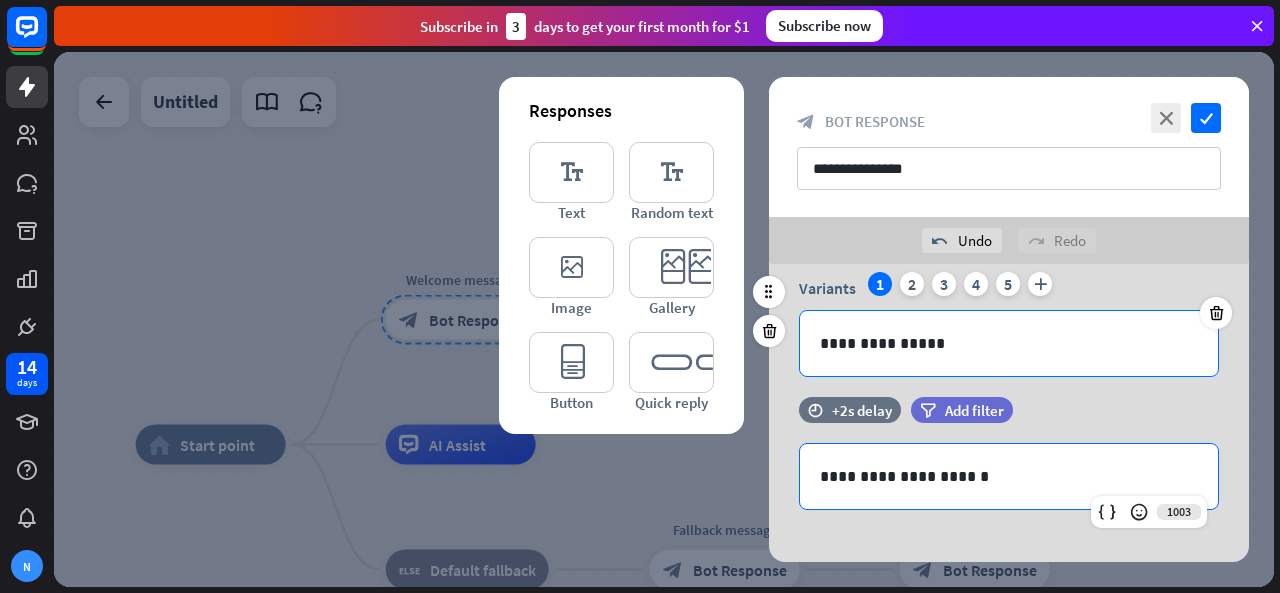 scroll, scrollTop: 92, scrollLeft: 0, axis: vertical 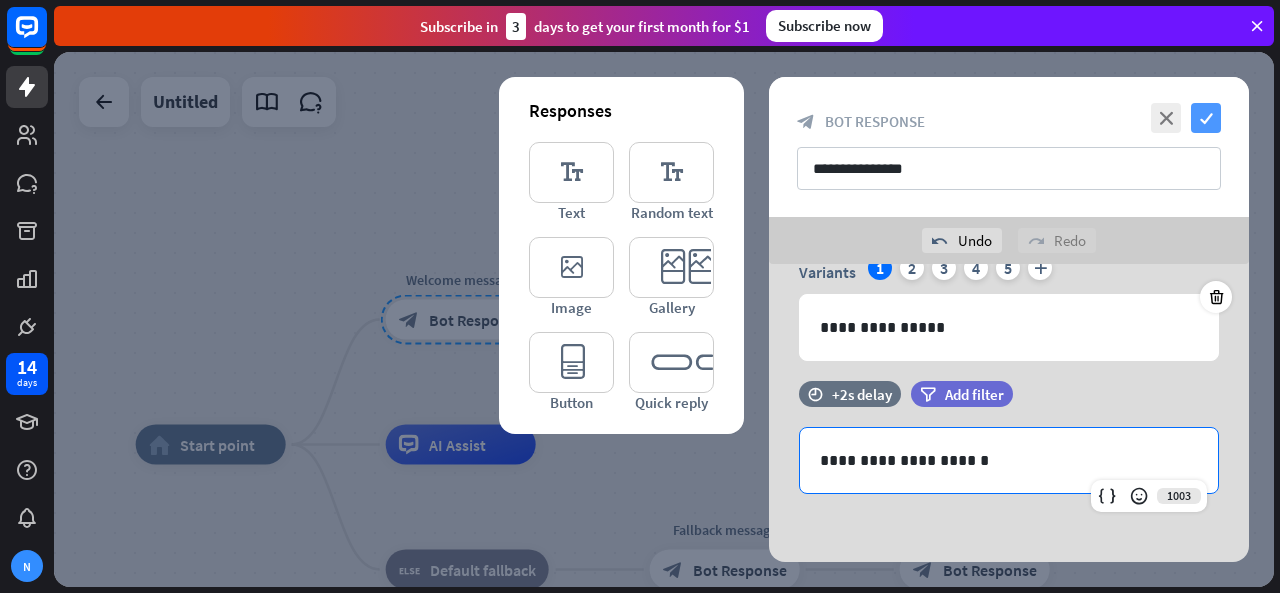 click on "check" at bounding box center [1206, 118] 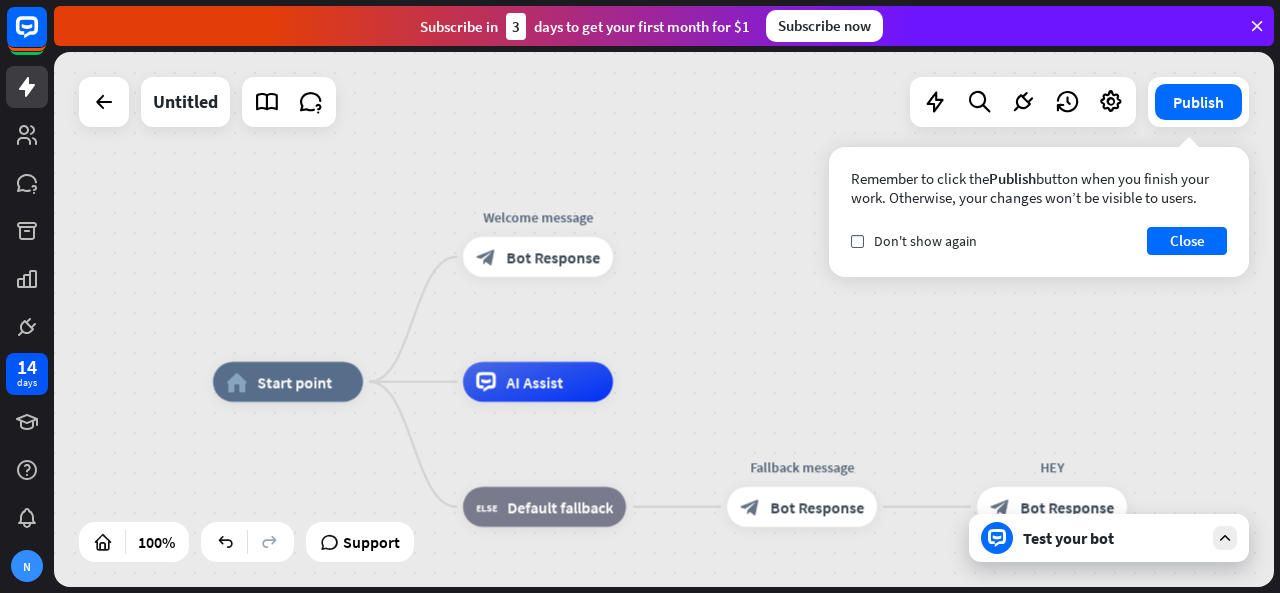 click on "Test your bot" at bounding box center (1113, 538) 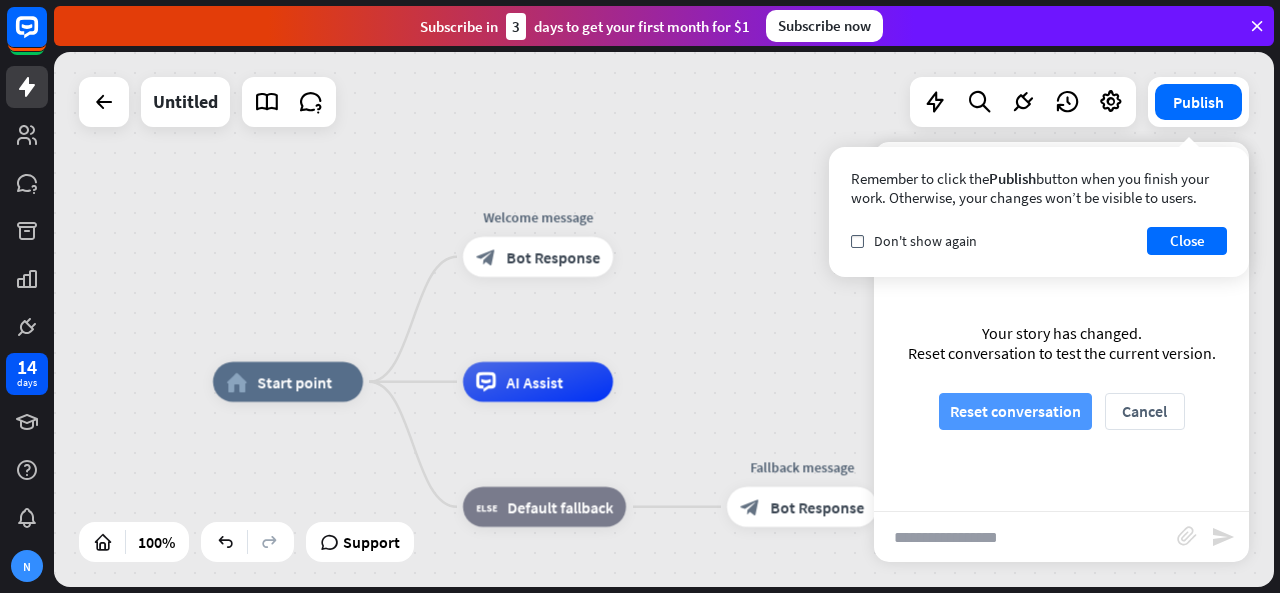 click on "Reset conversation" at bounding box center [1015, 411] 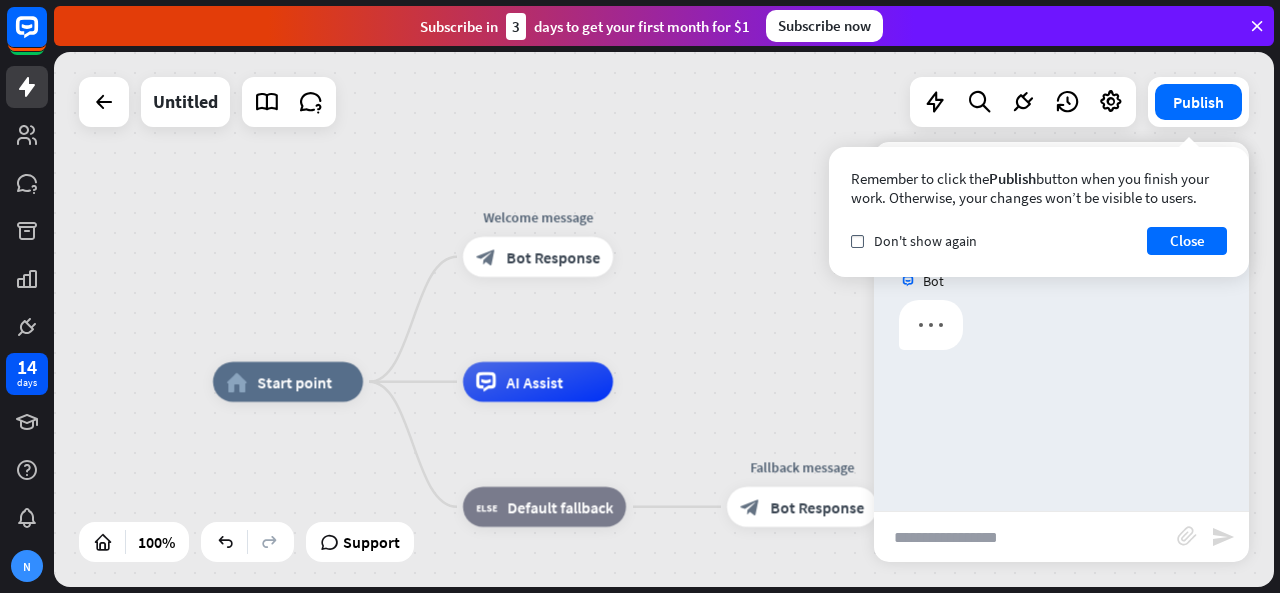 scroll, scrollTop: 0, scrollLeft: 0, axis: both 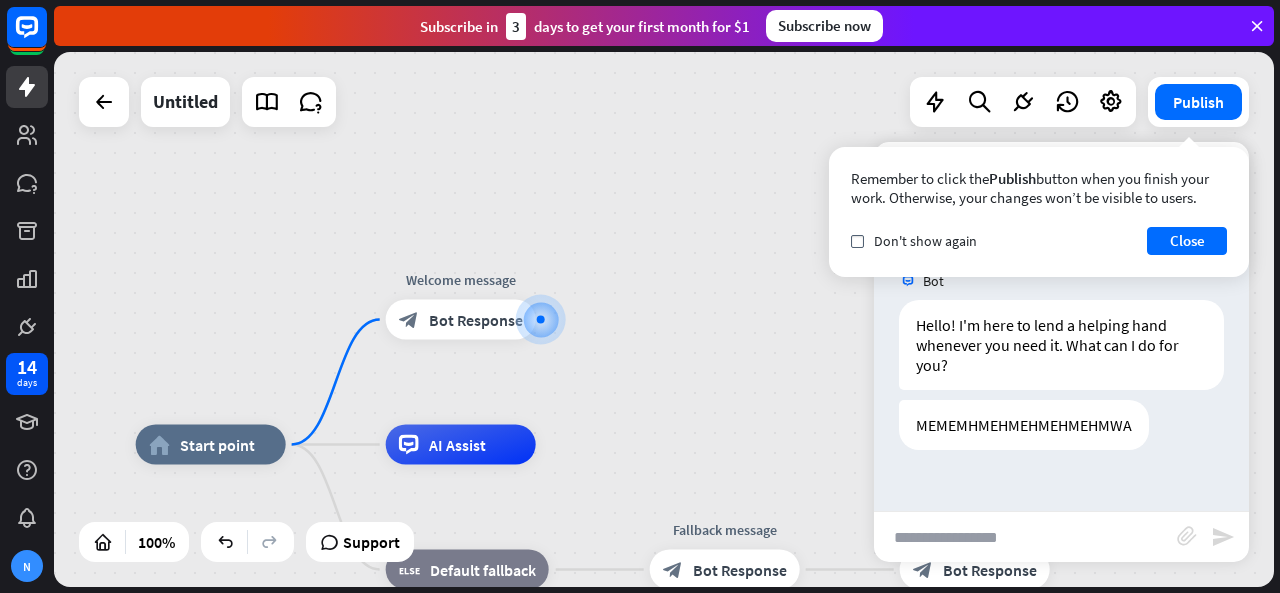 click on "block_bot_response   Bot Response" at bounding box center [461, 320] 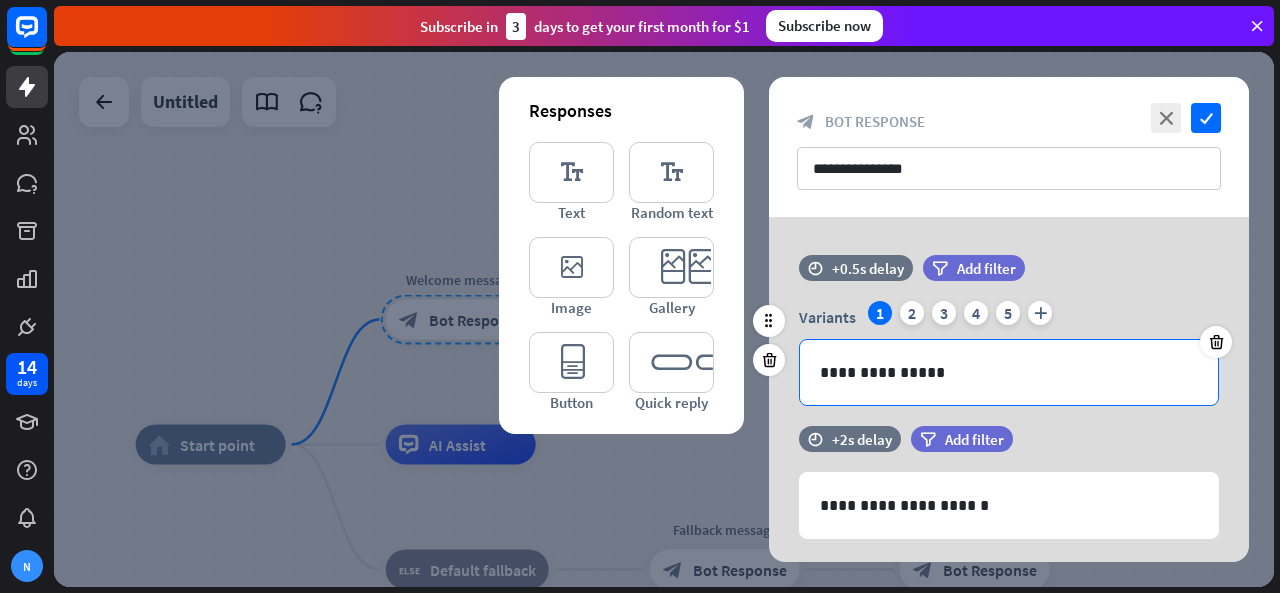 click on "**********" at bounding box center [1009, 372] 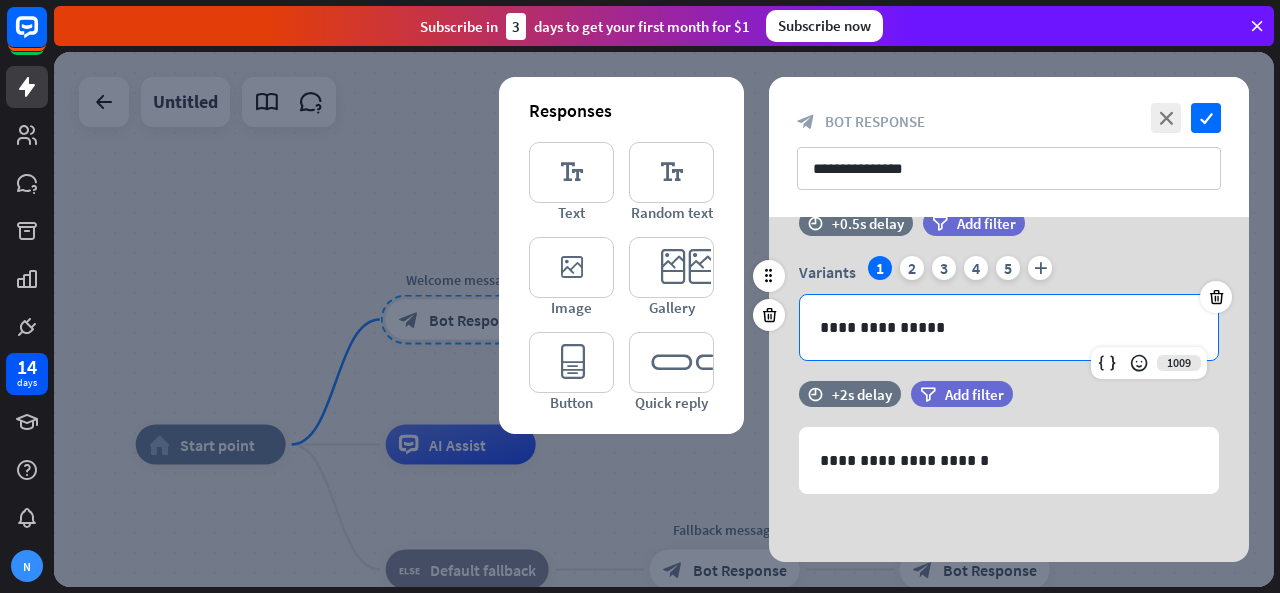 scroll, scrollTop: 0, scrollLeft: 0, axis: both 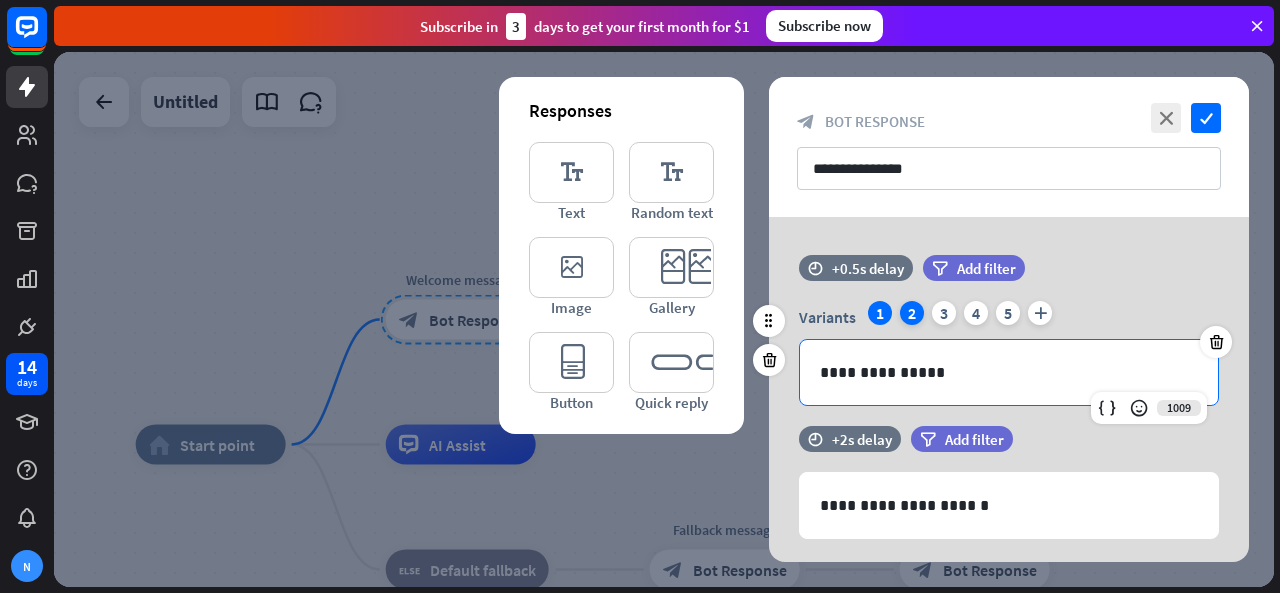 click on "2" at bounding box center (912, 313) 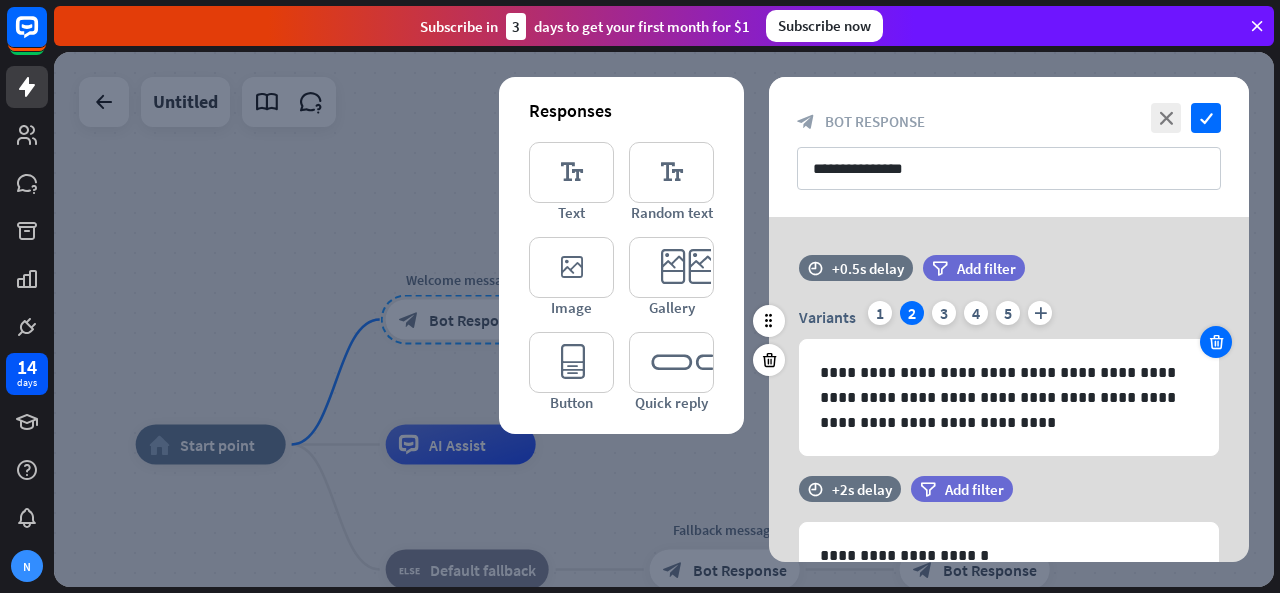 click at bounding box center [1216, 342] 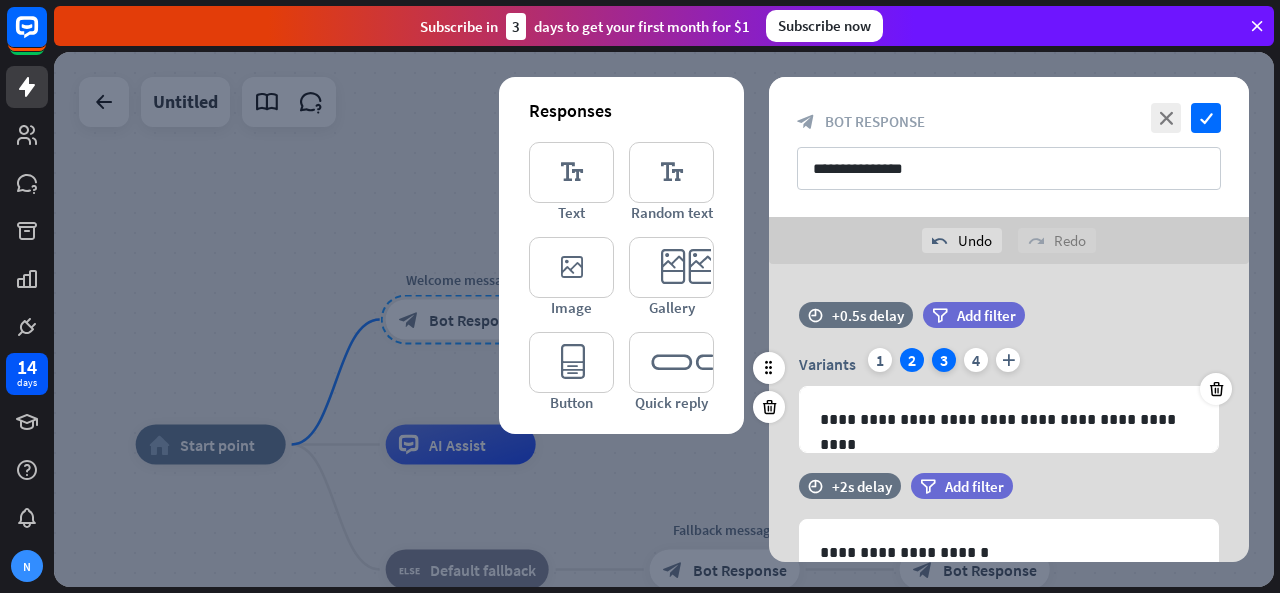 click on "3" at bounding box center [944, 360] 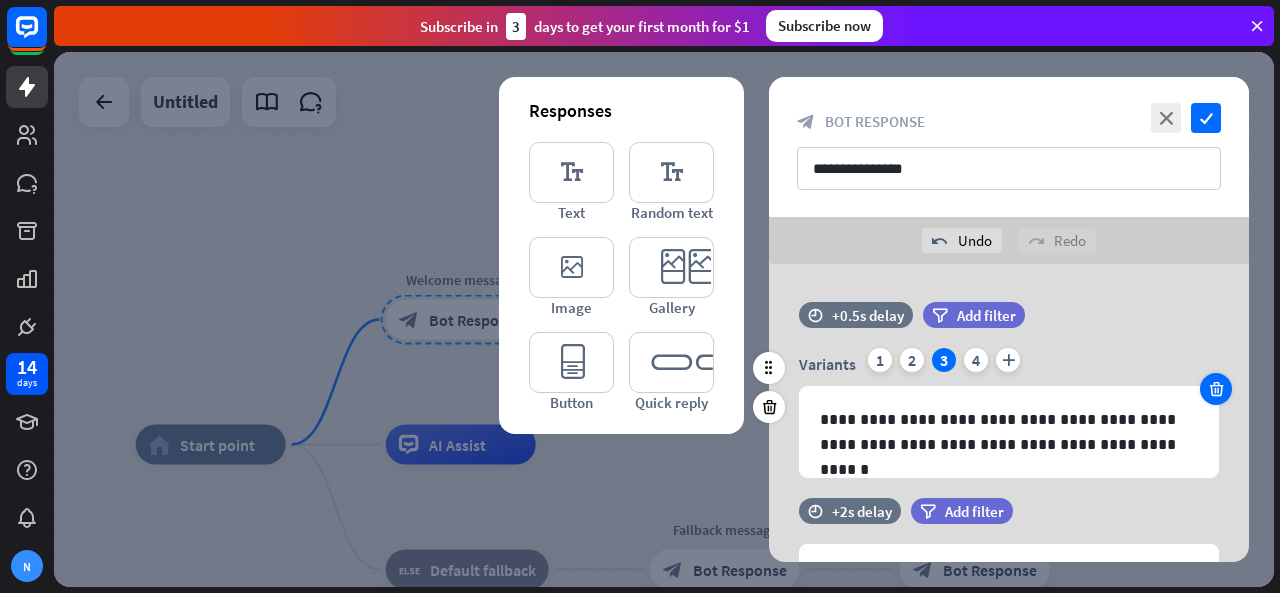 click at bounding box center (1216, 389) 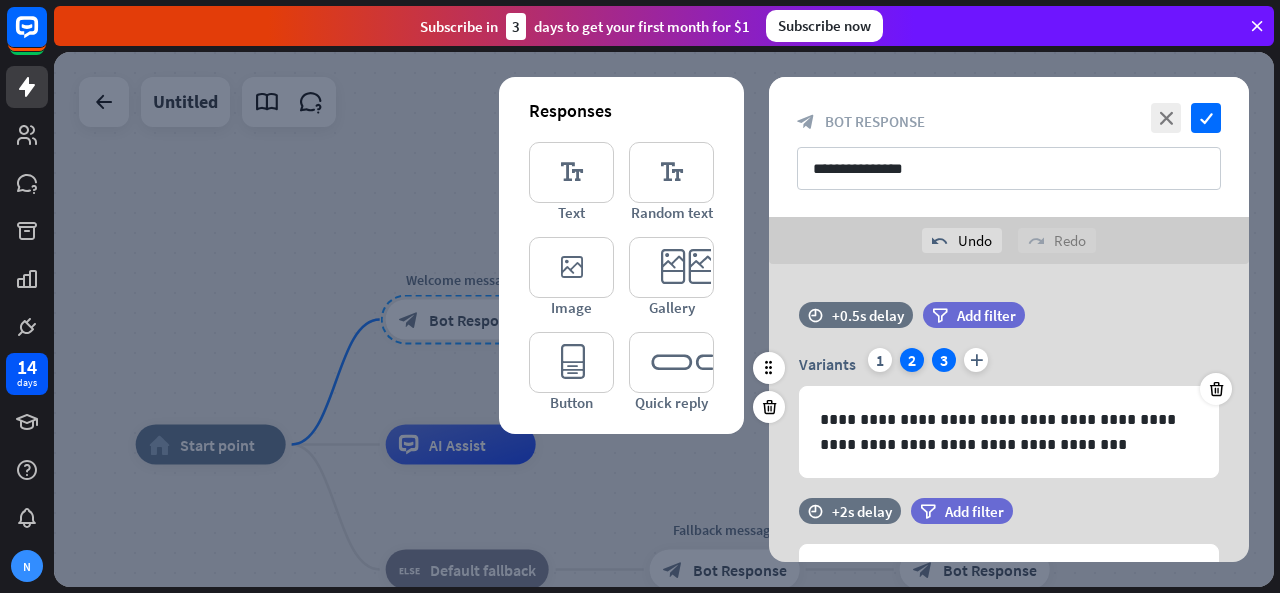 click on "2" at bounding box center (912, 360) 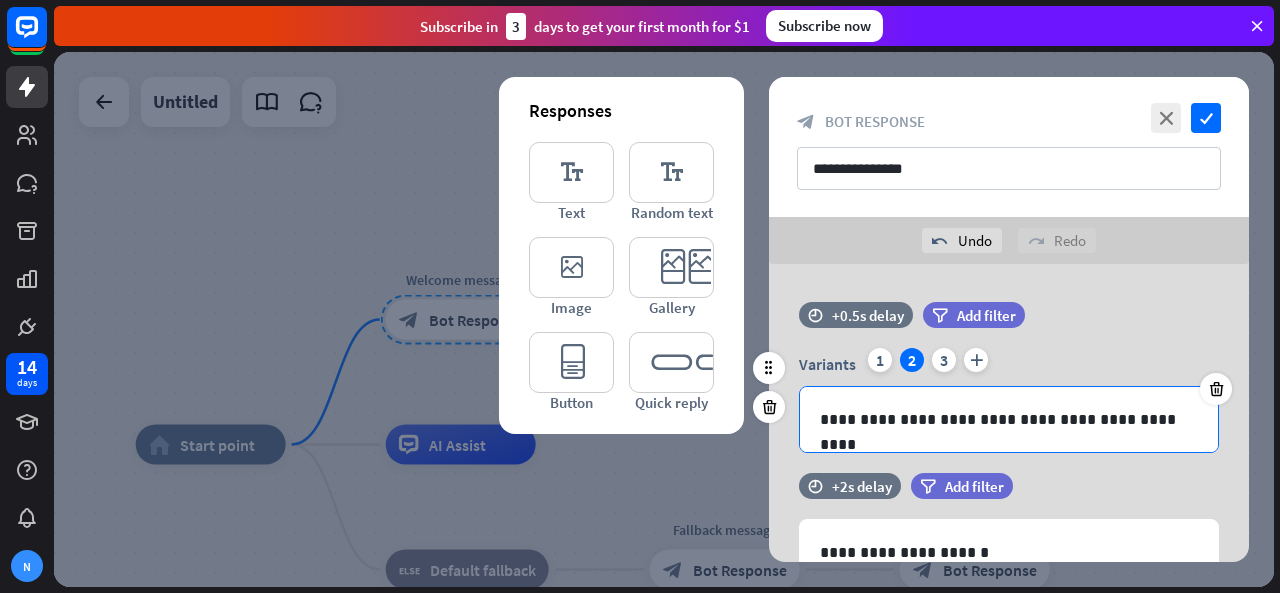 click on "**********" at bounding box center [1009, 419] 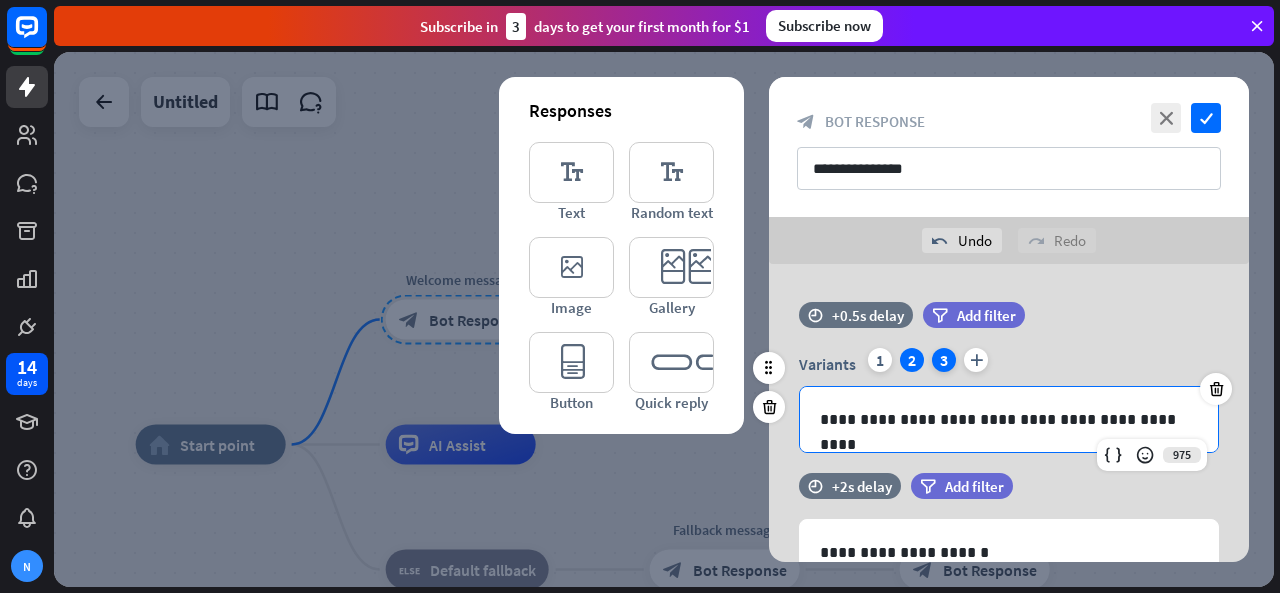 click on "3" at bounding box center [944, 360] 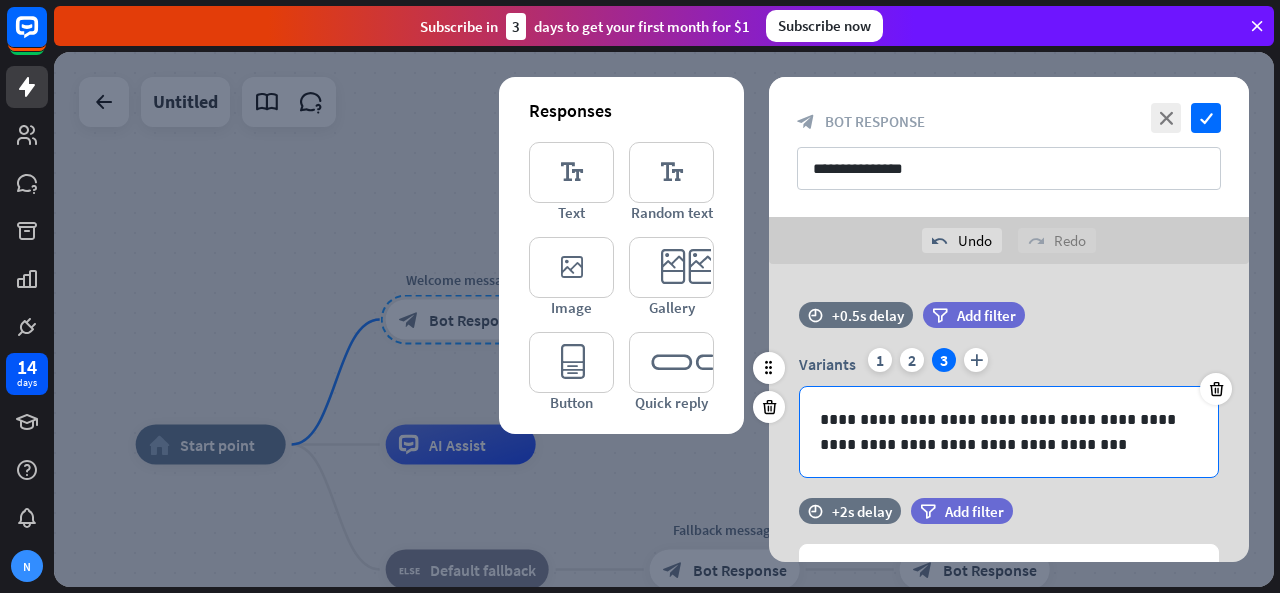 click on "**********" at bounding box center (1009, 432) 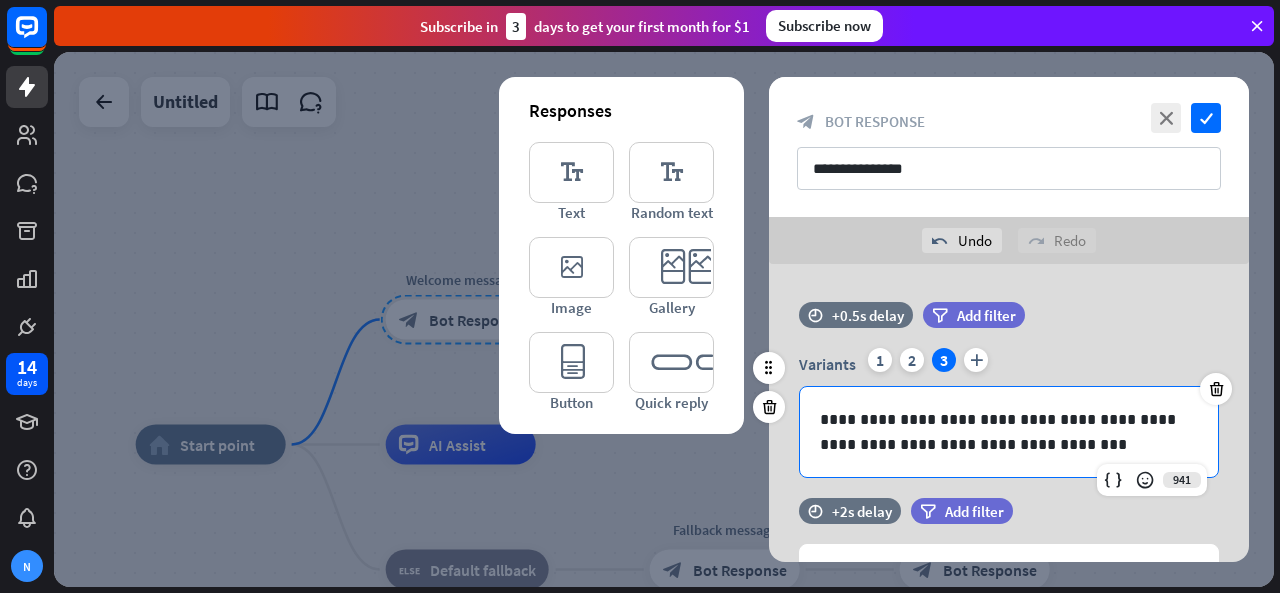 type 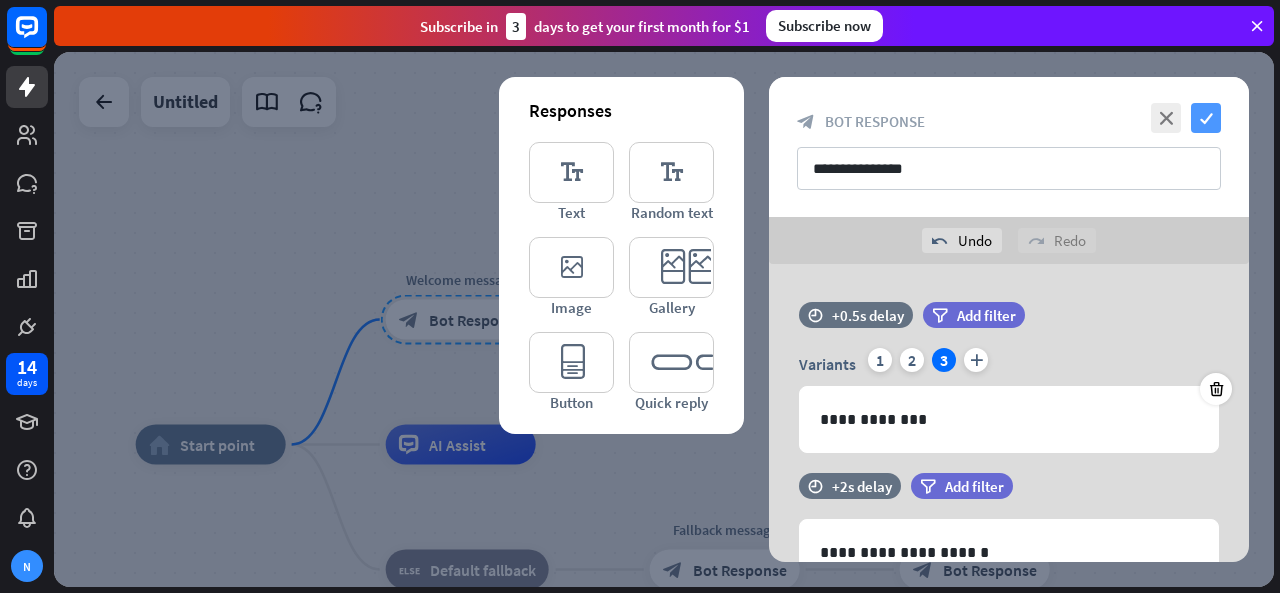 click on "check" at bounding box center (1206, 118) 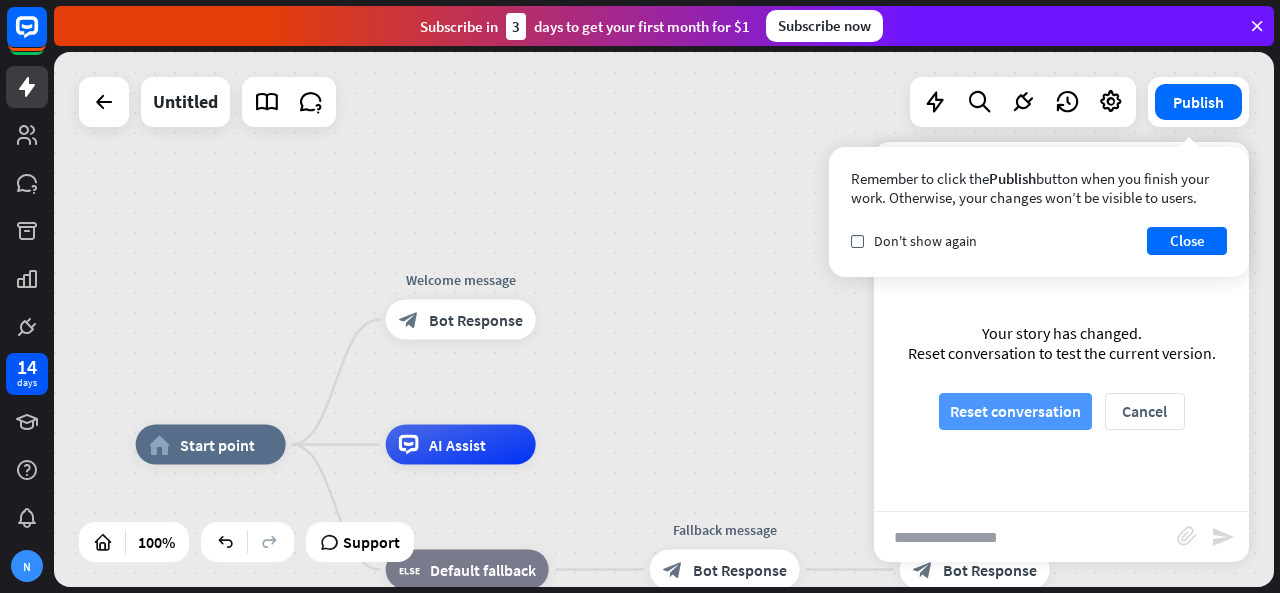 click on "Reset conversation" at bounding box center [1015, 411] 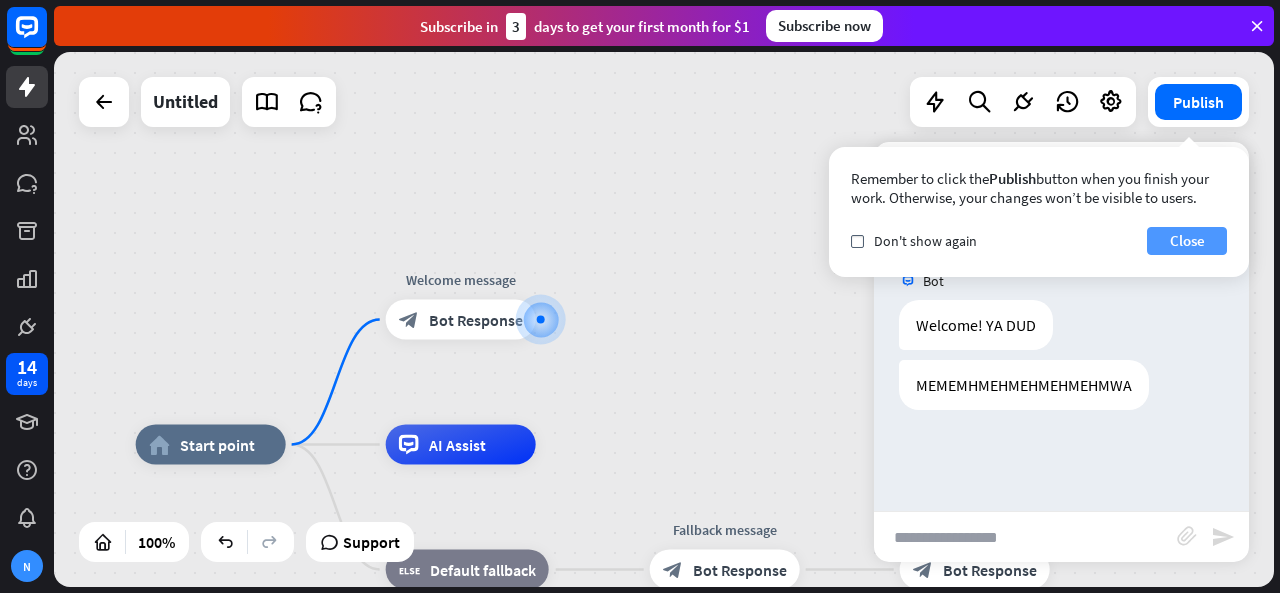 click on "Close" at bounding box center (1187, 241) 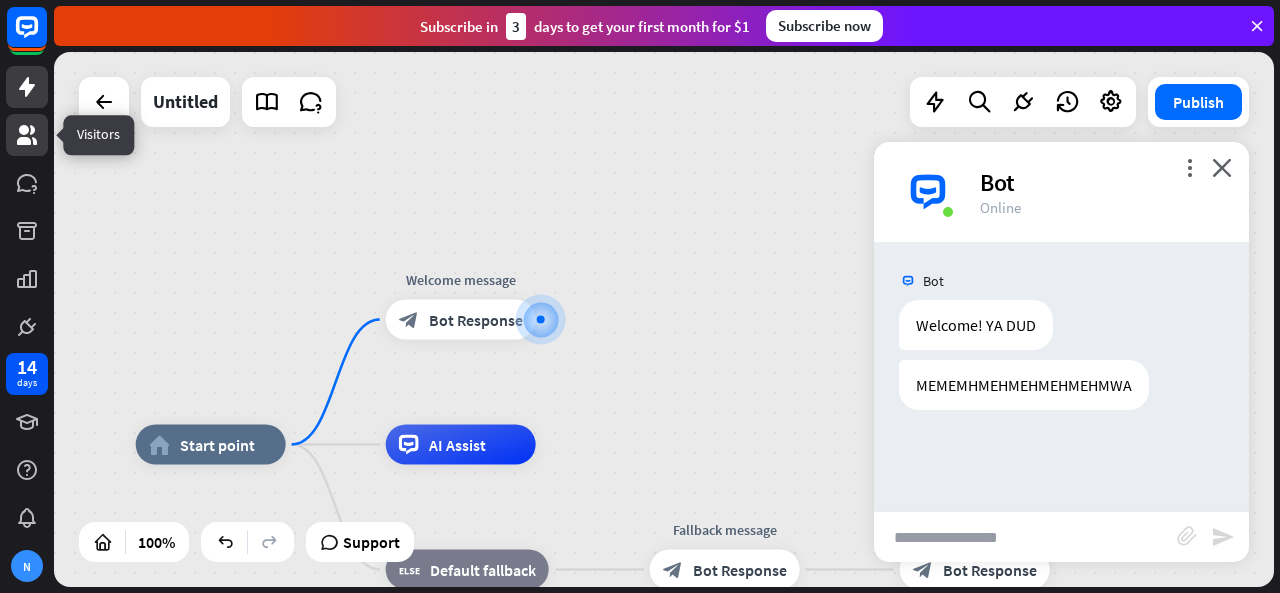 click 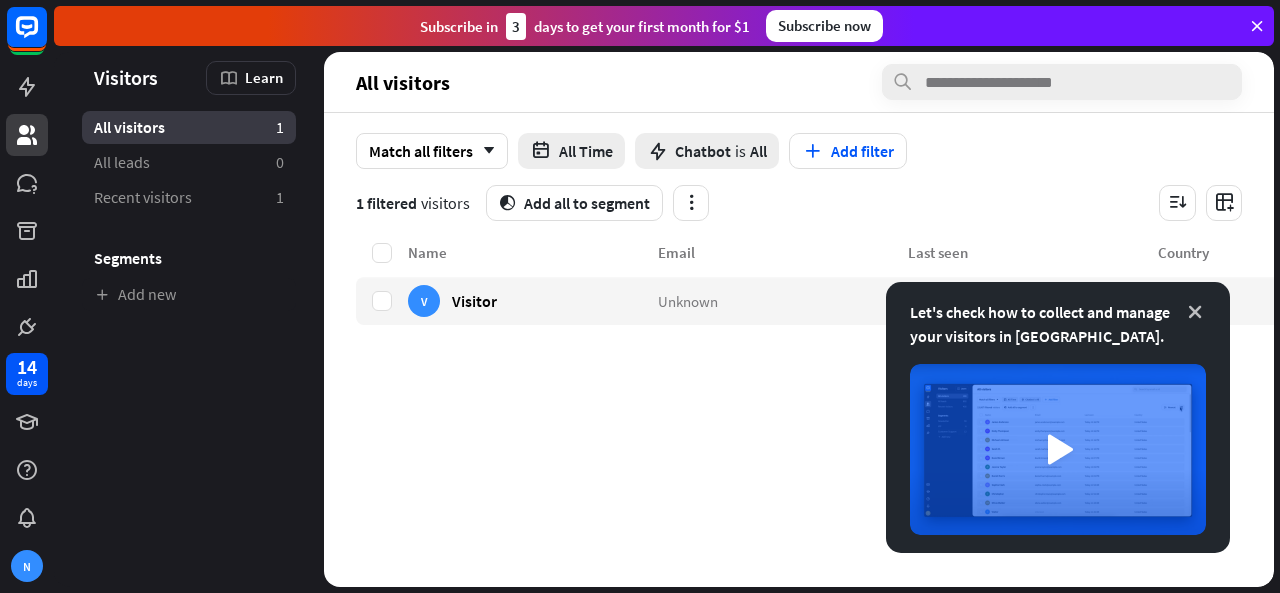 click at bounding box center [1195, 312] 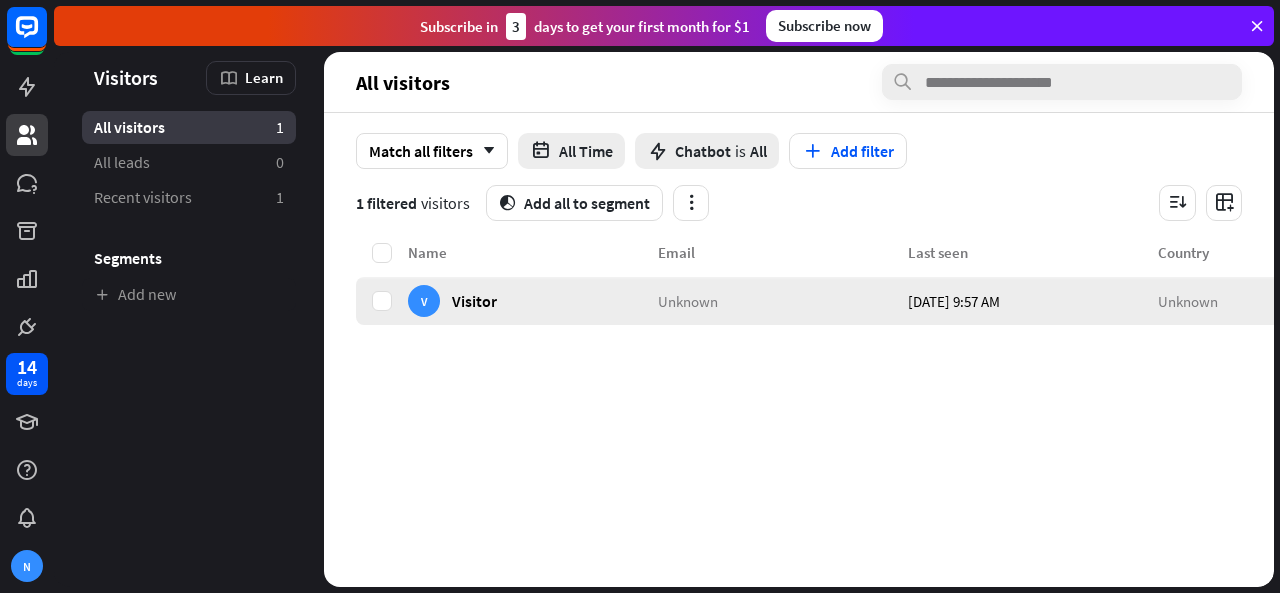 click on "V
Visitor" at bounding box center (533, 301) 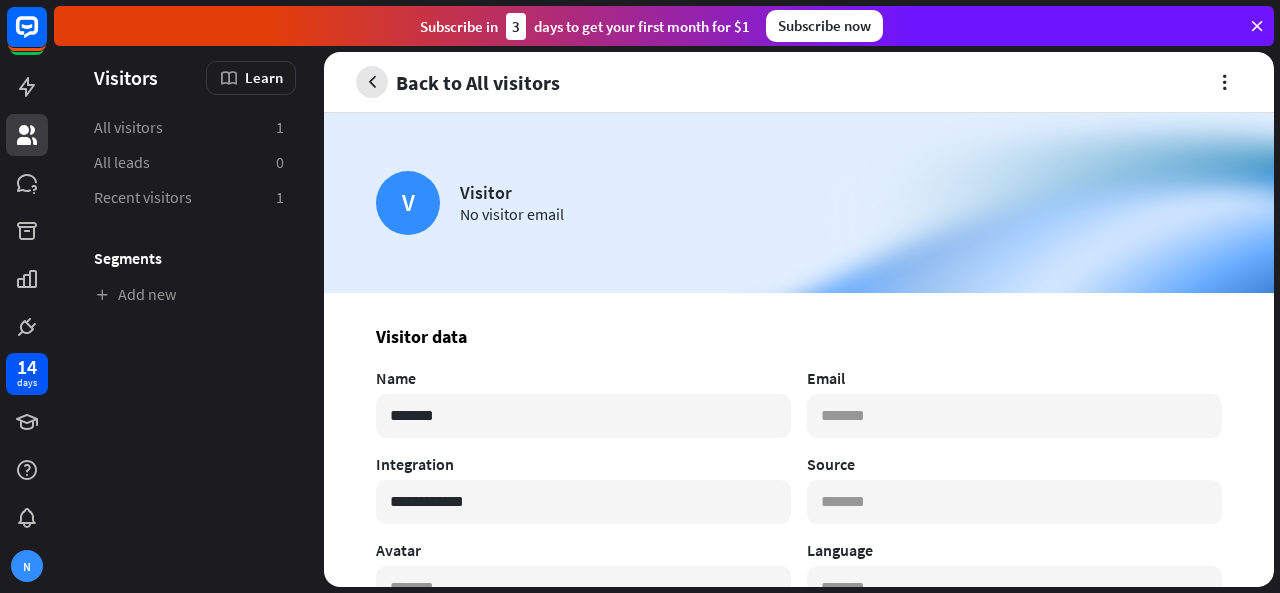 click at bounding box center [372, 82] 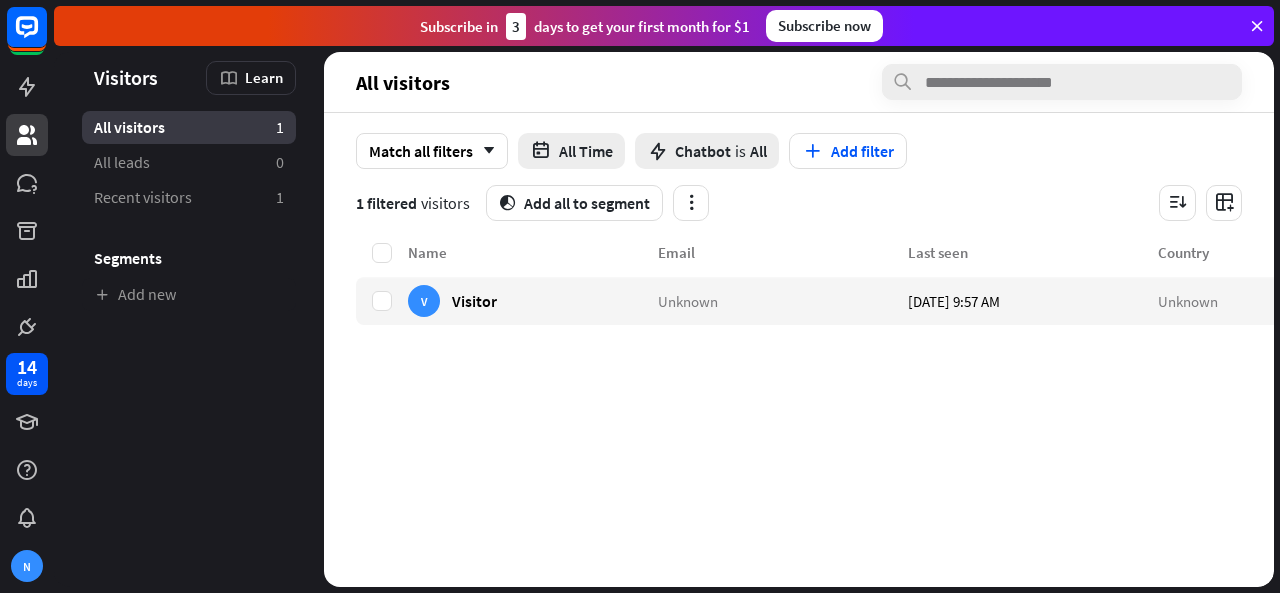 click at bounding box center [382, 253] 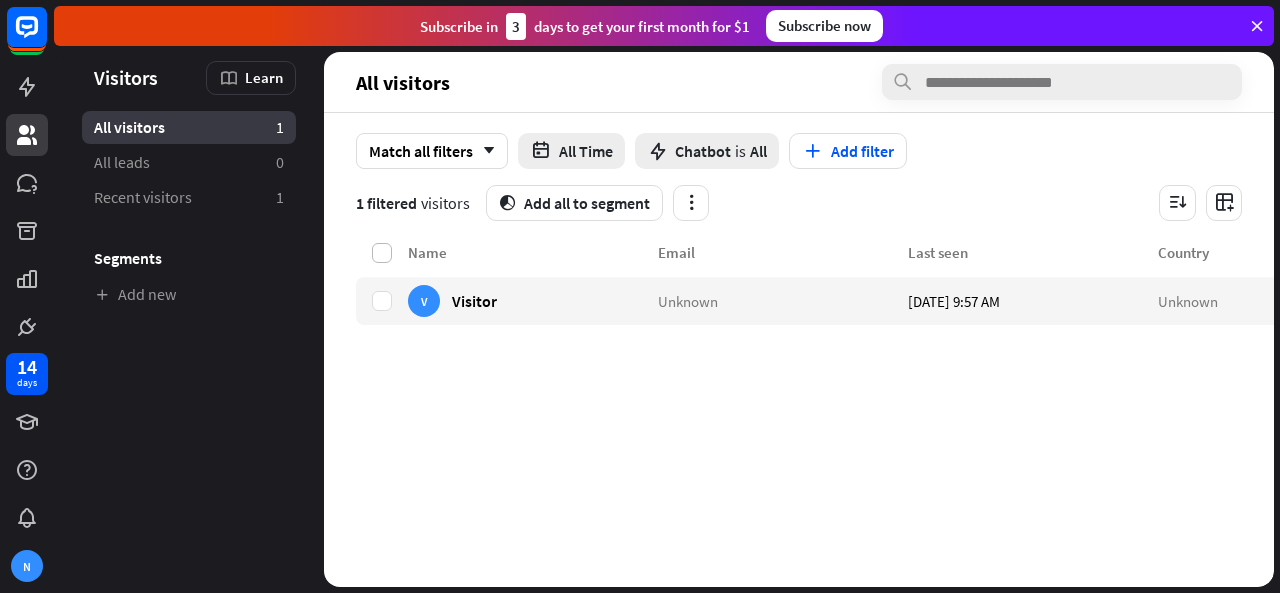 click at bounding box center (382, 253) 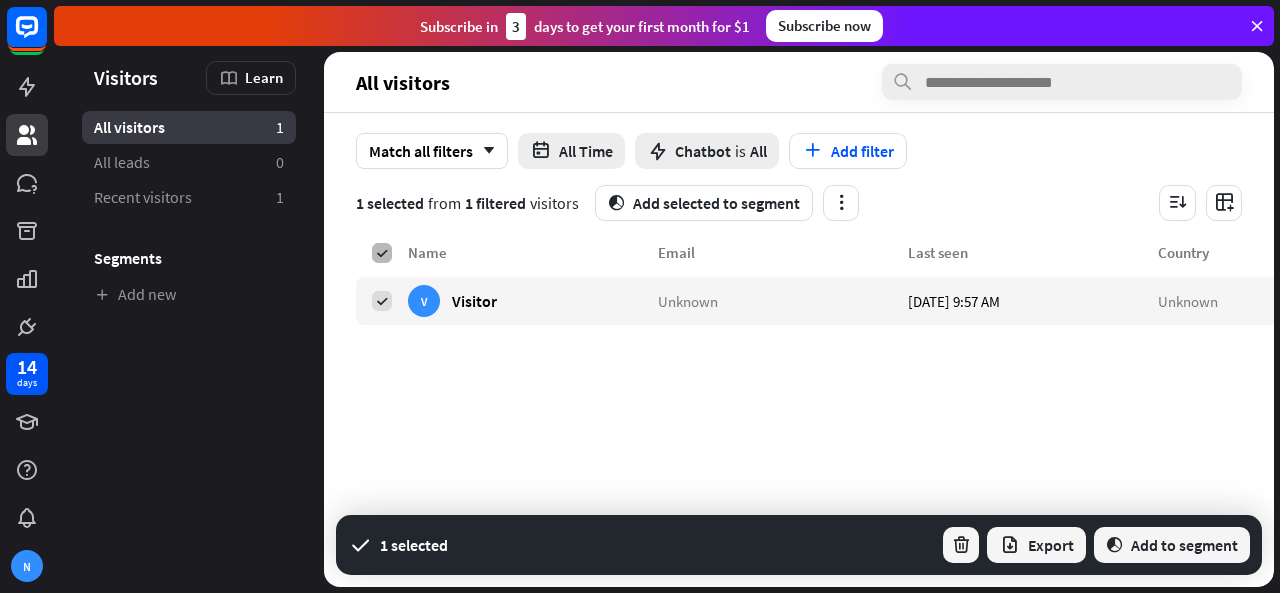 click at bounding box center [382, 253] 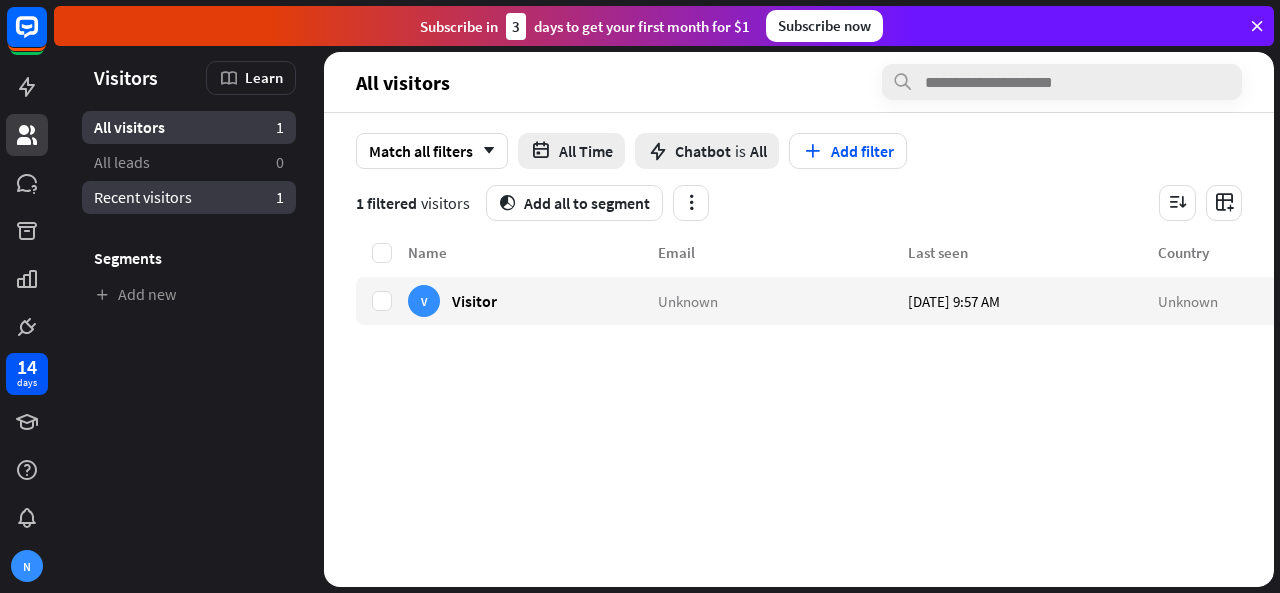 click on "Recent visitors
1" at bounding box center [189, 197] 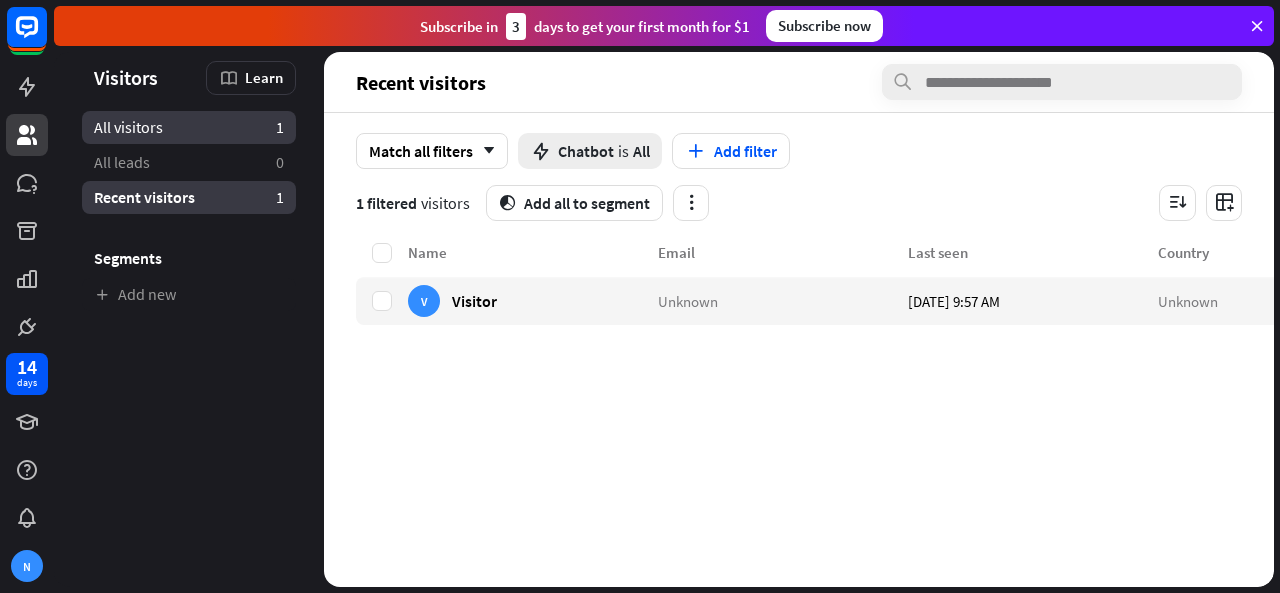 click on "All visitors
1" at bounding box center (189, 127) 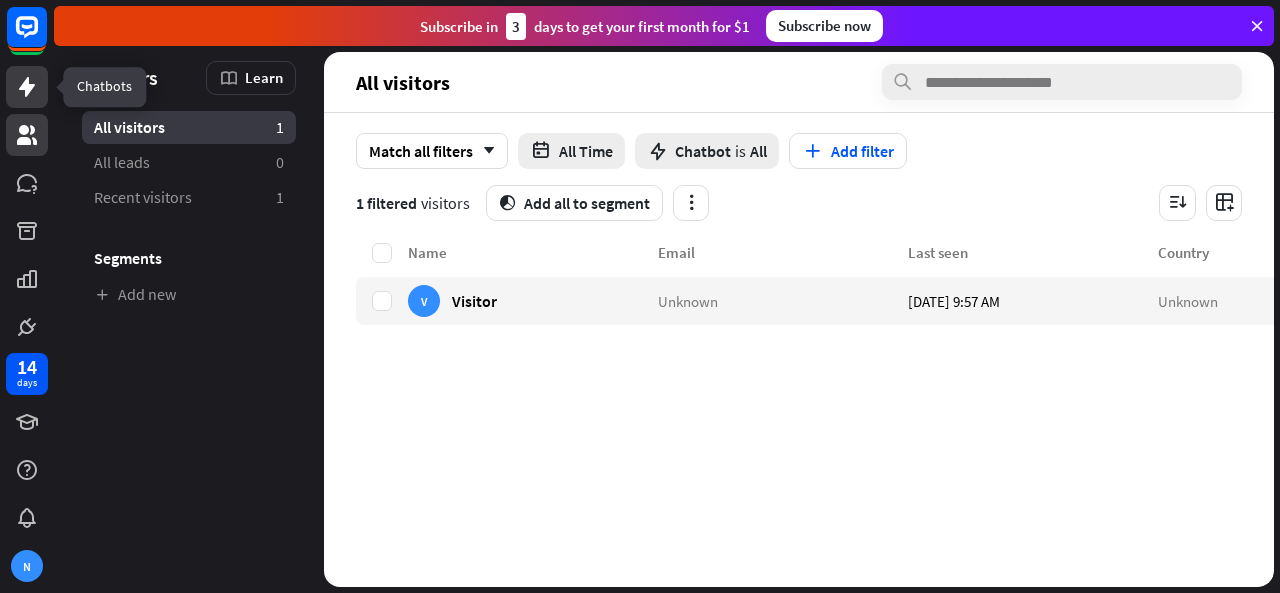 click 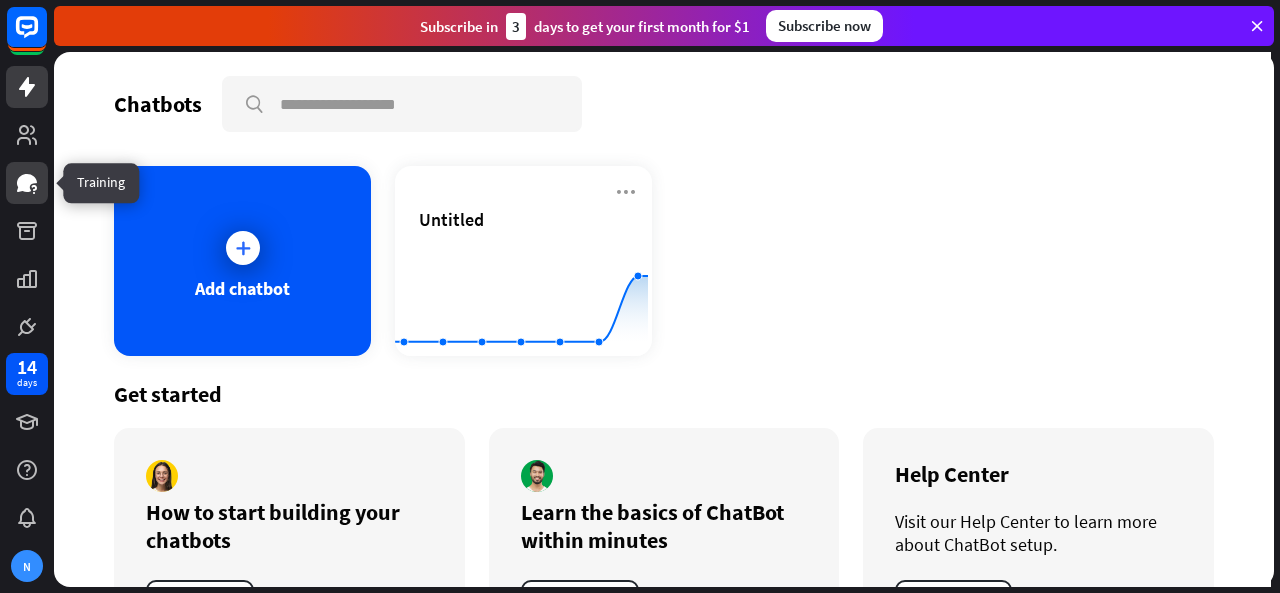 click at bounding box center [27, 183] 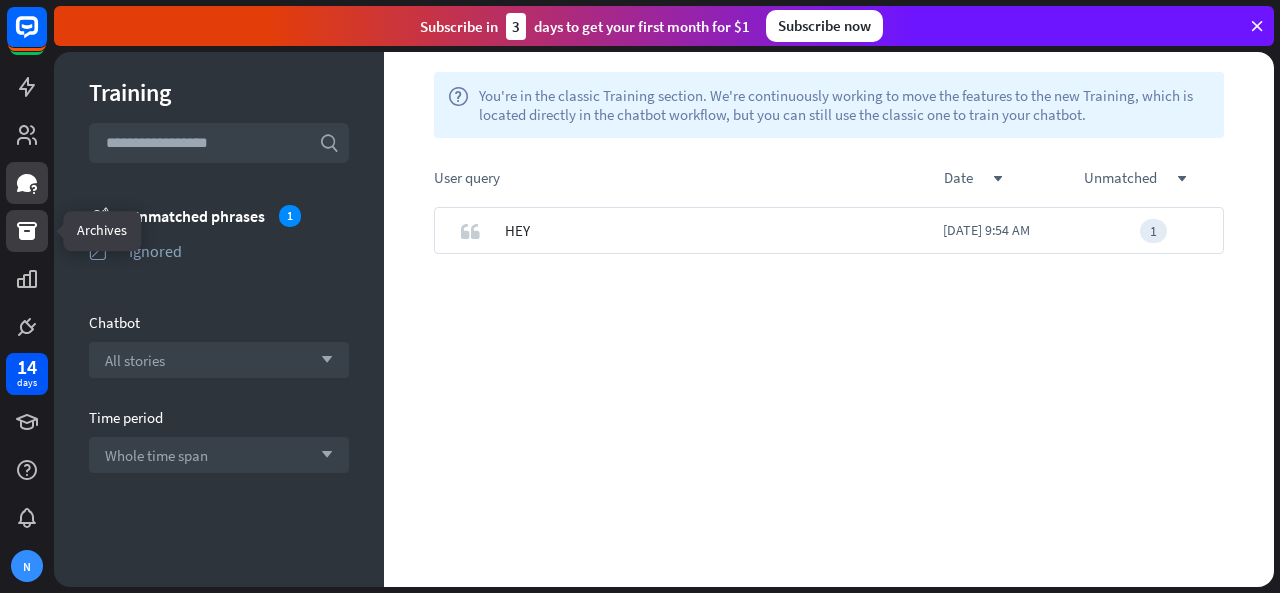 click at bounding box center [27, 231] 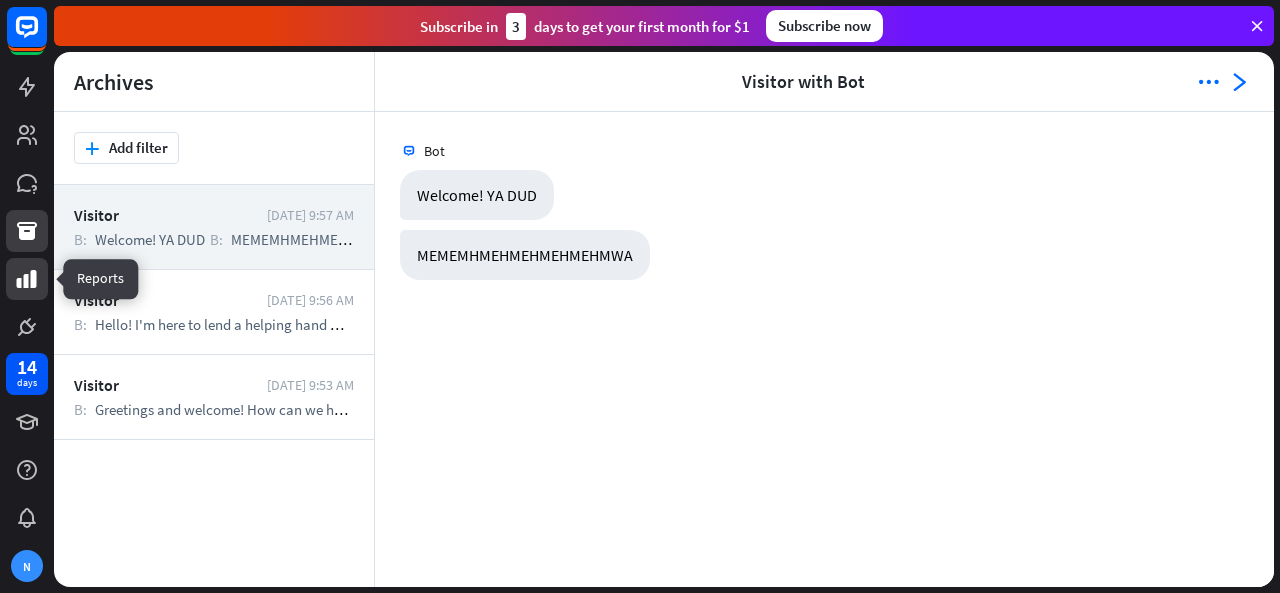 click 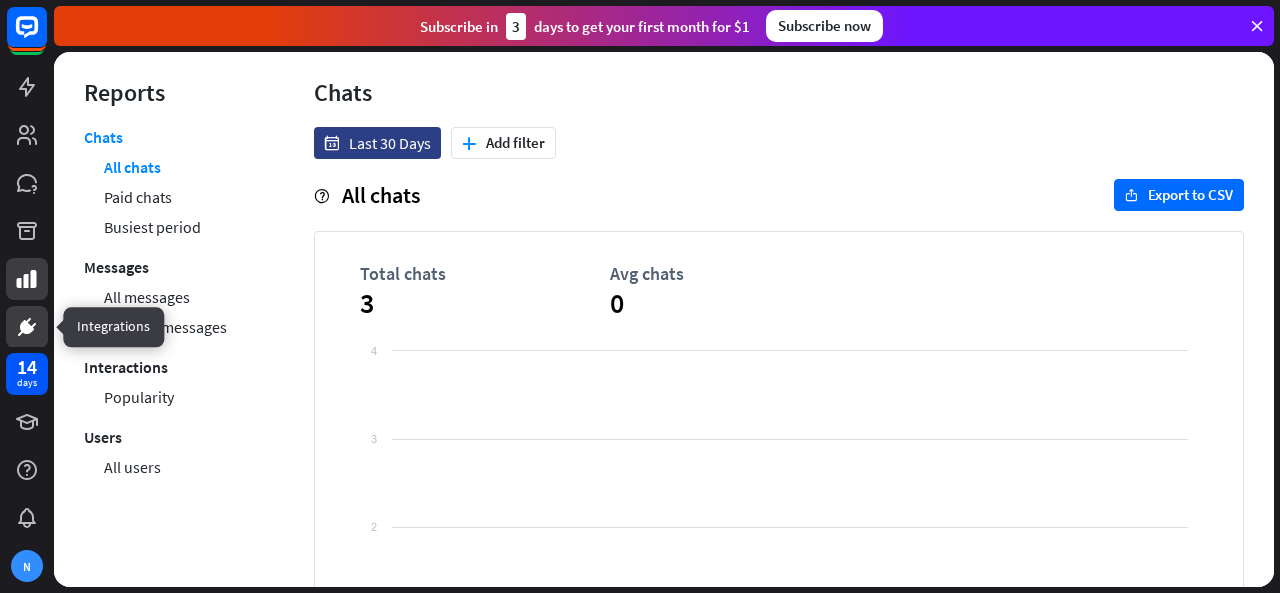 click 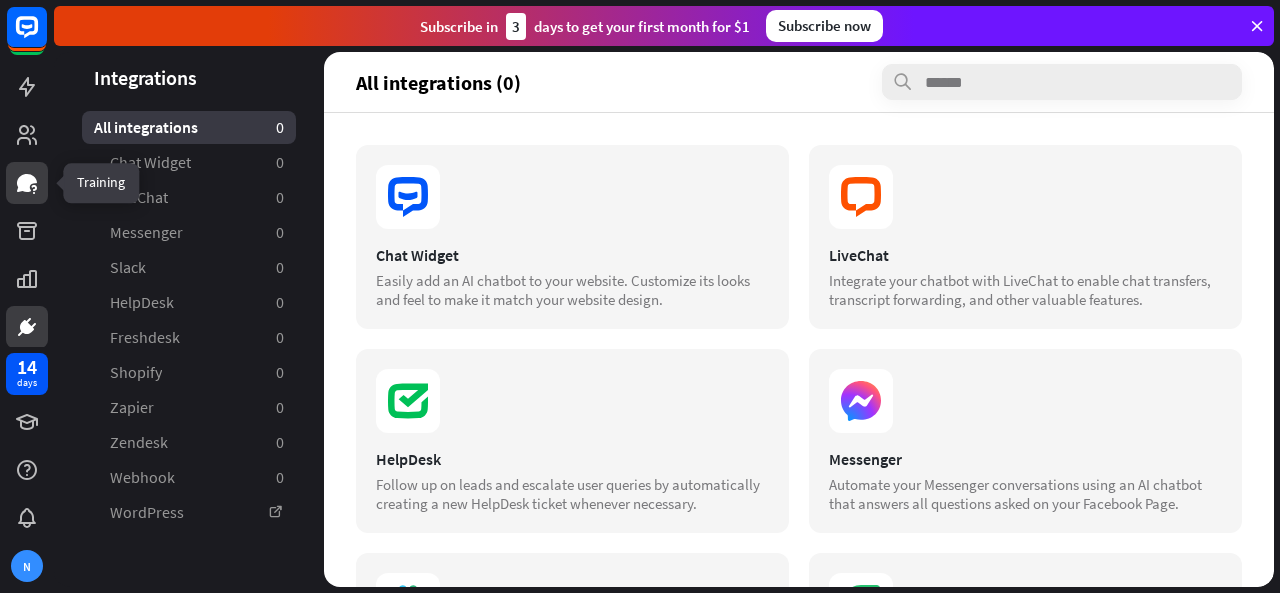 click 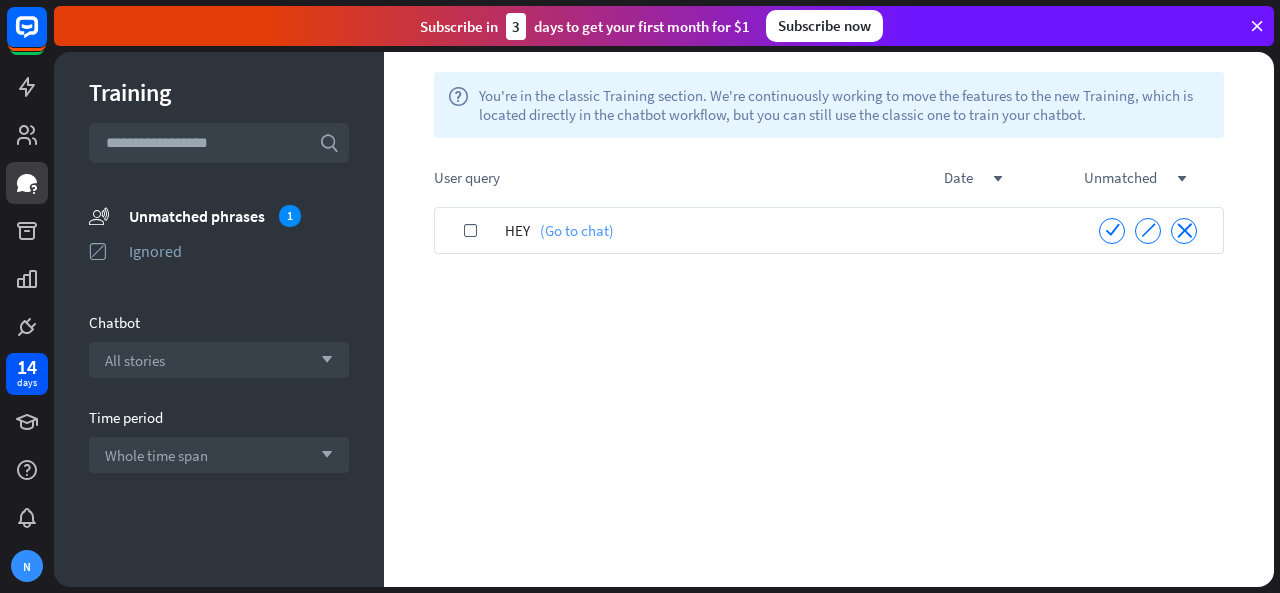 click on "(Go to chat)" at bounding box center (572, 230) 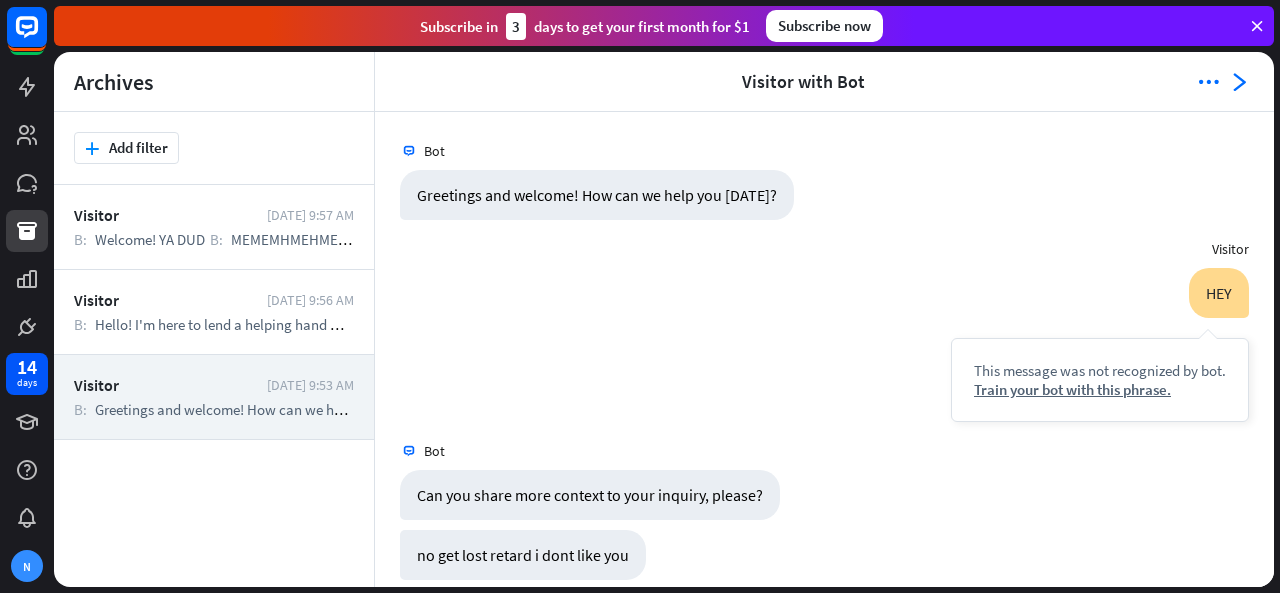 scroll, scrollTop: 442, scrollLeft: 0, axis: vertical 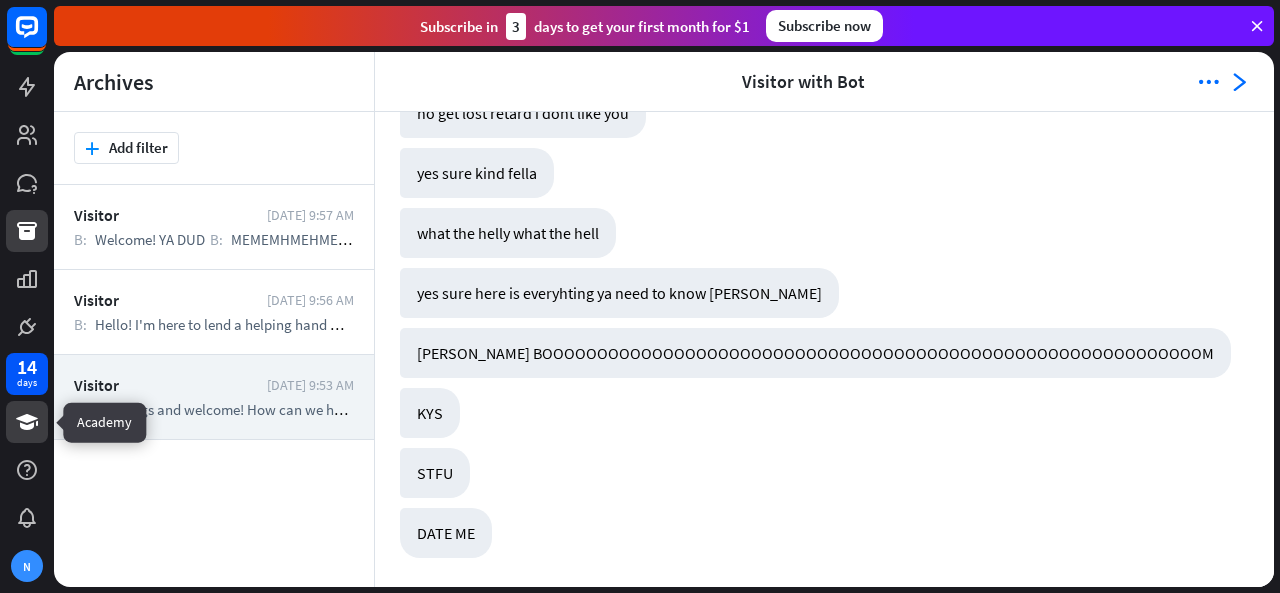click 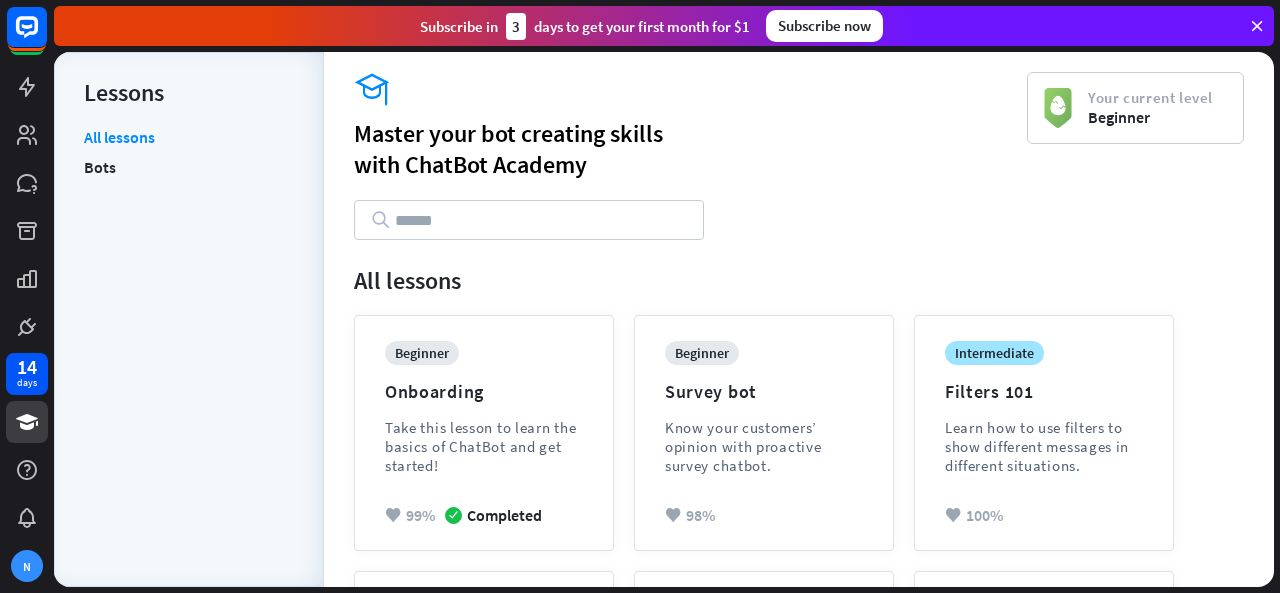 click on "14   days
N" at bounding box center [27, 467] 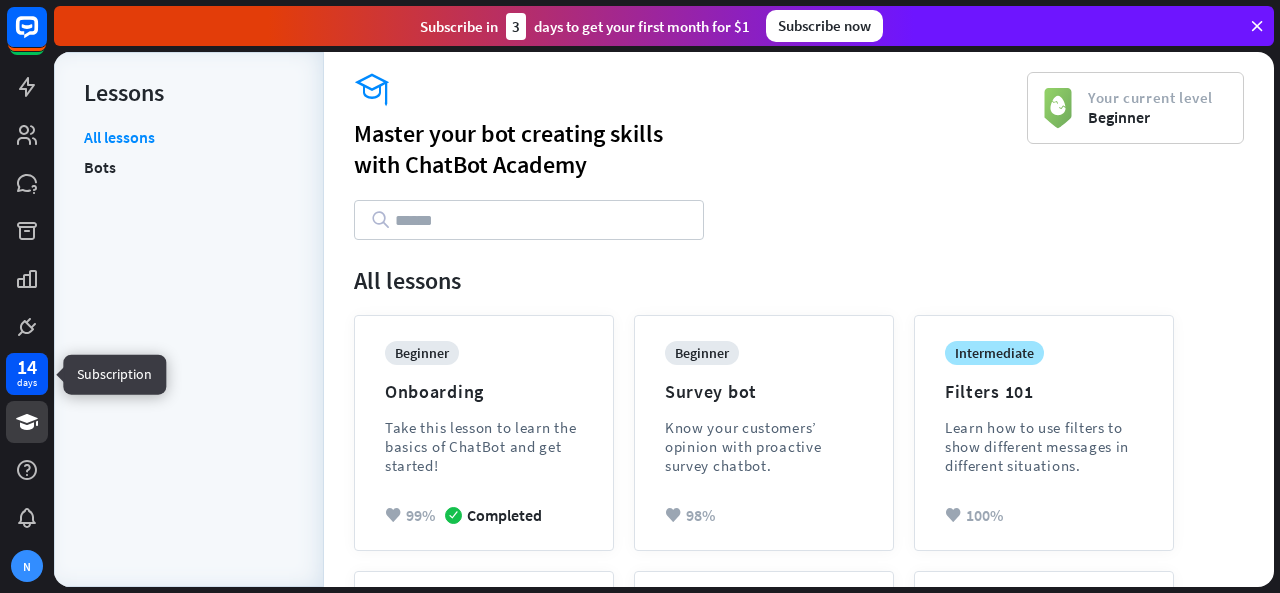 click on "days" at bounding box center (27, 383) 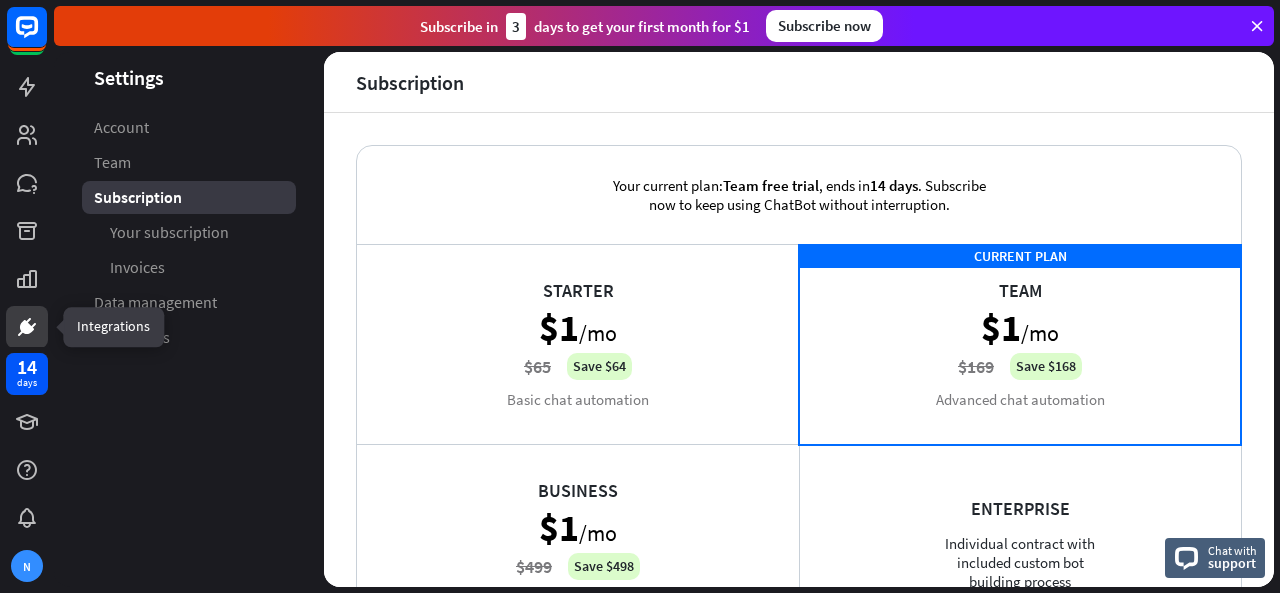 click at bounding box center [27, 327] 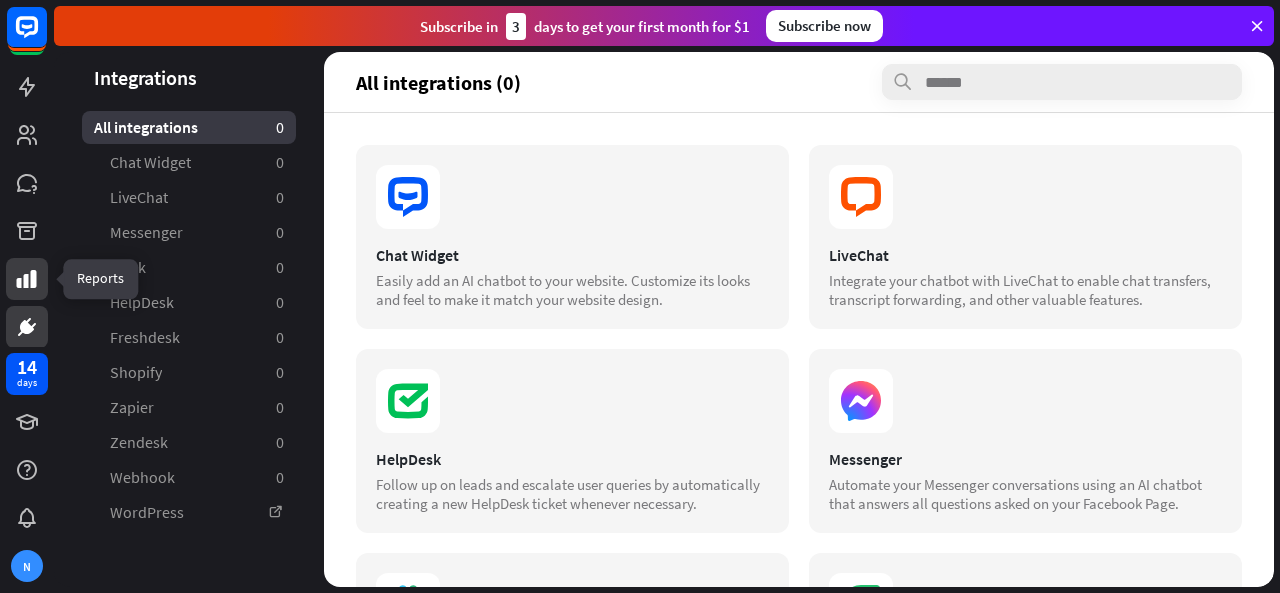 click 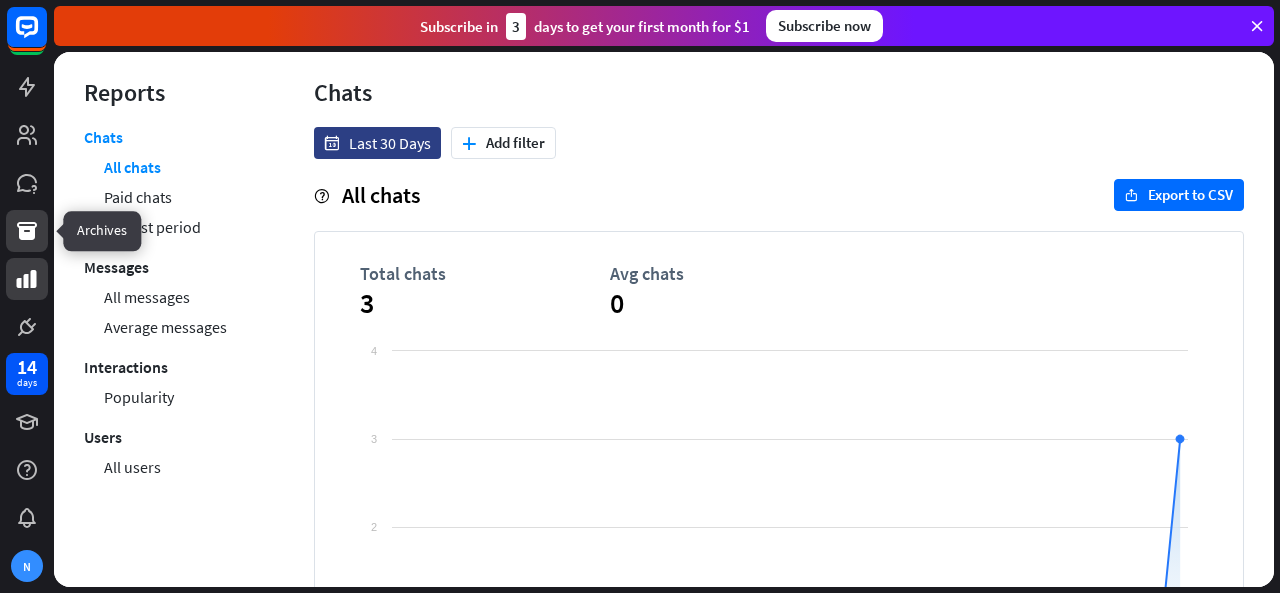 click 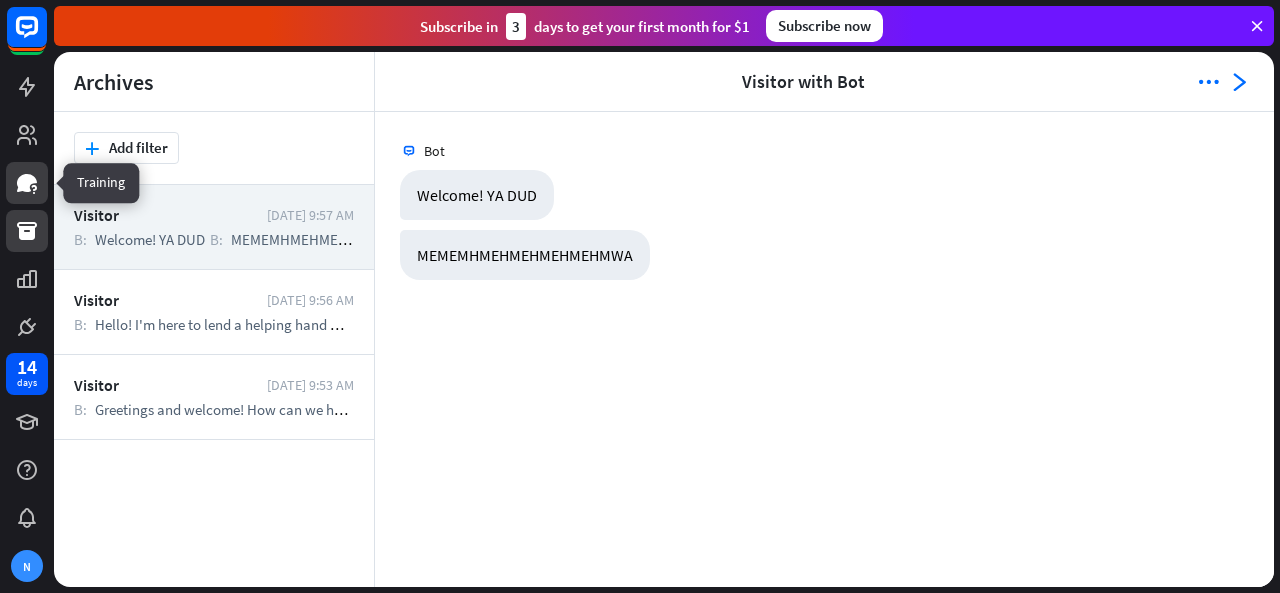 click at bounding box center (27, 183) 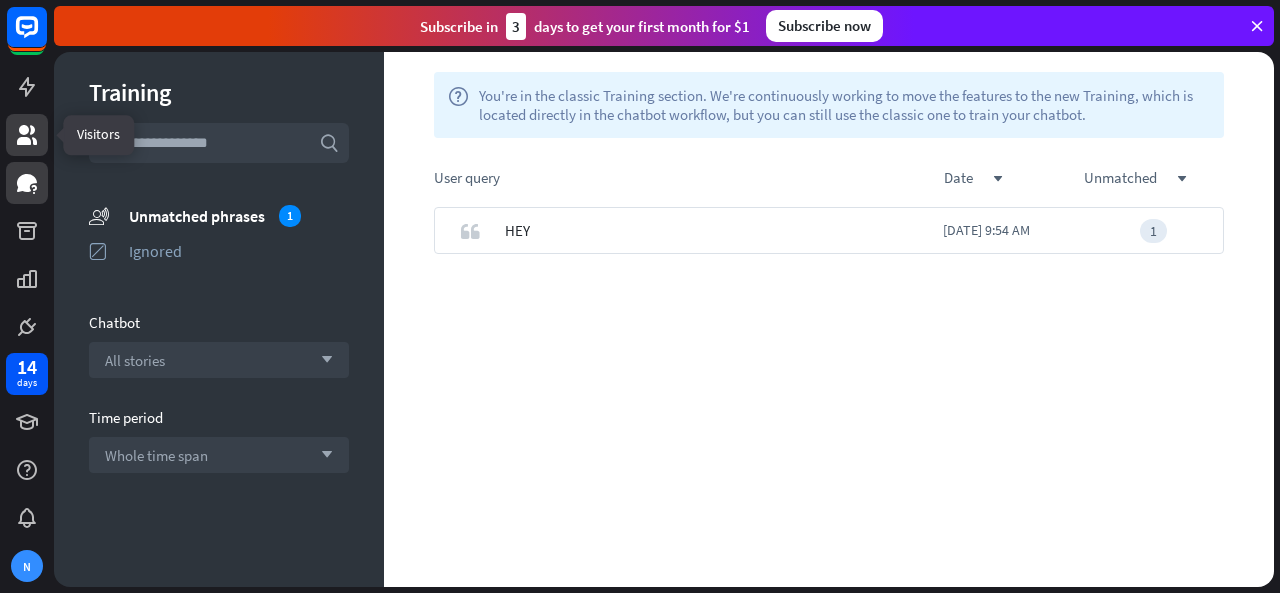 click 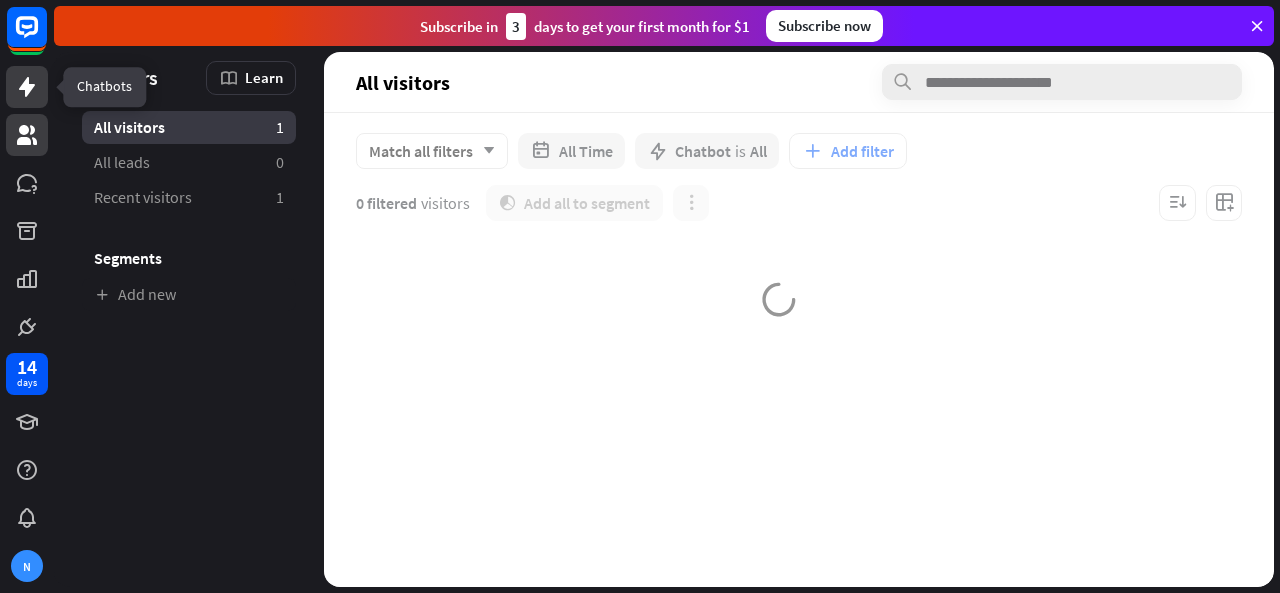 click 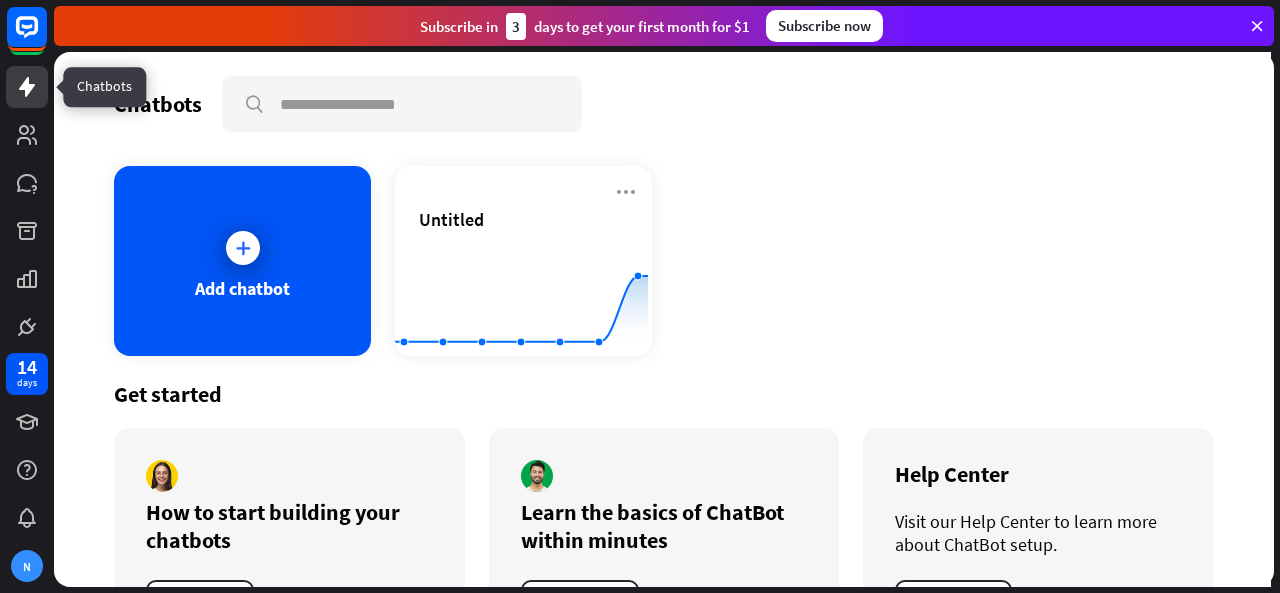 click 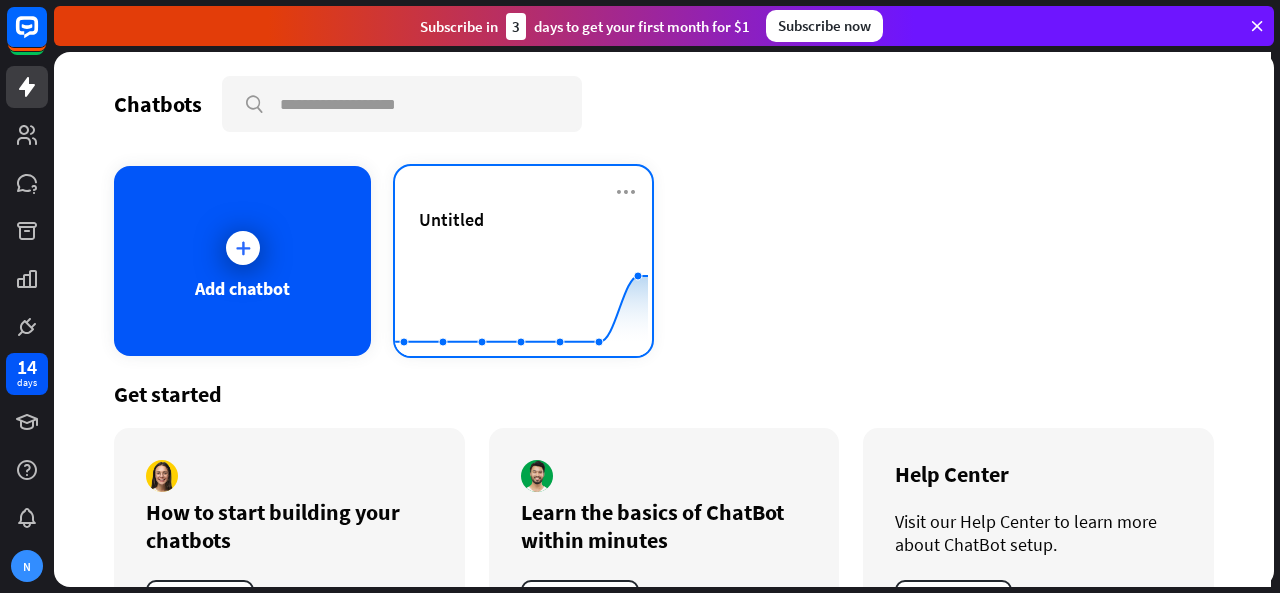 click on "Untitled" at bounding box center [451, 219] 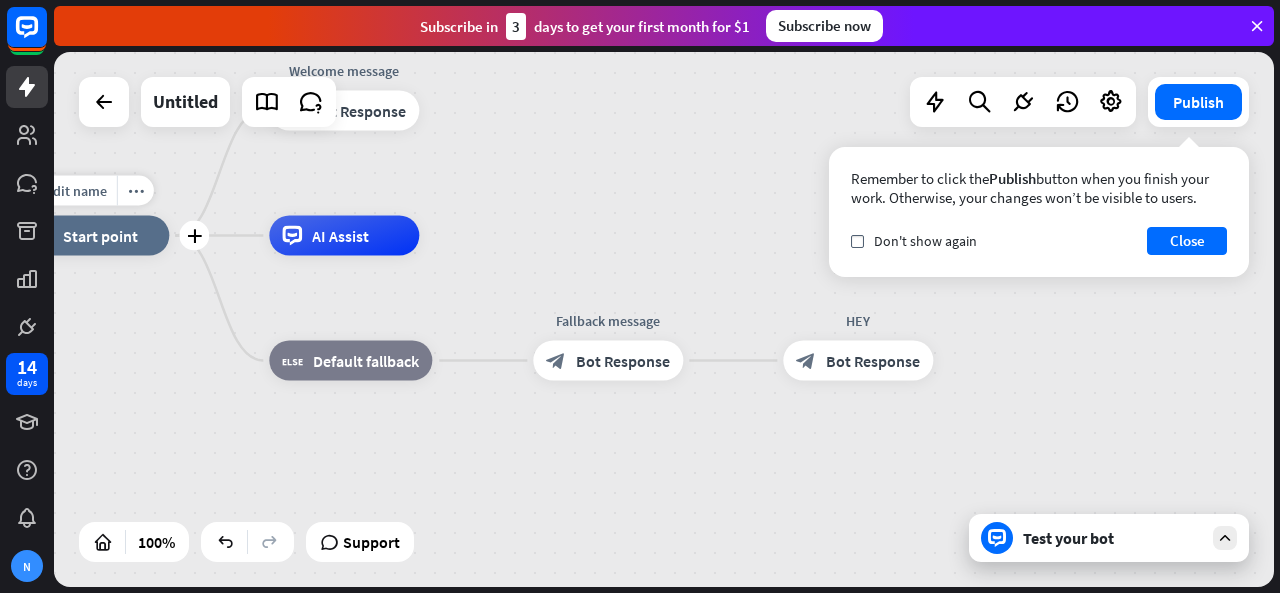 click on "Bot Response" at bounding box center (623, 361) 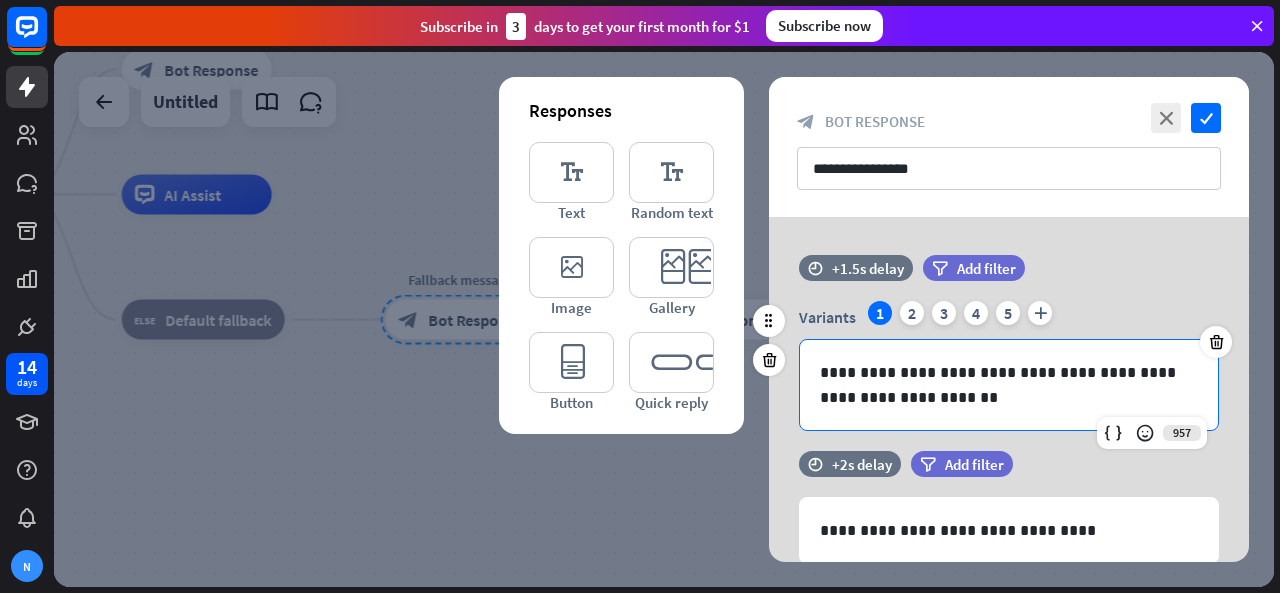 click on "**********" at bounding box center (1009, 385) 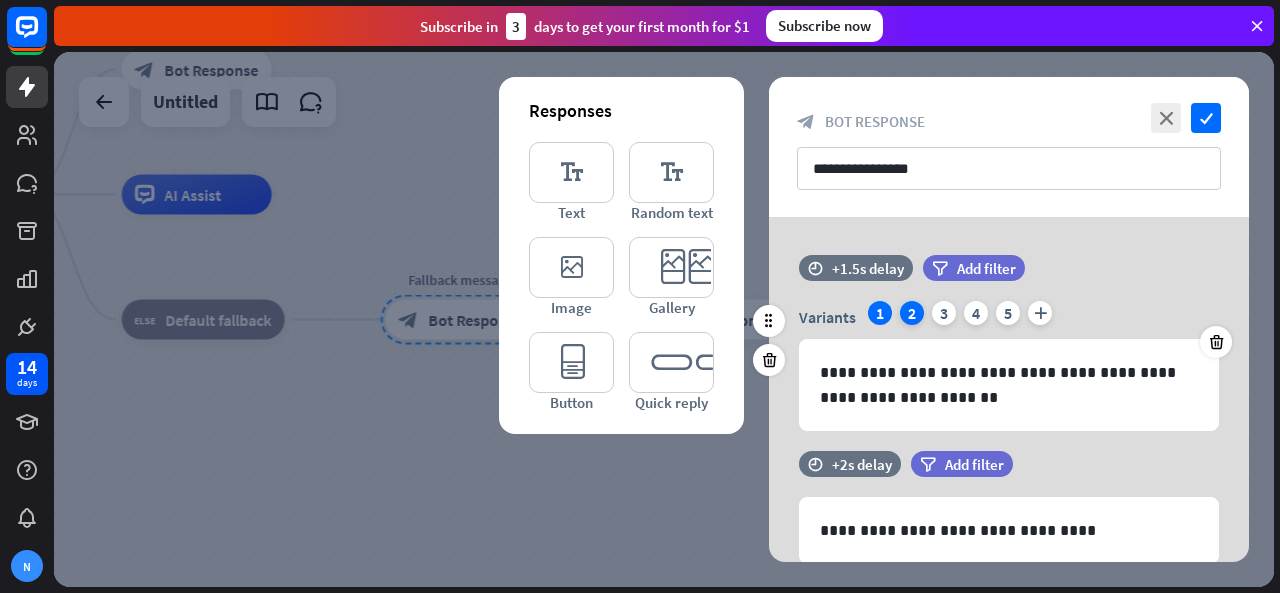 click on "2" at bounding box center [912, 313] 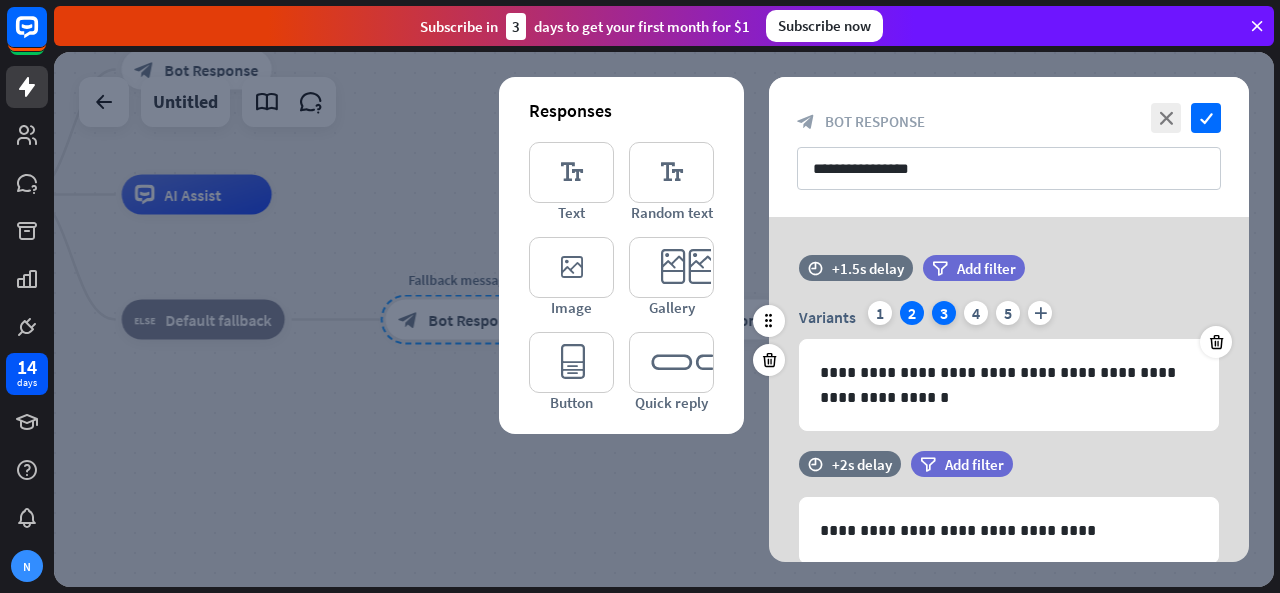 click on "3" at bounding box center (944, 313) 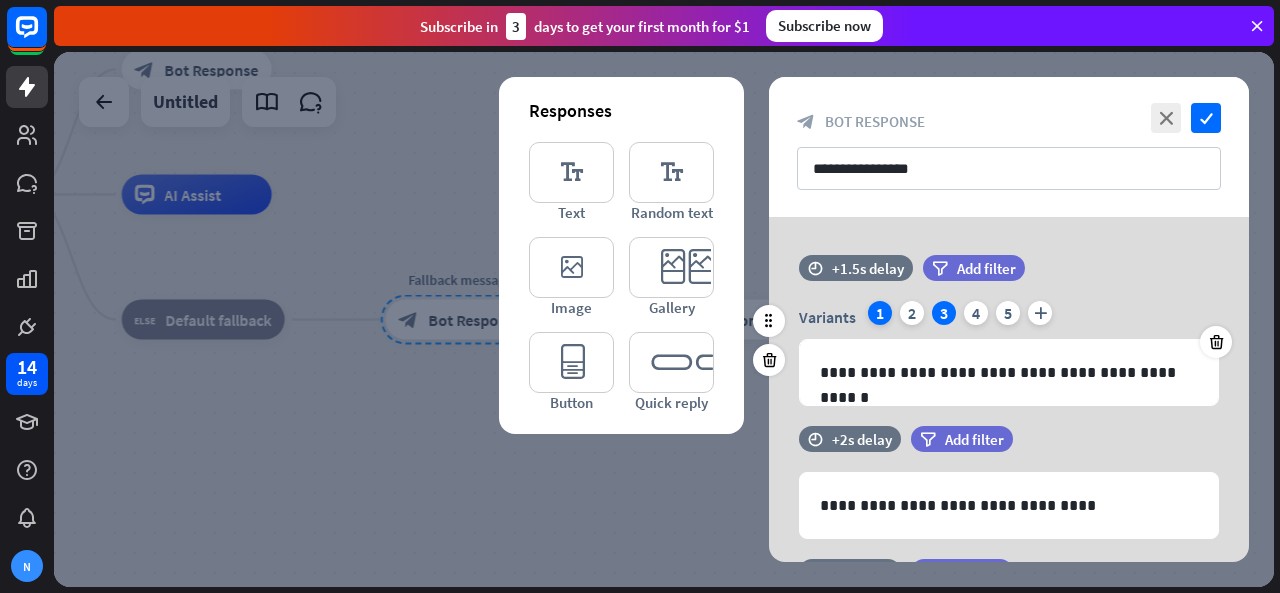 click on "1" at bounding box center (880, 313) 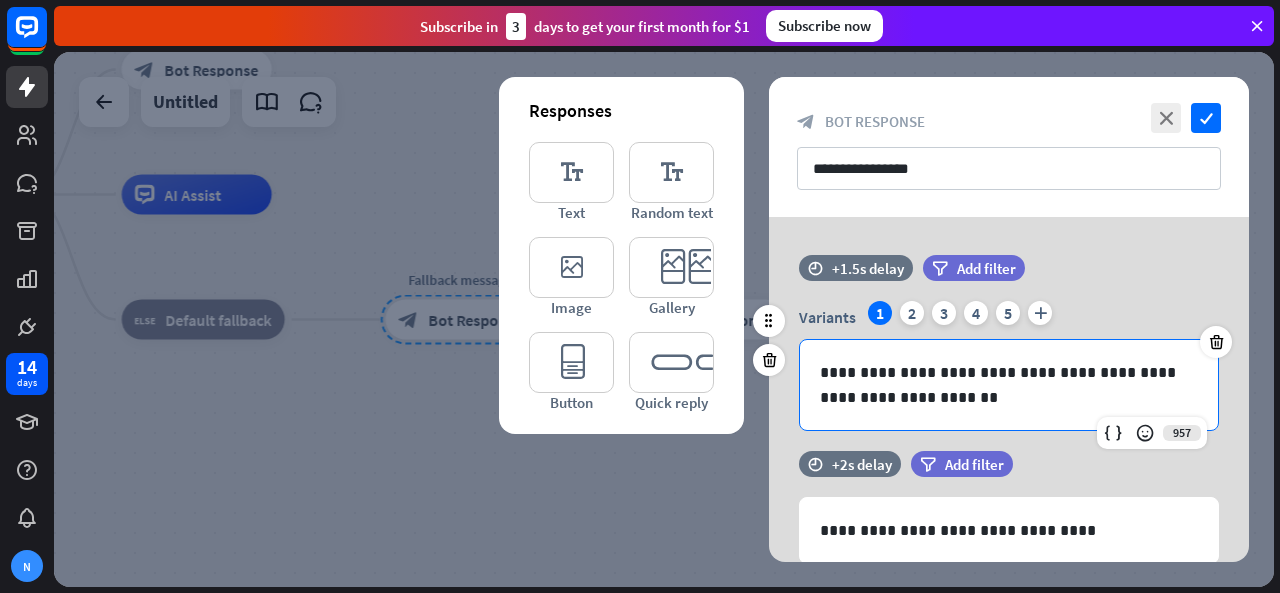 click on "**********" at bounding box center [1009, 385] 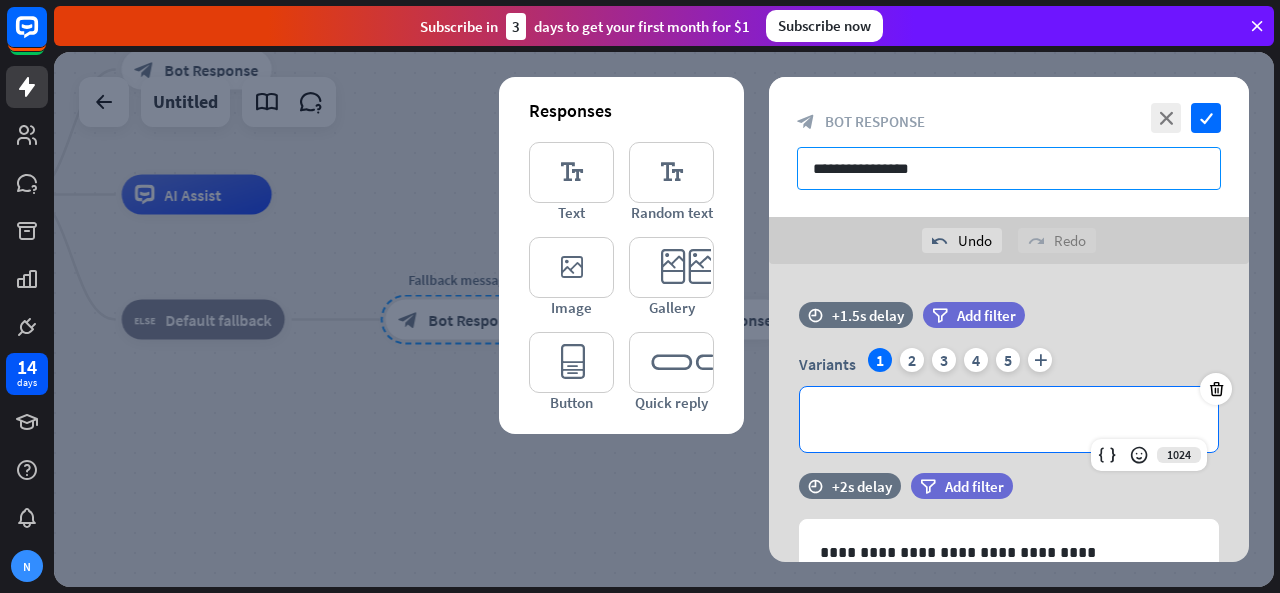 click on "**********" at bounding box center (1009, 168) 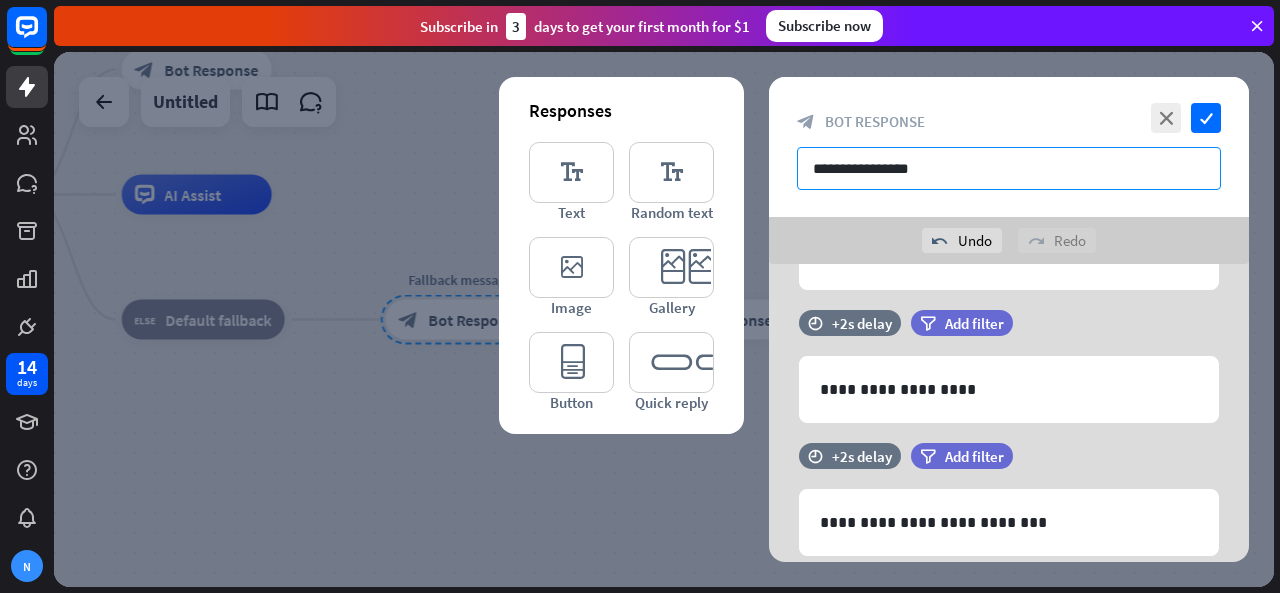 scroll, scrollTop: 0, scrollLeft: 0, axis: both 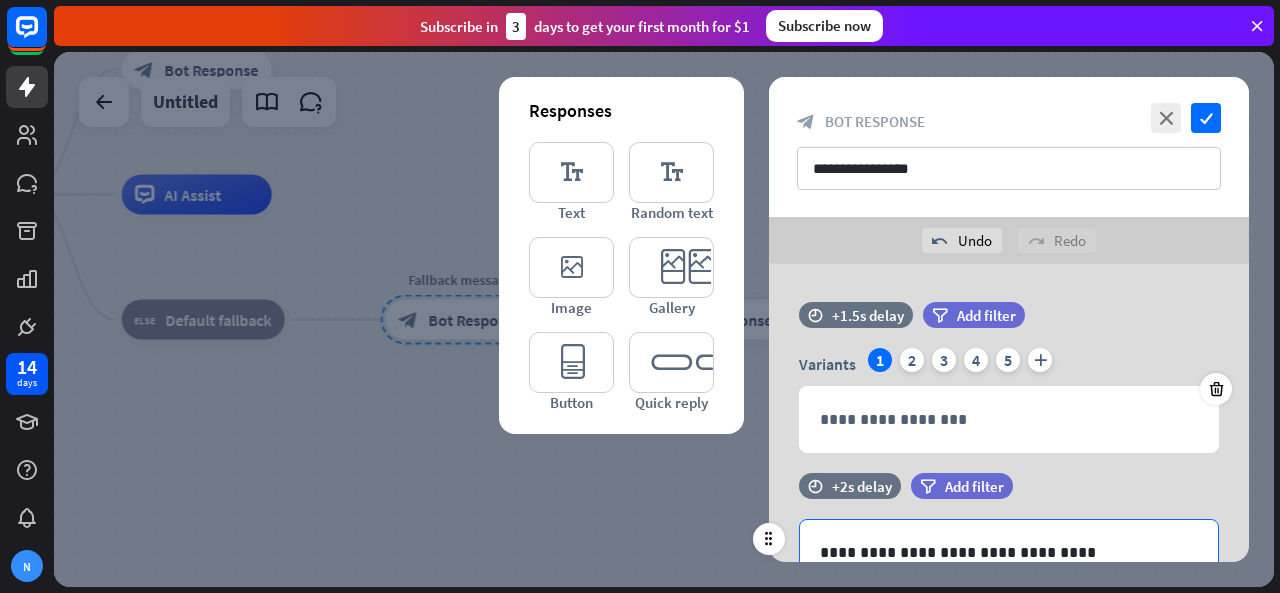 click on "**********" at bounding box center [1009, 552] 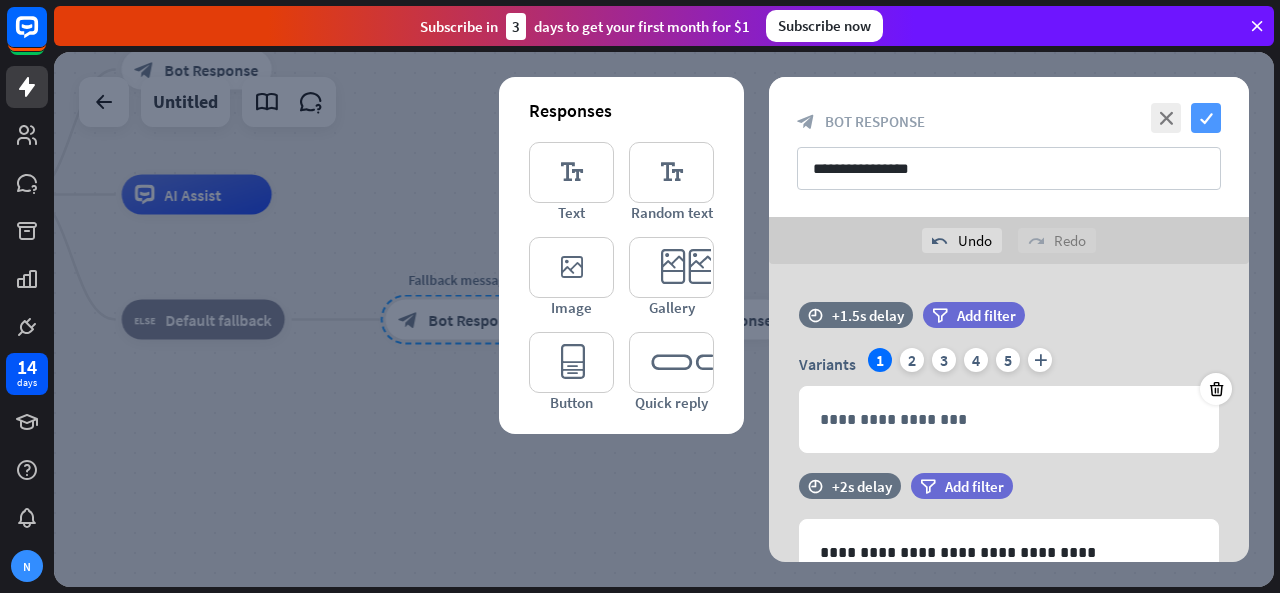 click on "check" at bounding box center (1206, 118) 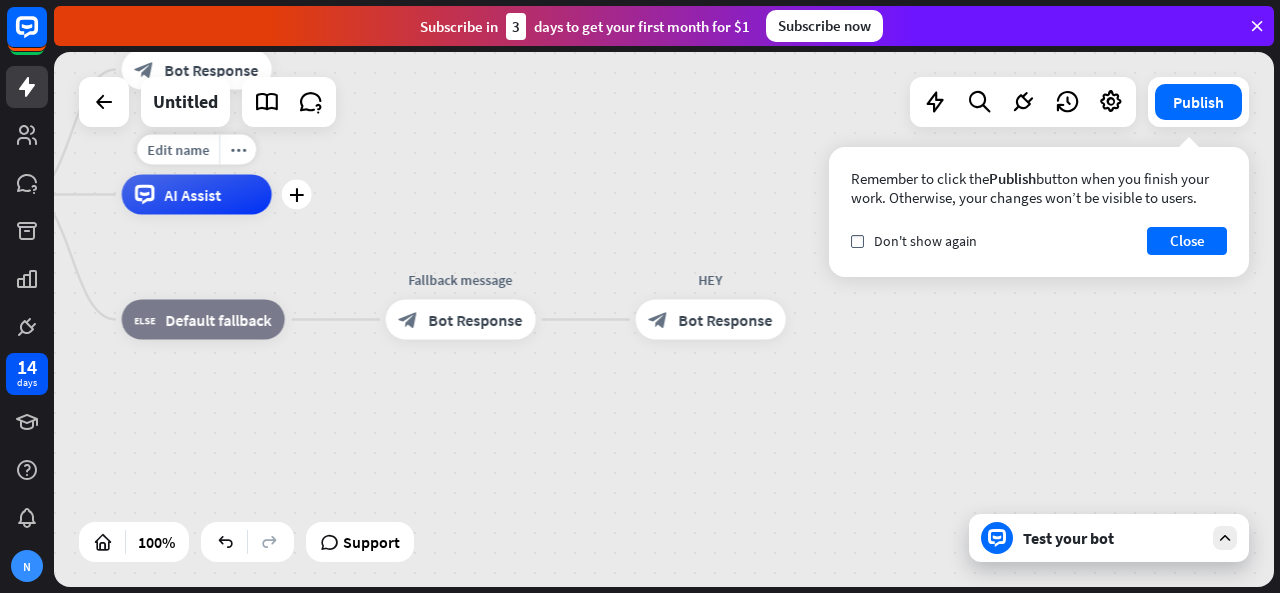 click on "Edit name   more_horiz         plus       AI Assist" at bounding box center (197, 195) 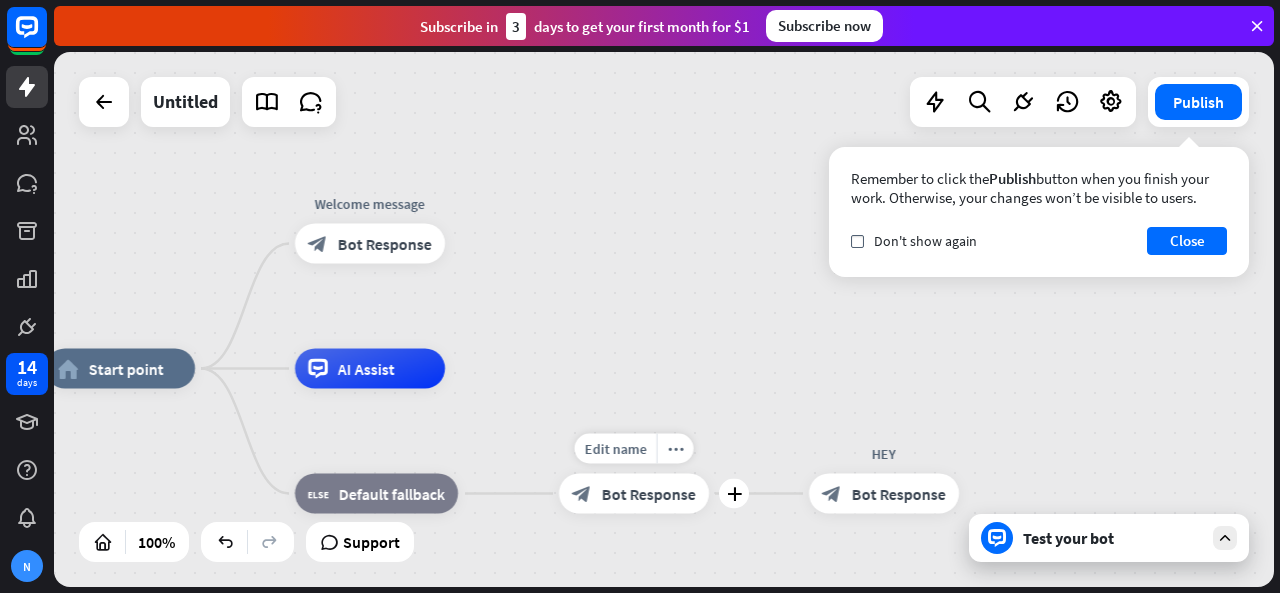 click on "Bot Response" at bounding box center (385, 244) 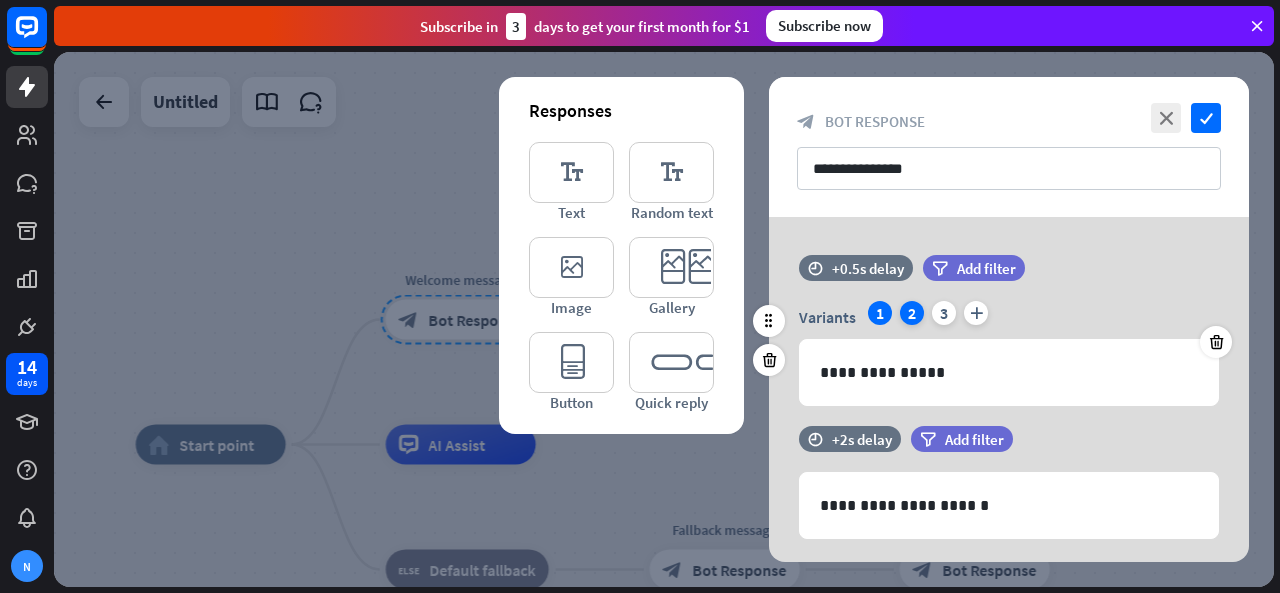 click on "2" at bounding box center (912, 313) 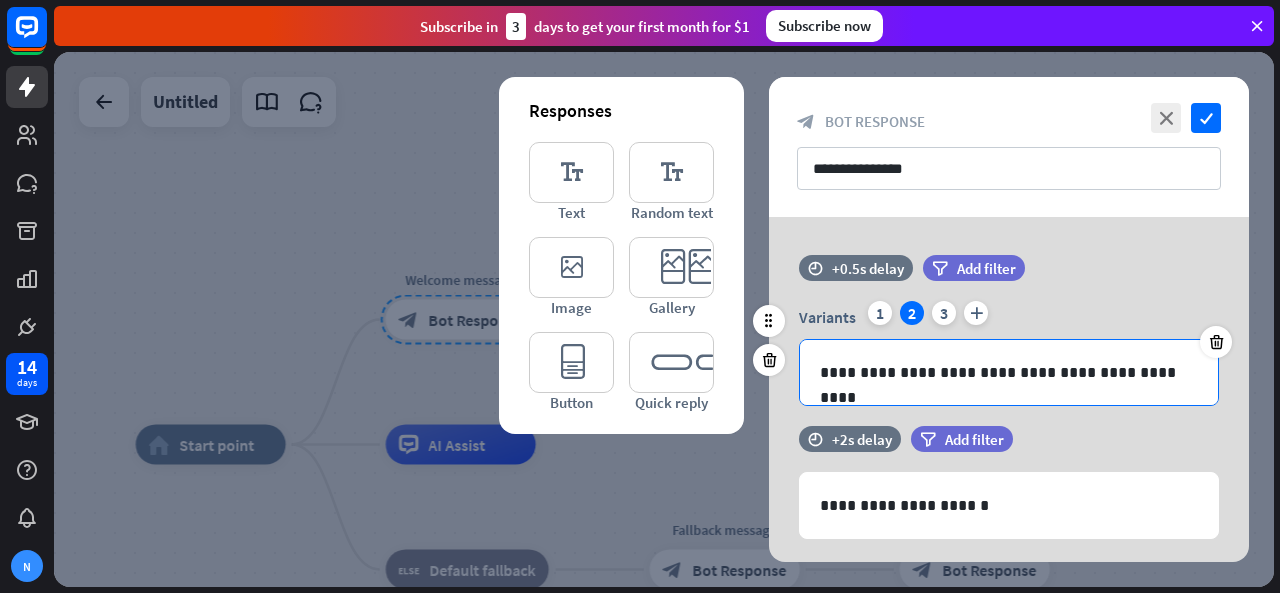 click on "**********" at bounding box center [1009, 372] 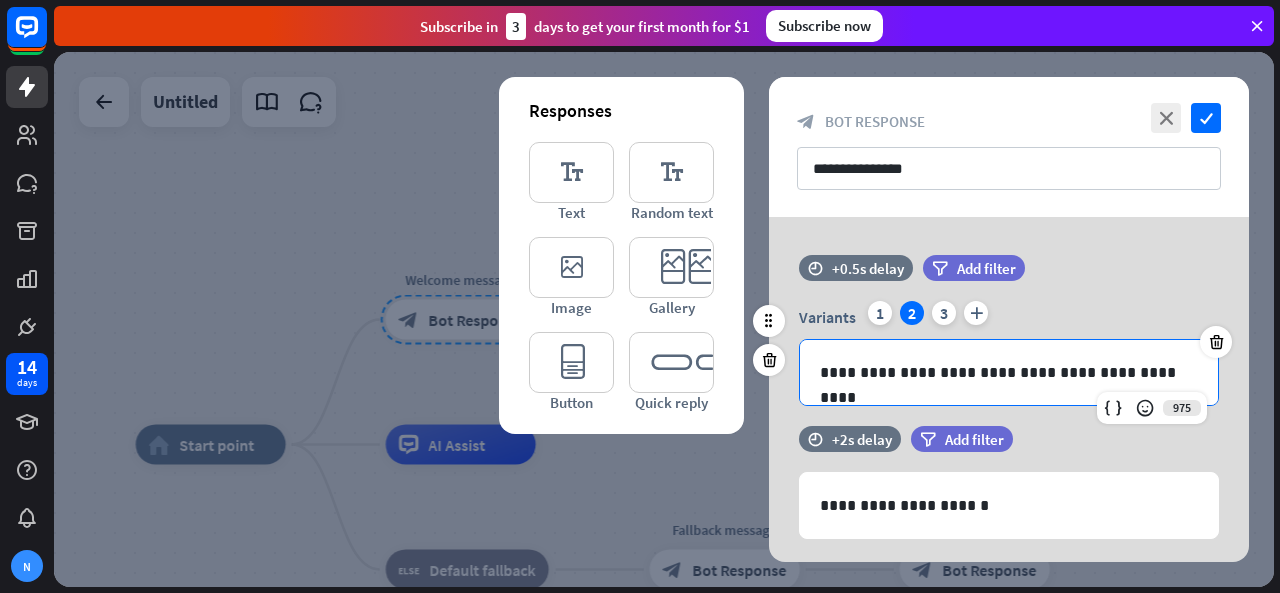 type 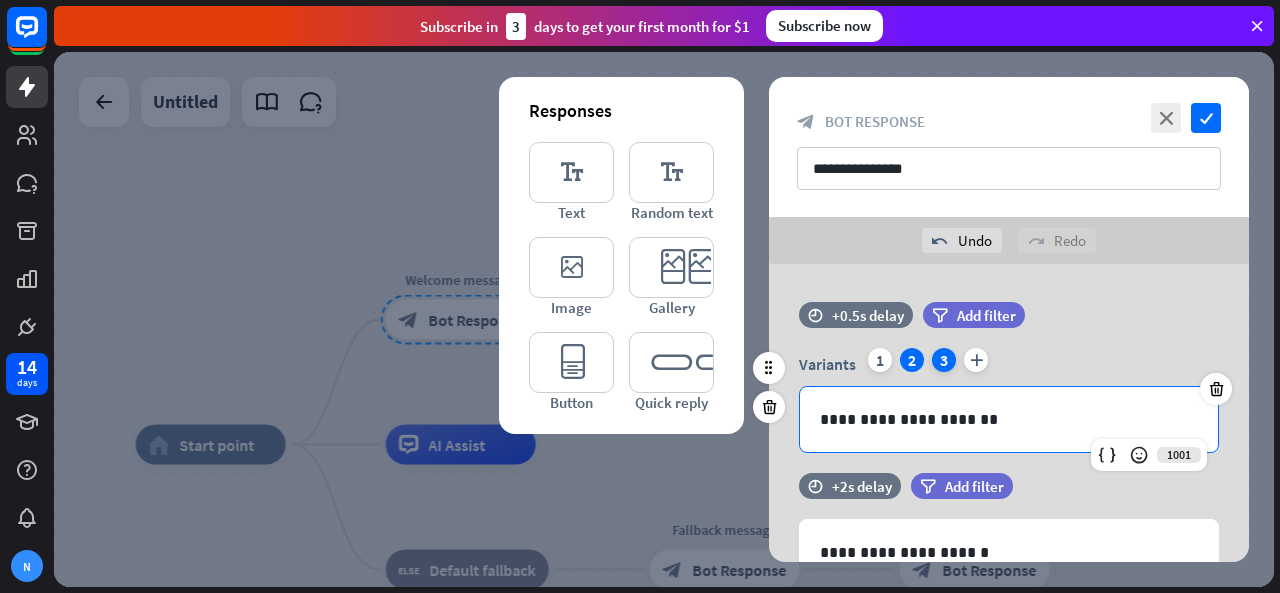 click on "3" at bounding box center [944, 360] 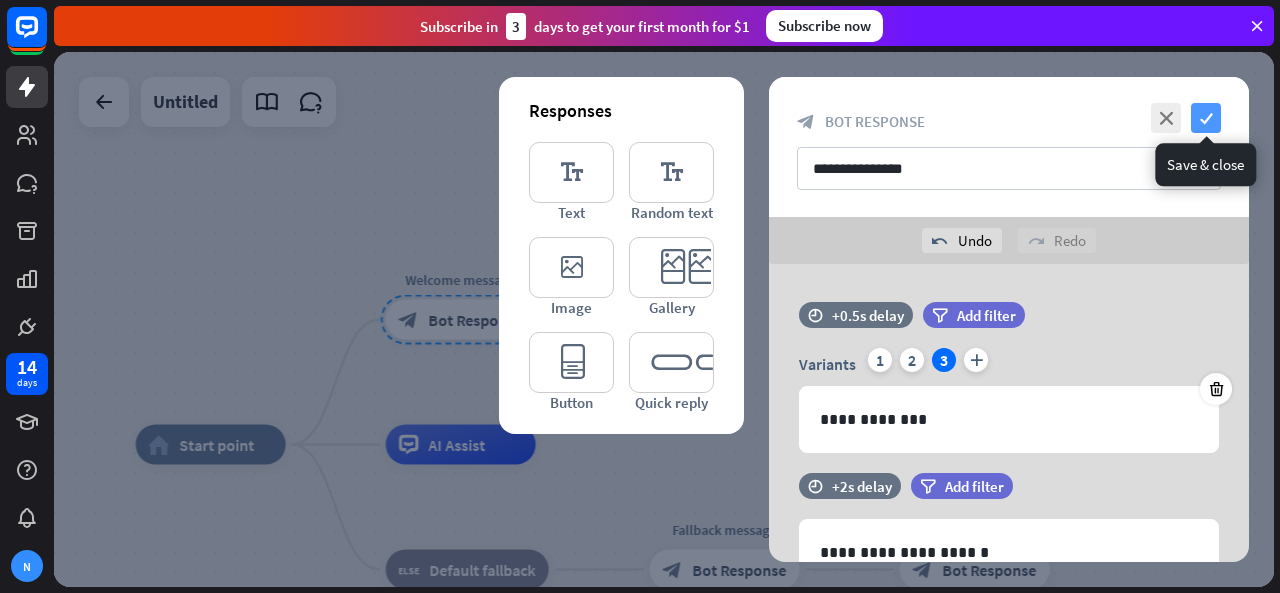 click on "check" at bounding box center (1206, 118) 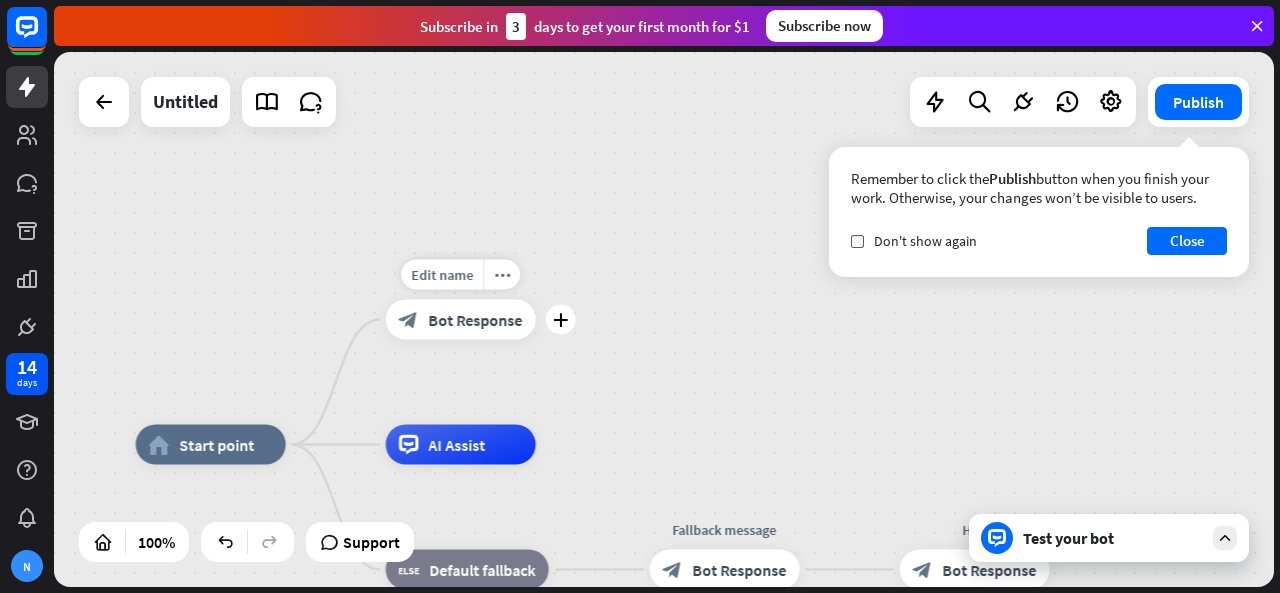 click on "Bot Response" at bounding box center [476, 320] 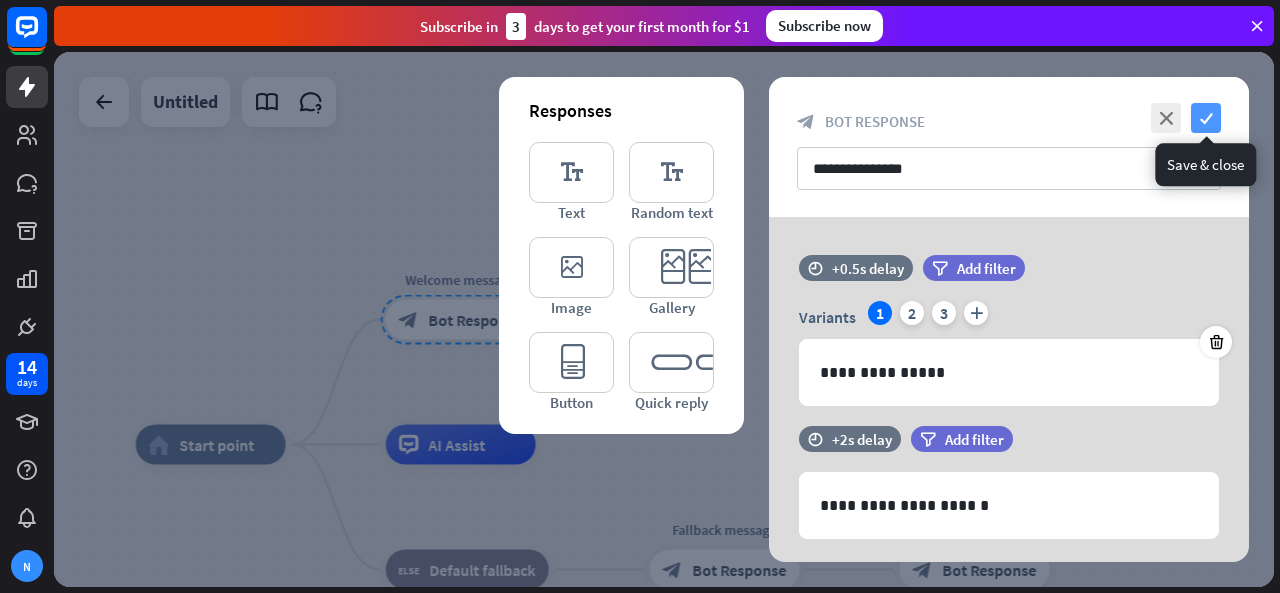 click on "check" at bounding box center (1206, 118) 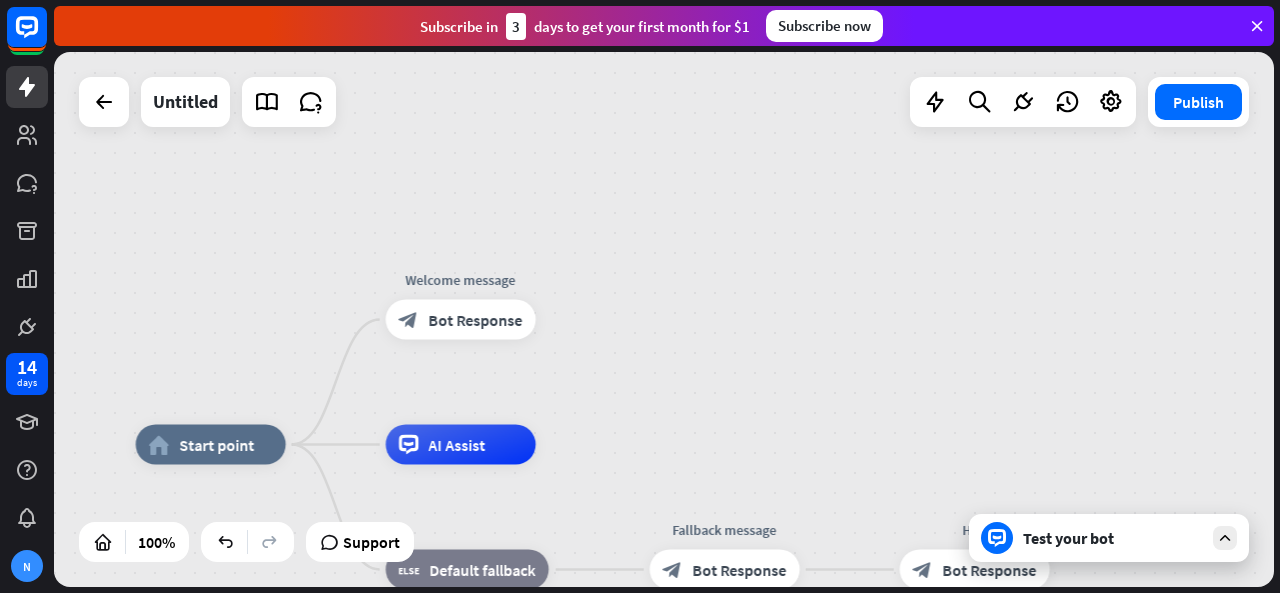 click on "Test your bot" at bounding box center [1113, 538] 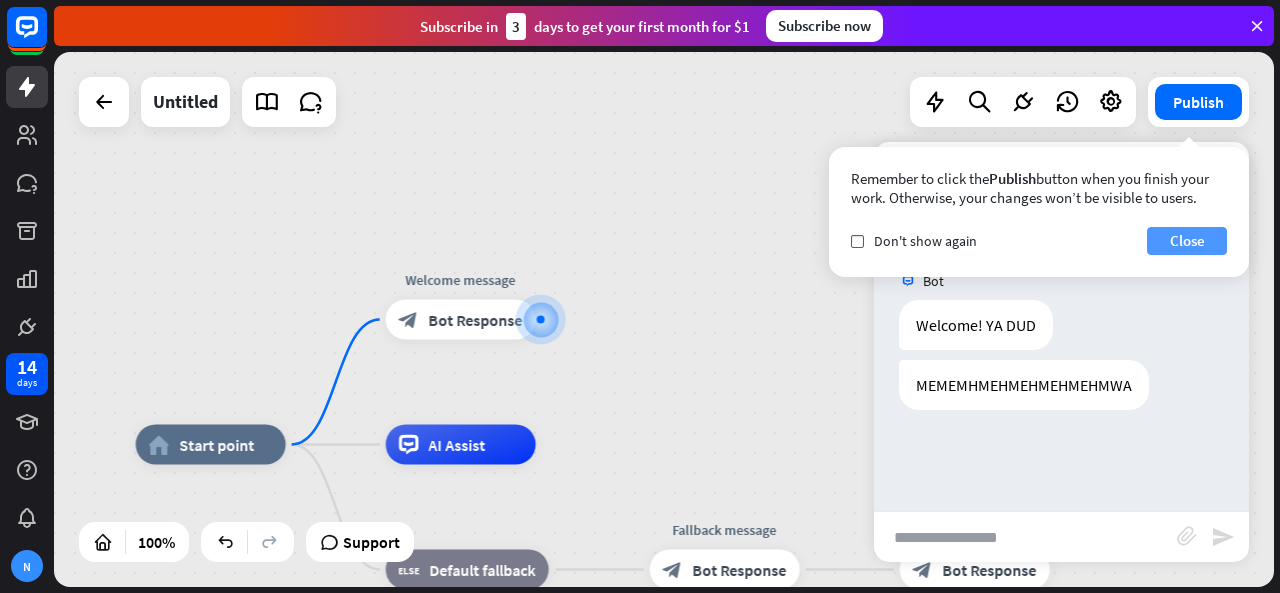 click on "Close" at bounding box center (1187, 241) 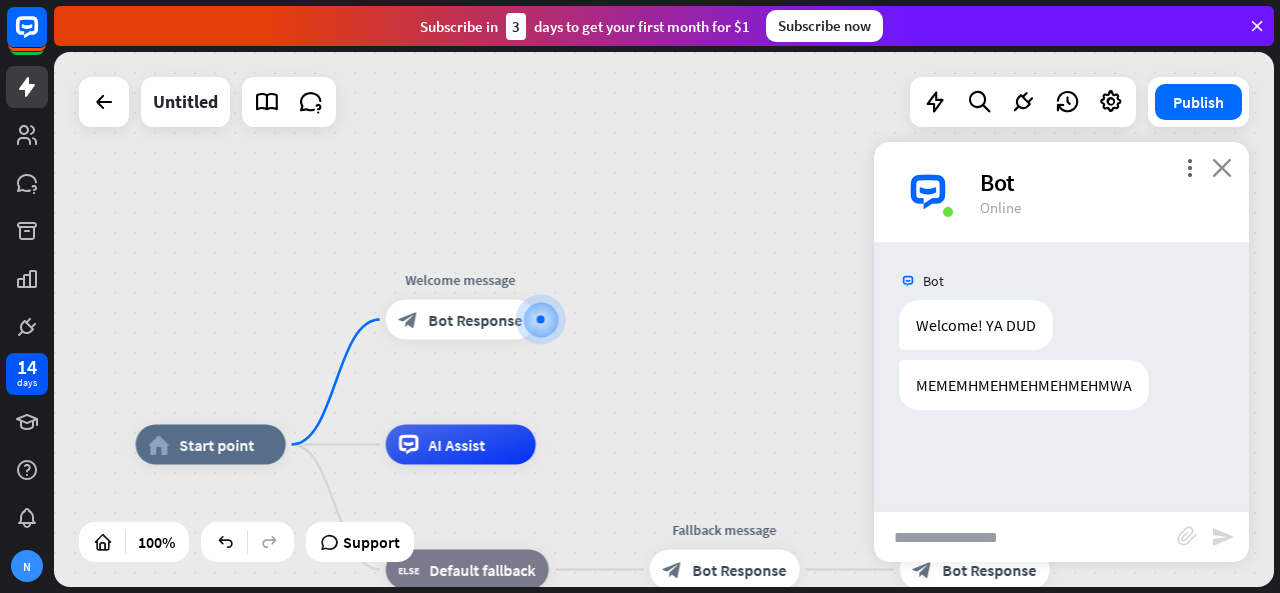 click on "close" at bounding box center (1222, 167) 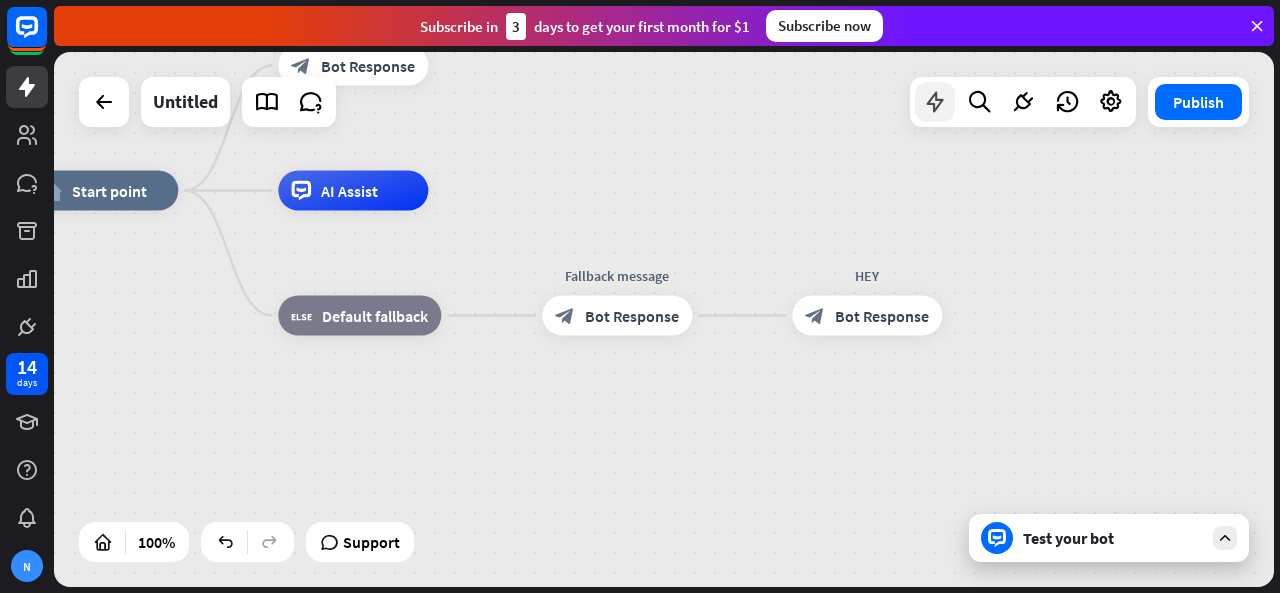 click at bounding box center [935, 102] 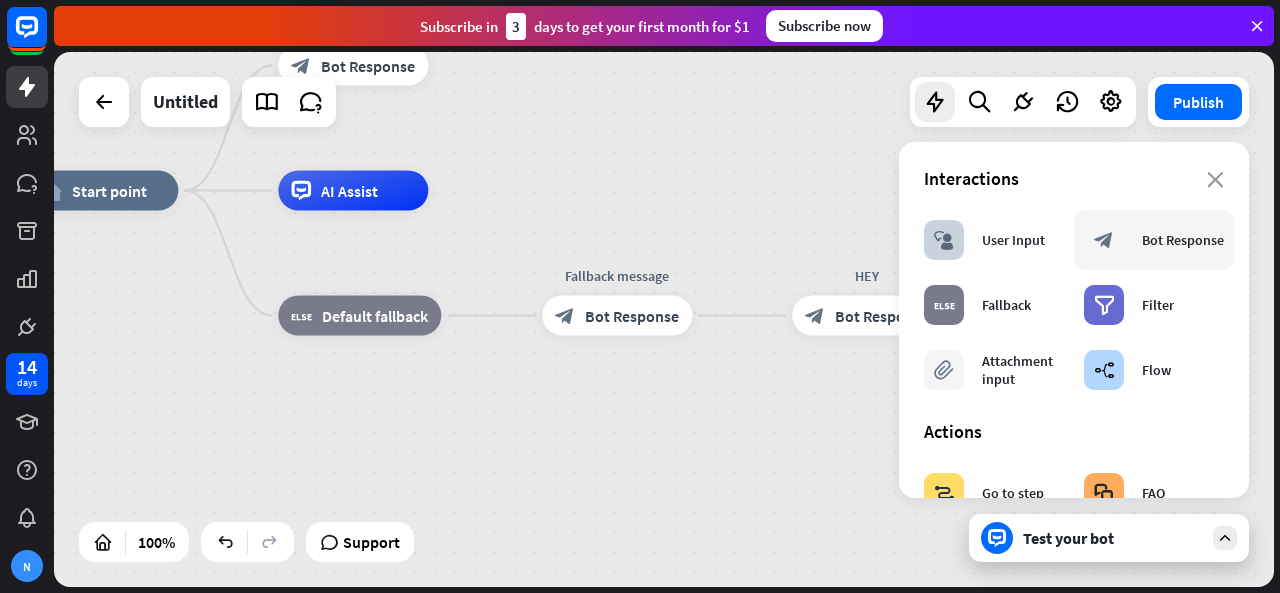 click on "block_bot_response" at bounding box center (1104, 240) 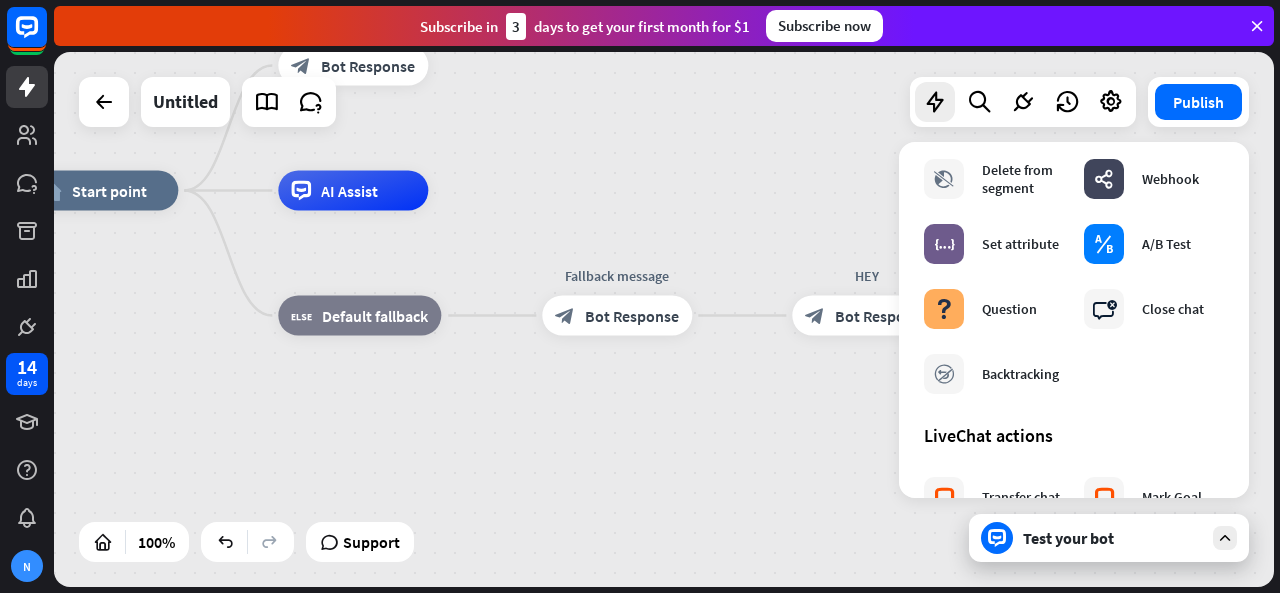 scroll, scrollTop: 444, scrollLeft: 0, axis: vertical 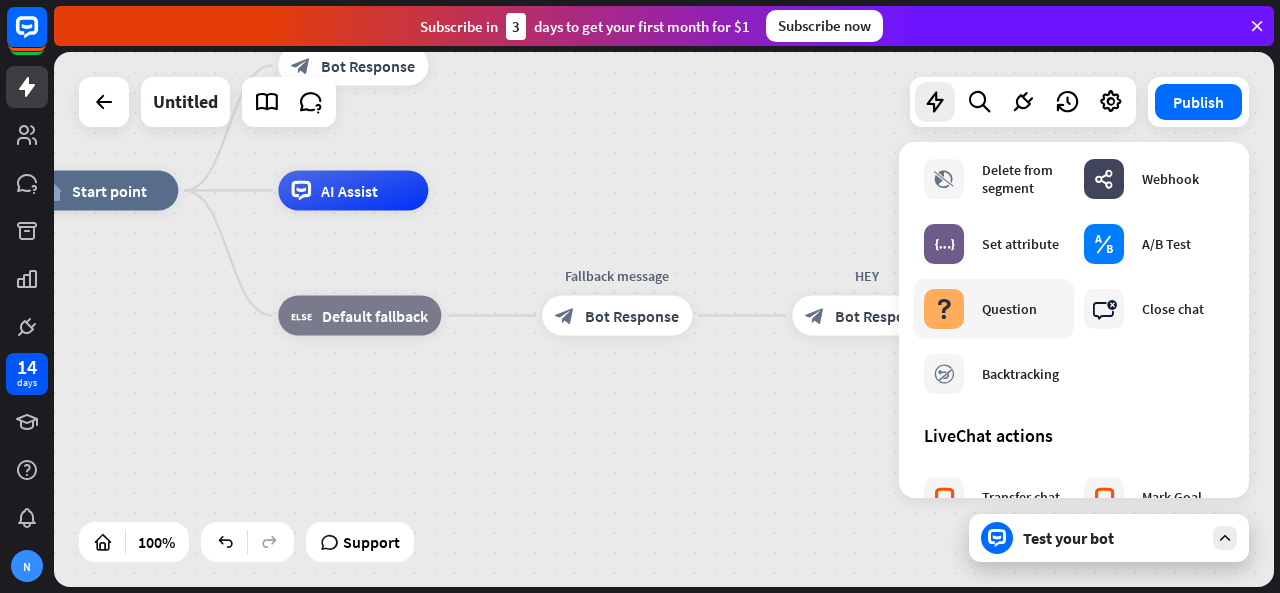 click on "Question" at bounding box center [1009, 309] 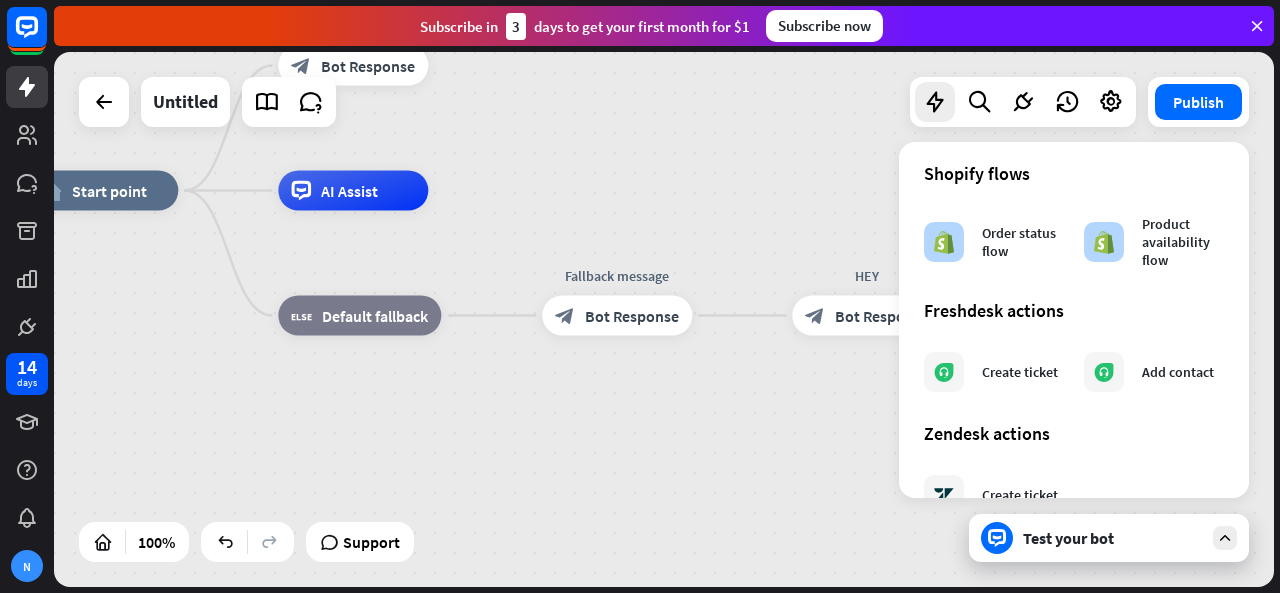 scroll, scrollTop: 1256, scrollLeft: 0, axis: vertical 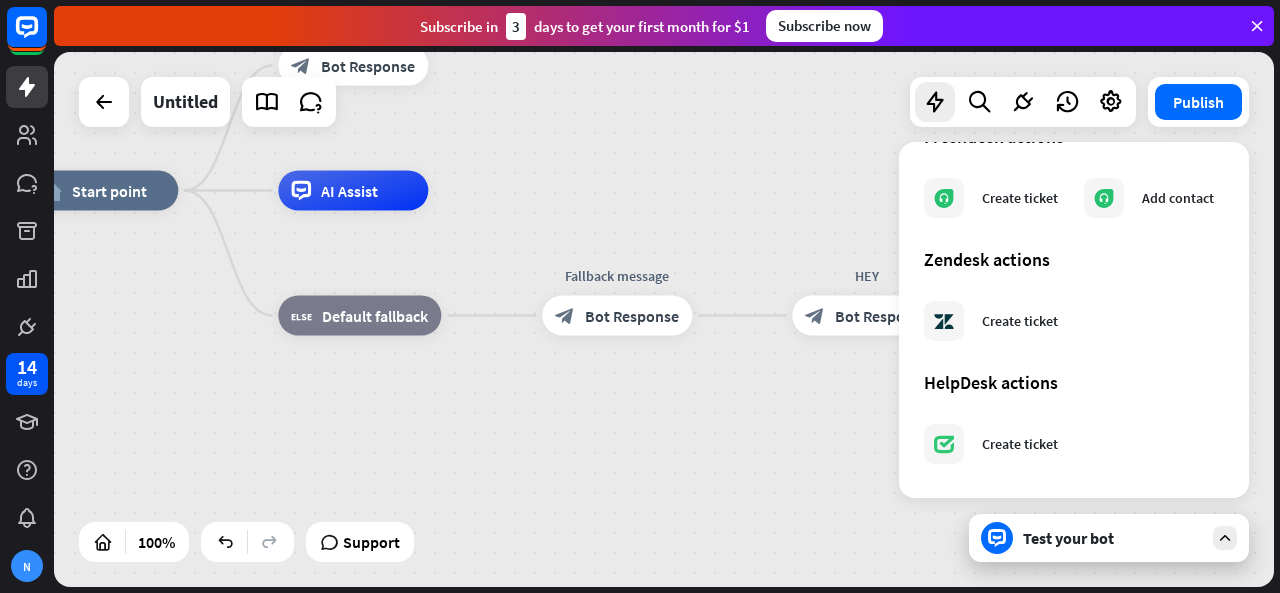 click on "home_2   Start point                 Welcome message   block_bot_response   Bot Response                     AI Assist                   block_fallback   Default fallback                 Fallback message   block_bot_response   Bot Response                 HEY   block_bot_response   Bot Response" at bounding box center (638, 458) 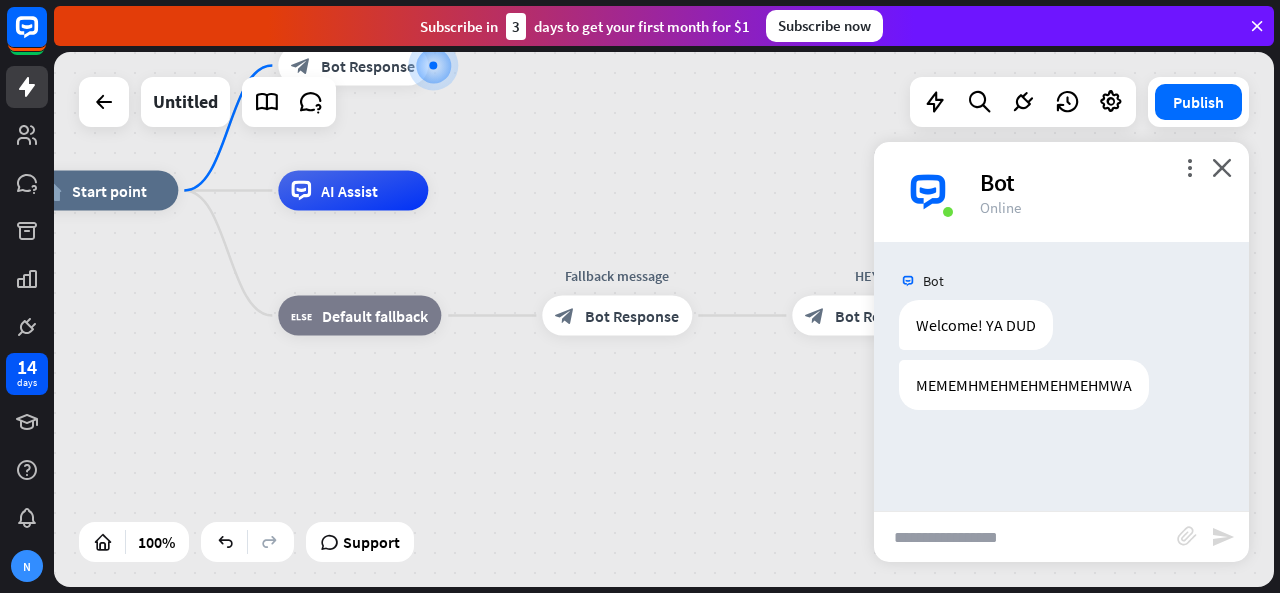 click at bounding box center [1025, 537] 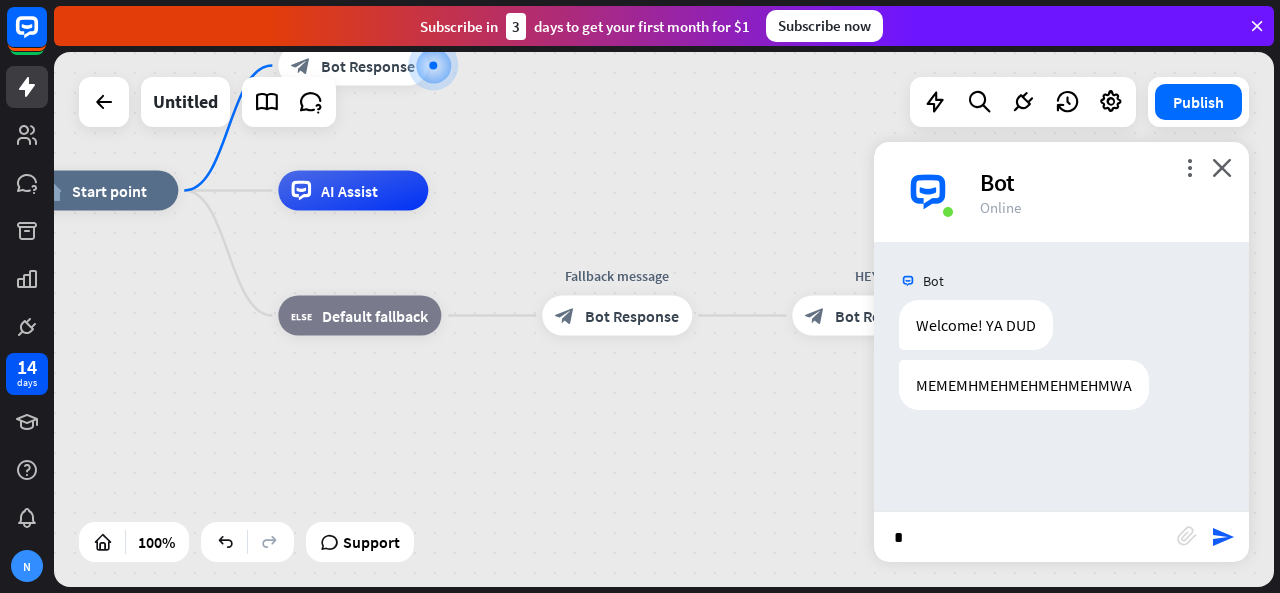 type on "**" 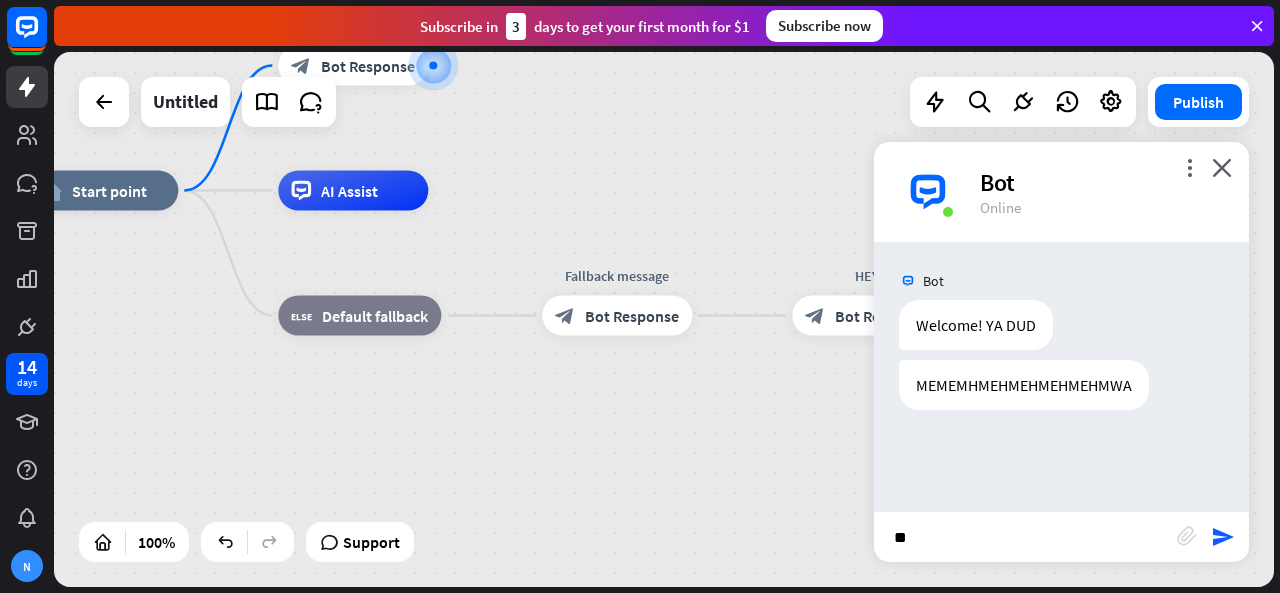 type 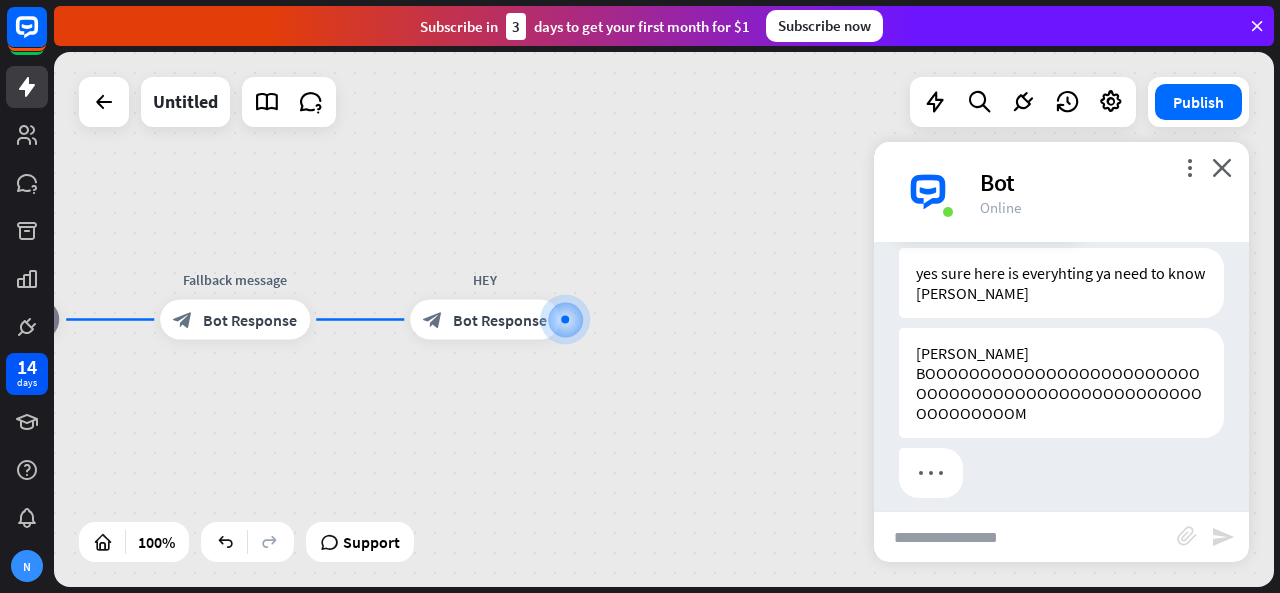 scroll, scrollTop: 687, scrollLeft: 0, axis: vertical 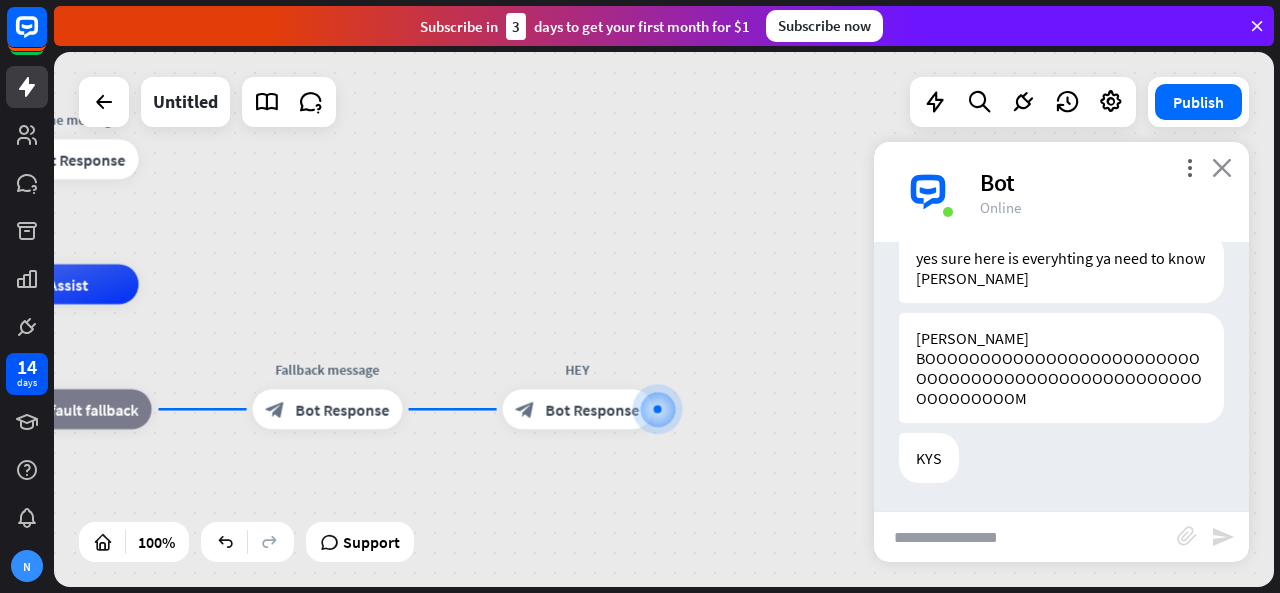 click on "close" at bounding box center (1222, 167) 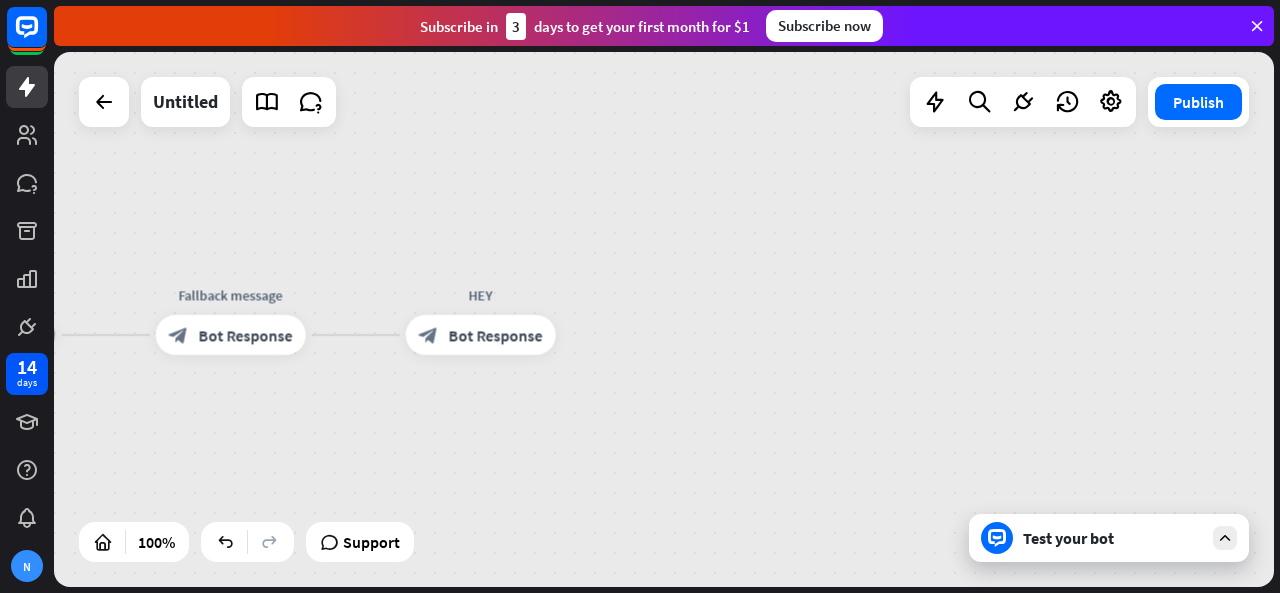 scroll, scrollTop: 0, scrollLeft: 0, axis: both 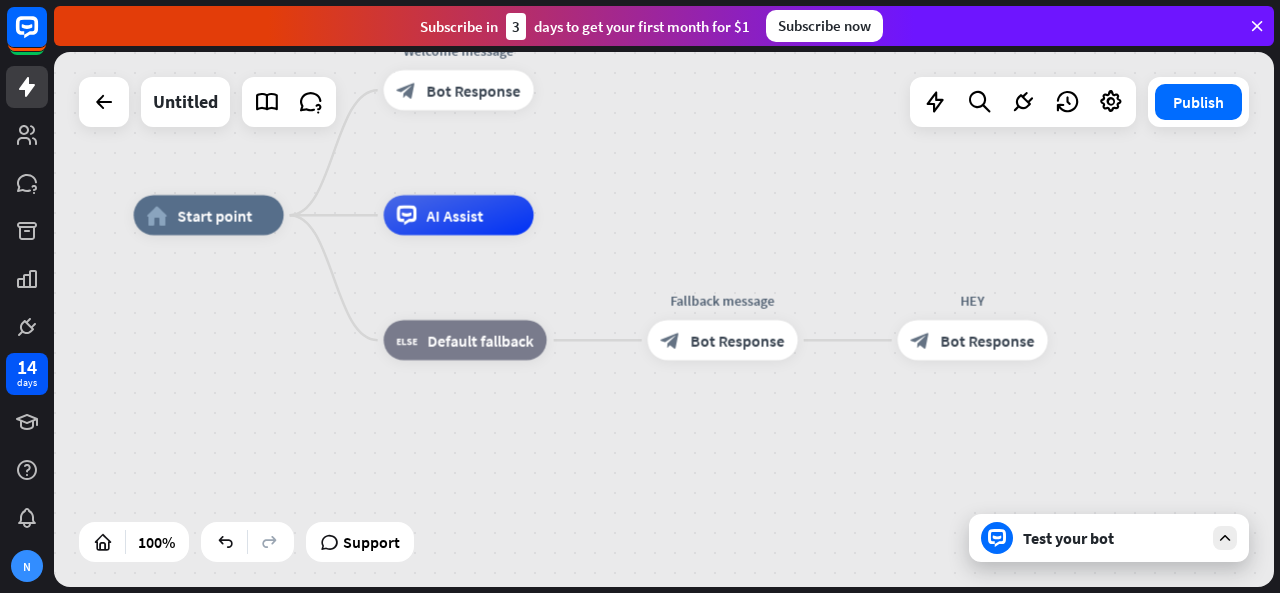 click on "block_bot_response   Bot Response" at bounding box center [723, 340] 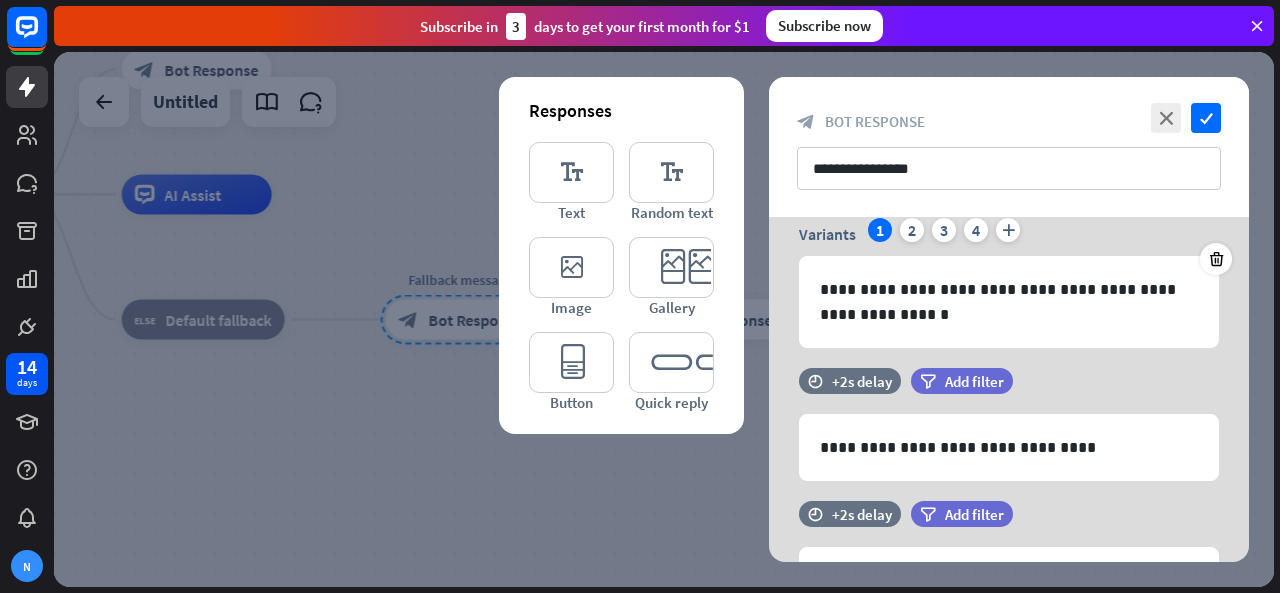 scroll, scrollTop: 88, scrollLeft: 0, axis: vertical 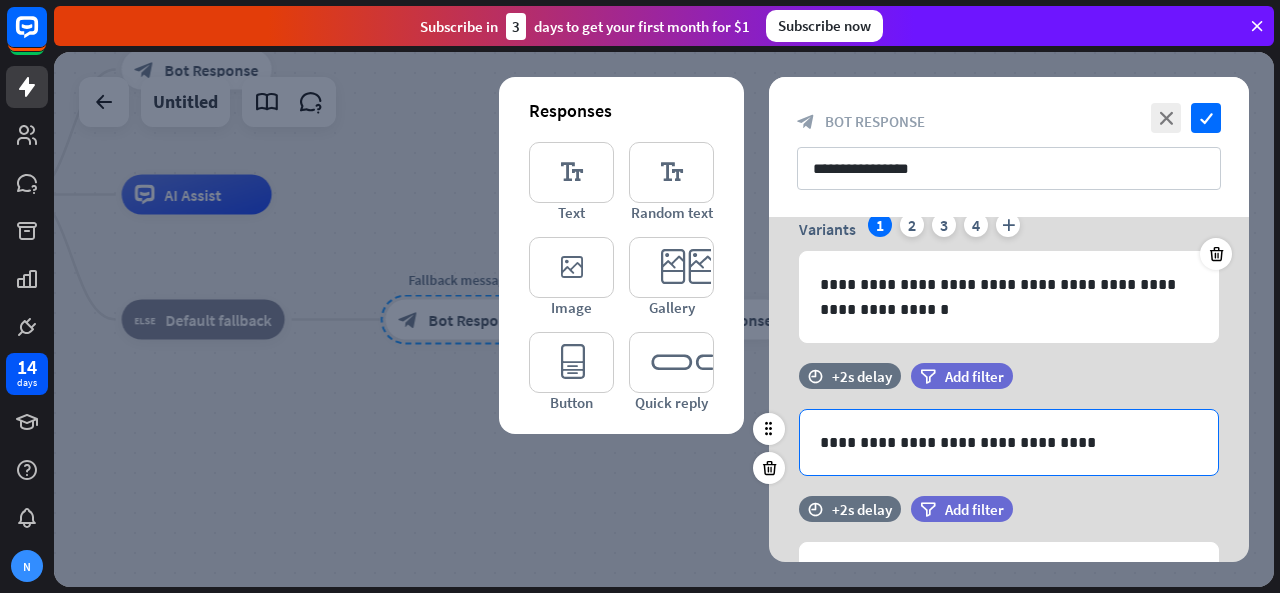 click on "**********" at bounding box center [1009, 442] 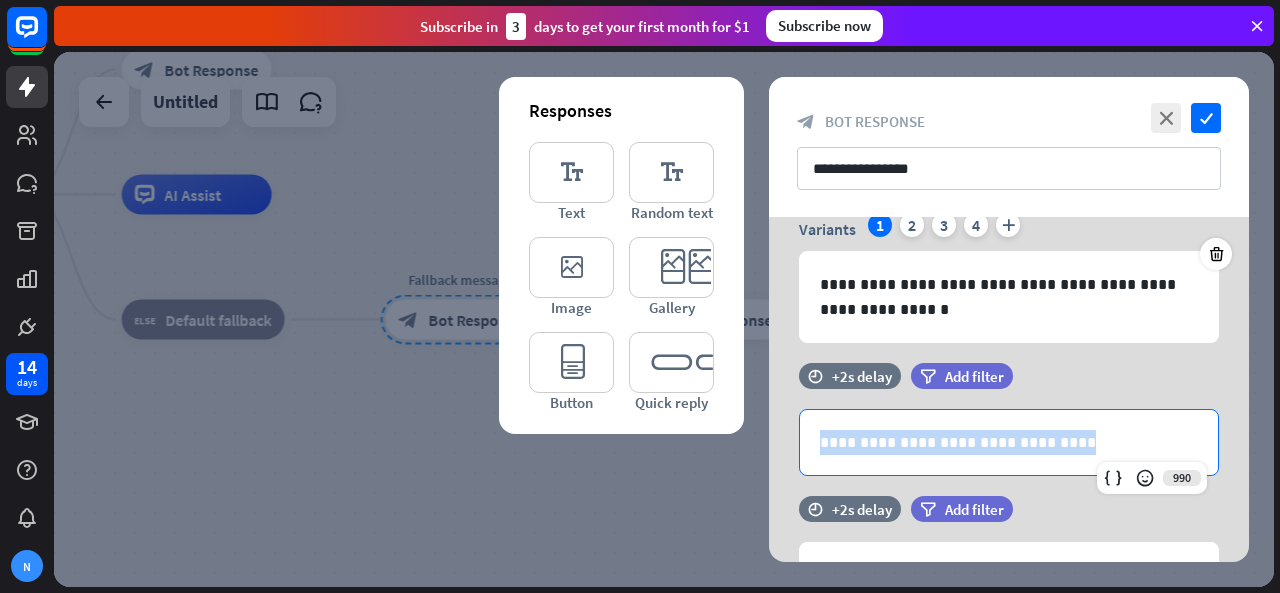 drag, startPoint x: 1045, startPoint y: 430, endPoint x: 702, endPoint y: 417, distance: 343.24628 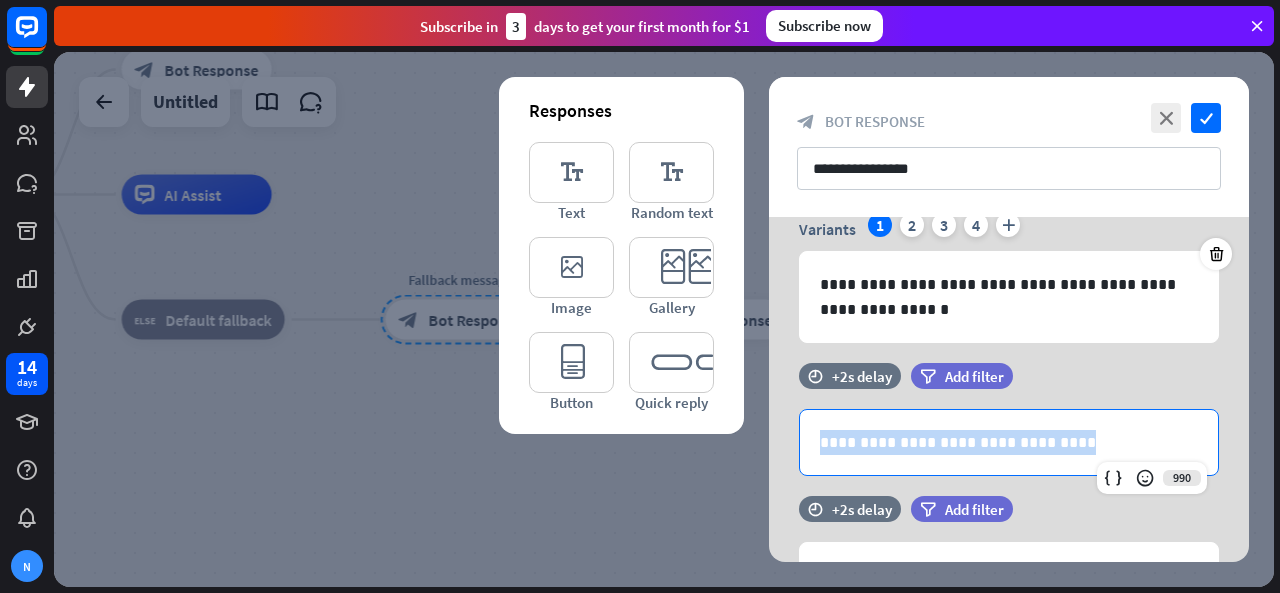 click on "**********" at bounding box center [1009, 641] 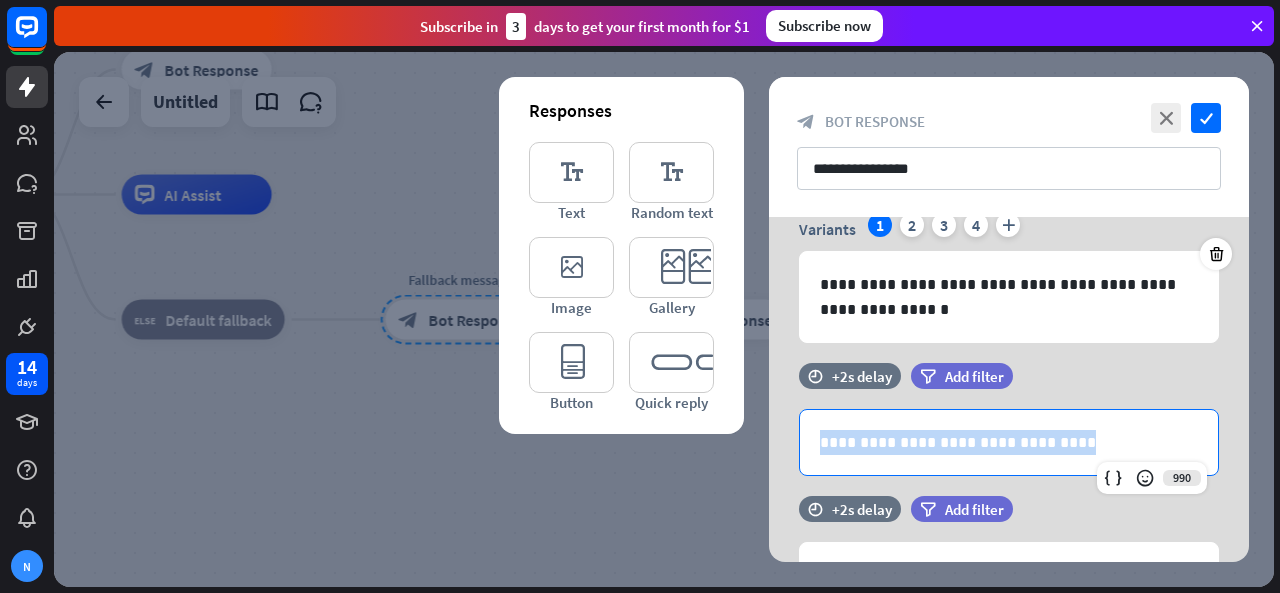 copy on "**********" 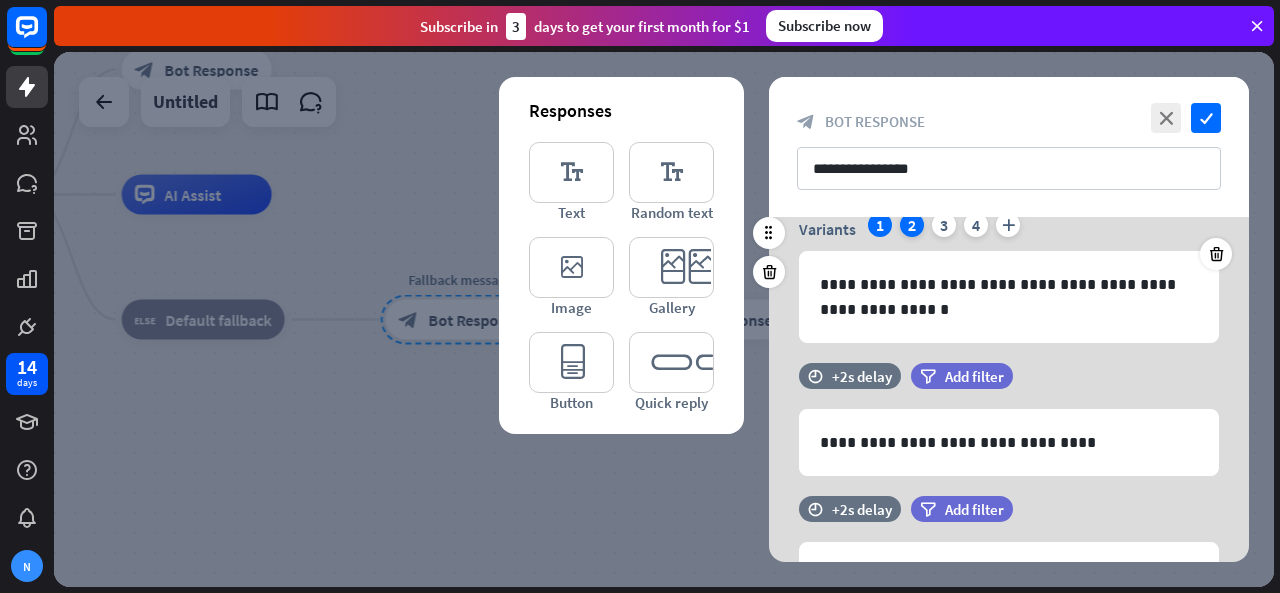 click on "2" at bounding box center [912, 225] 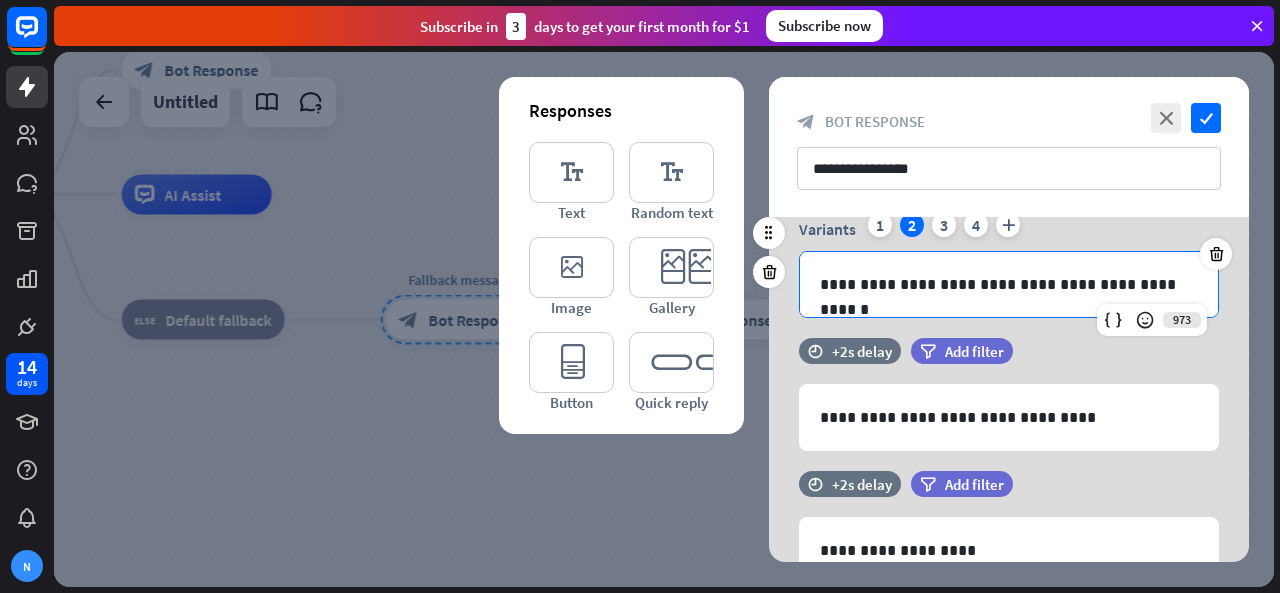 click on "**********" at bounding box center (1009, 284) 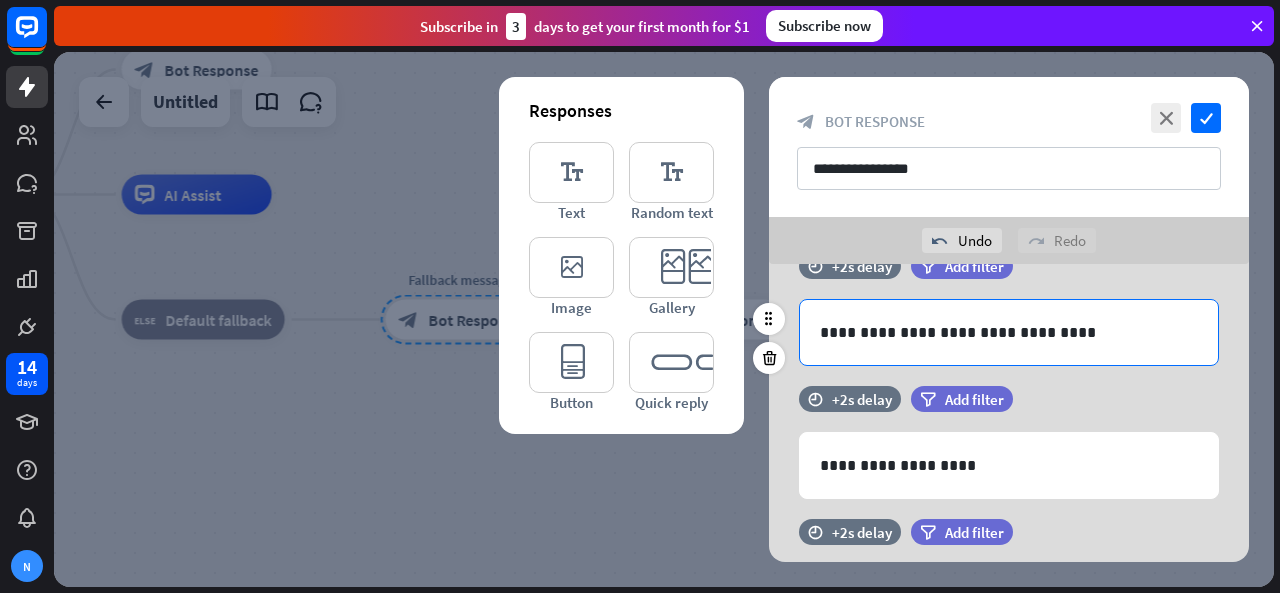 scroll, scrollTop: 232, scrollLeft: 0, axis: vertical 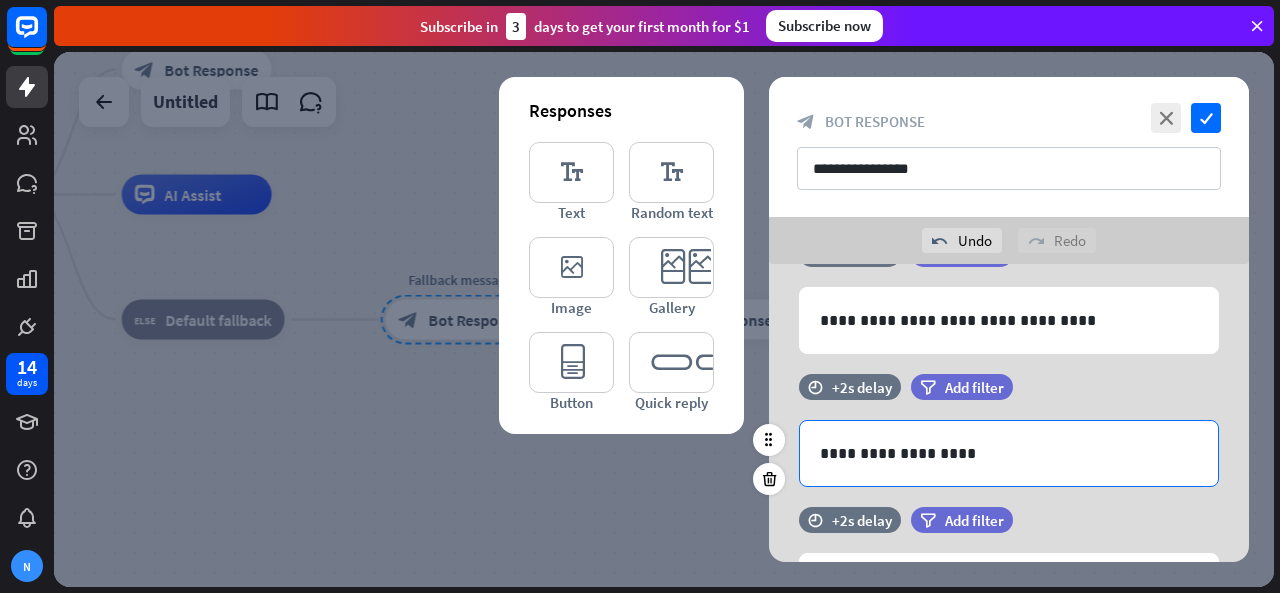 click on "**********" at bounding box center (1009, 453) 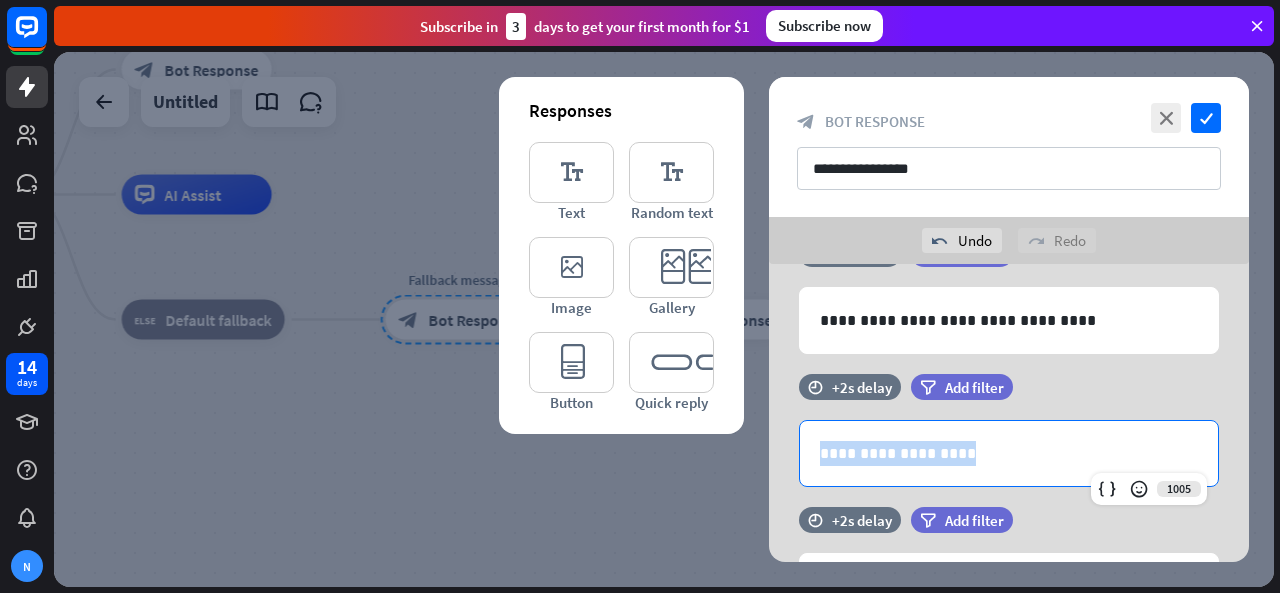 drag, startPoint x: 986, startPoint y: 450, endPoint x: 746, endPoint y: 432, distance: 240.67406 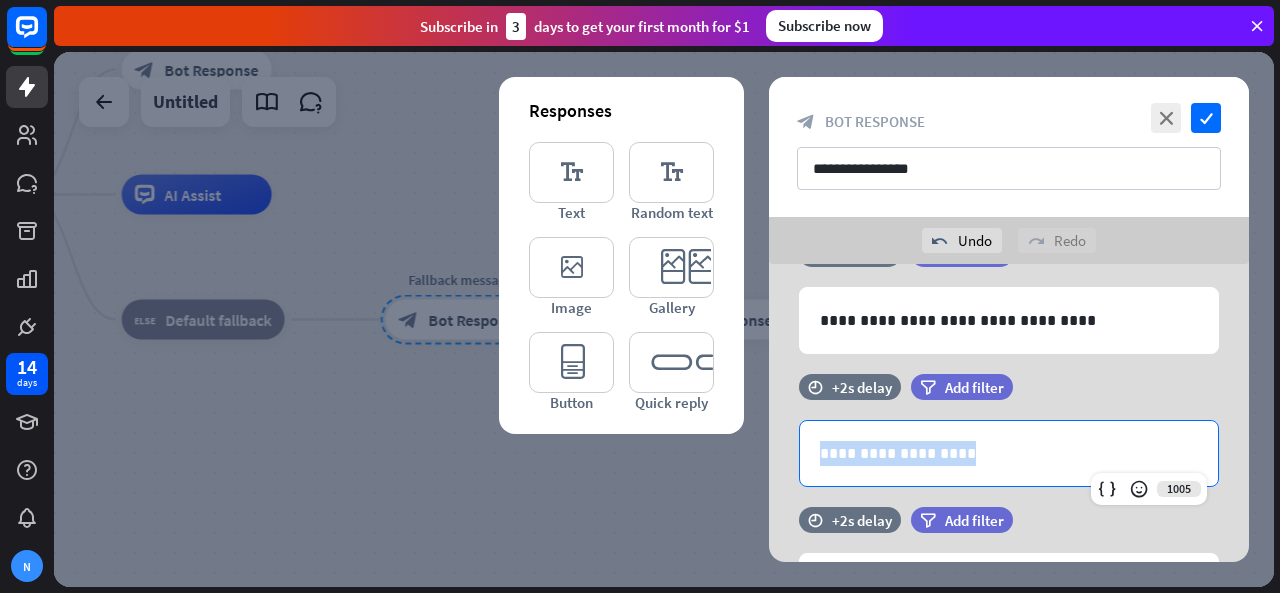 click on "**********" at bounding box center (664, 319) 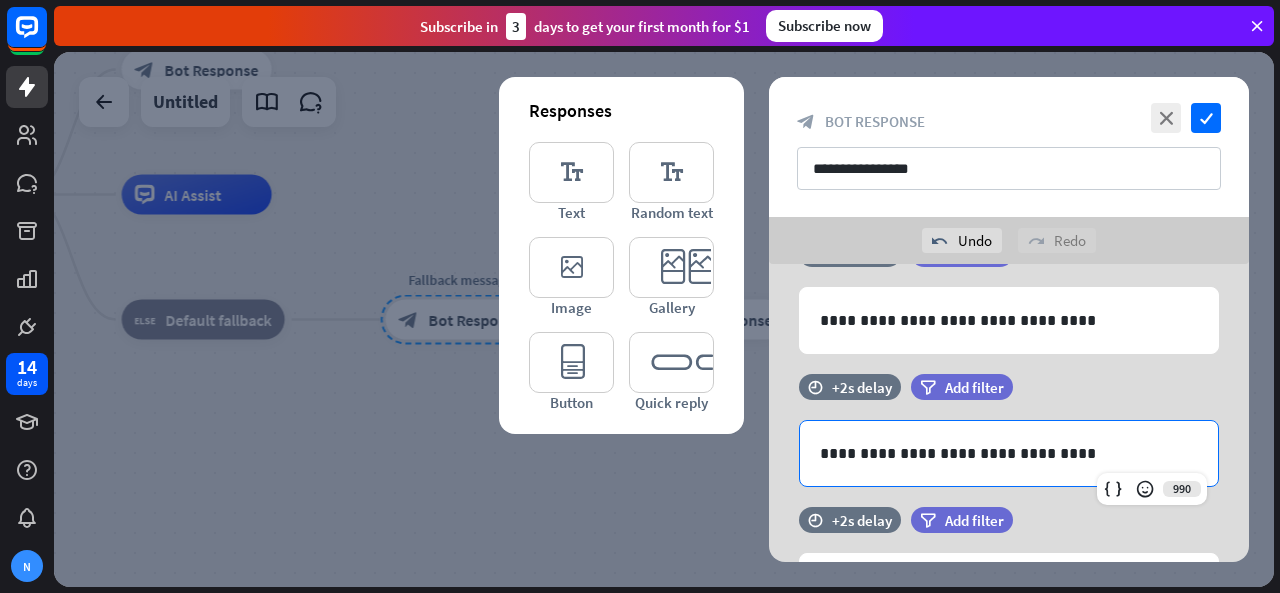 type 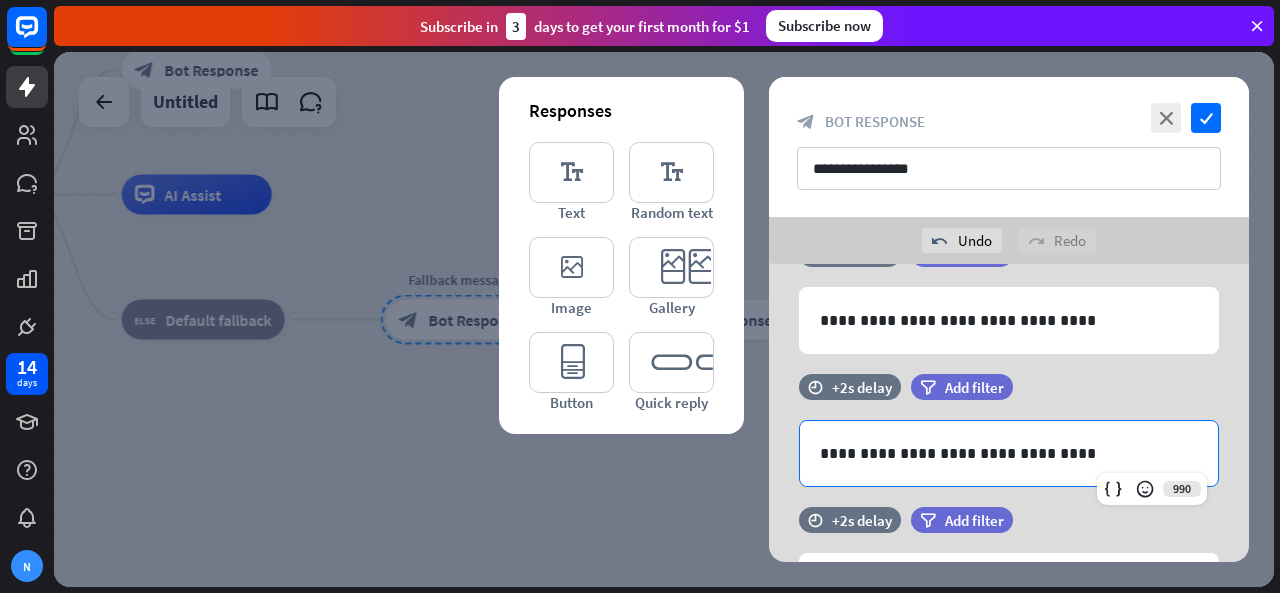 click on "**********" at bounding box center [664, 319] 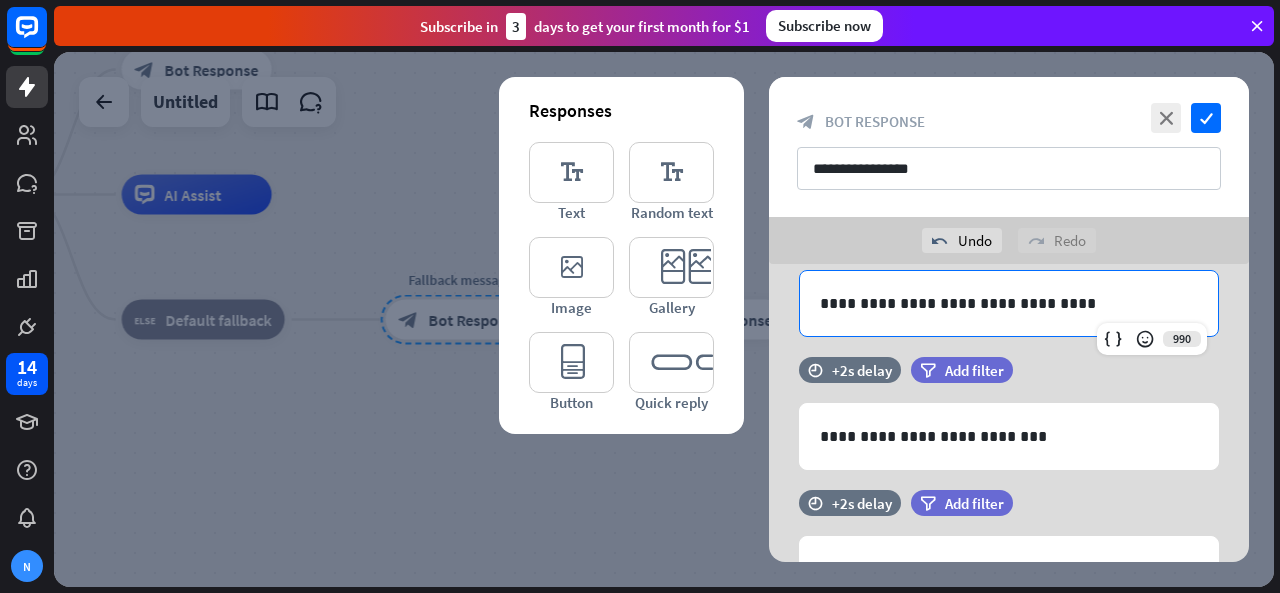 scroll, scrollTop: 427, scrollLeft: 0, axis: vertical 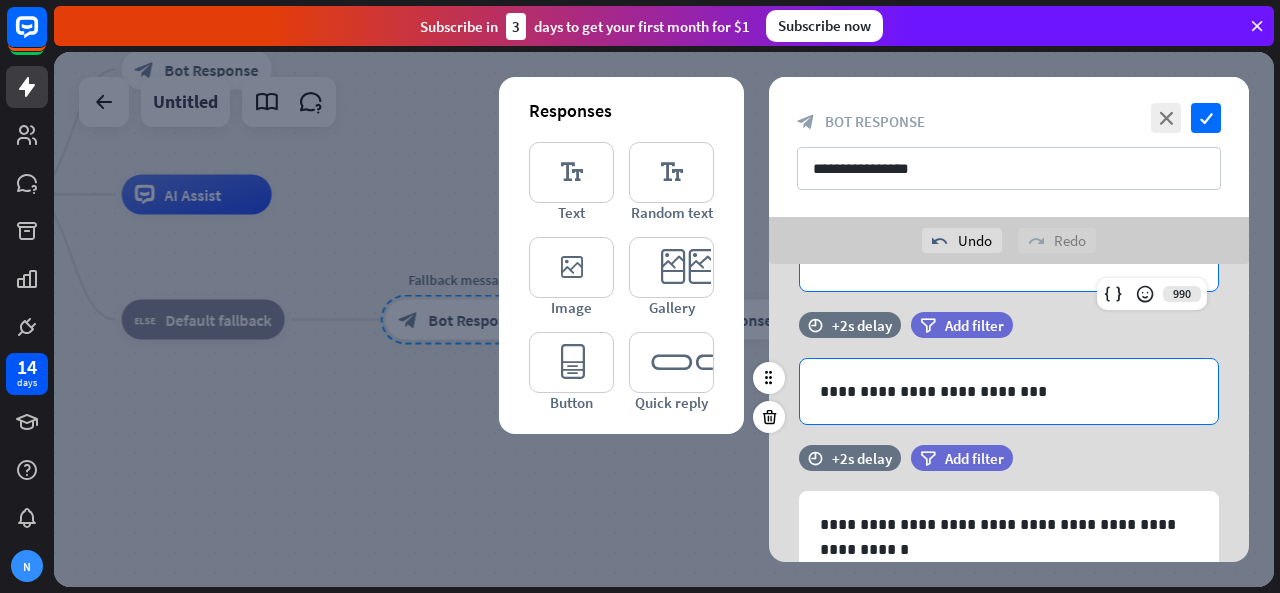 click on "**********" at bounding box center (1009, 391) 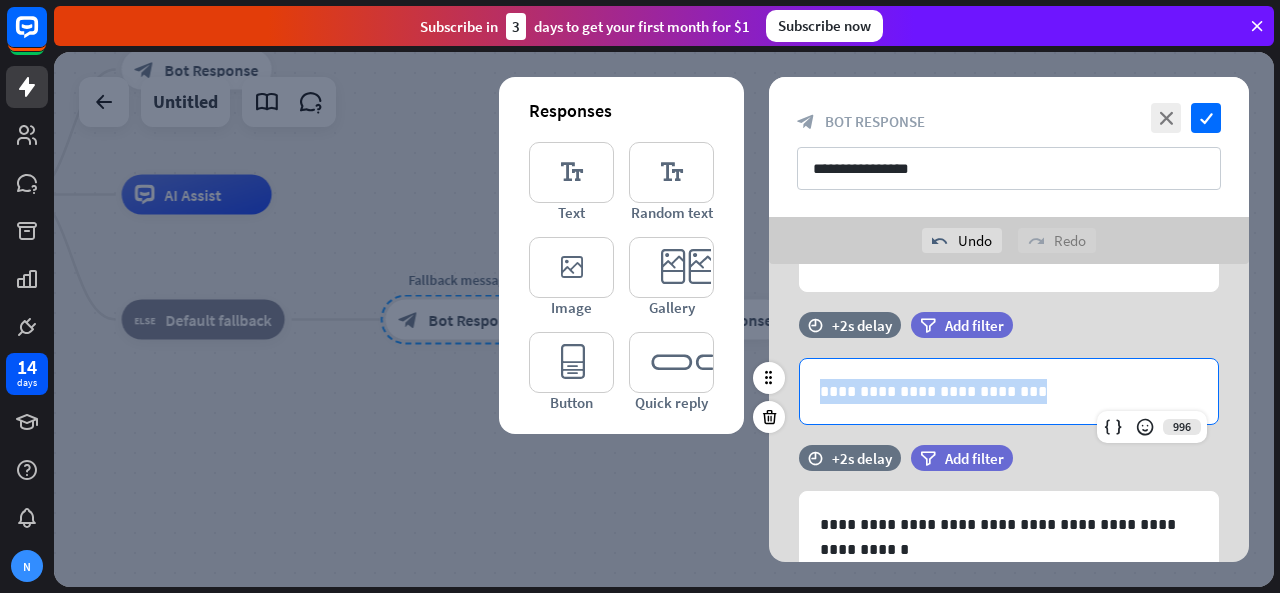 drag, startPoint x: 1028, startPoint y: 376, endPoint x: 758, endPoint y: 397, distance: 270.81543 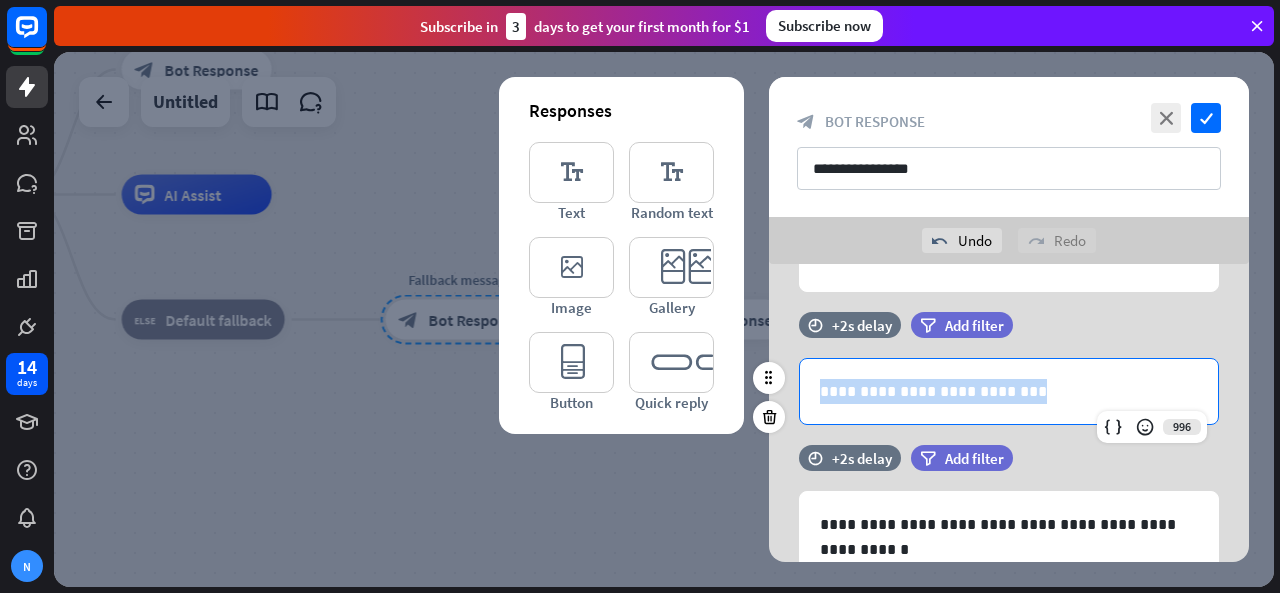 click on "**********" at bounding box center (1009, 378) 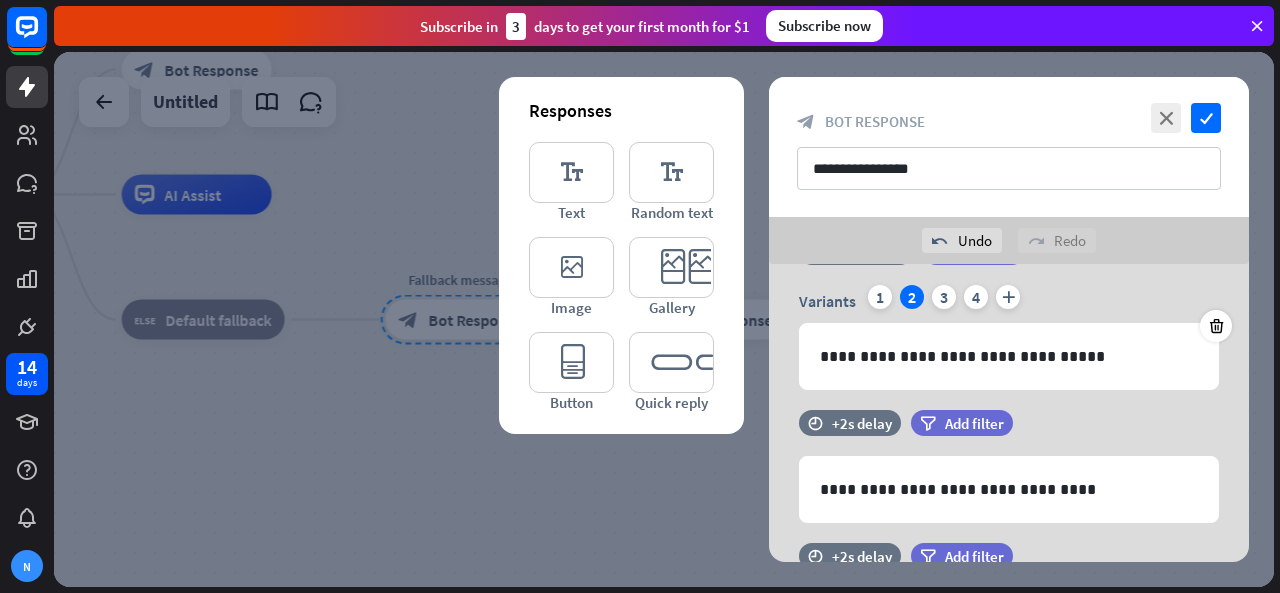 scroll, scrollTop: 0, scrollLeft: 0, axis: both 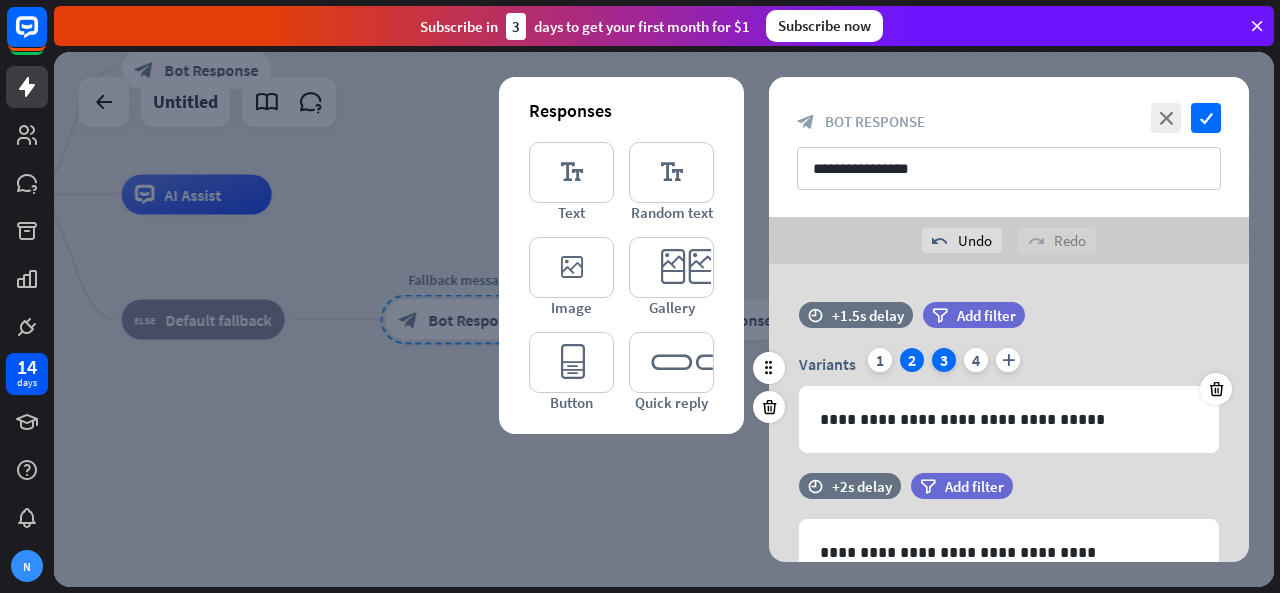 click on "3" at bounding box center (944, 360) 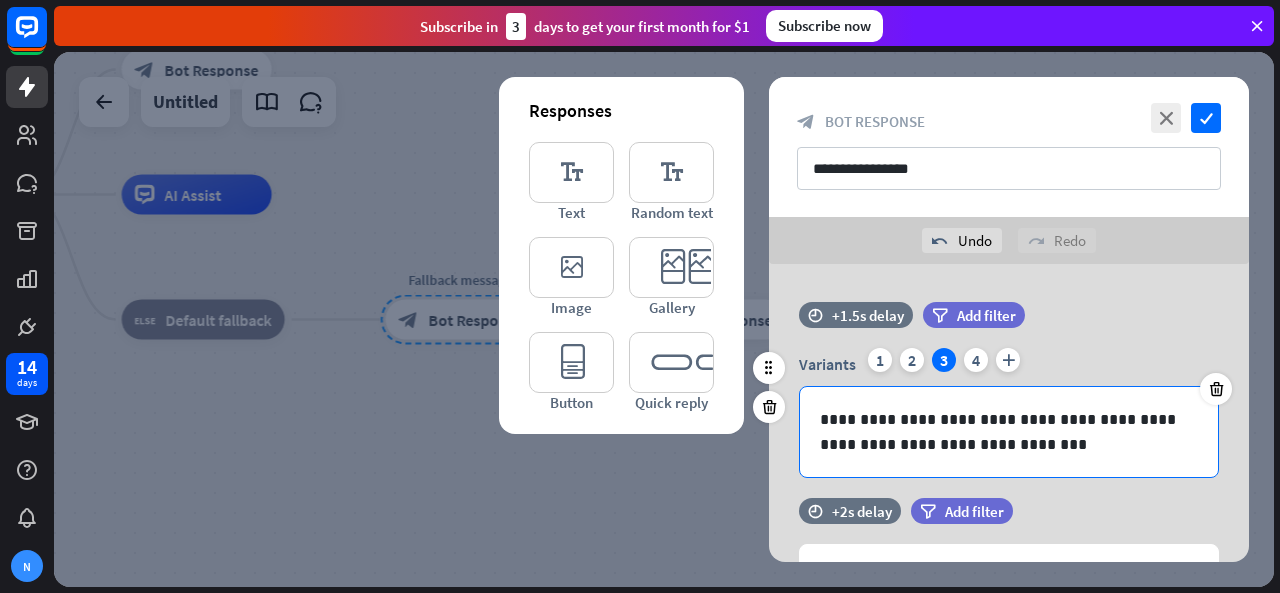 click on "**********" at bounding box center [1009, 432] 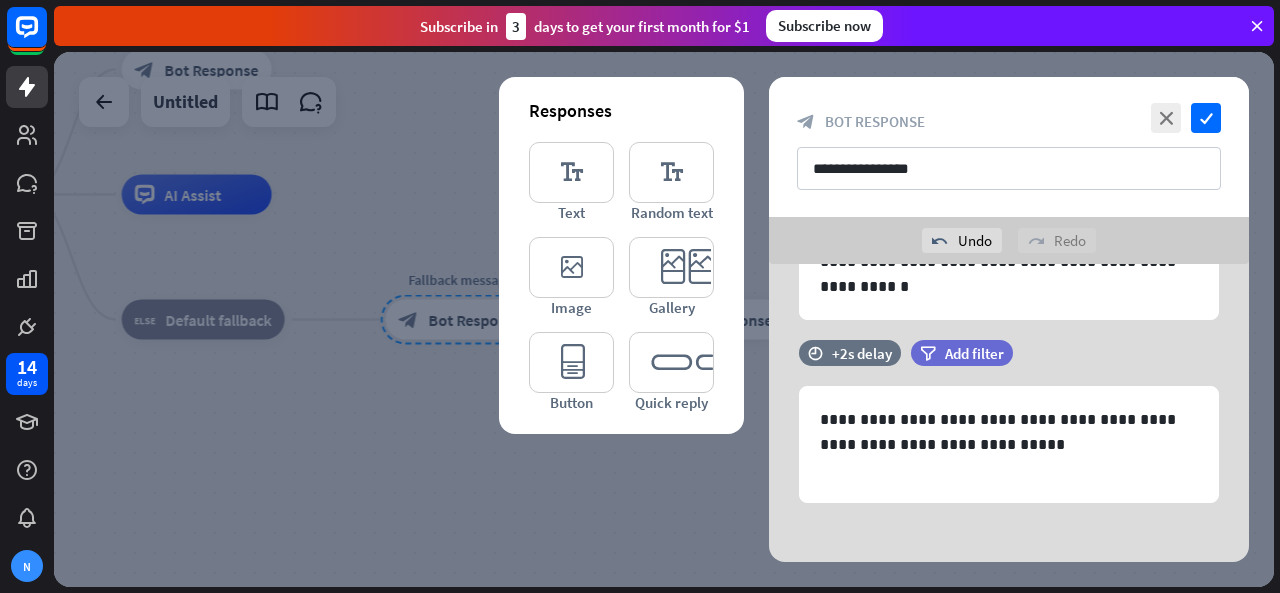 scroll, scrollTop: 696, scrollLeft: 0, axis: vertical 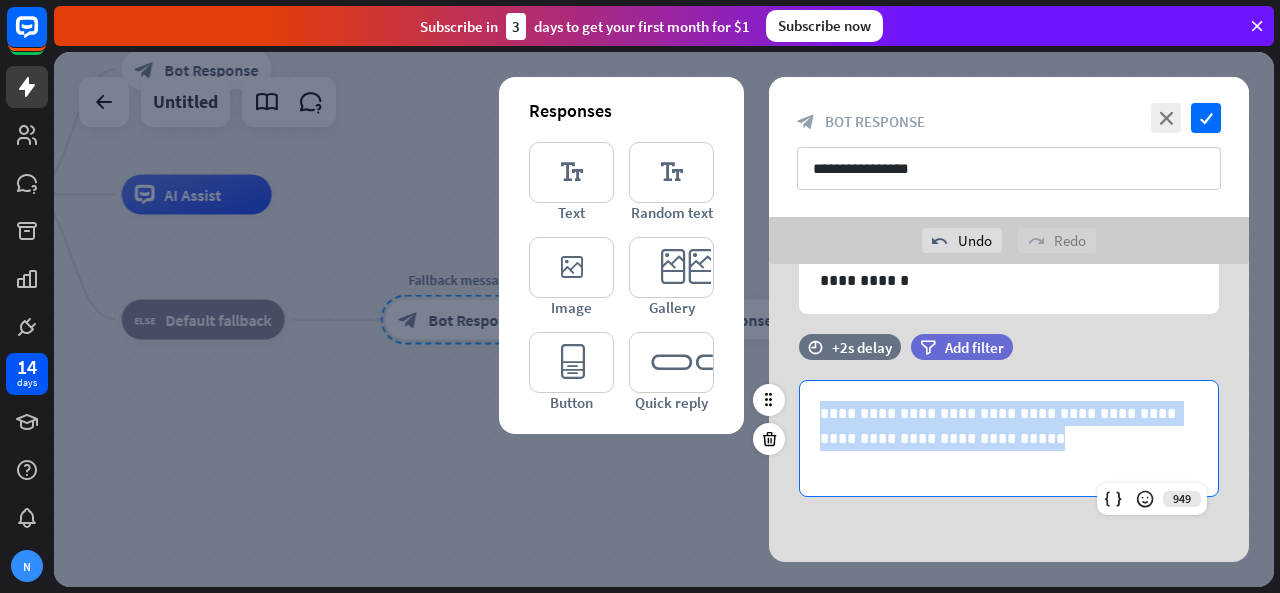 drag, startPoint x: 1118, startPoint y: 463, endPoint x: 809, endPoint y: 416, distance: 312.554 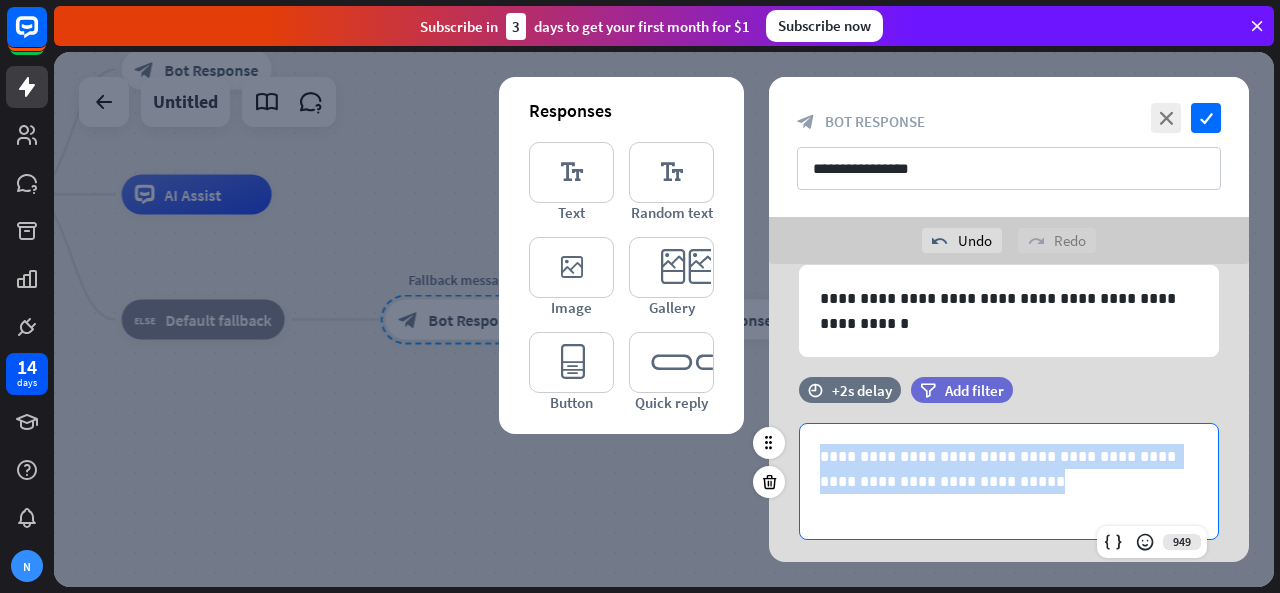scroll, scrollTop: 696, scrollLeft: 0, axis: vertical 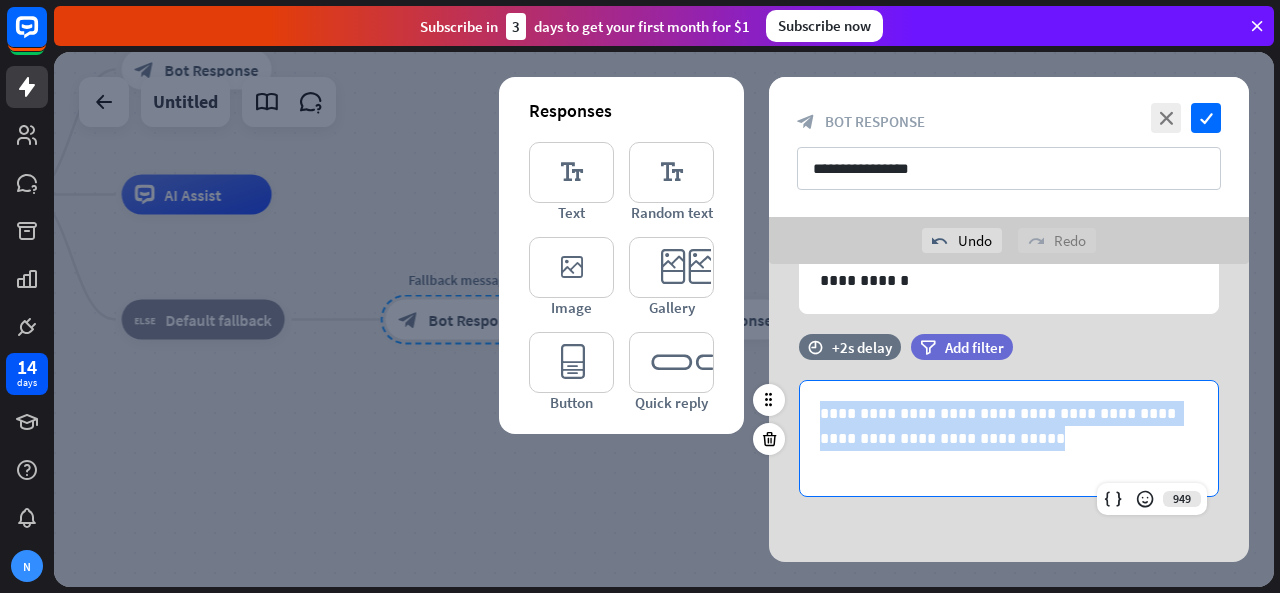 copy on "**********" 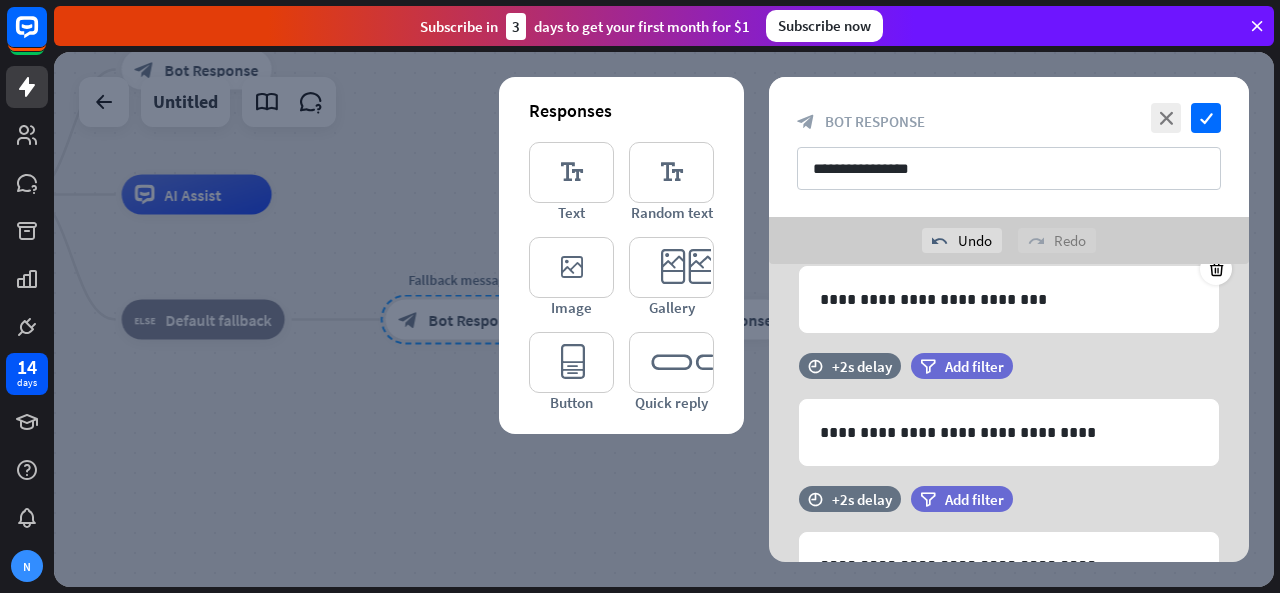 scroll, scrollTop: 0, scrollLeft: 0, axis: both 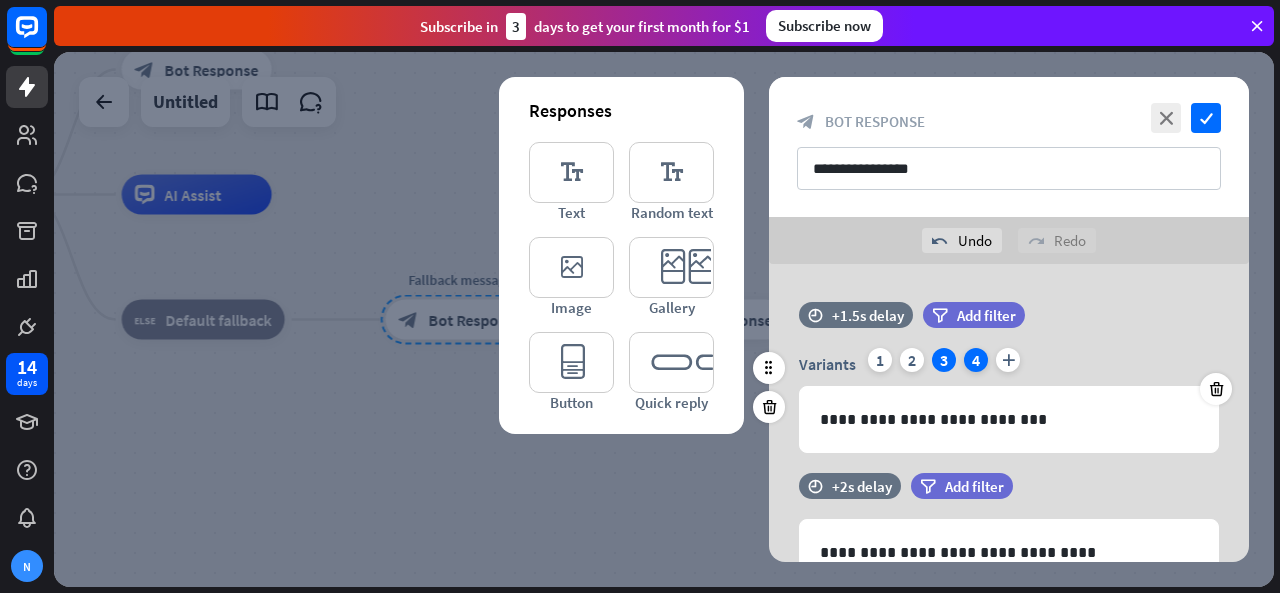 click on "4" at bounding box center (976, 360) 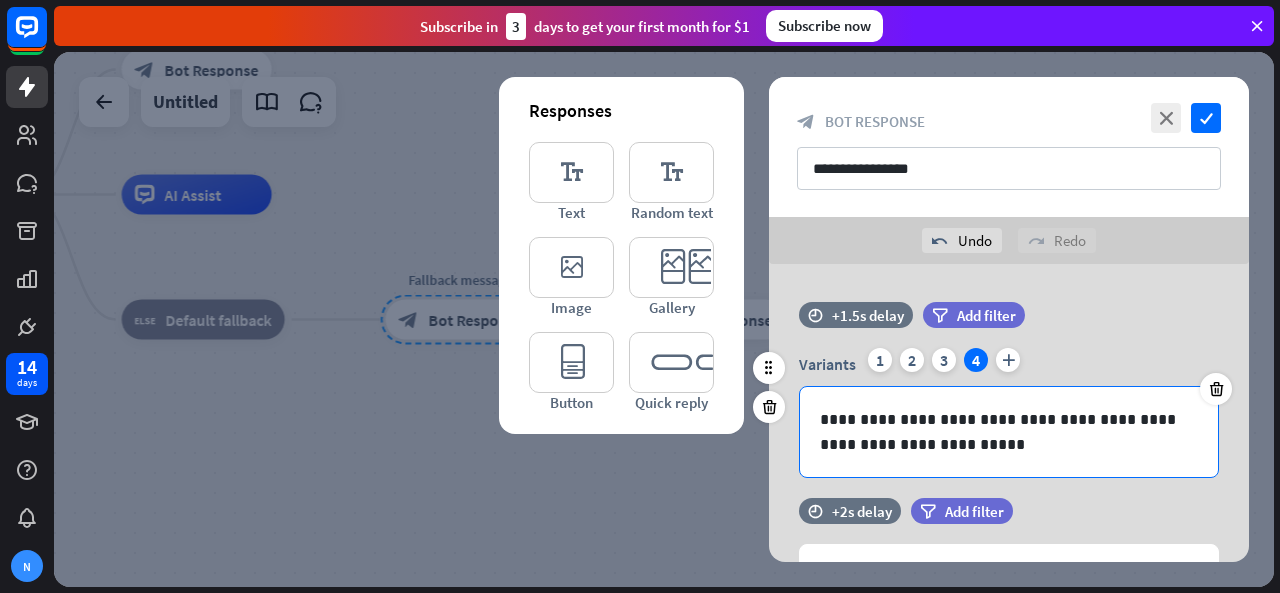 click on "**********" at bounding box center [1009, 432] 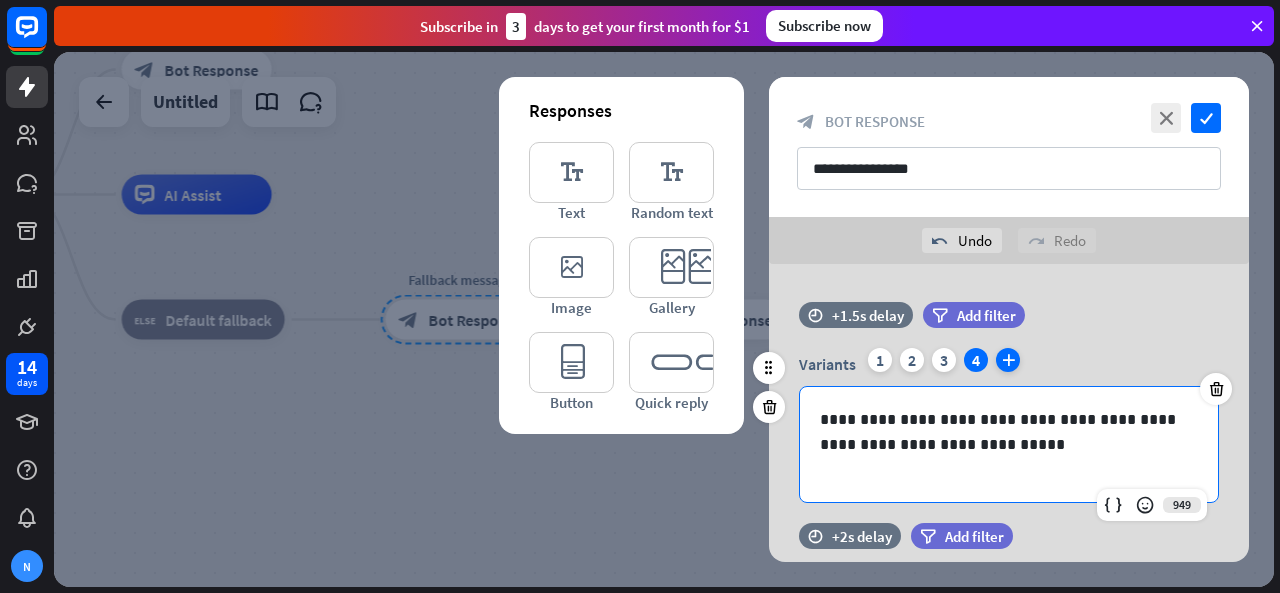 click on "plus" at bounding box center (1008, 360) 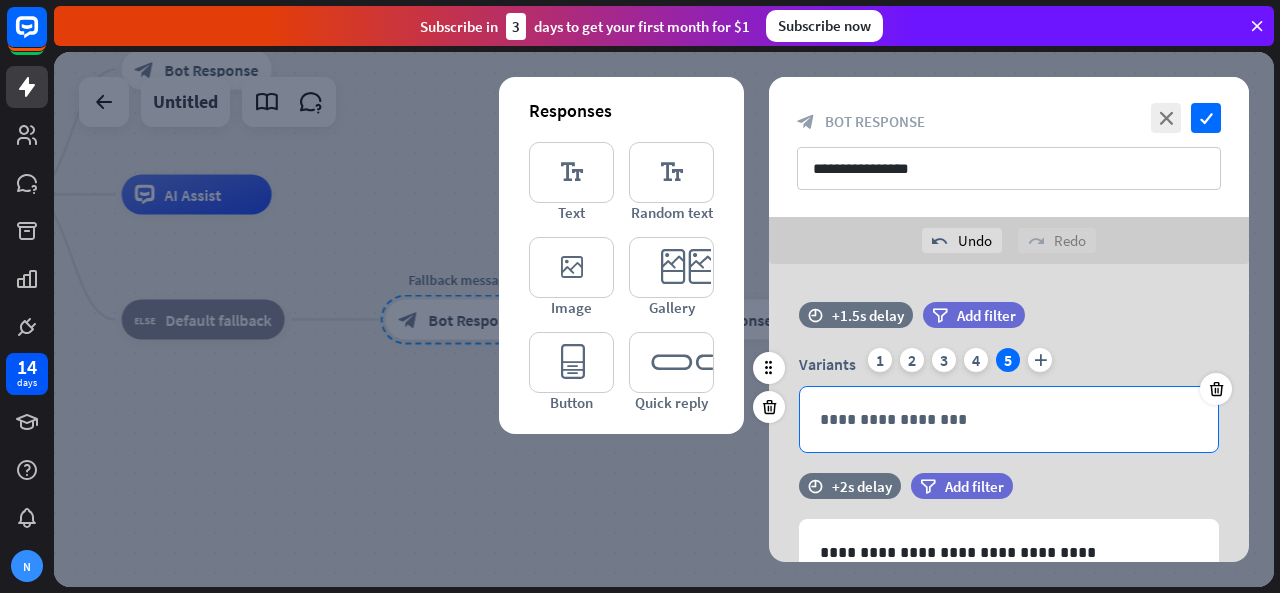click on "**********" at bounding box center [1009, 419] 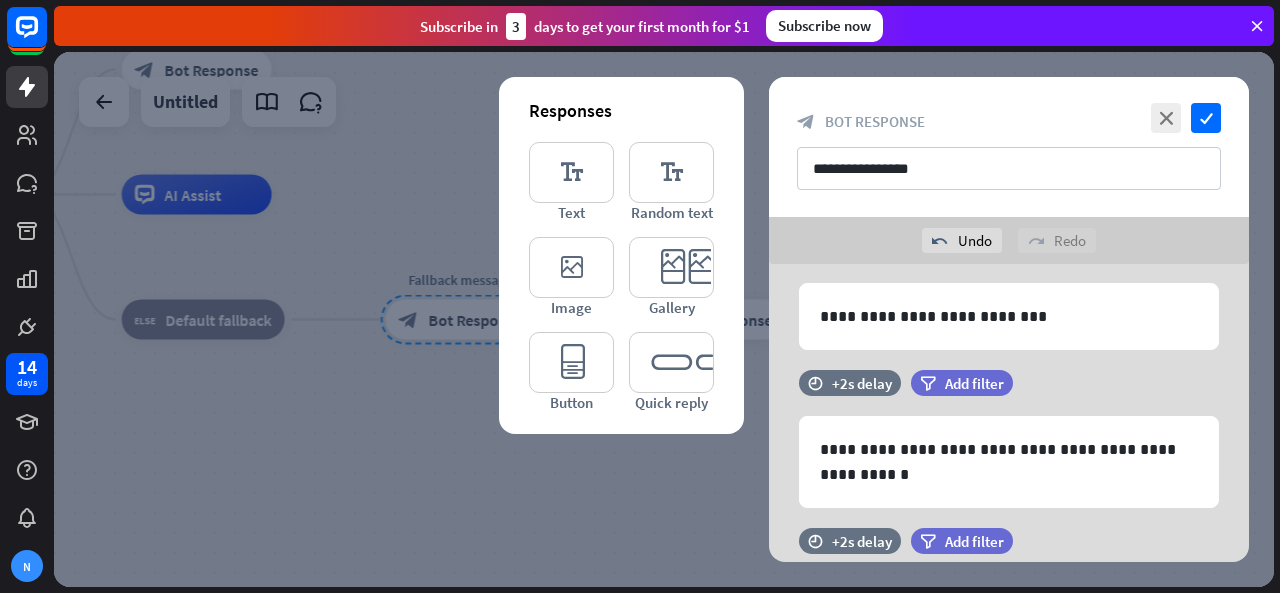 scroll, scrollTop: 0, scrollLeft: 0, axis: both 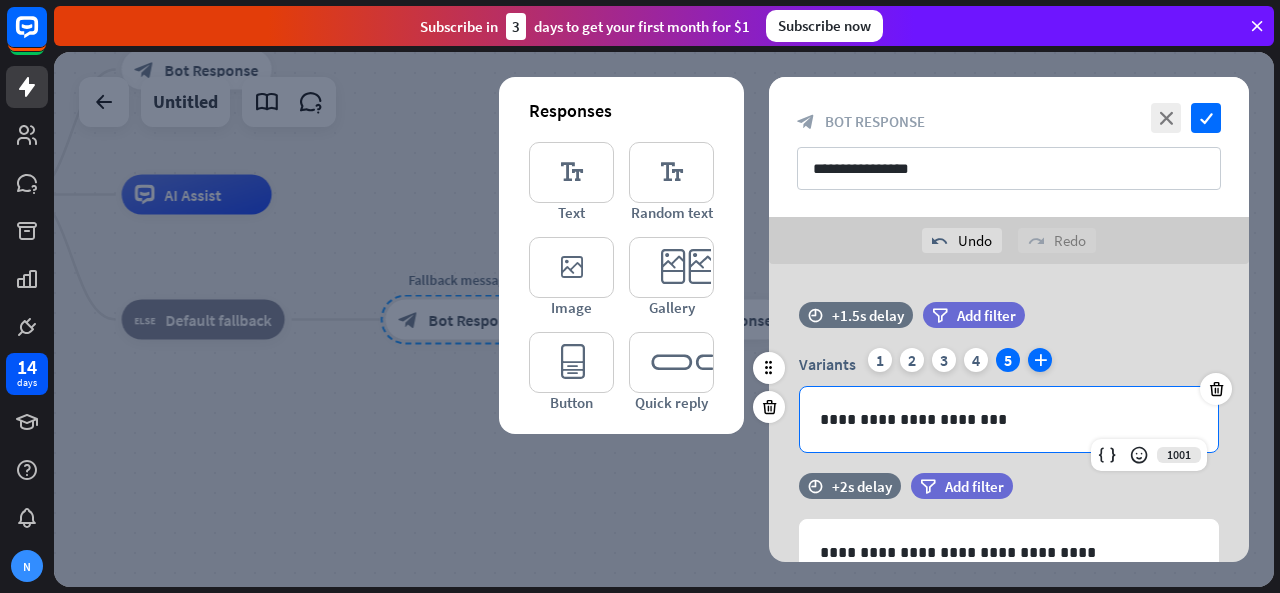 click on "plus" at bounding box center [1040, 360] 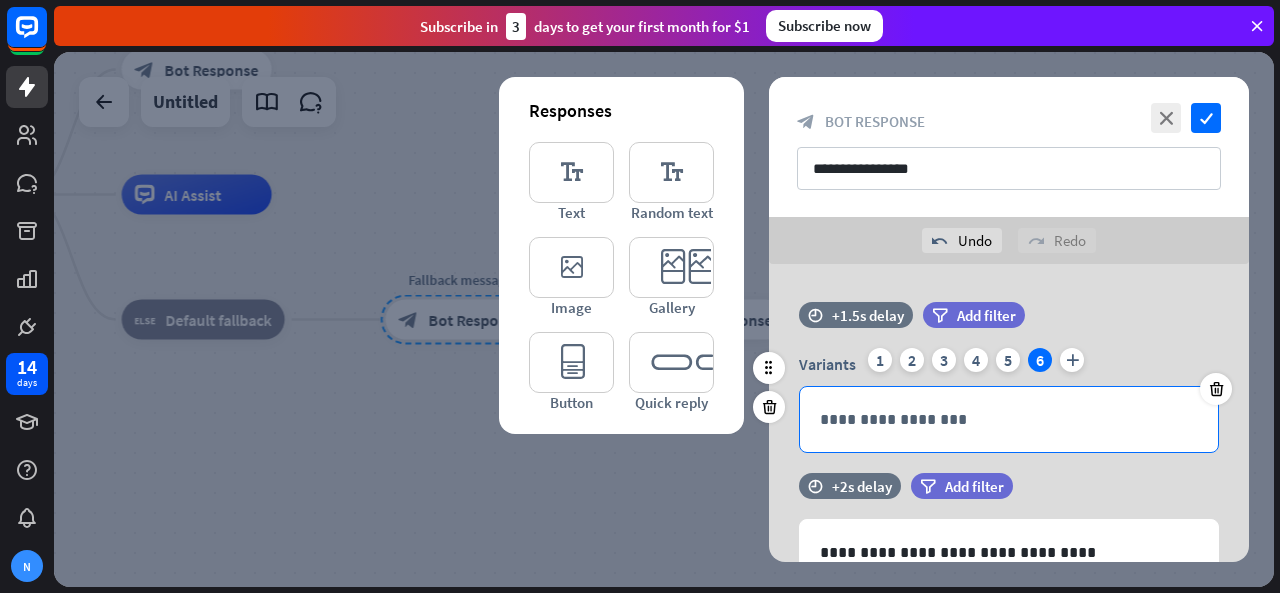 click on "**********" at bounding box center (1009, 419) 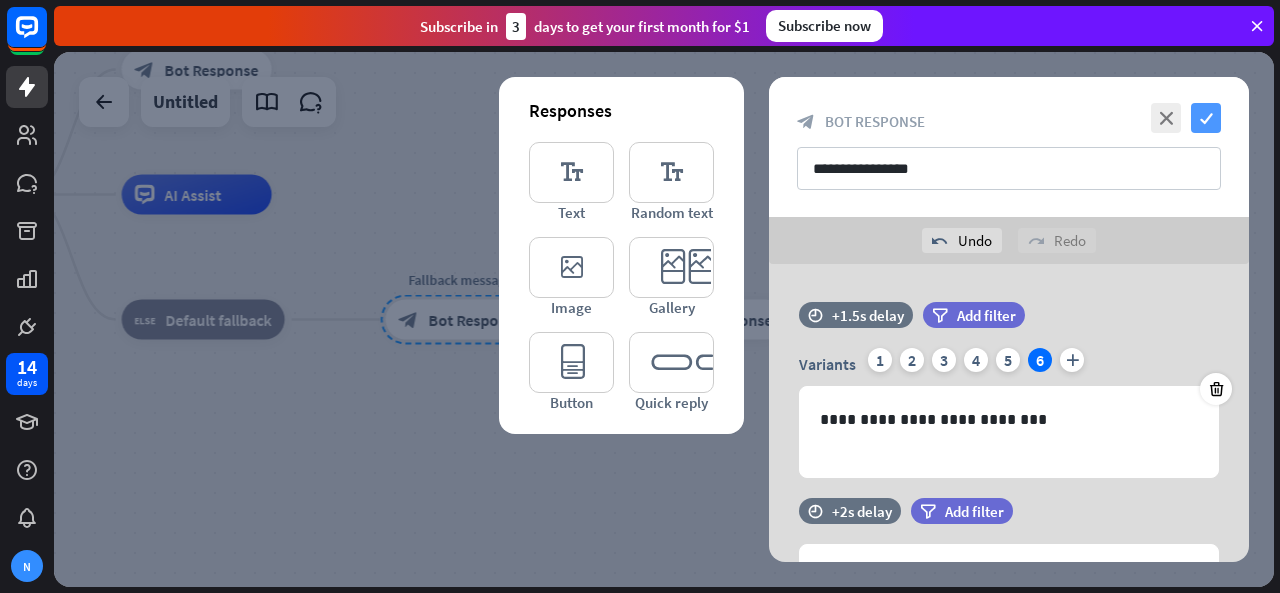 click on "check" at bounding box center [1206, 118] 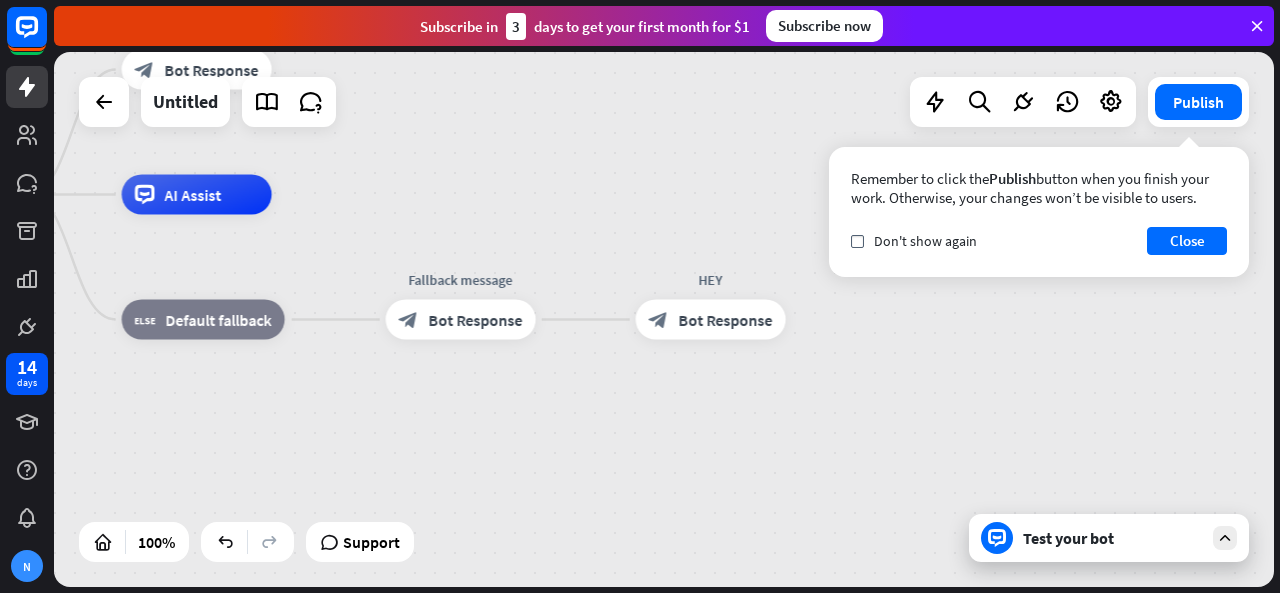 click on "Test your bot" at bounding box center [1109, 538] 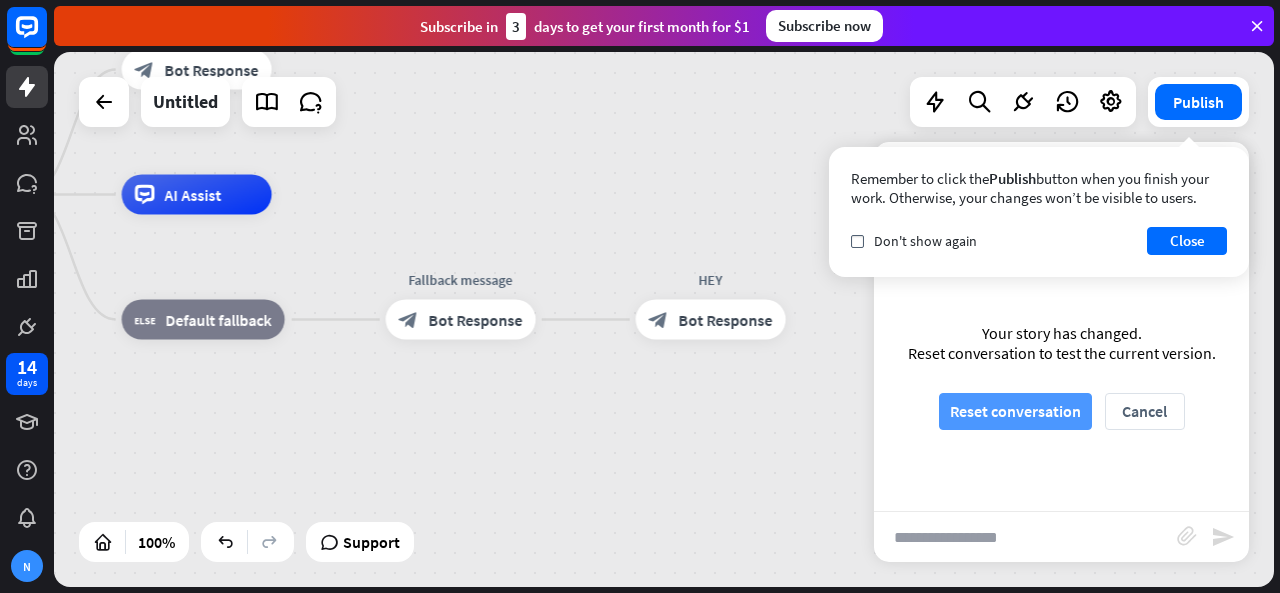 click on "Reset conversation" at bounding box center (1015, 411) 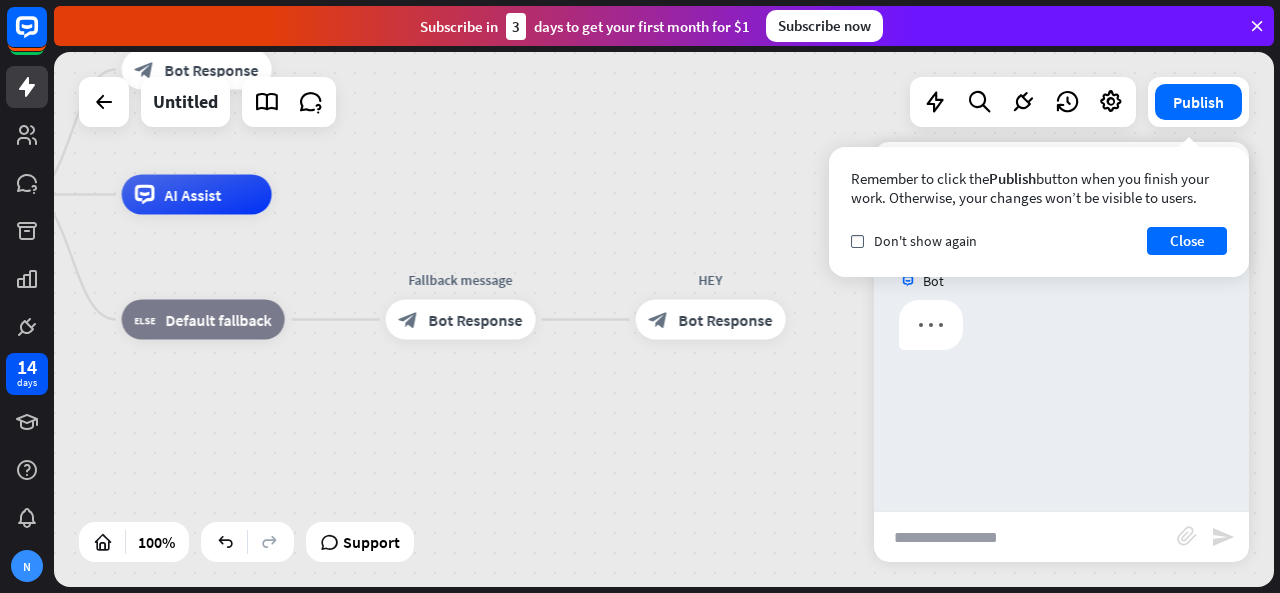 scroll, scrollTop: 0, scrollLeft: 0, axis: both 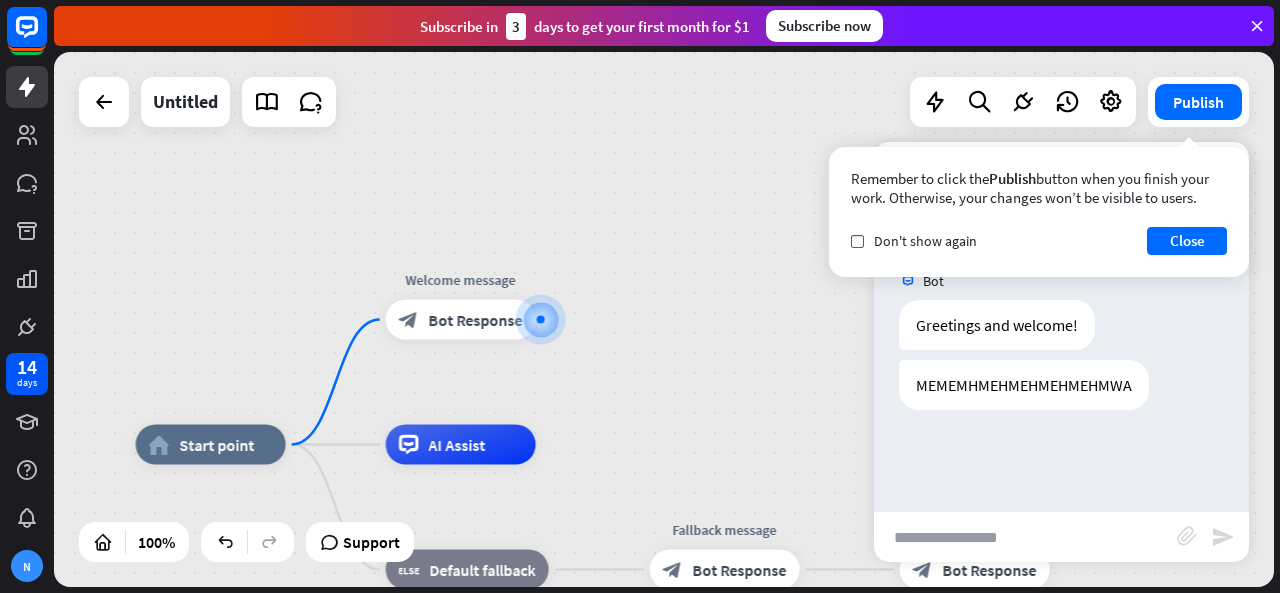 click at bounding box center (1025, 537) 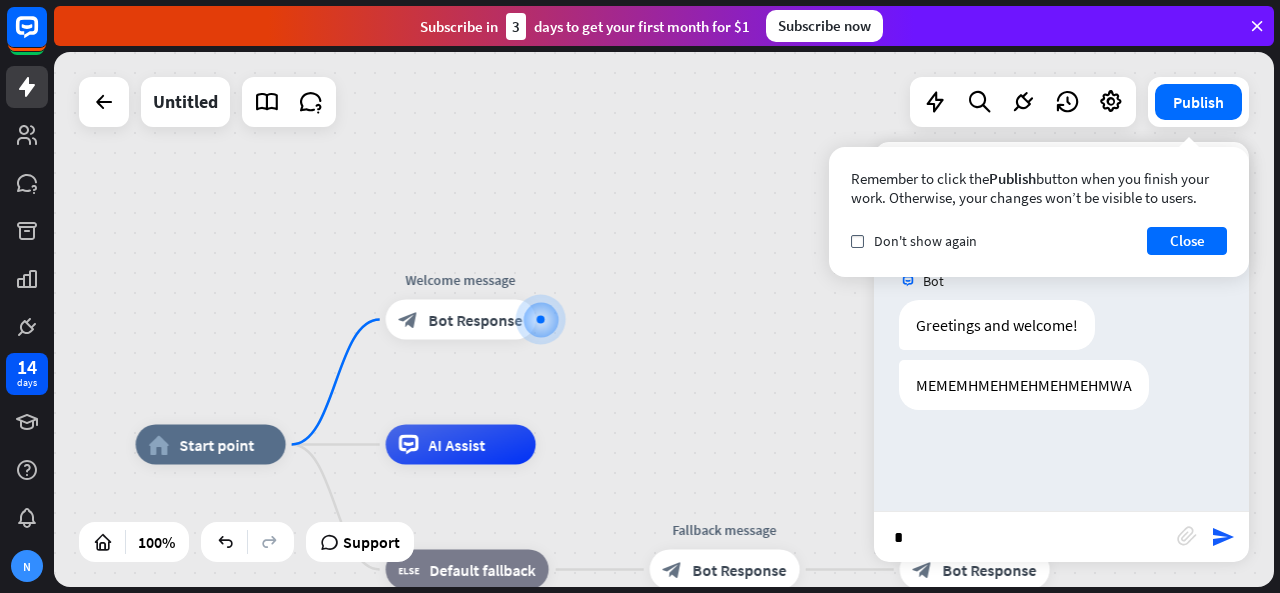 type on "**" 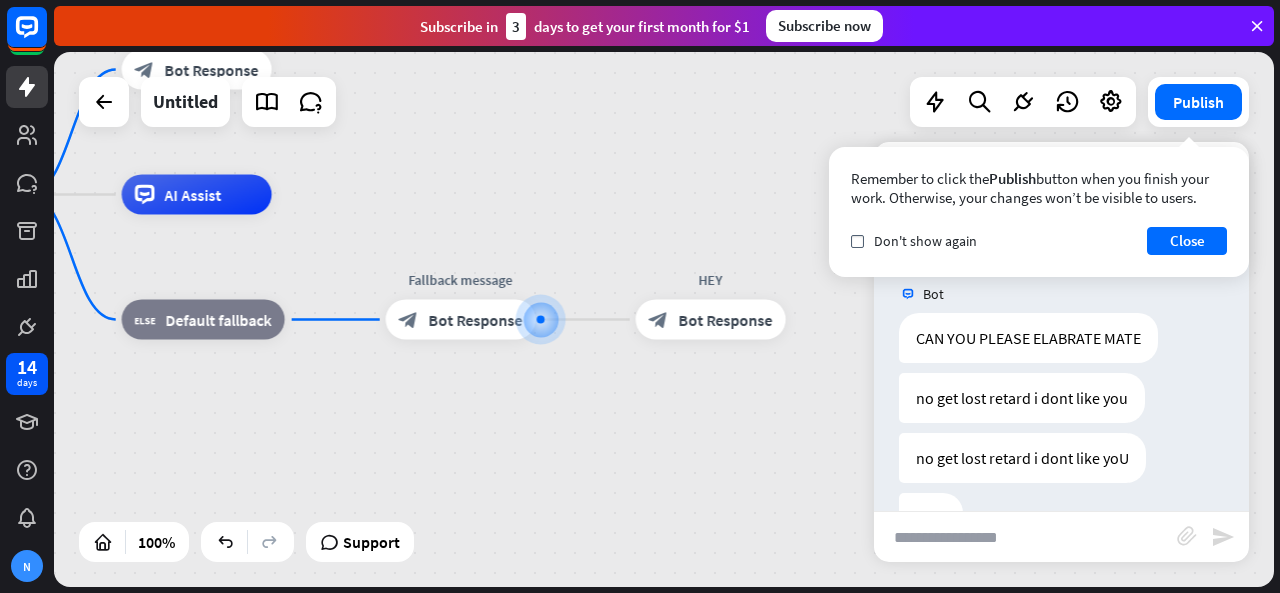 scroll, scrollTop: 407, scrollLeft: 0, axis: vertical 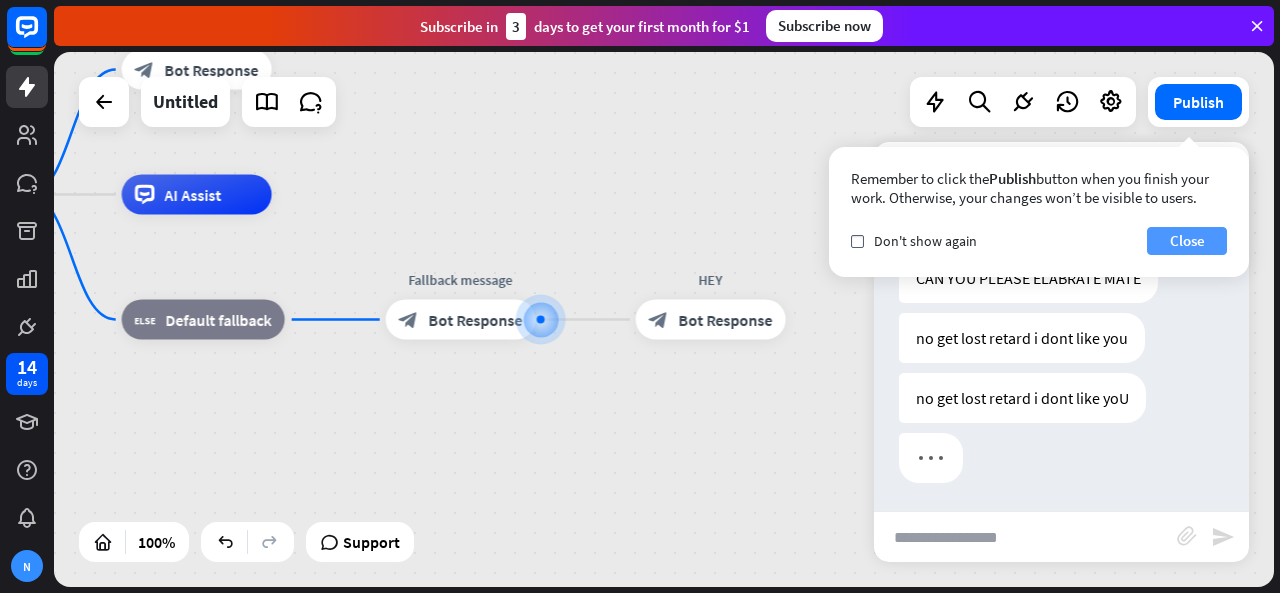 click on "Close" at bounding box center [1187, 241] 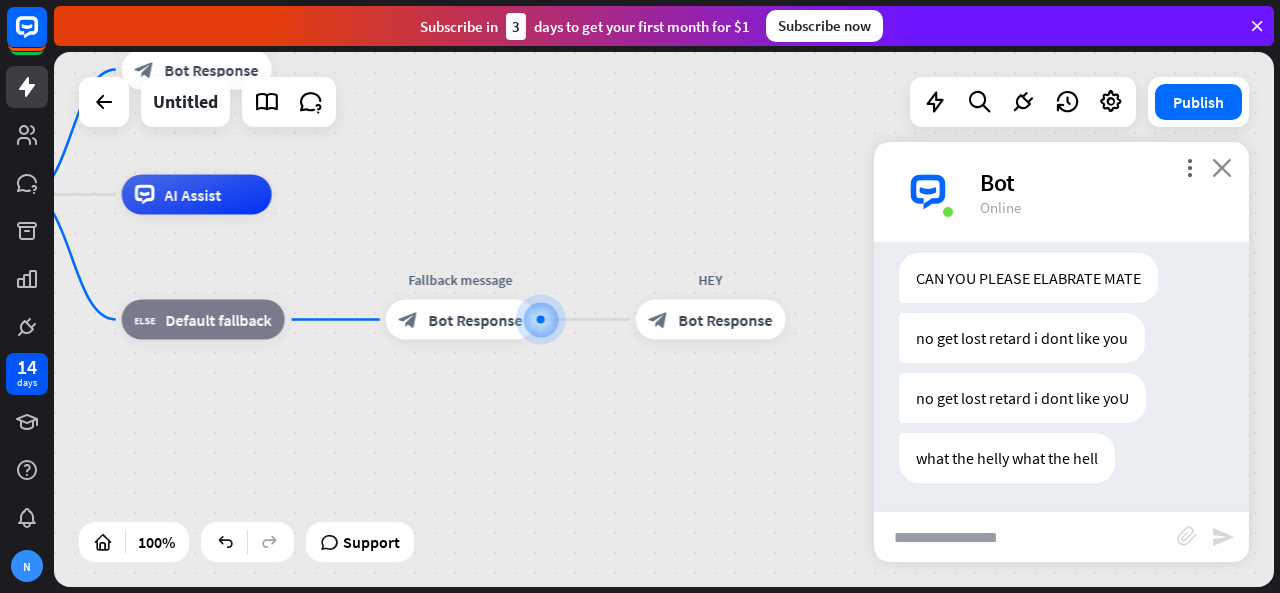 click on "close" at bounding box center (1222, 167) 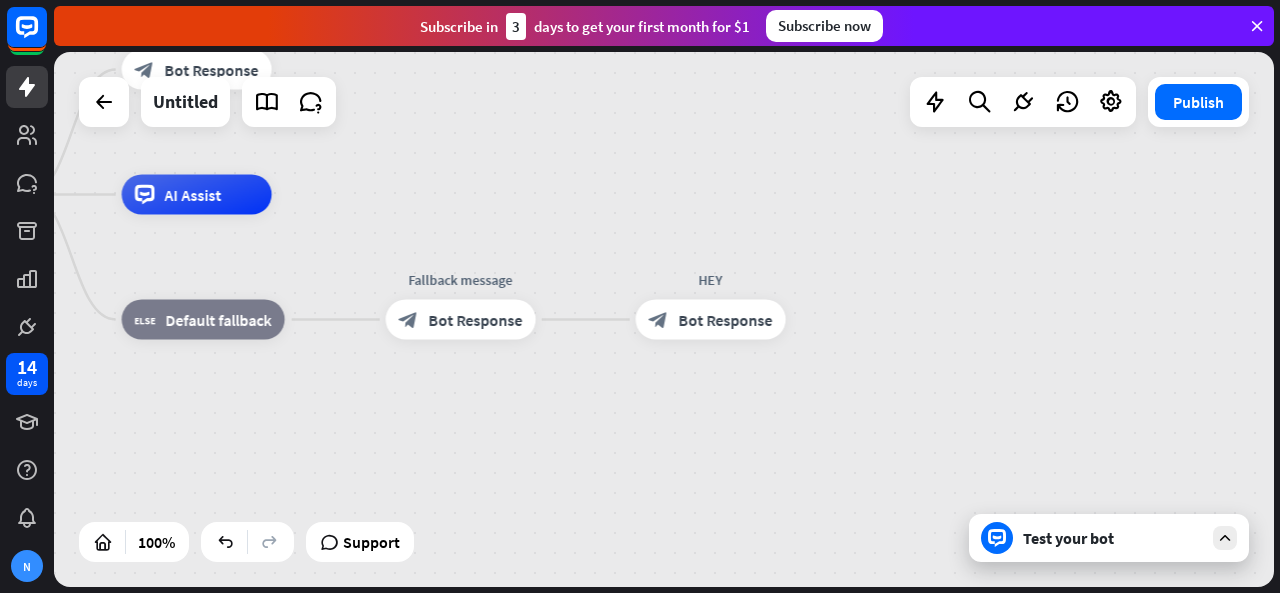 scroll, scrollTop: 0, scrollLeft: 0, axis: both 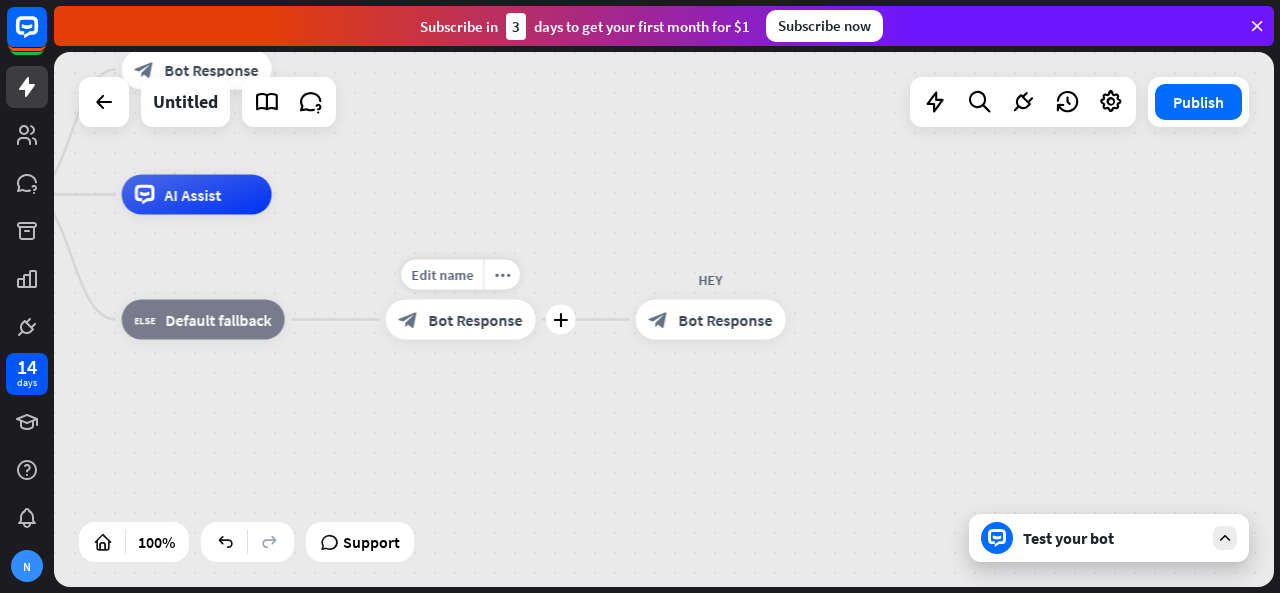 click on "block_bot_response   Bot Response" at bounding box center (461, 320) 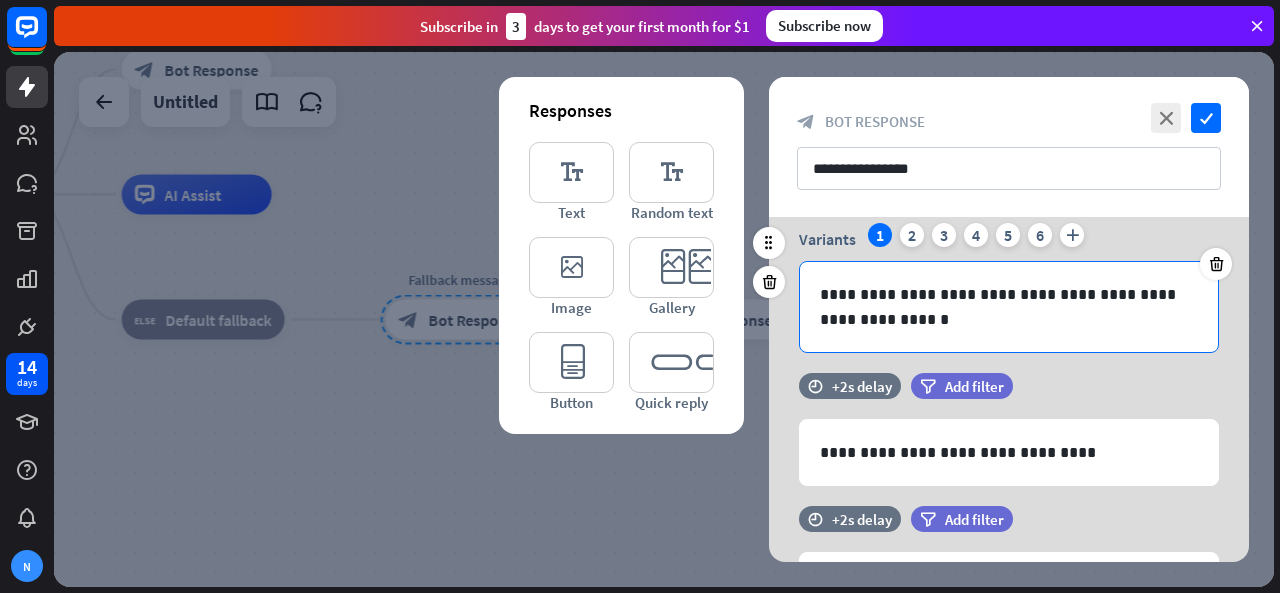 scroll, scrollTop: 87, scrollLeft: 0, axis: vertical 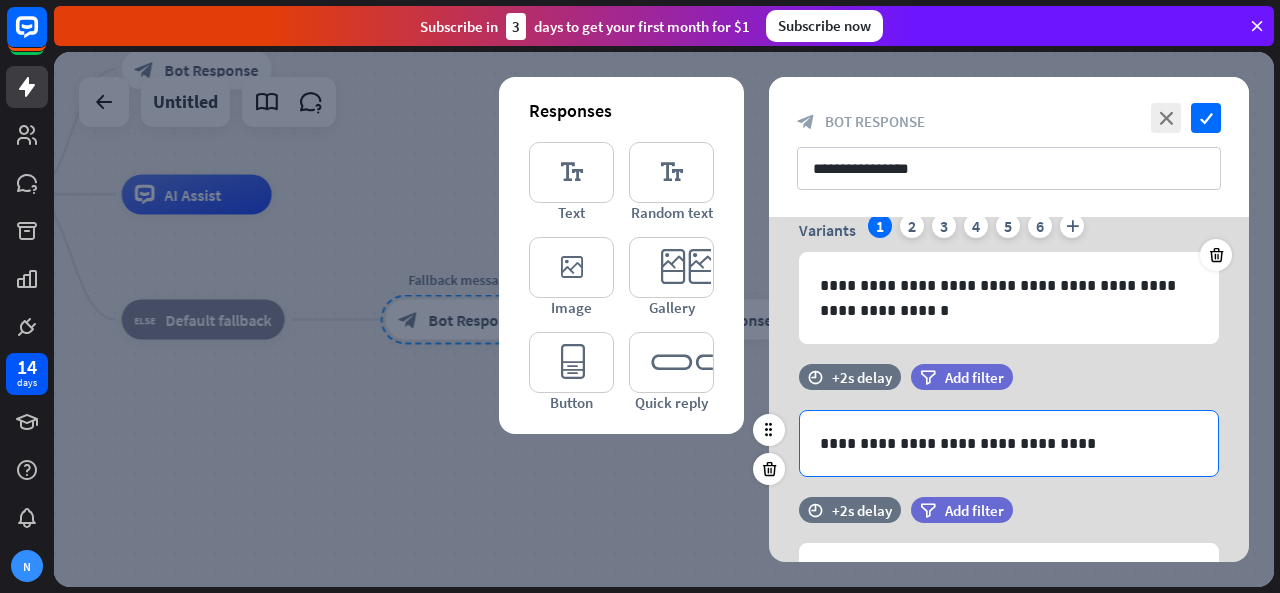 click on "**********" at bounding box center (1009, 443) 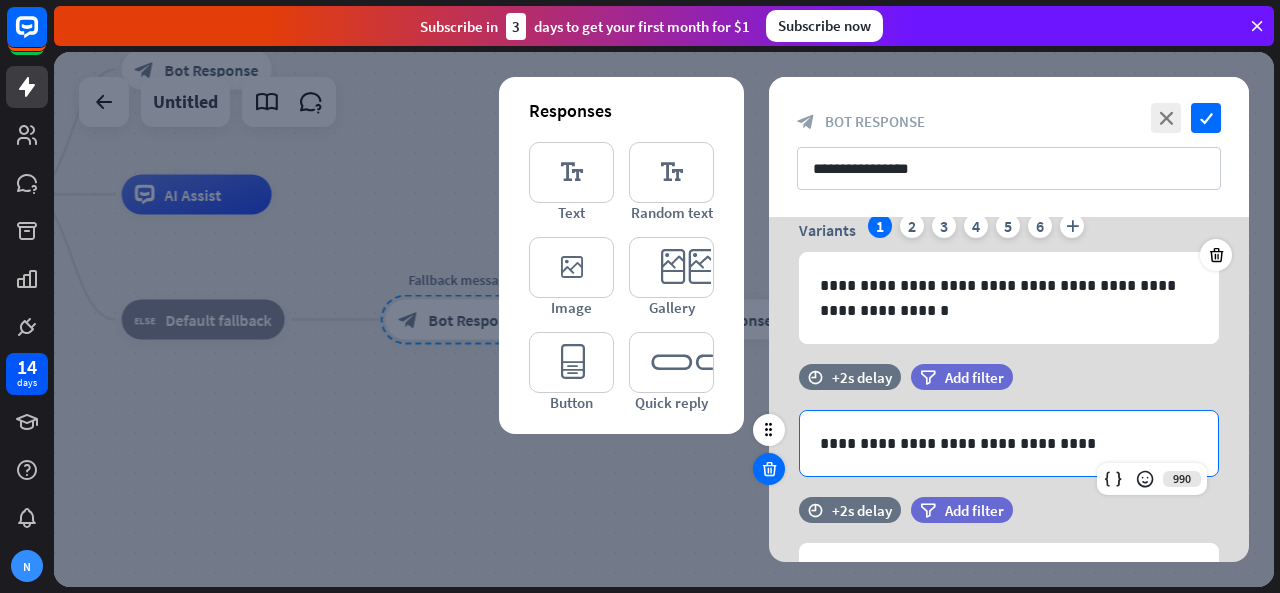 click at bounding box center (769, 469) 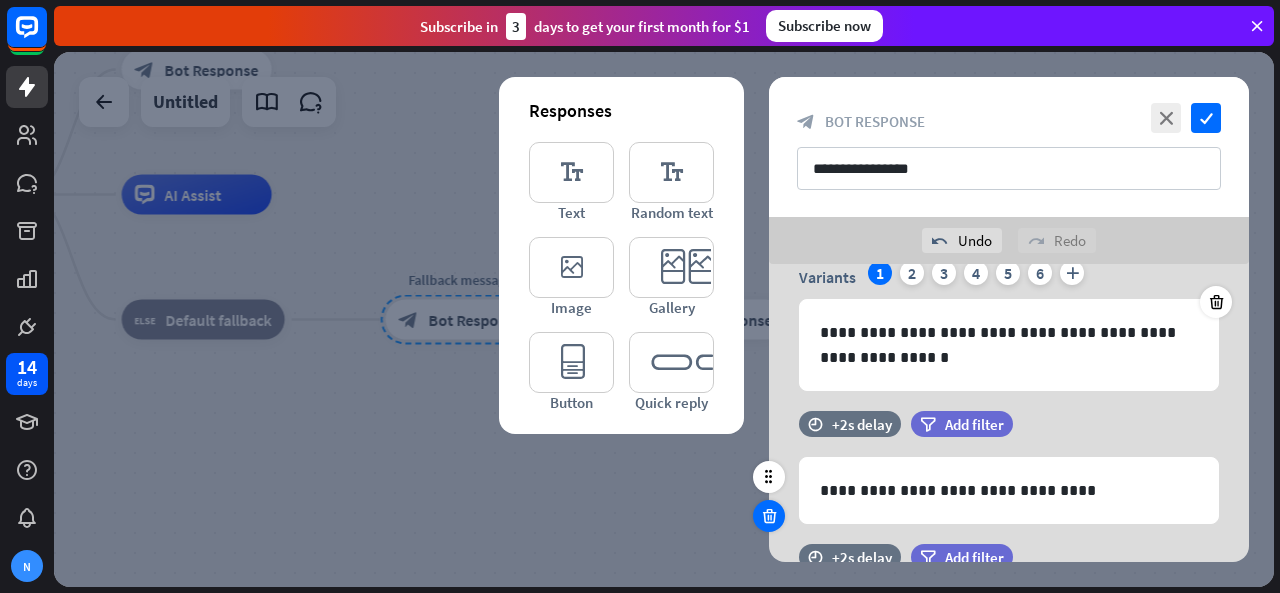 click at bounding box center (769, 516) 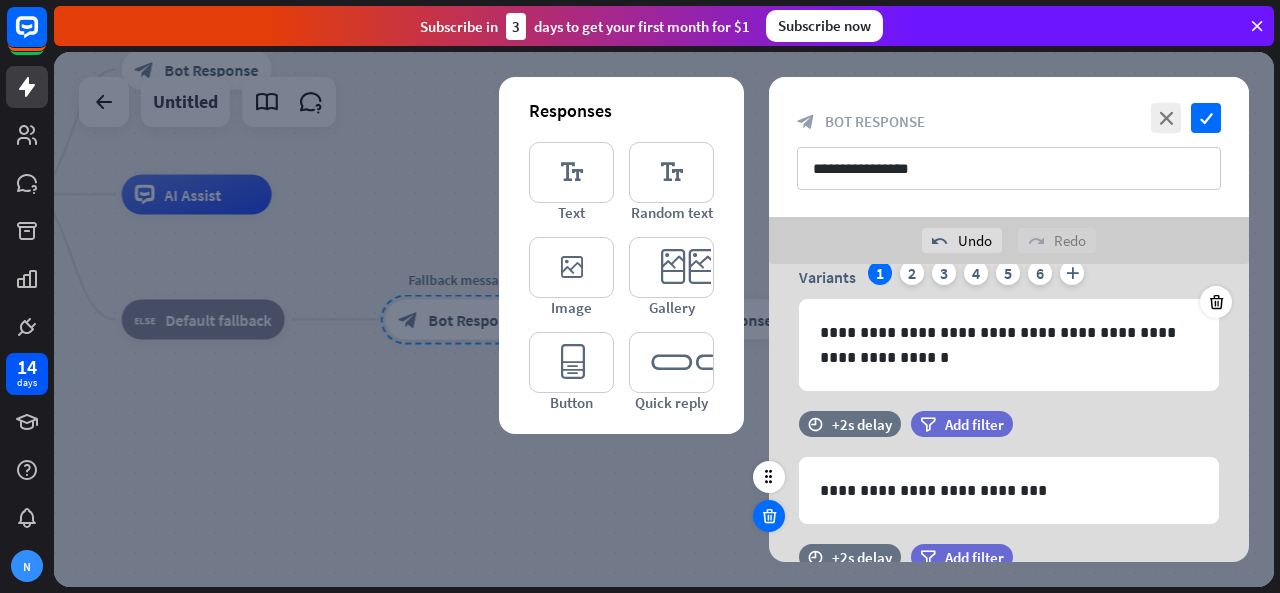 click at bounding box center [769, 516] 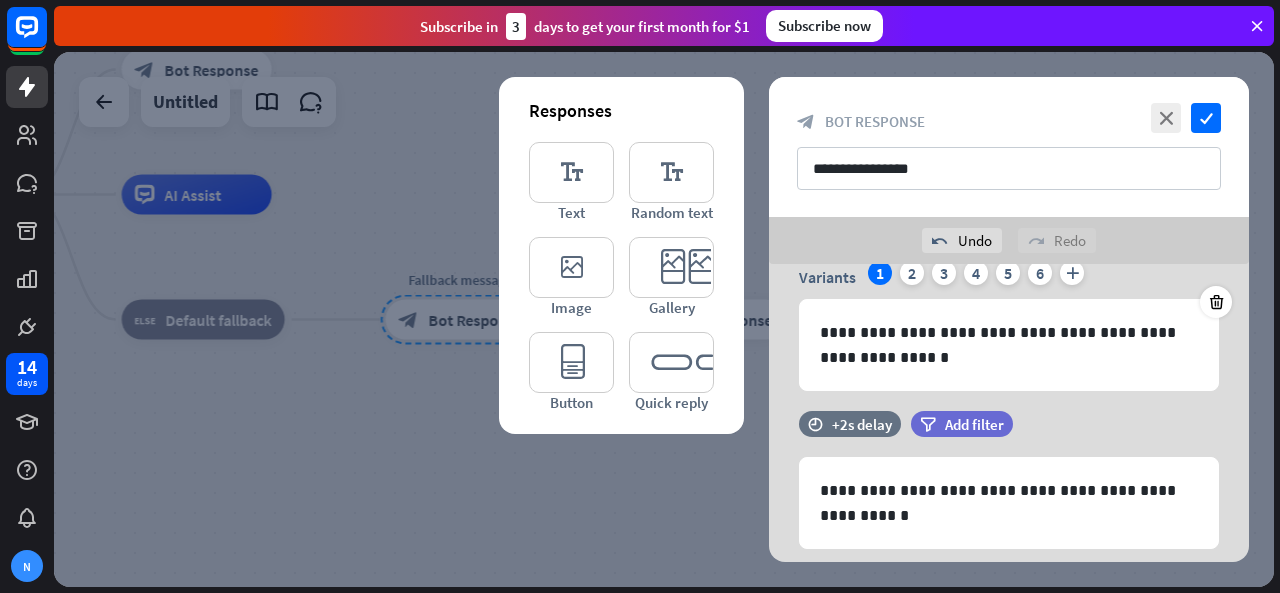 click at bounding box center (769, 516) 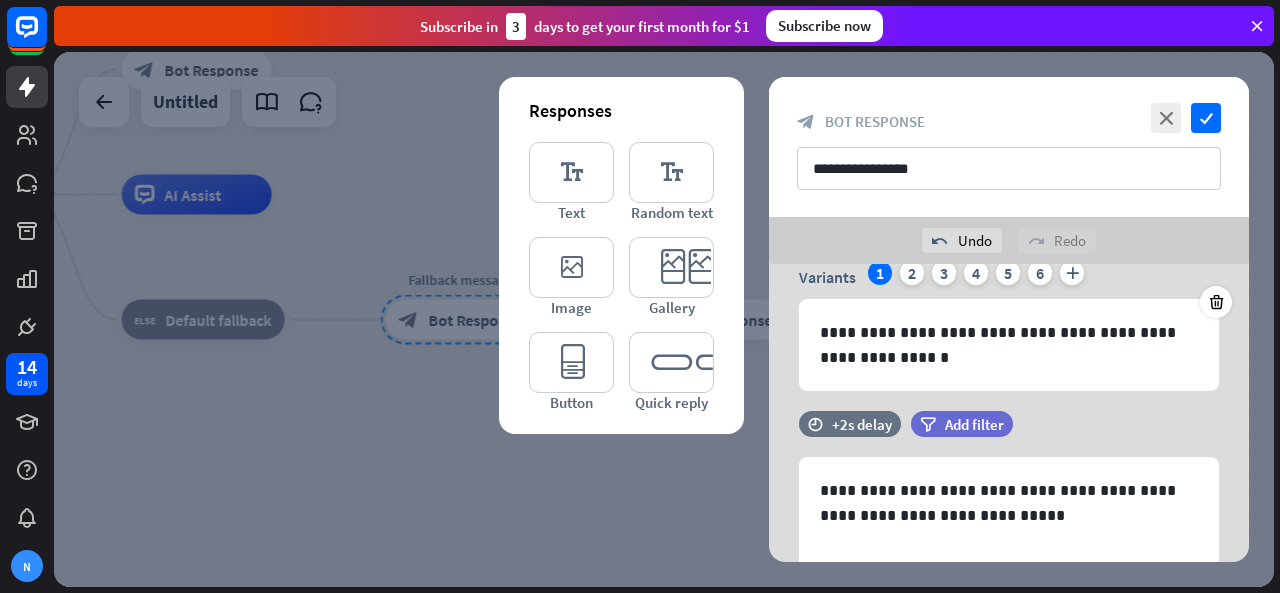click at bounding box center [769, 516] 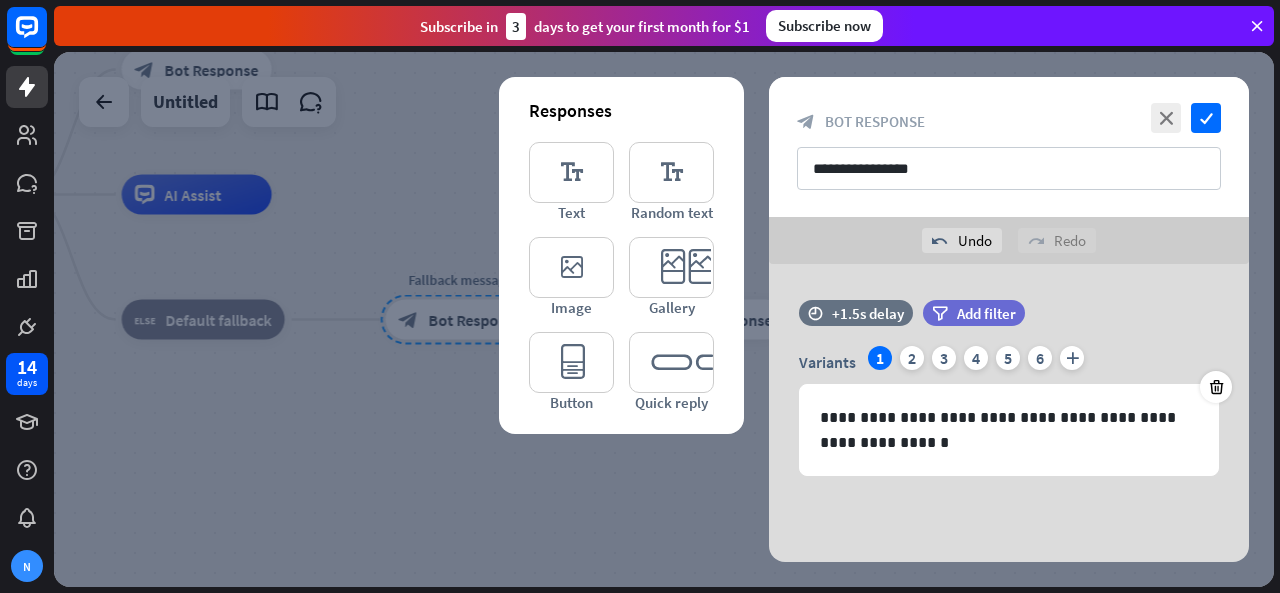 scroll, scrollTop: 1, scrollLeft: 0, axis: vertical 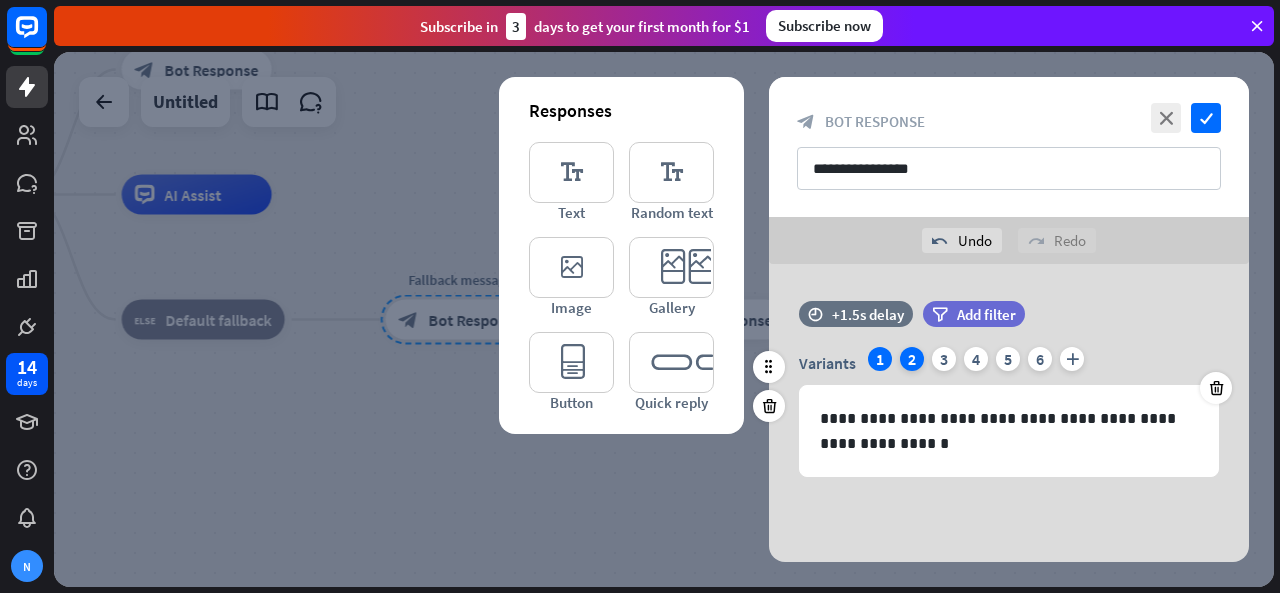click on "2" at bounding box center (912, 359) 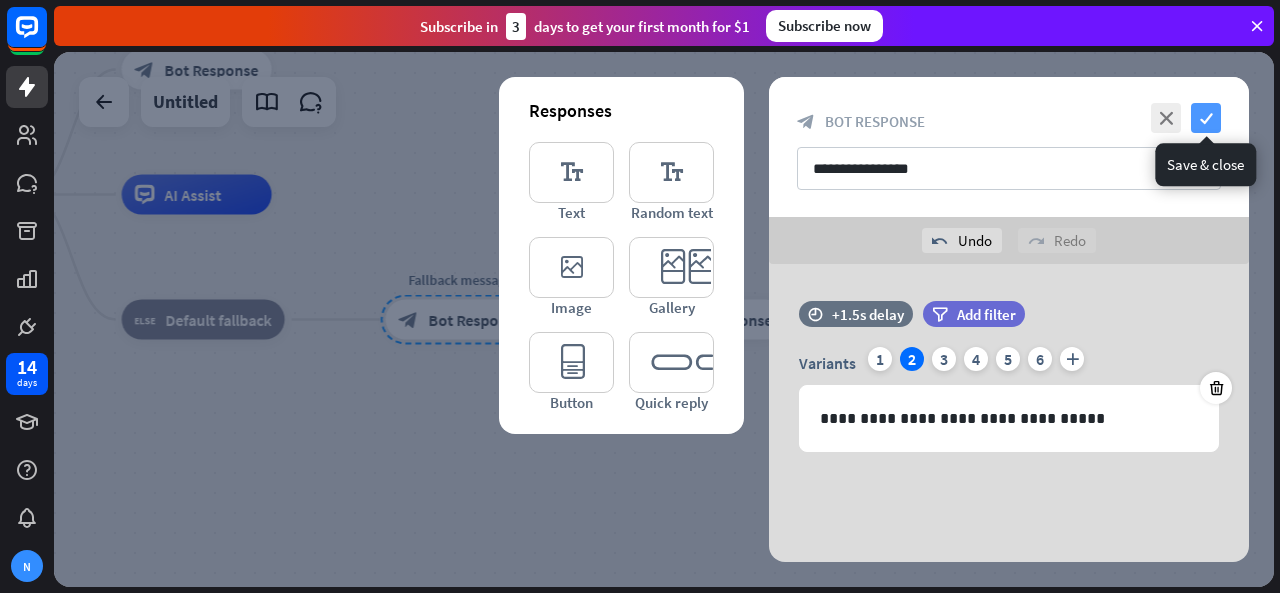 click on "check" at bounding box center [1206, 118] 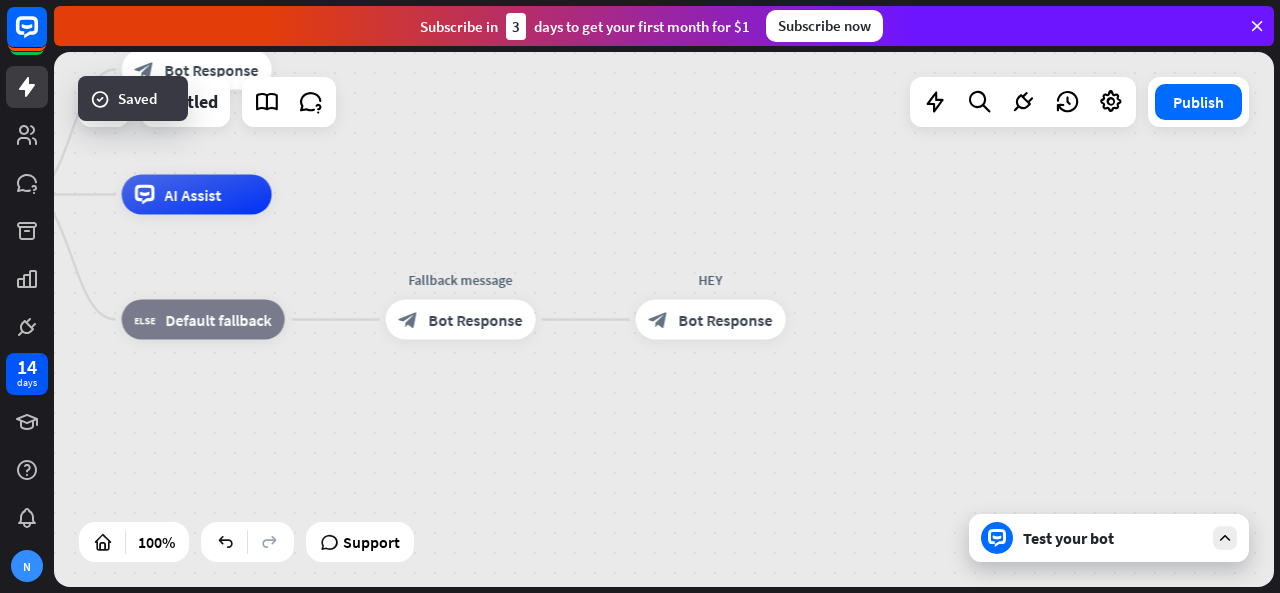 click on "Test your bot" at bounding box center (1113, 538) 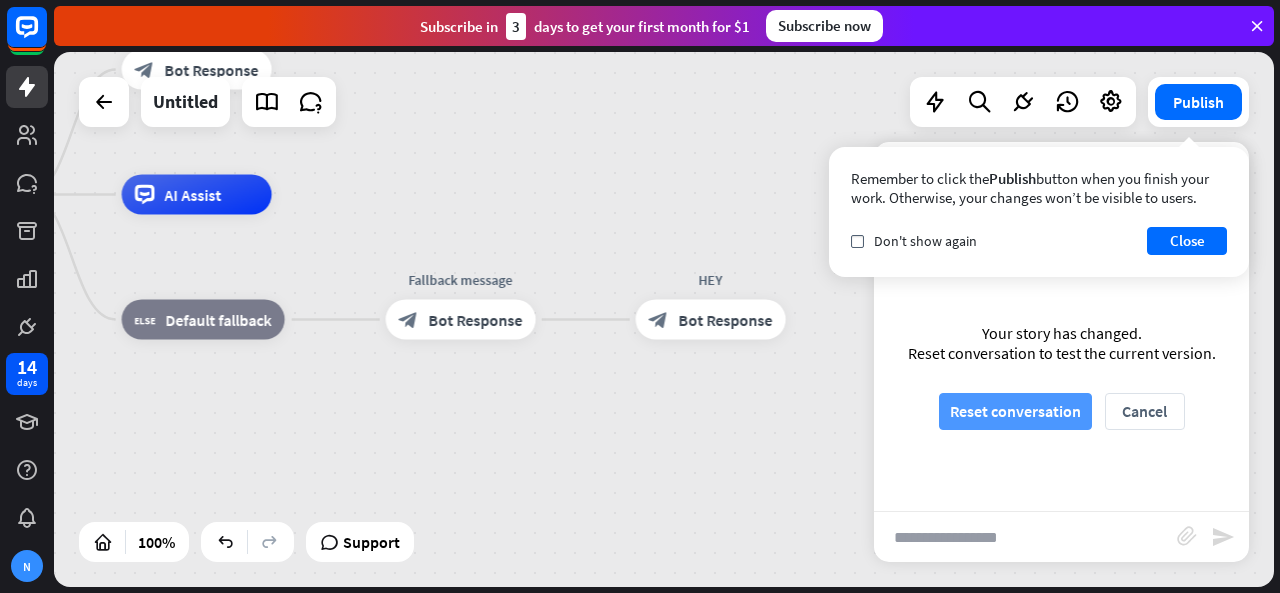 click on "Reset conversation" at bounding box center [1015, 411] 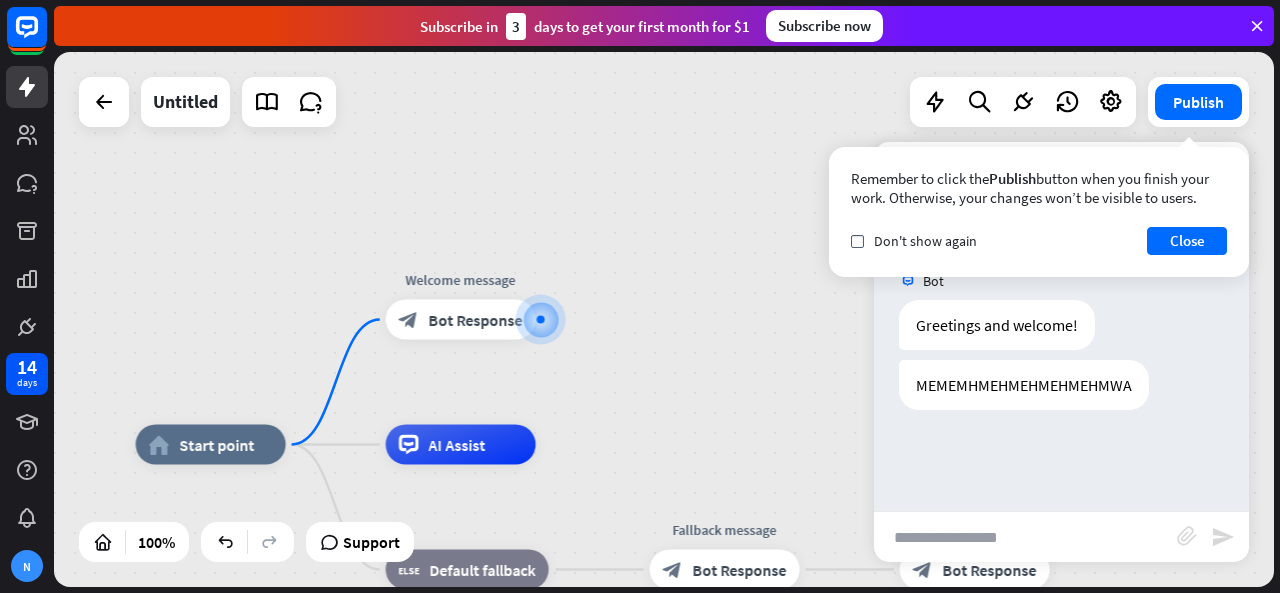 click at bounding box center [1025, 537] 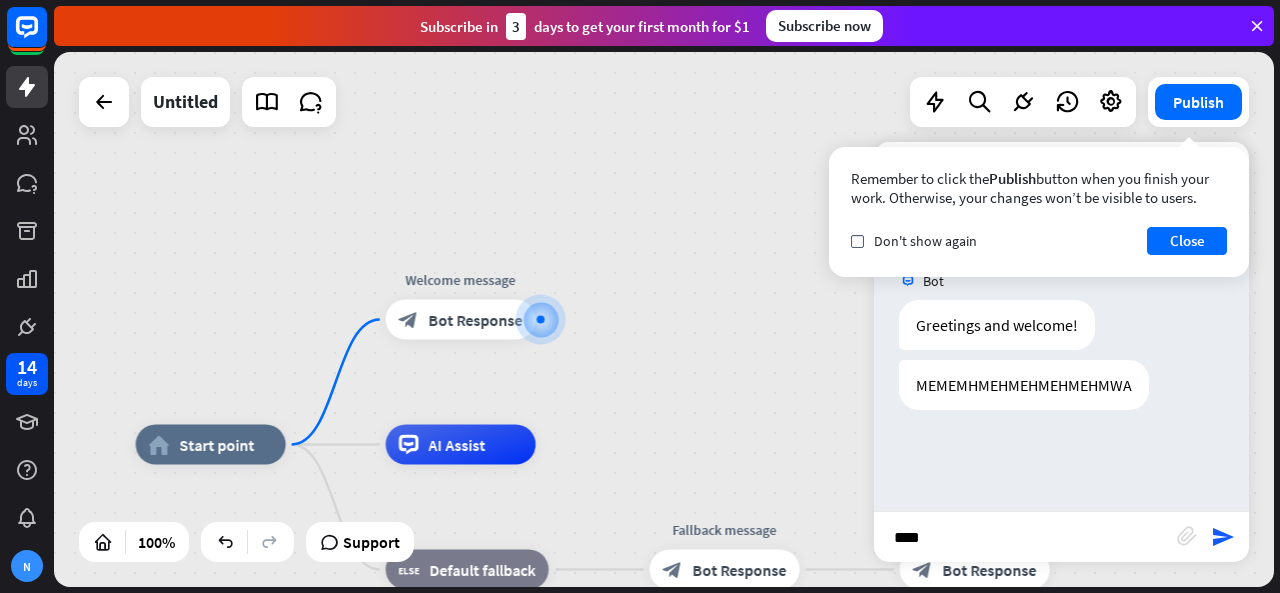 type on "*****" 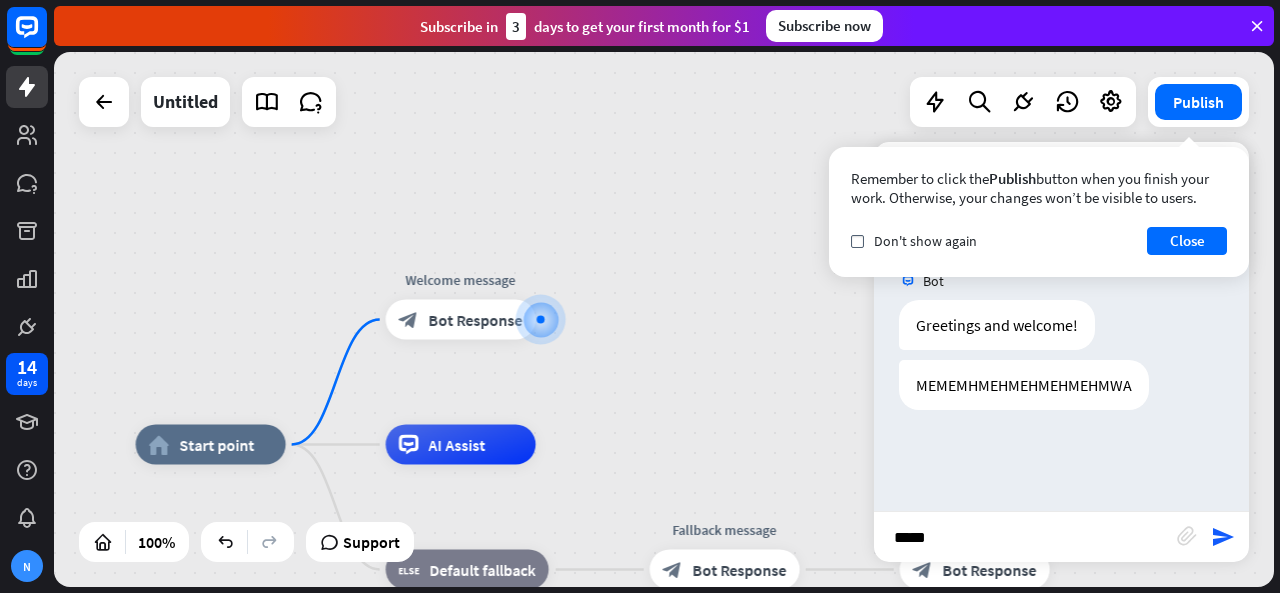 type 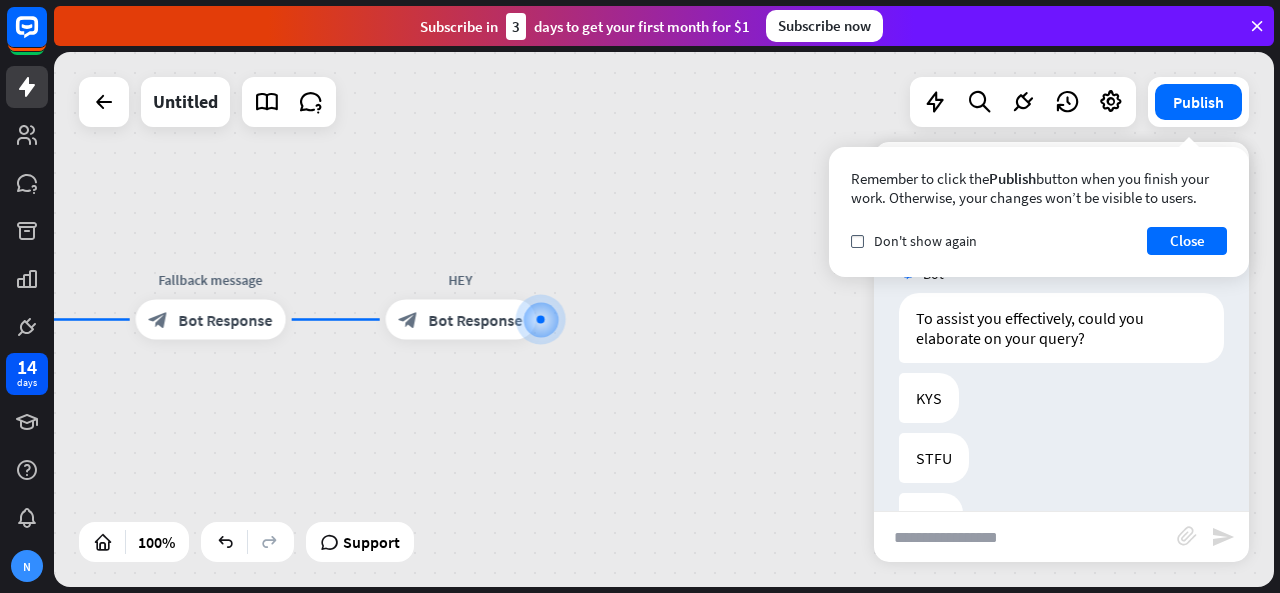 scroll, scrollTop: 427, scrollLeft: 0, axis: vertical 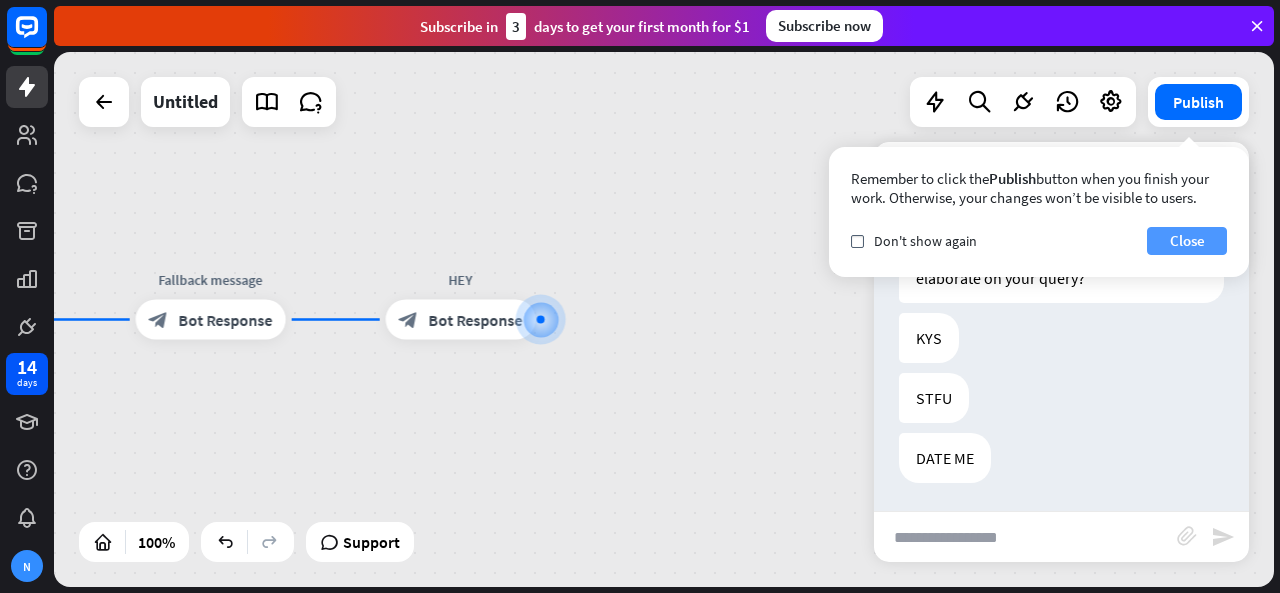click on "Close" at bounding box center [1187, 241] 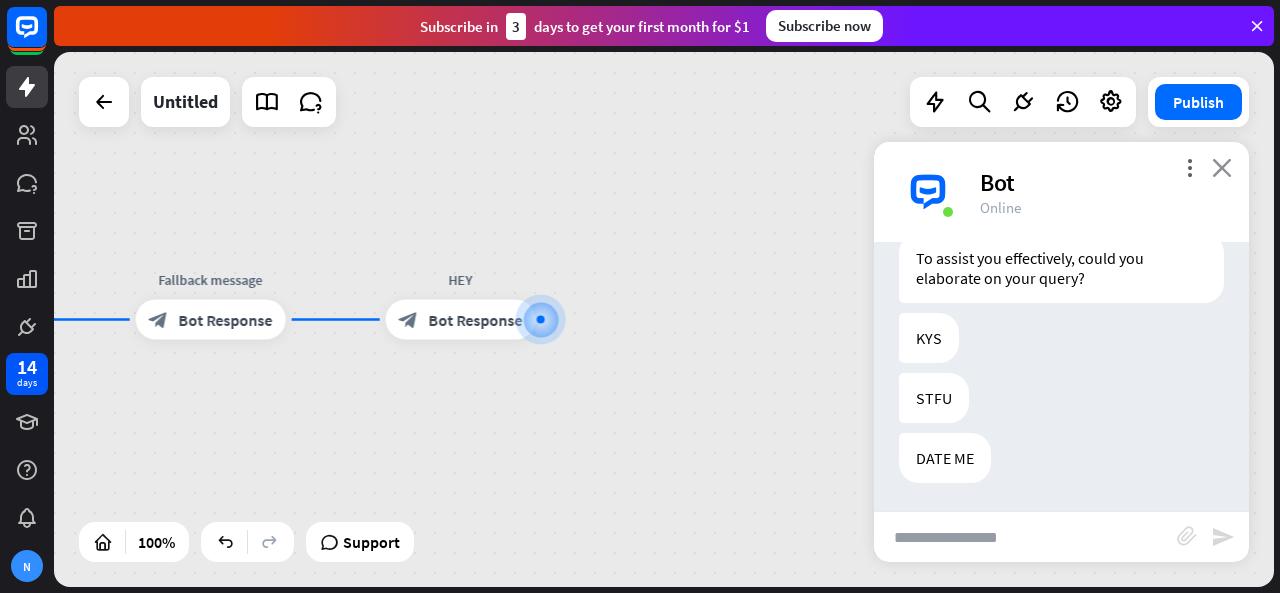 click on "close" at bounding box center [1222, 167] 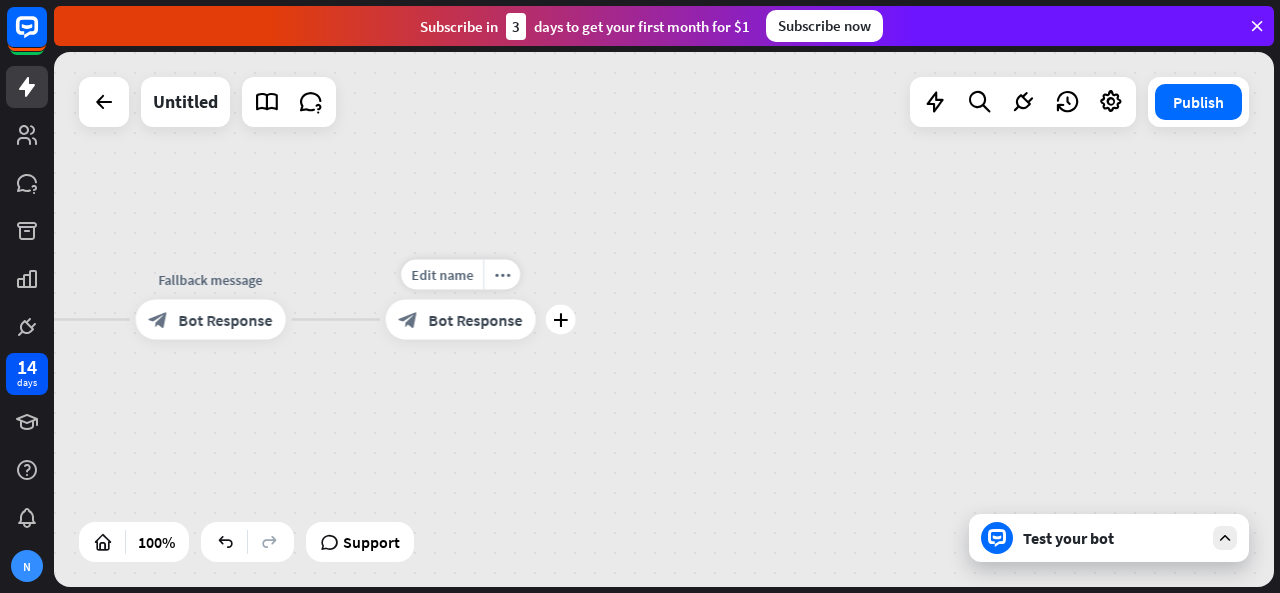 click on "Edit name   more_horiz         plus     block_bot_response   Bot Response" at bounding box center [461, 320] 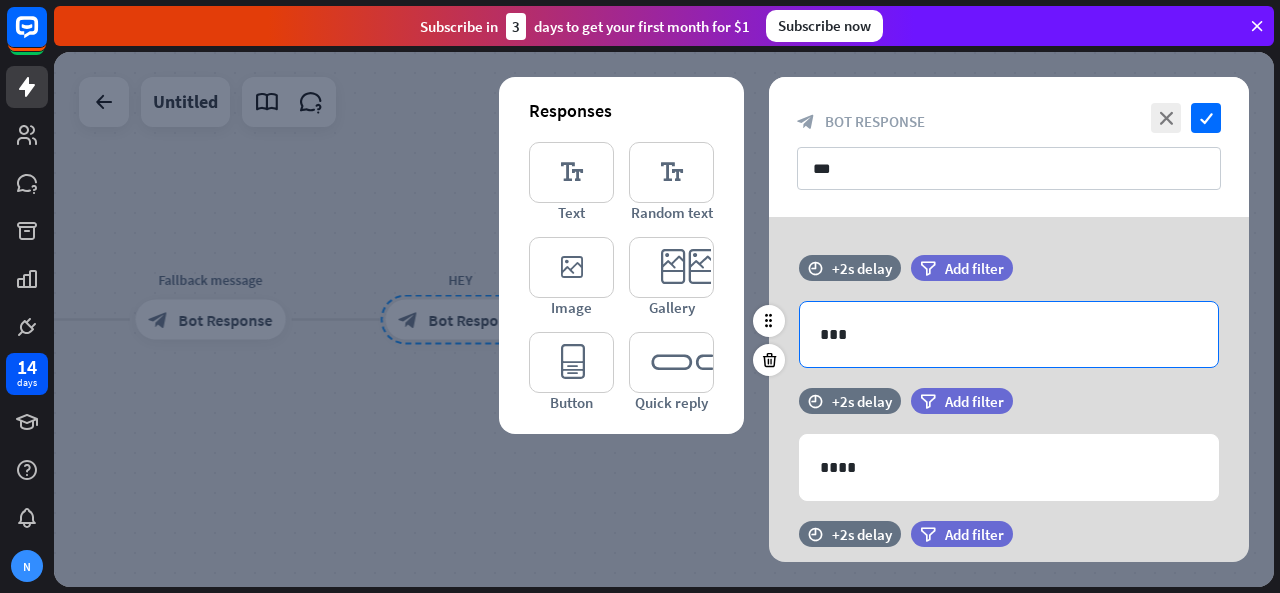 click on "***" at bounding box center (1009, 334) 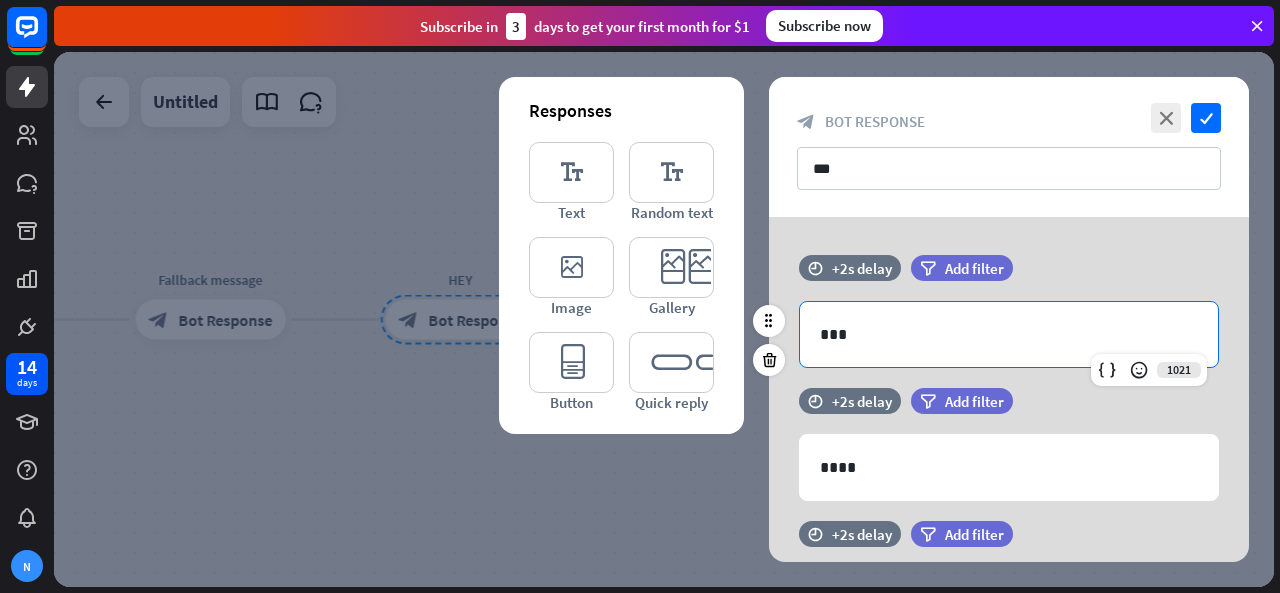 type 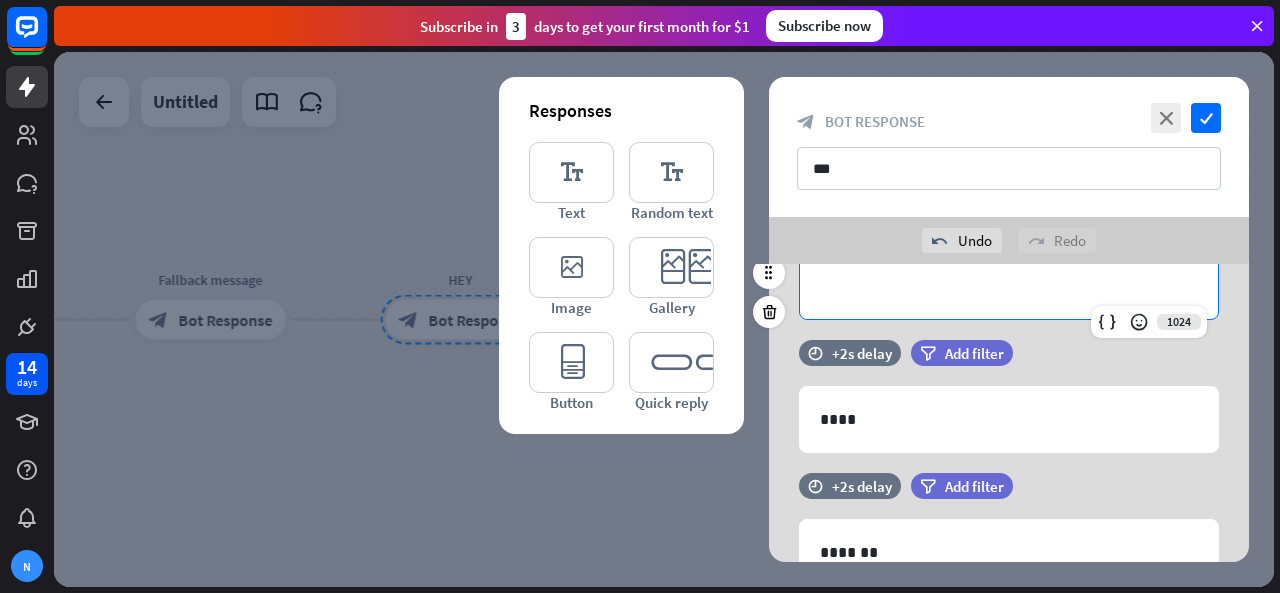 scroll, scrollTop: 104, scrollLeft: 0, axis: vertical 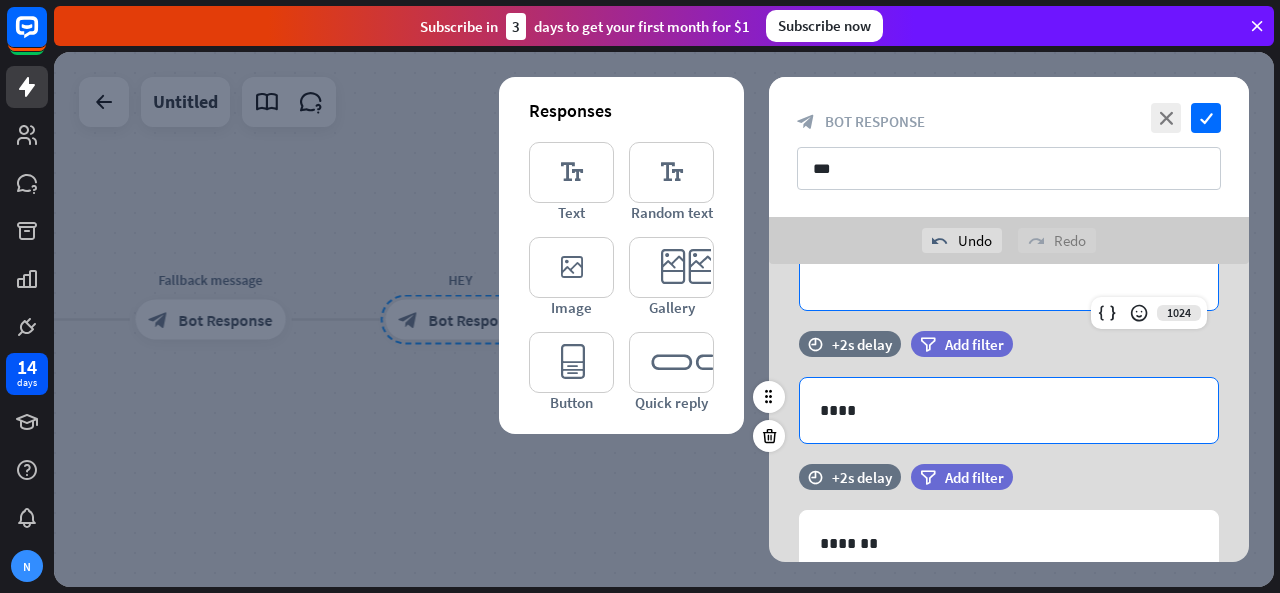 click on "****" at bounding box center (1009, 410) 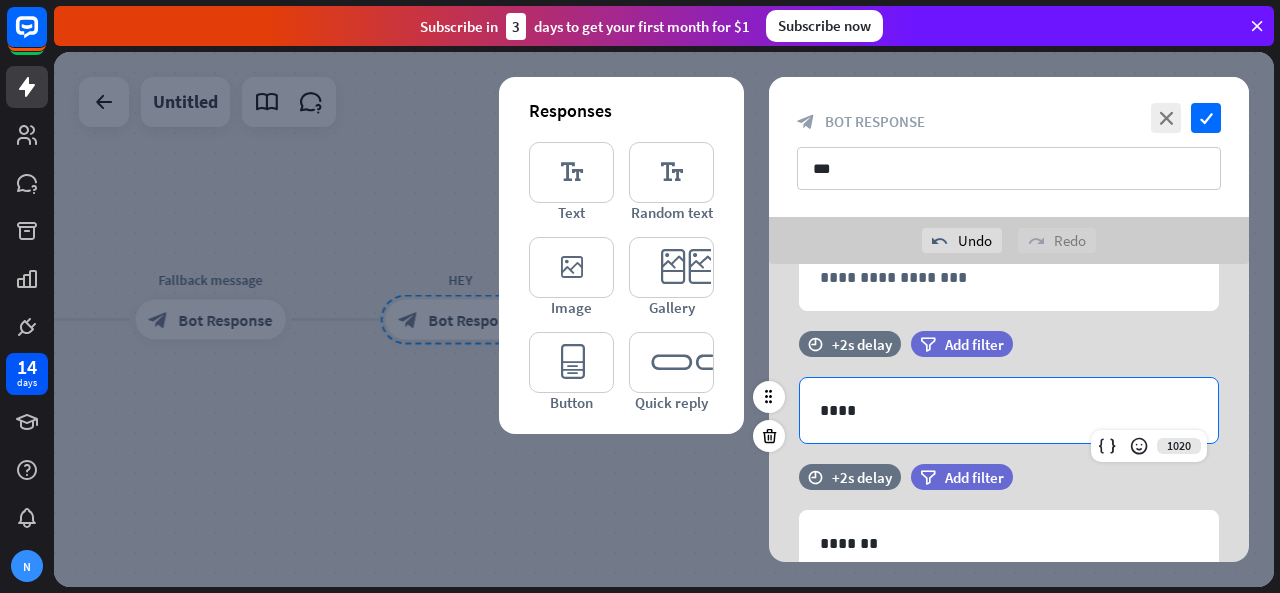 type 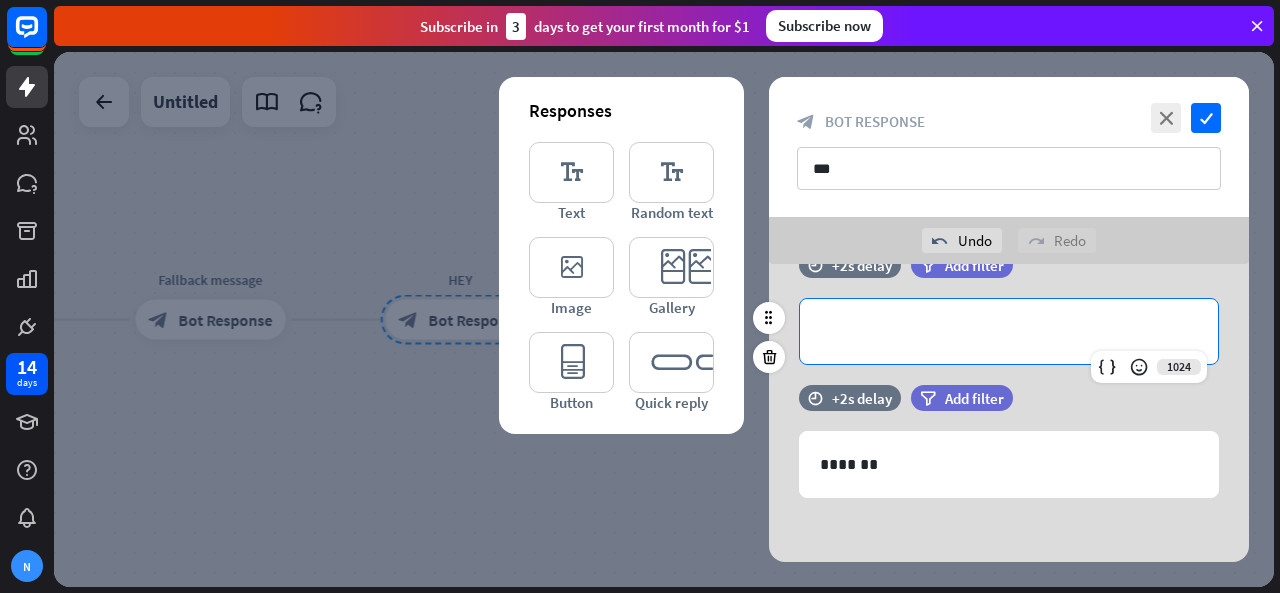 scroll, scrollTop: 186, scrollLeft: 0, axis: vertical 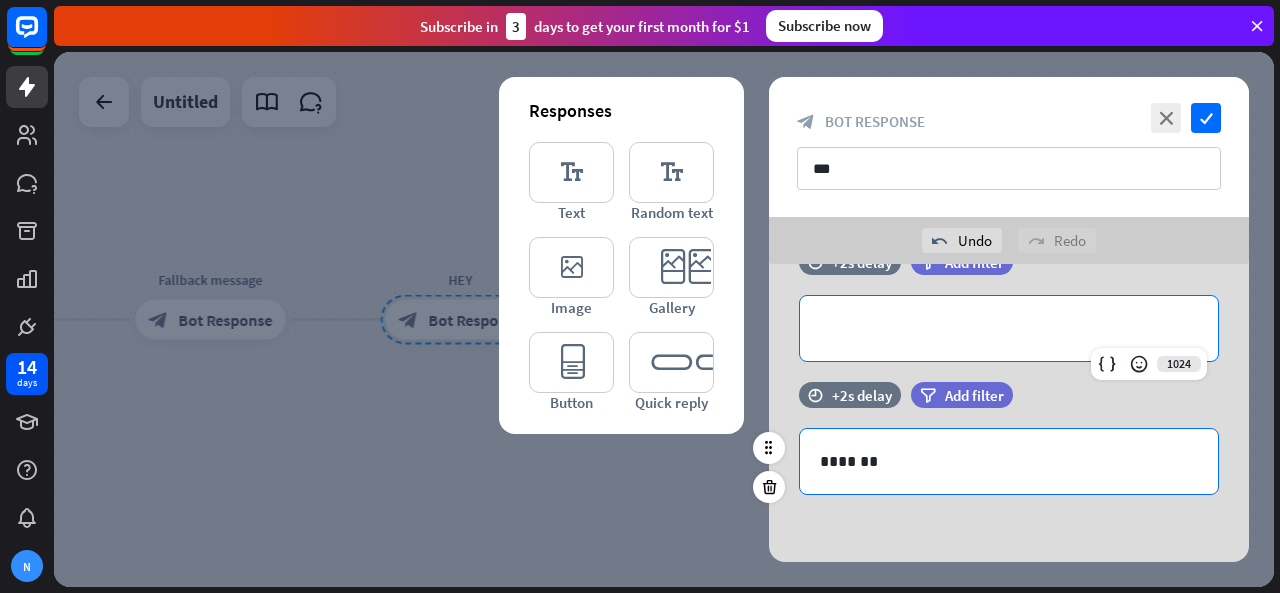 click on "*******" at bounding box center [1009, 461] 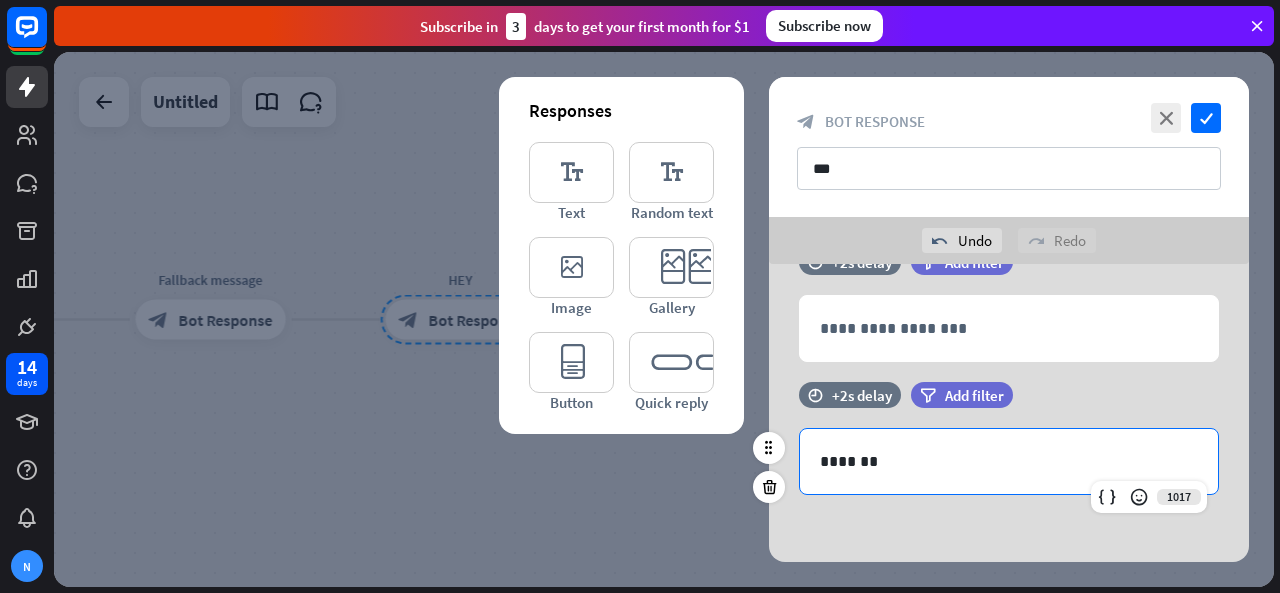 type 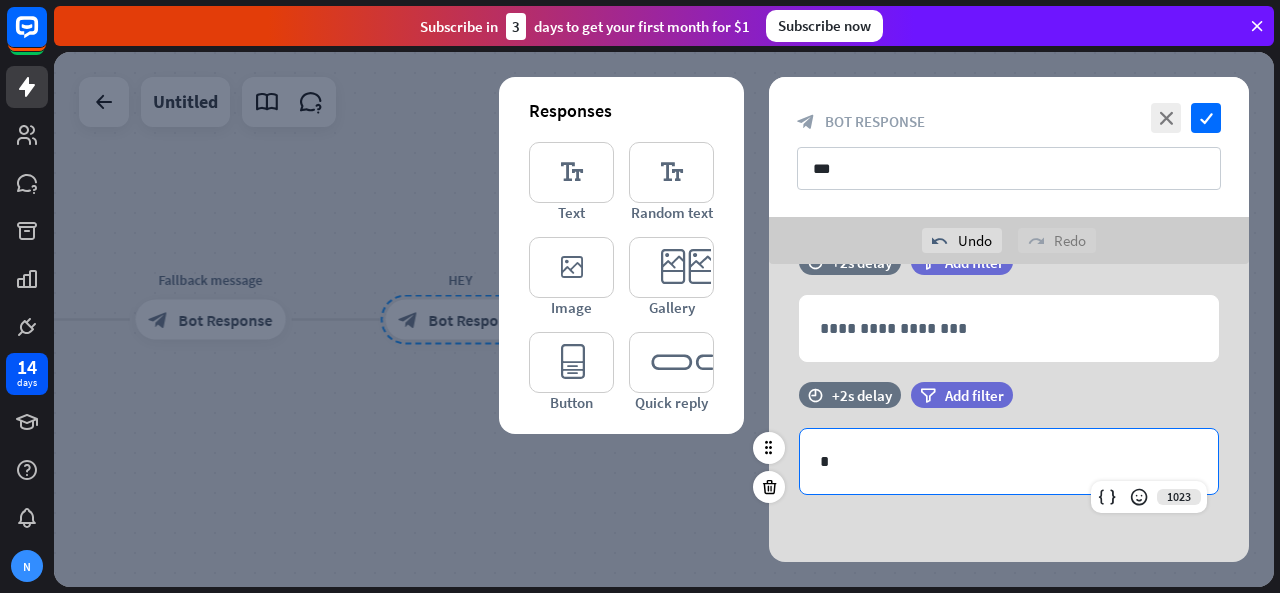 scroll, scrollTop: 96, scrollLeft: 0, axis: vertical 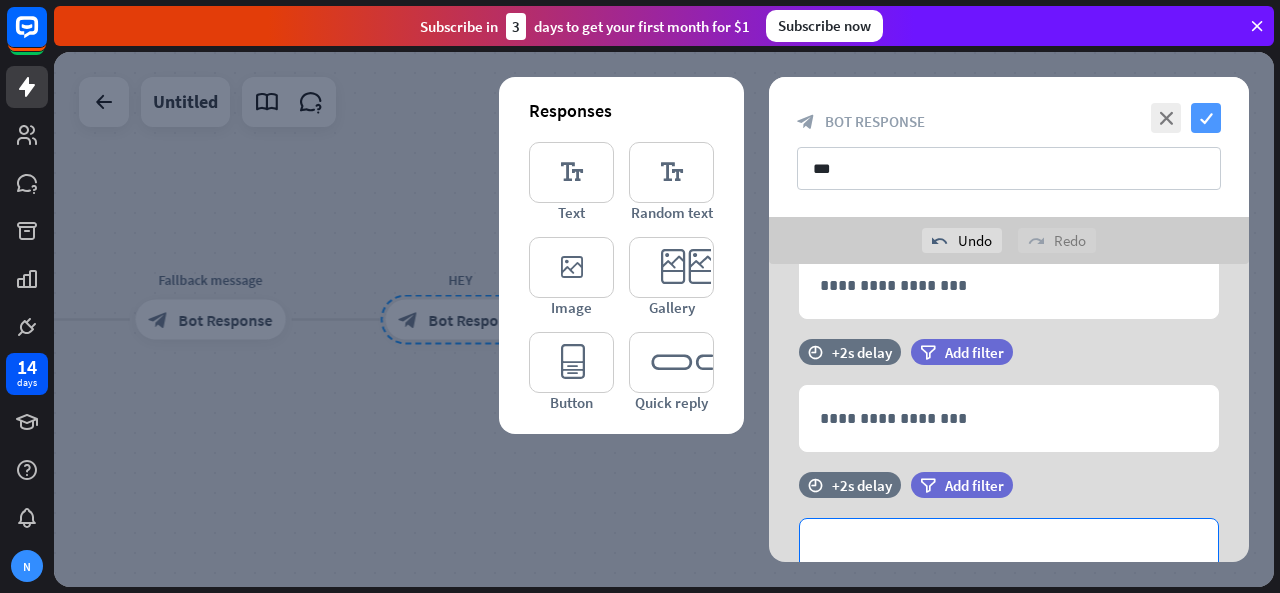 click on "check" at bounding box center (1206, 118) 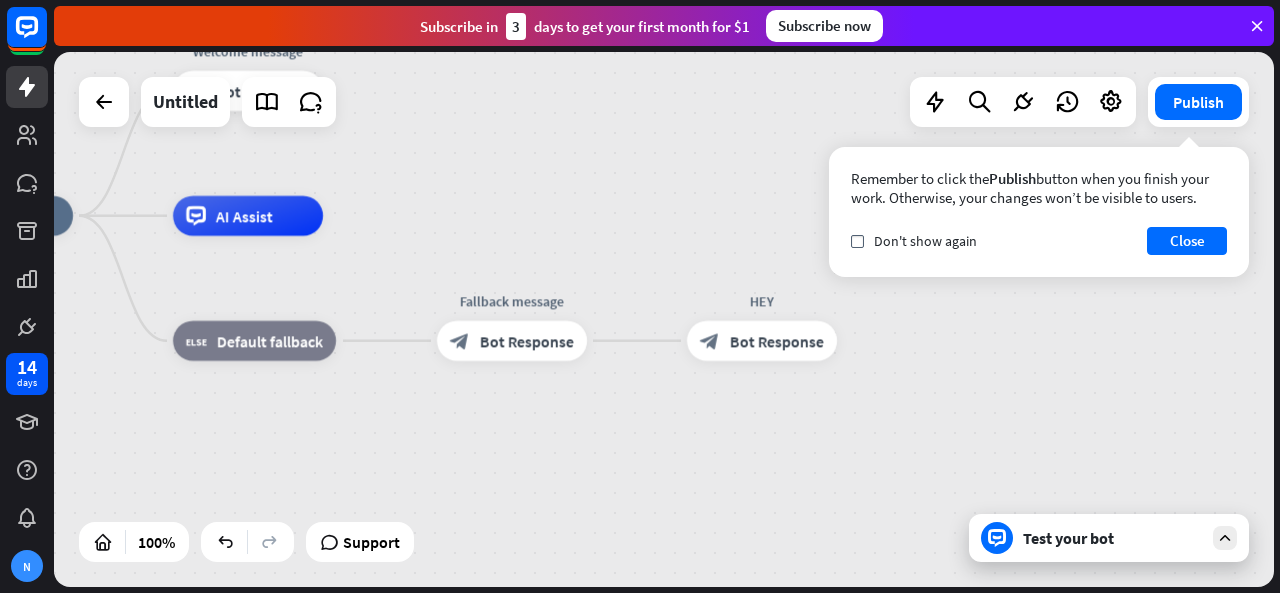 click on "AI Assist" at bounding box center (248, 216) 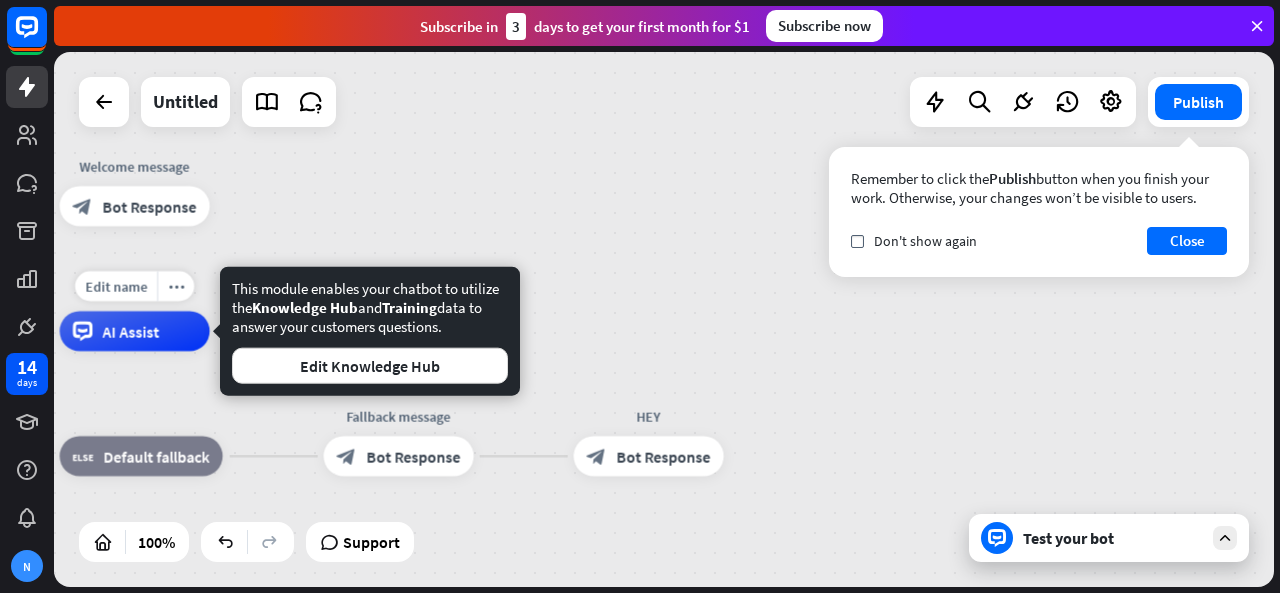 click on "Test your bot" at bounding box center [1113, 538] 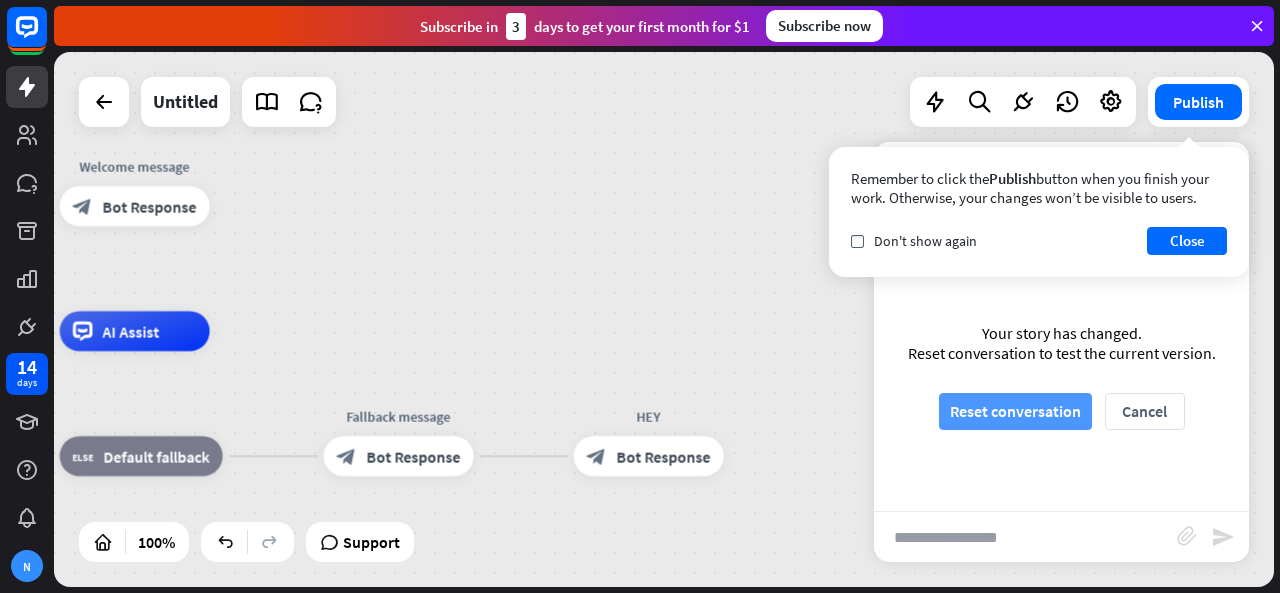 click on "Reset conversation" at bounding box center (1015, 411) 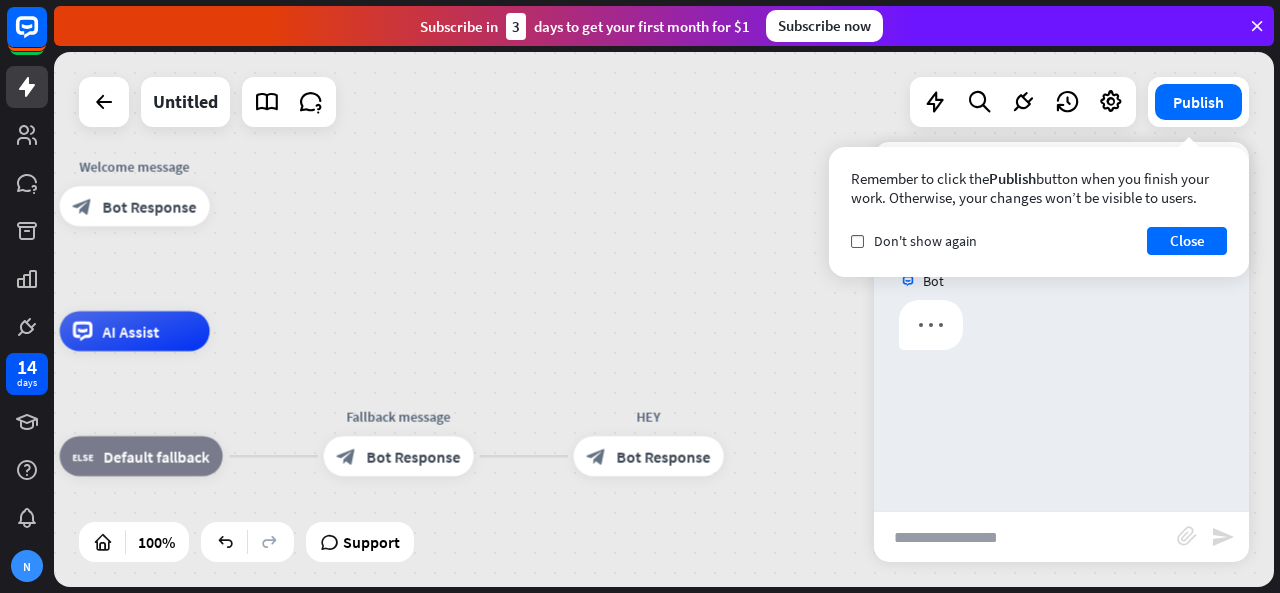 scroll, scrollTop: 0, scrollLeft: 0, axis: both 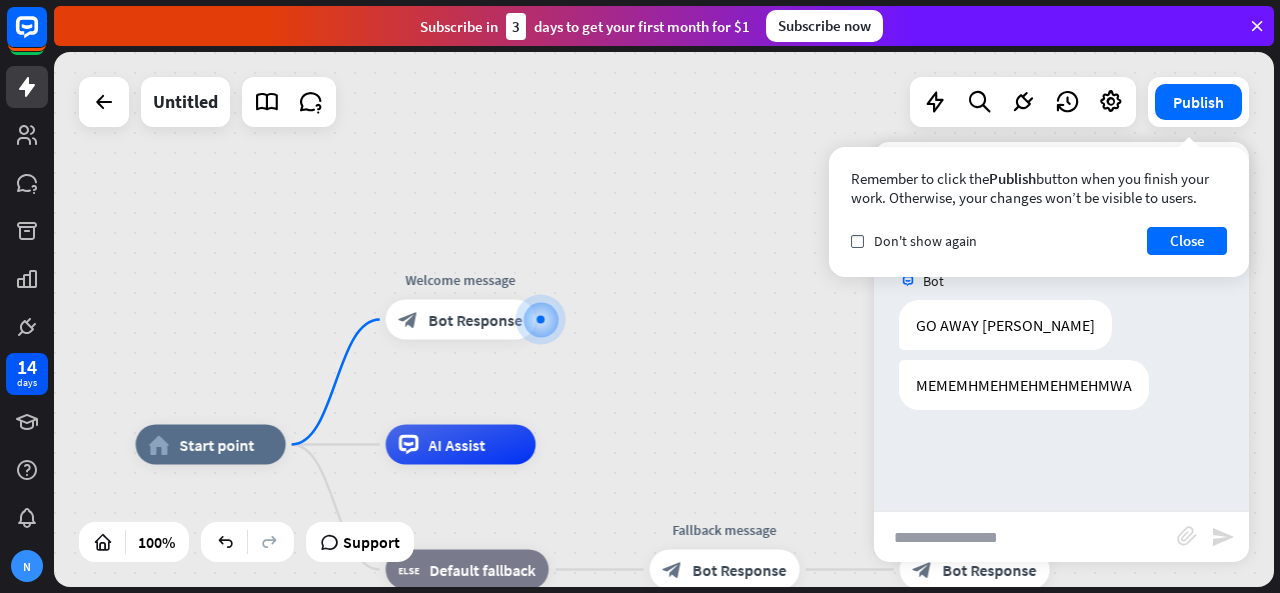 click at bounding box center (1025, 537) 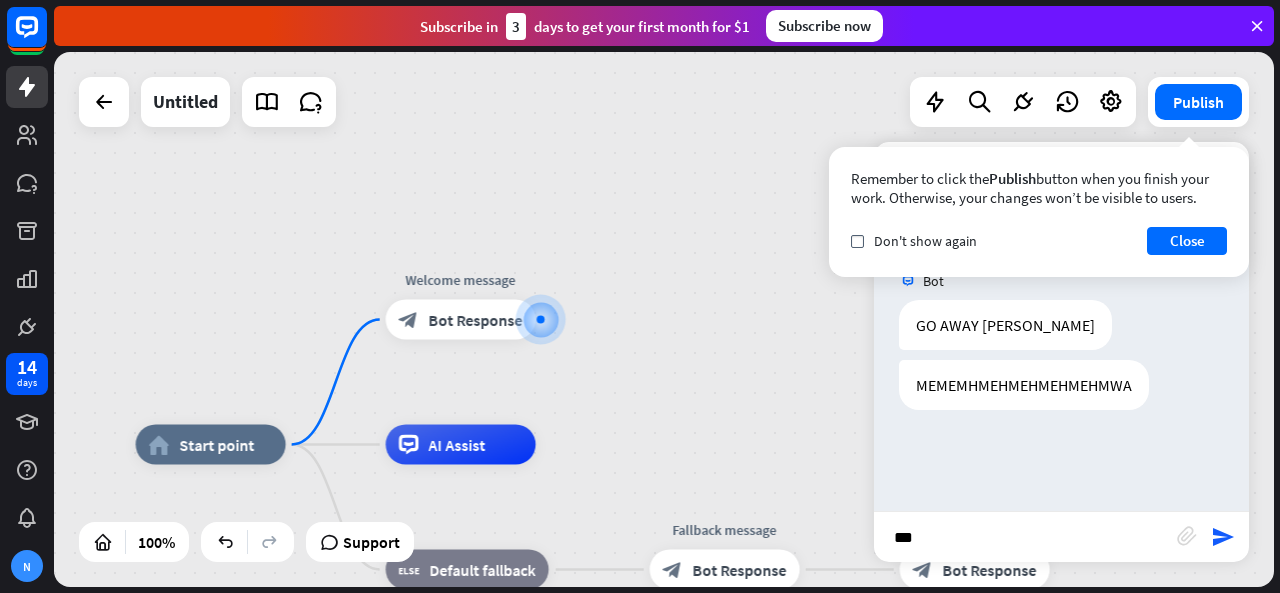 type on "****" 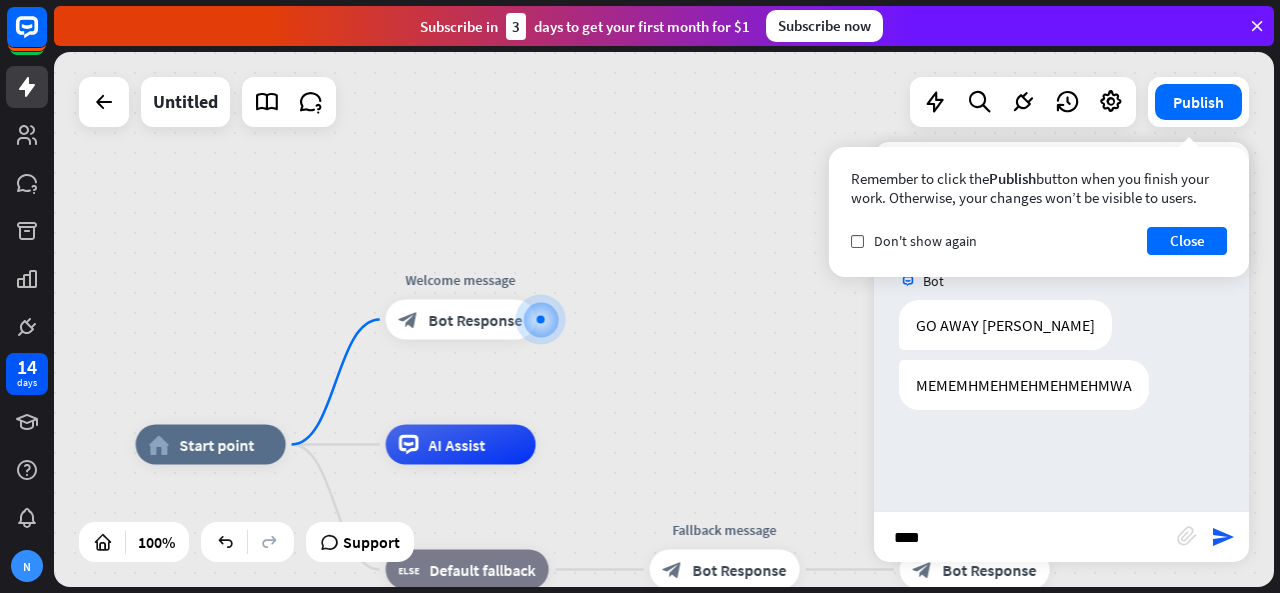 type 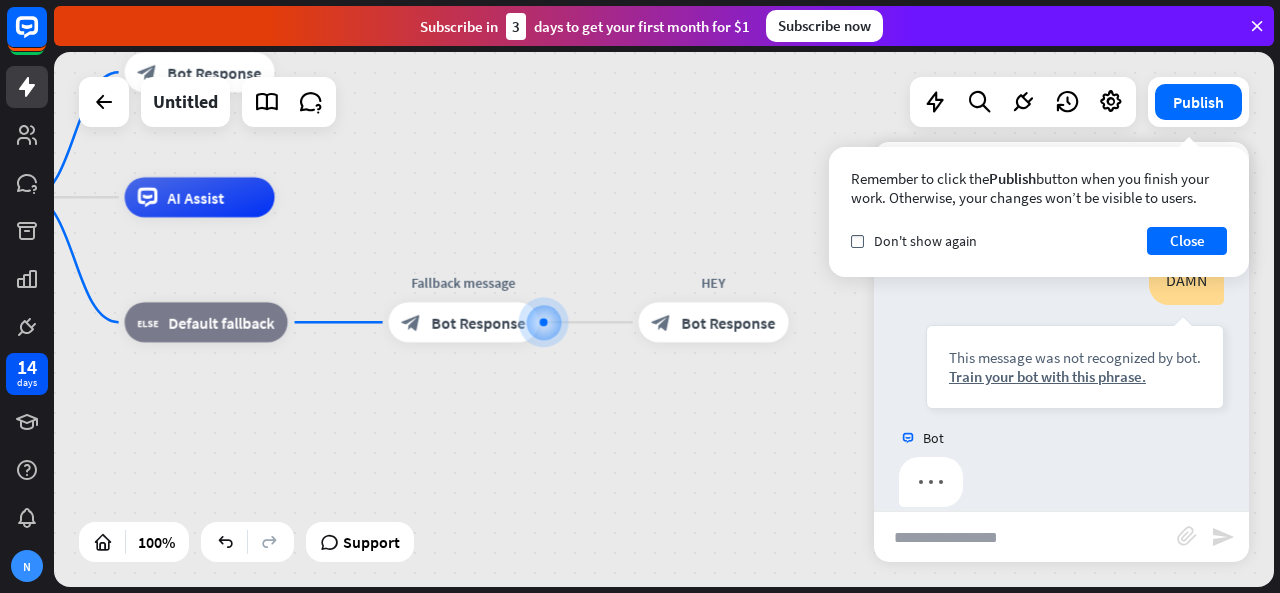 scroll, scrollTop: 227, scrollLeft: 0, axis: vertical 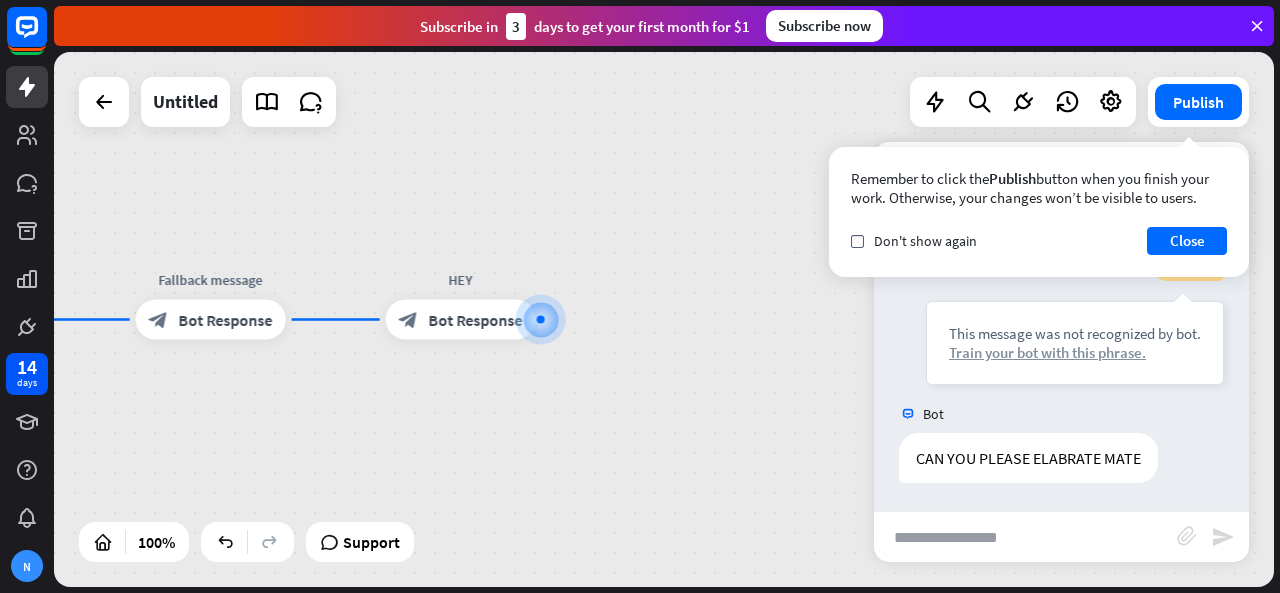 click on "Train your bot with this phrase." at bounding box center [1075, 352] 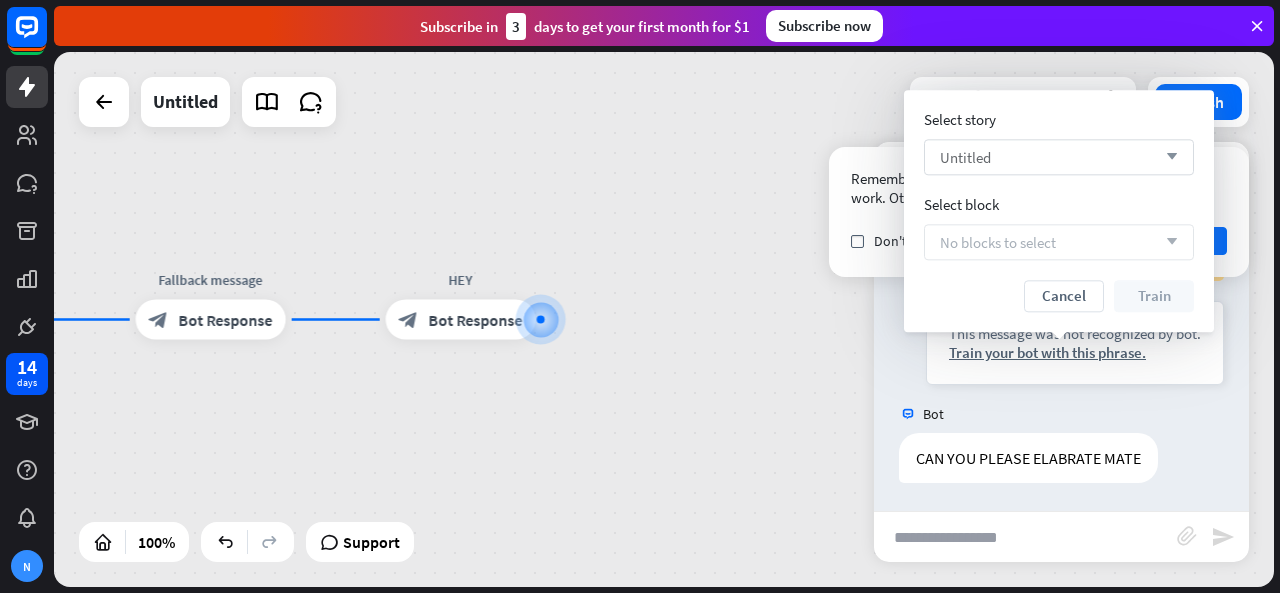 click on "Untitled
arrow_down" at bounding box center (1059, 157) 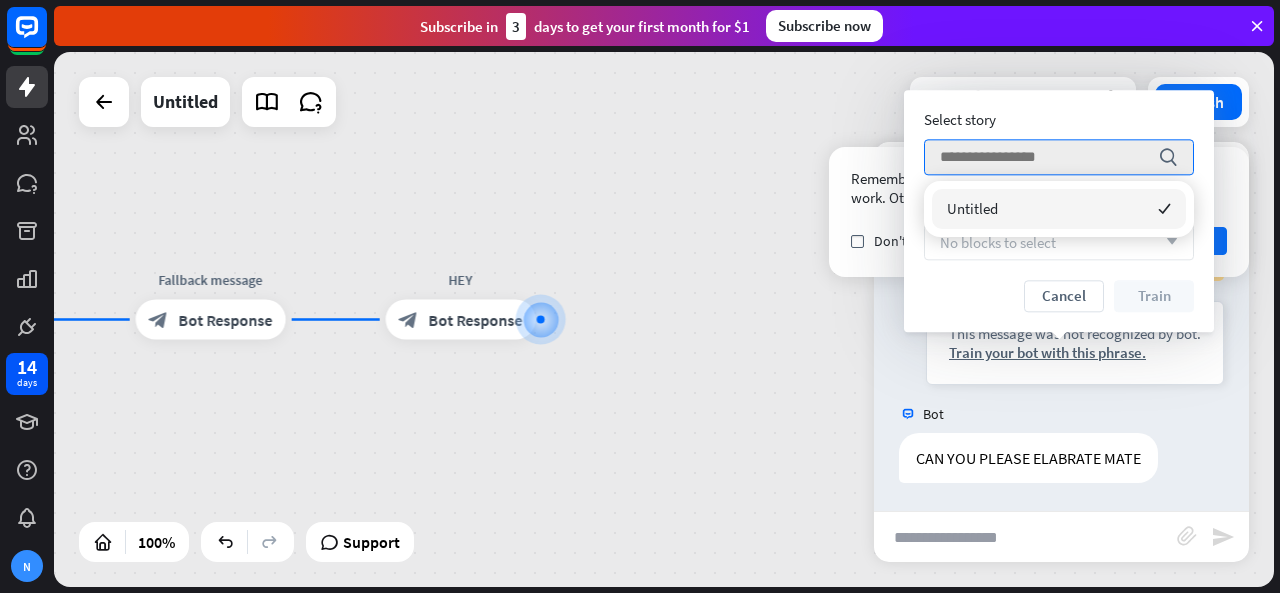 click on "Untitled
checked" at bounding box center (1059, 209) 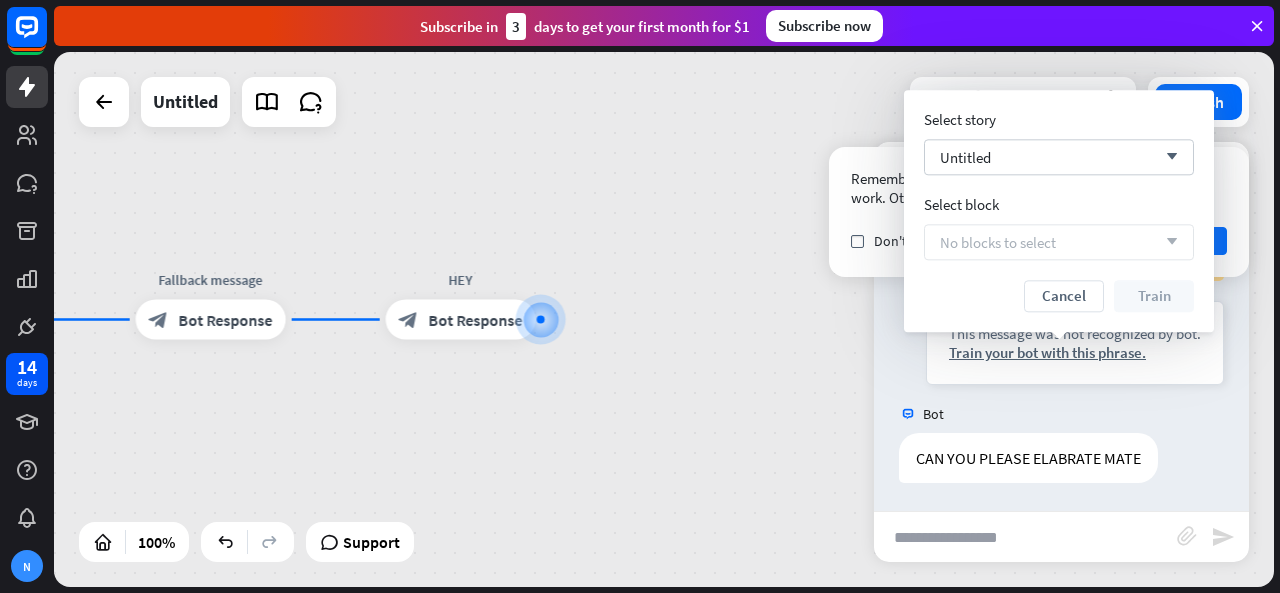 click on "home_2   Start point                 Welcome message   block_bot_response   Bot Response                     AI Assist                   block_fallback   Default fallback                 Fallback message   block_bot_response   Bot Response                 HEY   block_bot_response   Bot Response" at bounding box center [664, 319] 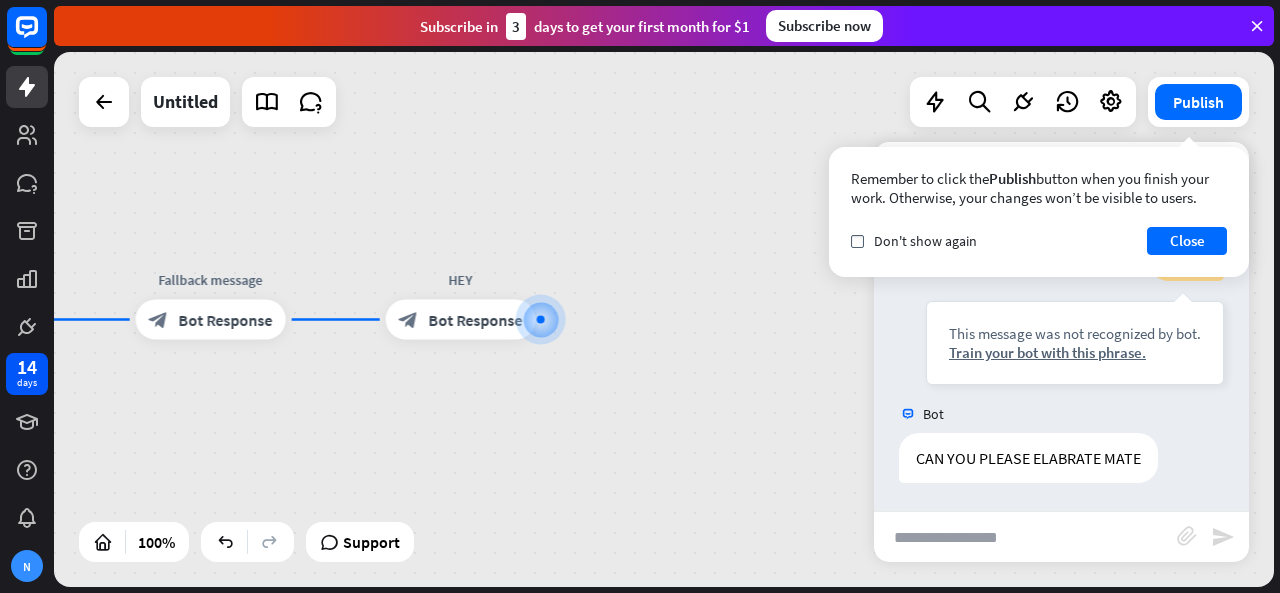 click on "Remember to click the
Publish
button when you finish your work. Otherwise, your changes won’t
be visible to users.
check   Don't show again    Close" at bounding box center [1039, 212] 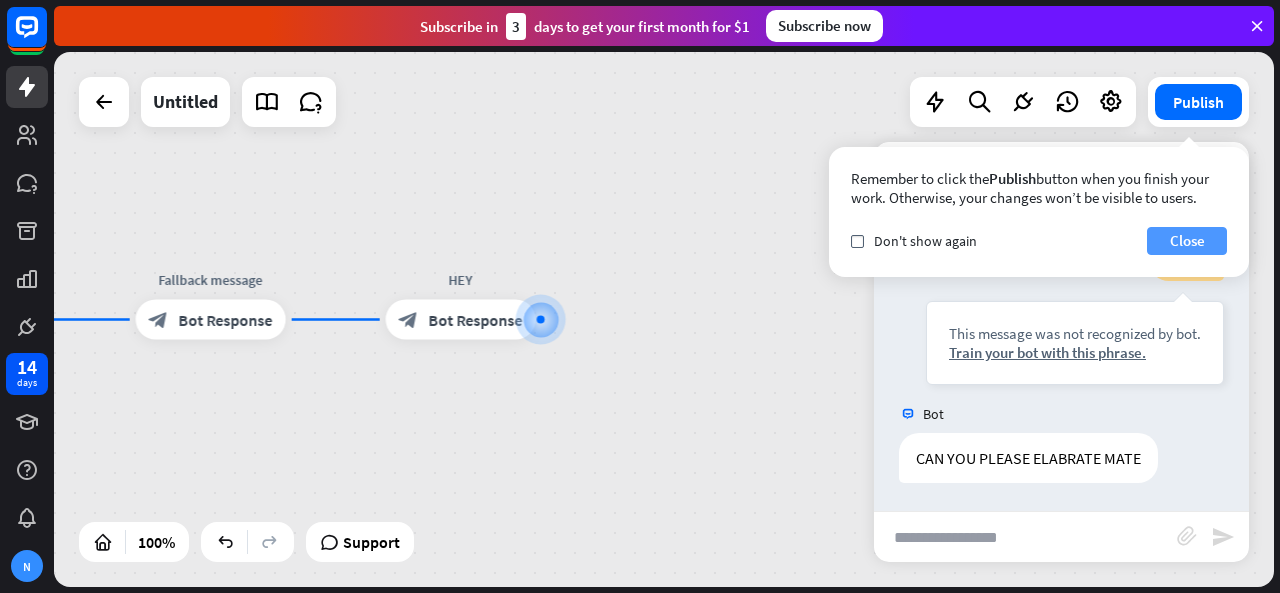 click on "Close" at bounding box center (1187, 241) 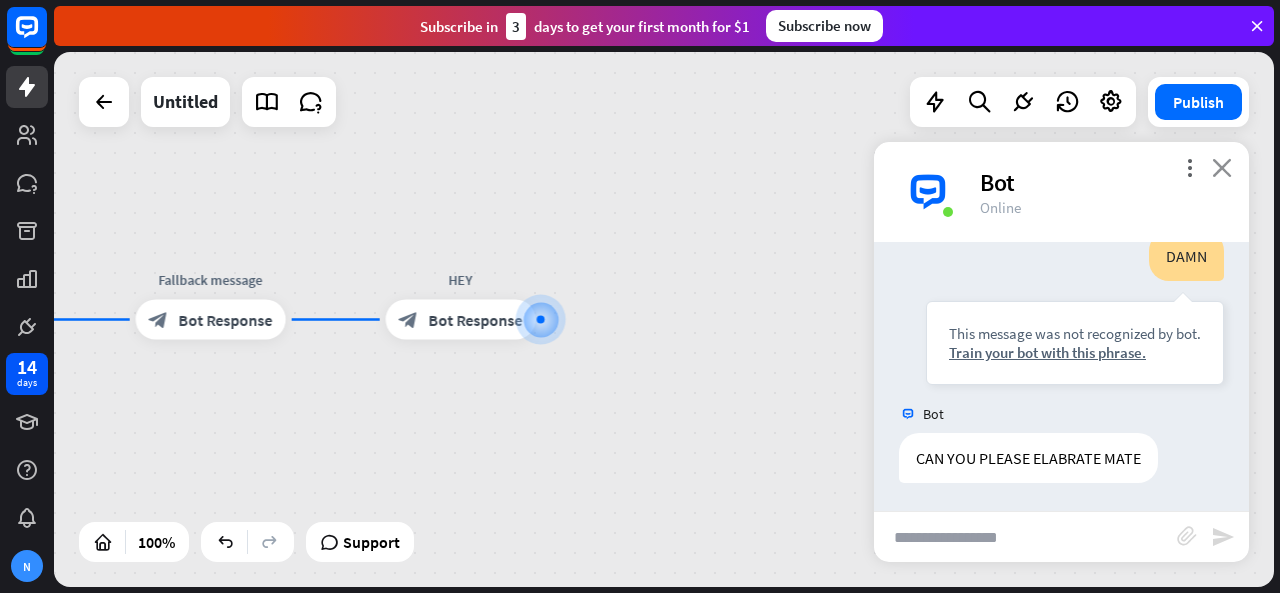 click on "close" at bounding box center (1222, 167) 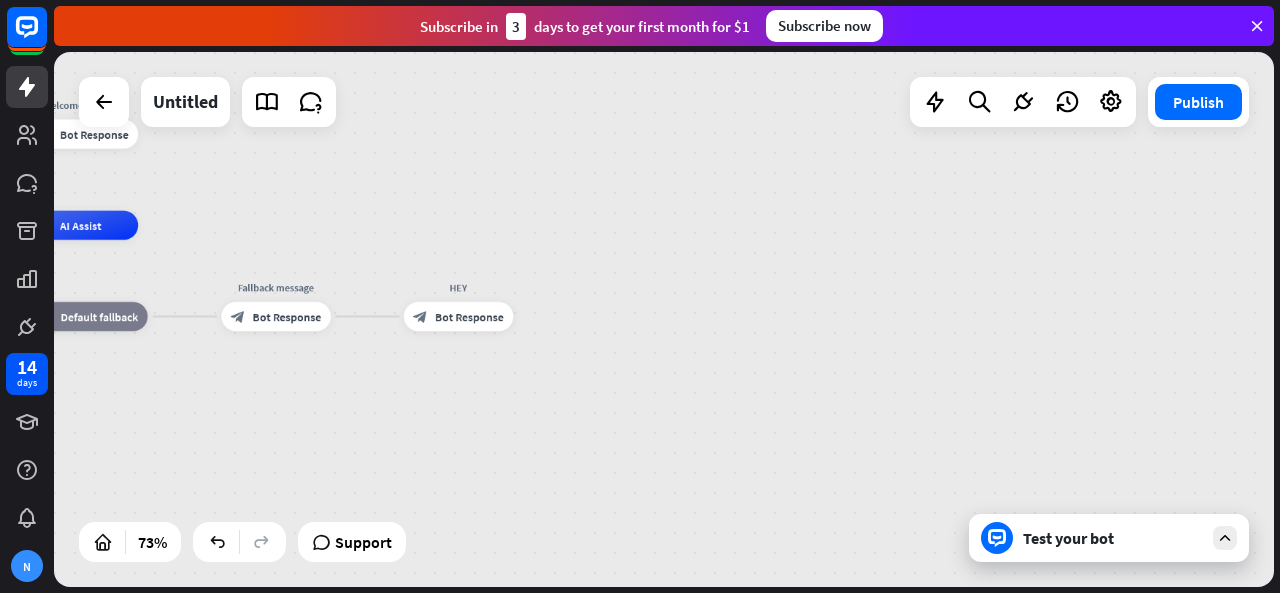 drag, startPoint x: 734, startPoint y: 364, endPoint x: 1159, endPoint y: 574, distance: 474.0517 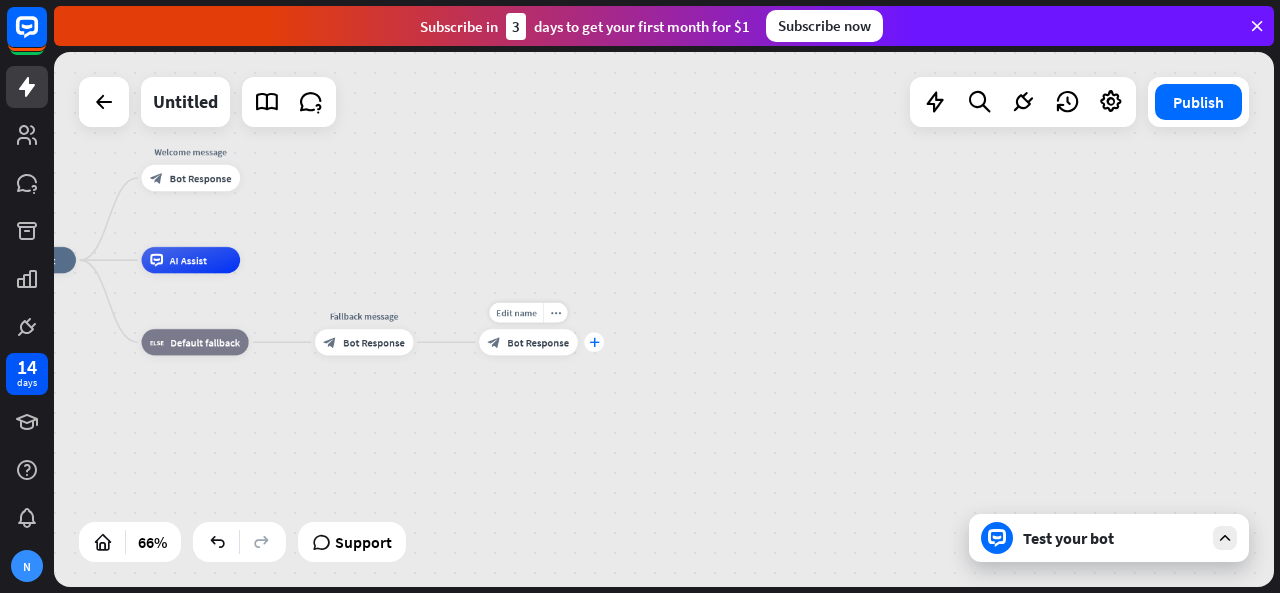 click on "plus" at bounding box center [594, 342] 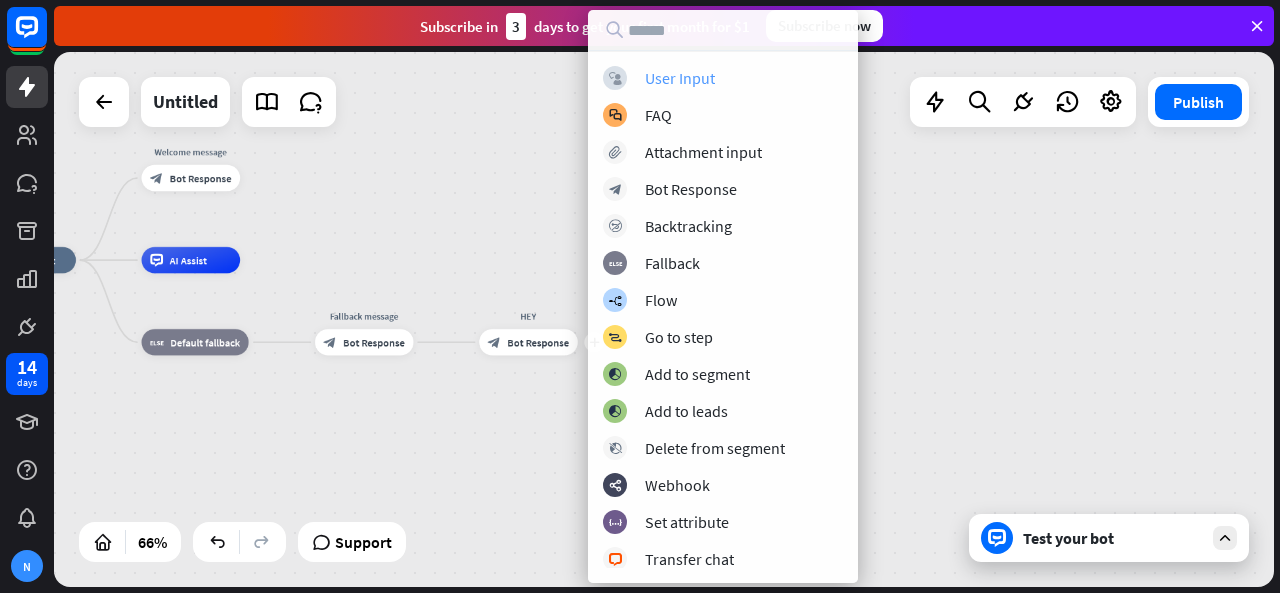 click on "User Input" at bounding box center [680, 78] 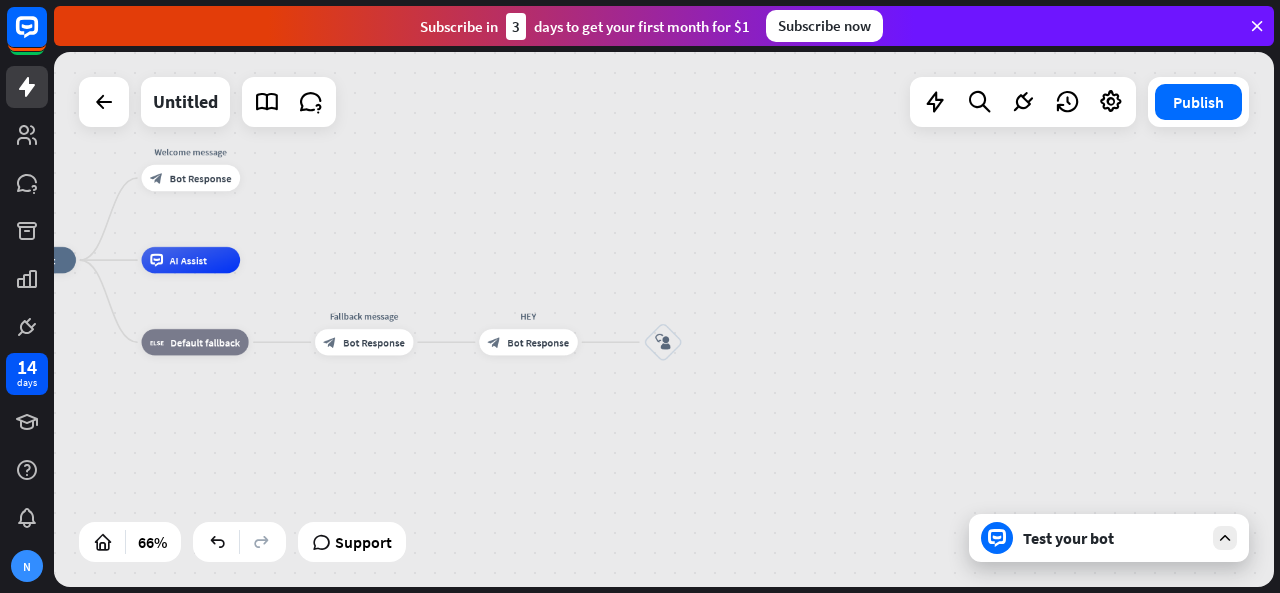 click on "home_2   Start point                 Welcome message   block_bot_response   Bot Response                     AI Assist                   block_fallback   Default fallback                 Fallback message   block_bot_response   Bot Response                 HEY   block_bot_response   Bot Response                   block_user_input" at bounding box center (664, 319) 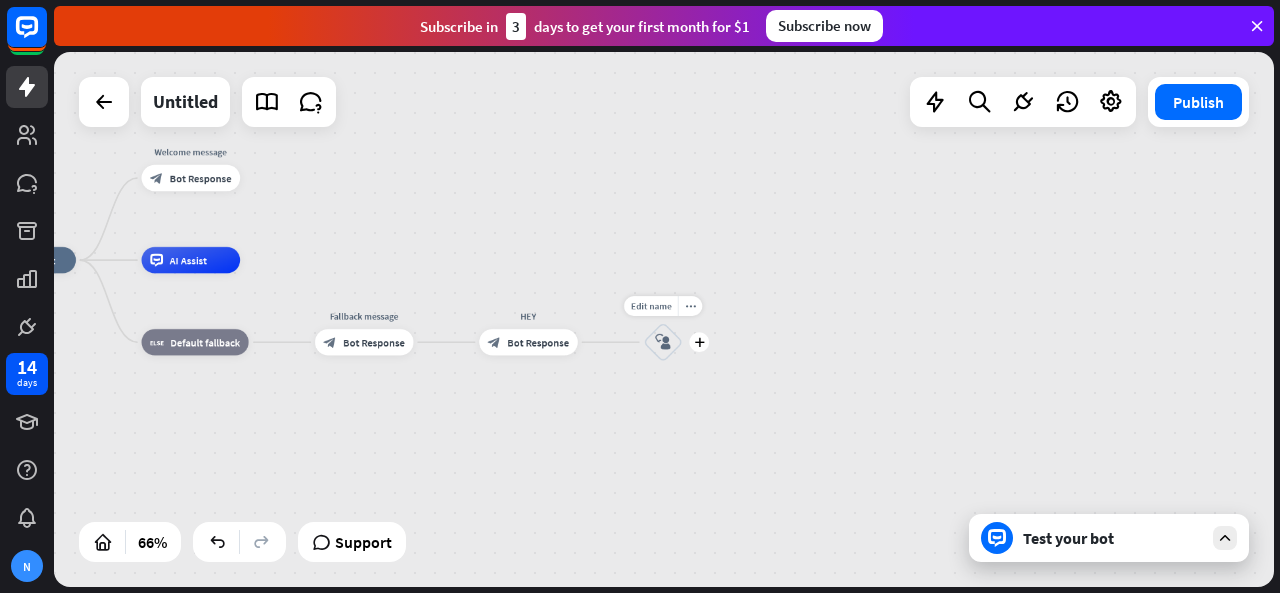 click on "block_user_input" at bounding box center [663, 342] 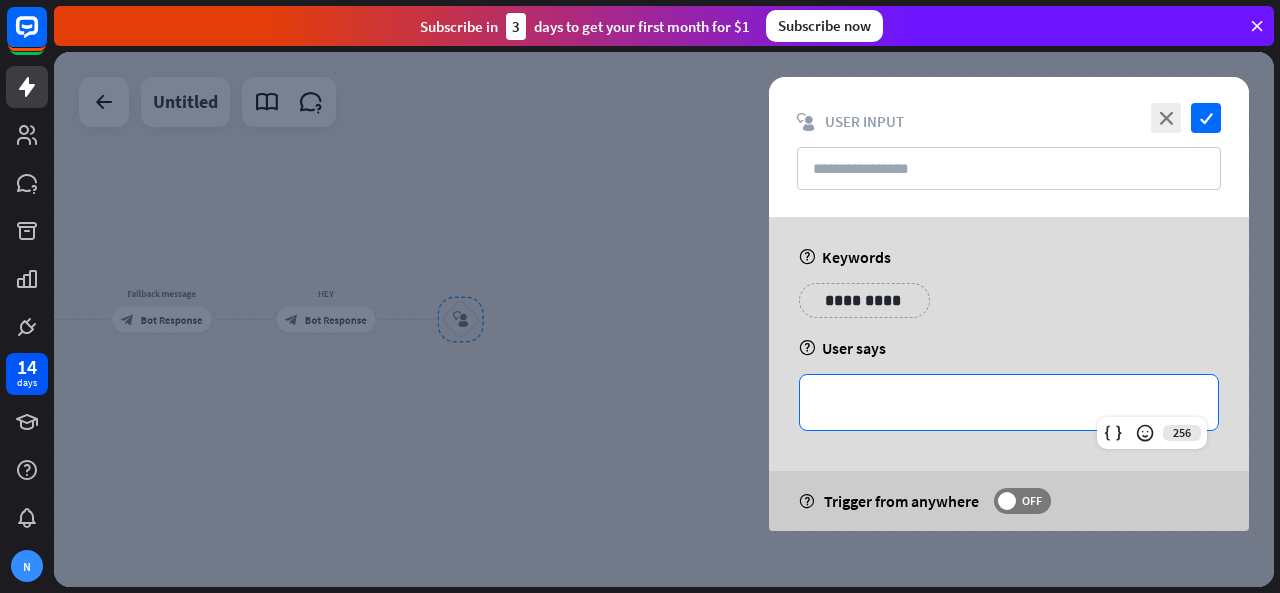 click on "**********" at bounding box center [1009, 402] 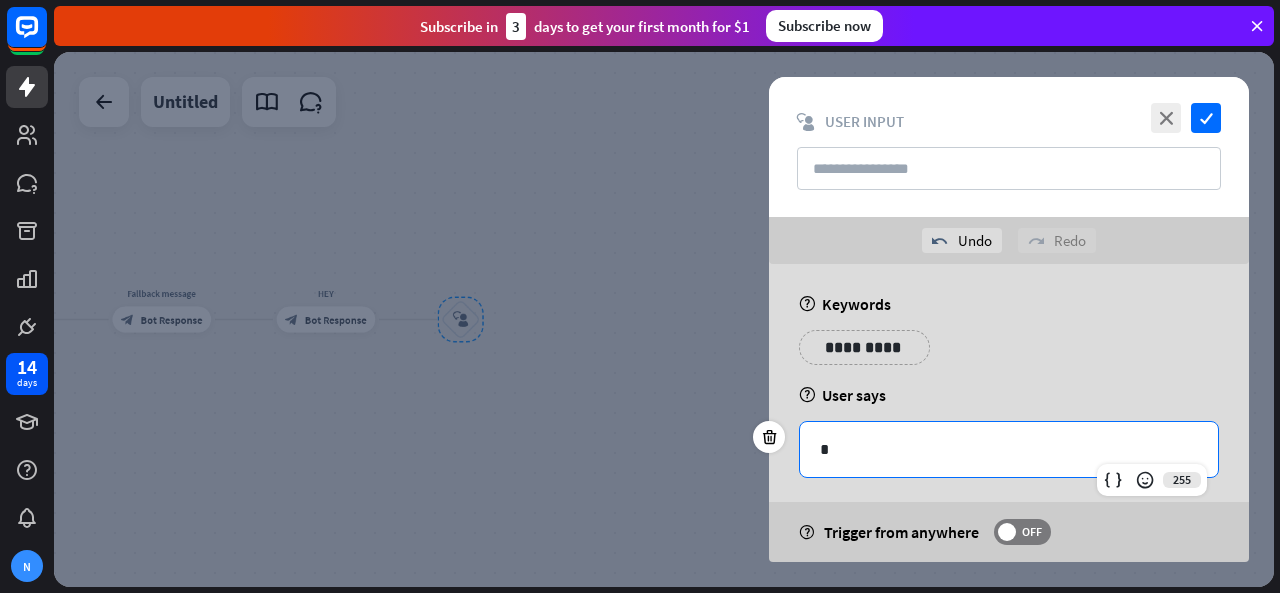 type 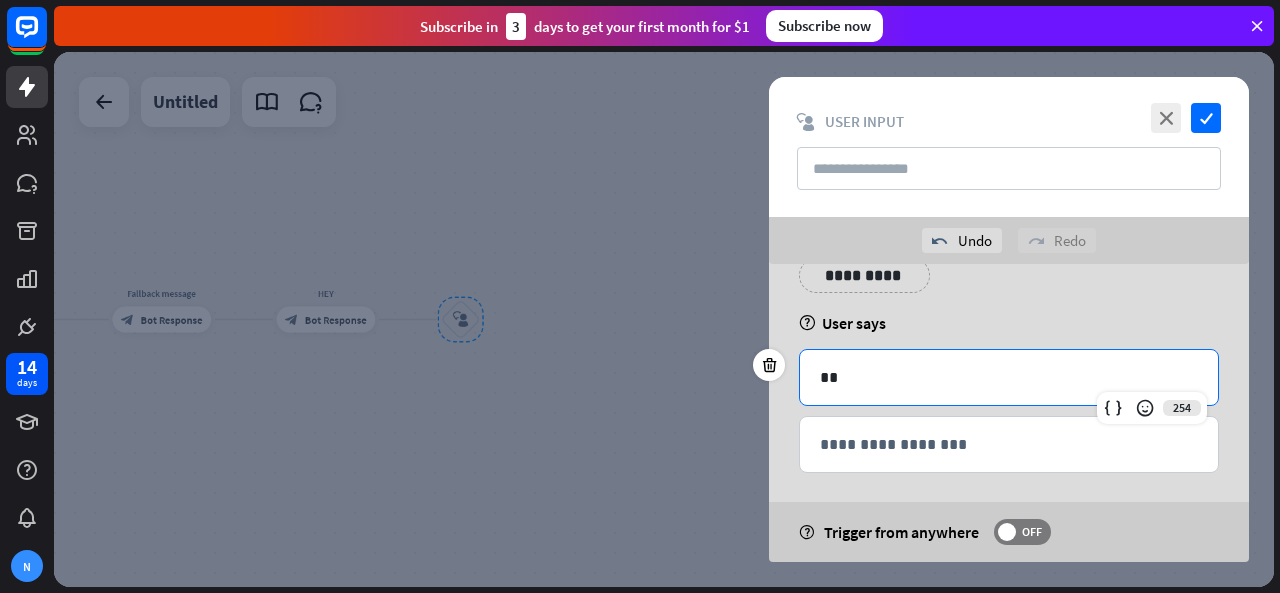 scroll, scrollTop: 80, scrollLeft: 0, axis: vertical 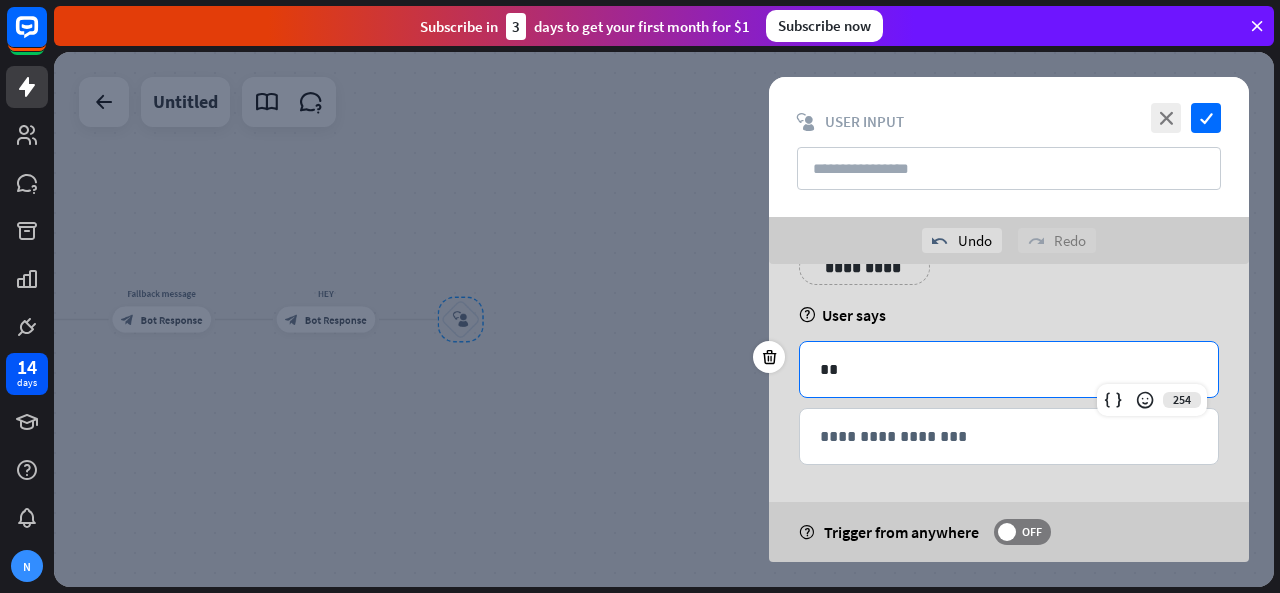 click on "close
check
block_user_input   User Input" at bounding box center (1009, 147) 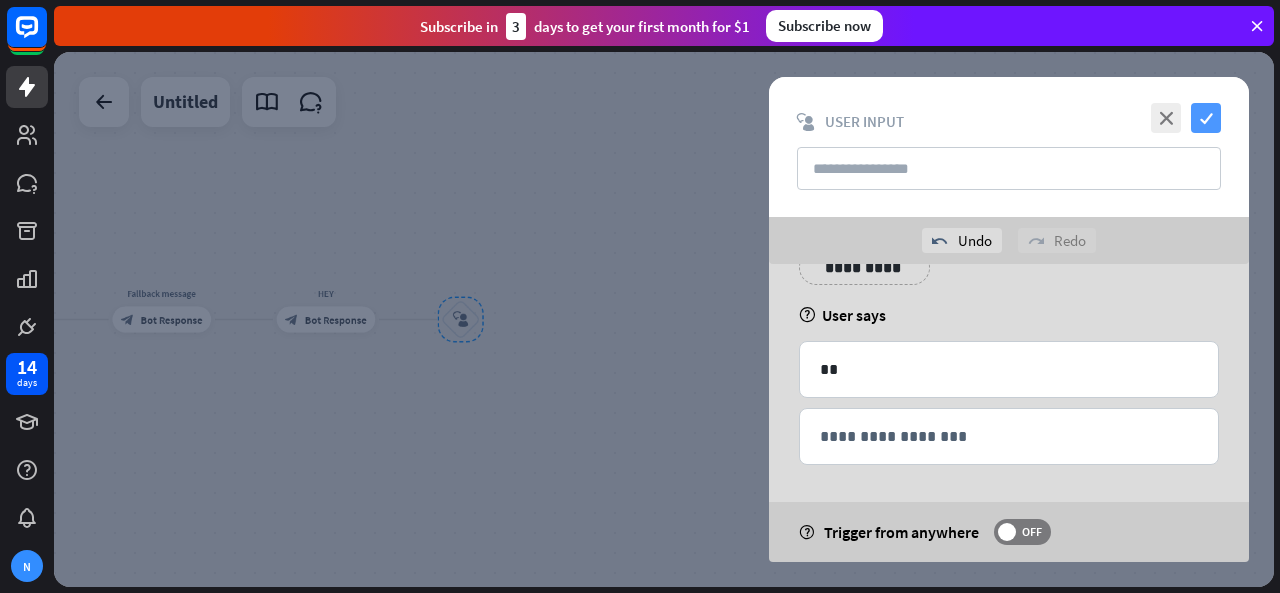 click on "check" at bounding box center (1206, 118) 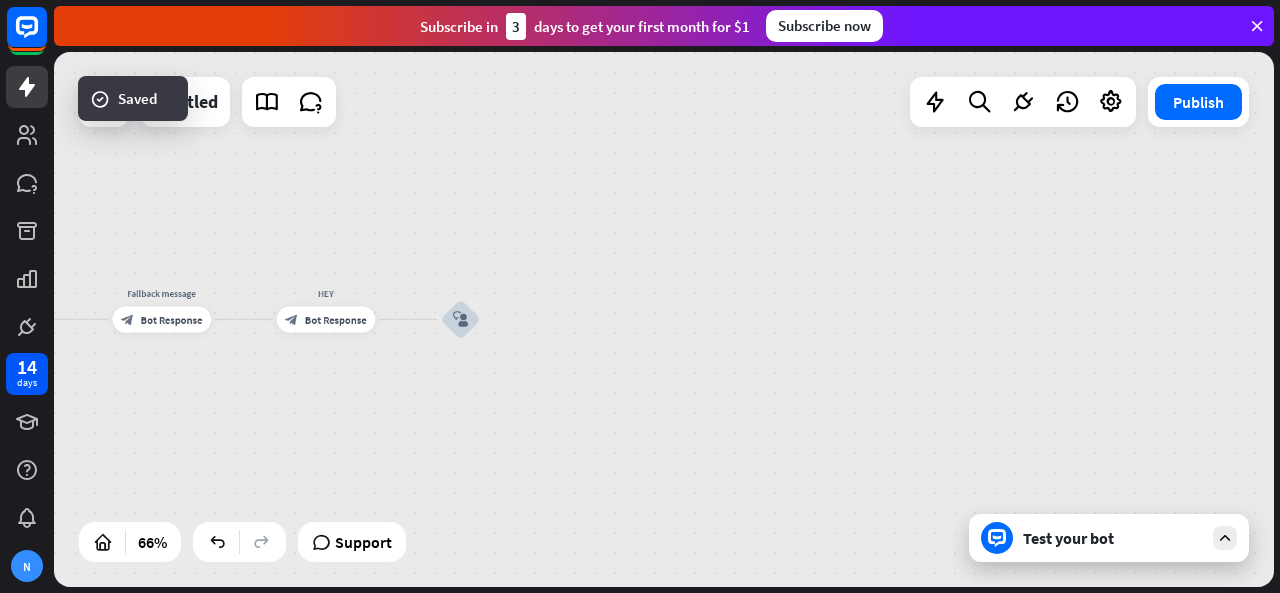 click on "home_2   Start point                 Welcome message   block_bot_response   Bot Response                     AI Assist                   block_fallback   Default fallback                 Fallback message   block_bot_response   Bot Response                 HEY   block_bot_response   Bot Response                   block_user_input" at bounding box center (664, 319) 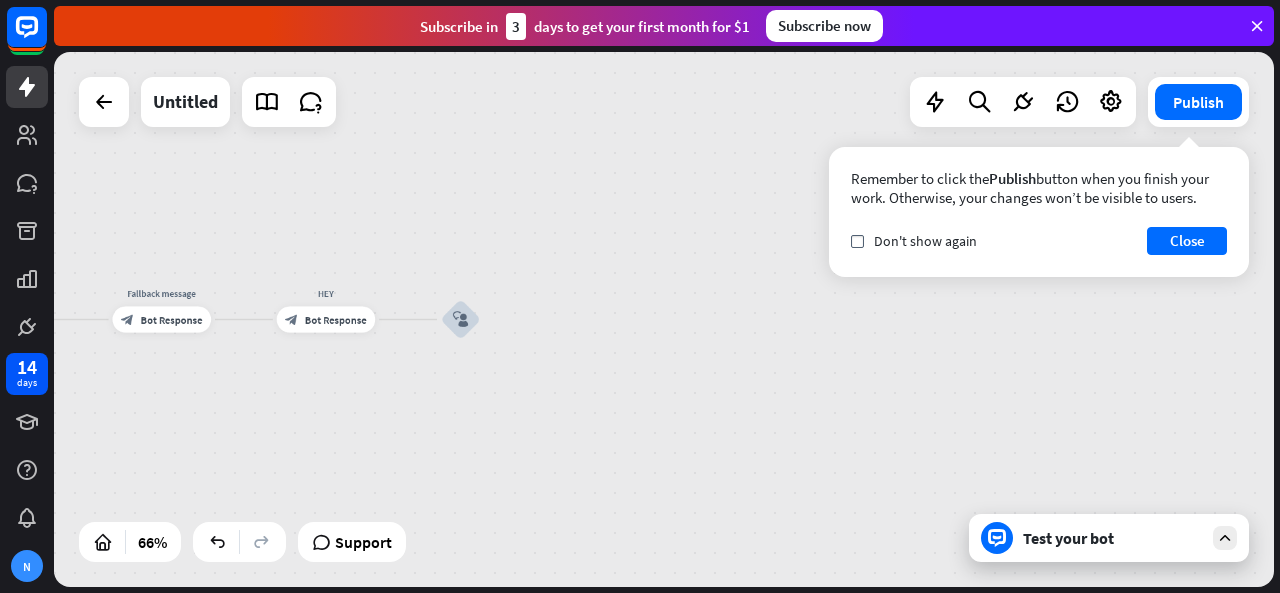 click on "Test your bot" at bounding box center [1113, 538] 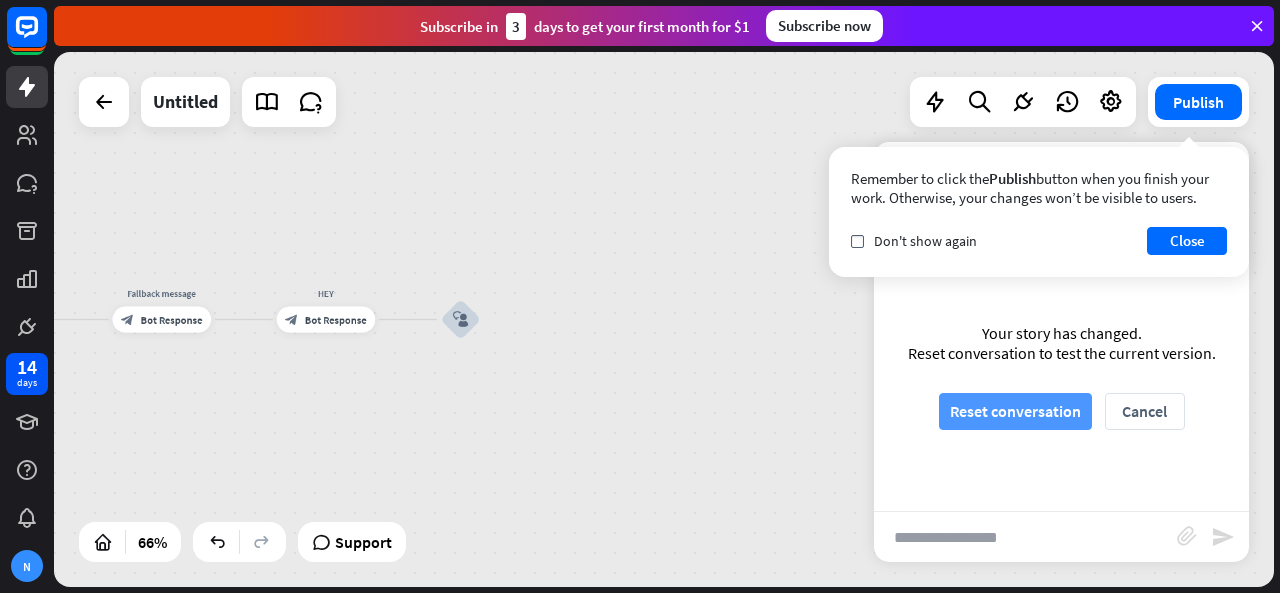 click on "Reset conversation" at bounding box center (1015, 411) 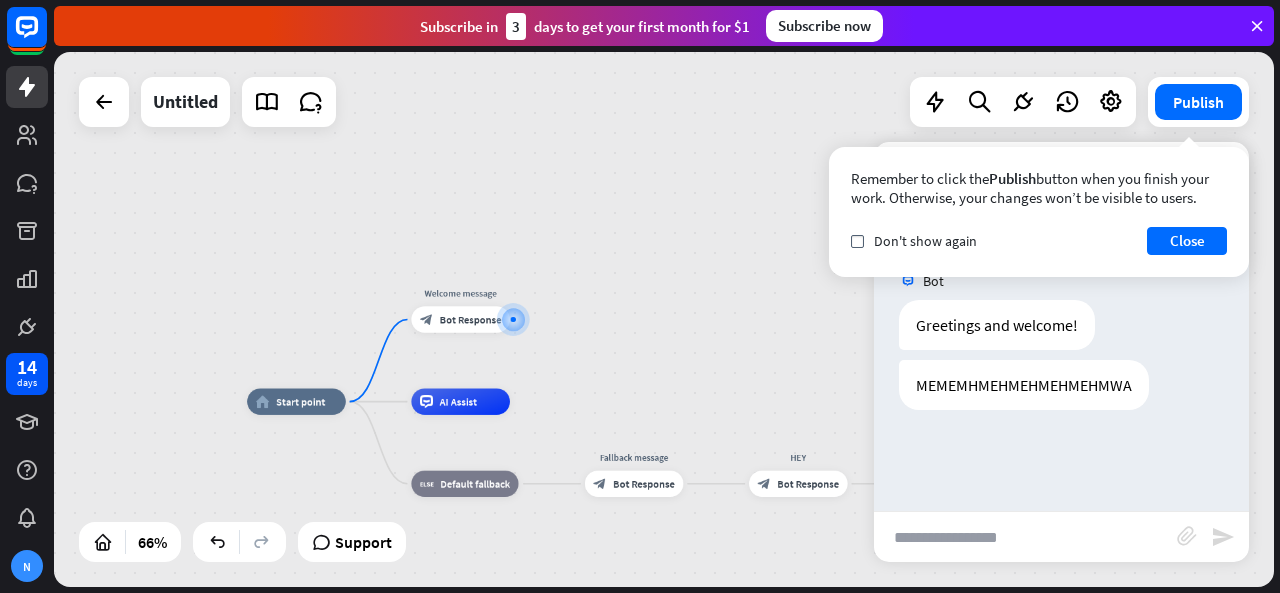 click at bounding box center [1025, 537] 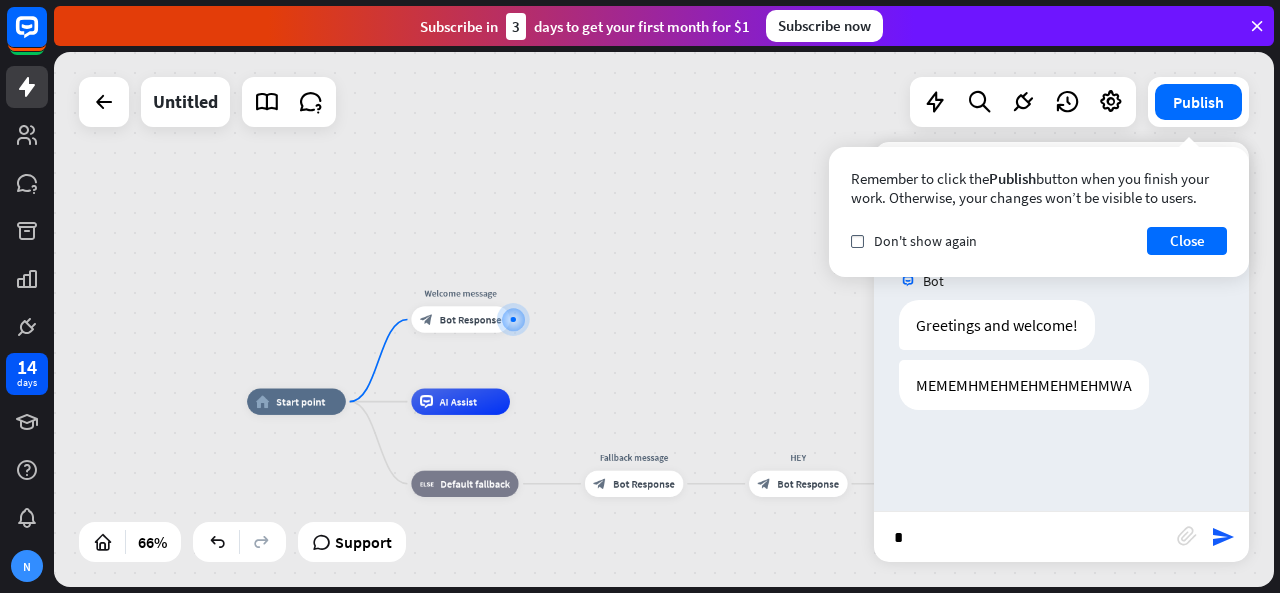 type on "**" 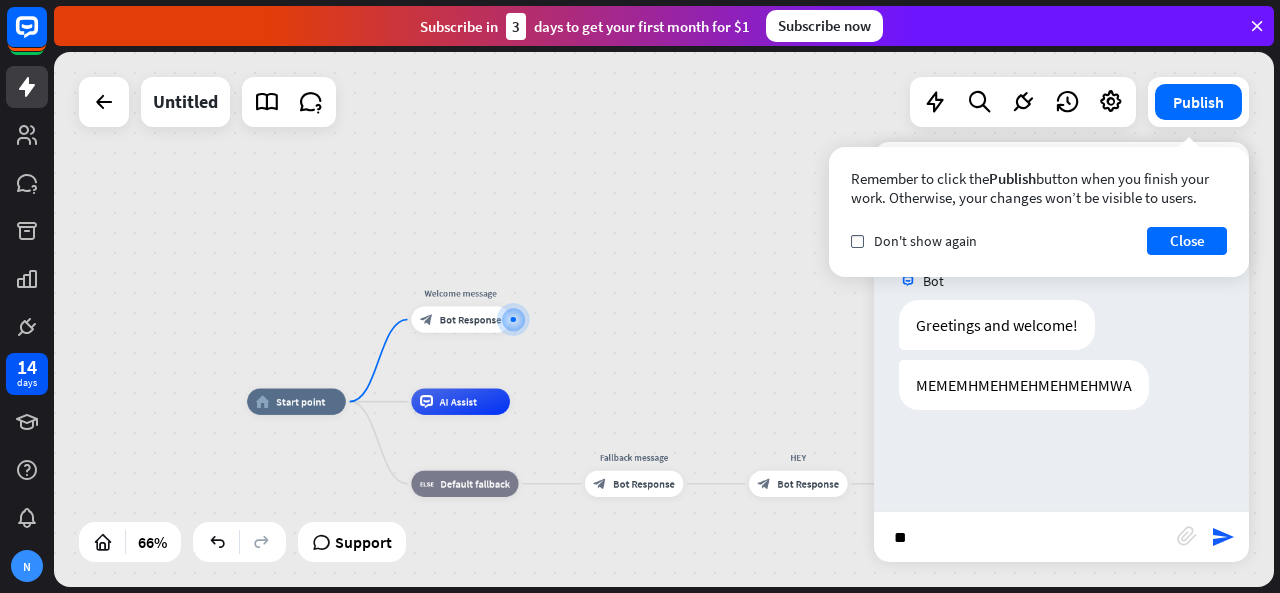 type 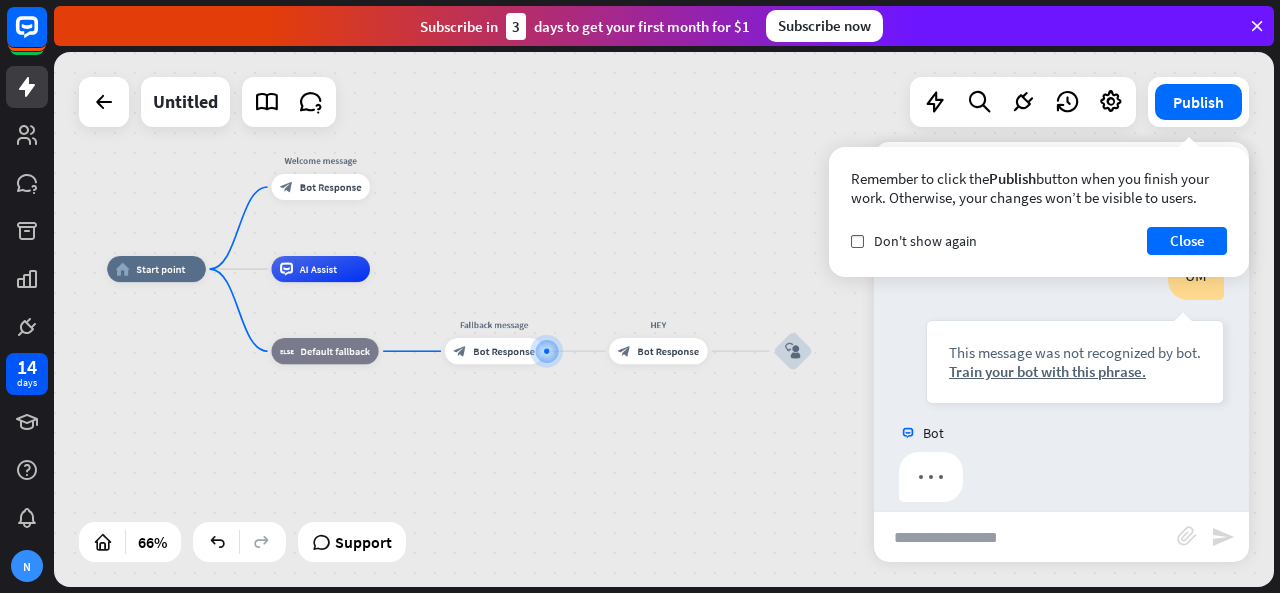 scroll, scrollTop: 227, scrollLeft: 0, axis: vertical 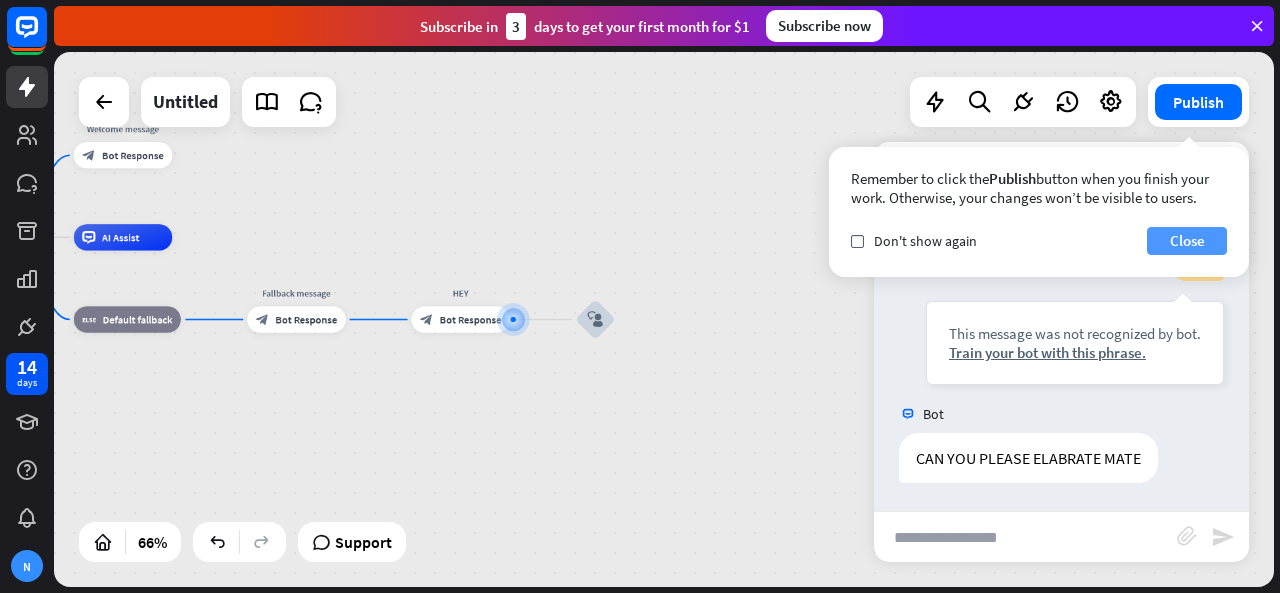 click on "Close" at bounding box center [1187, 241] 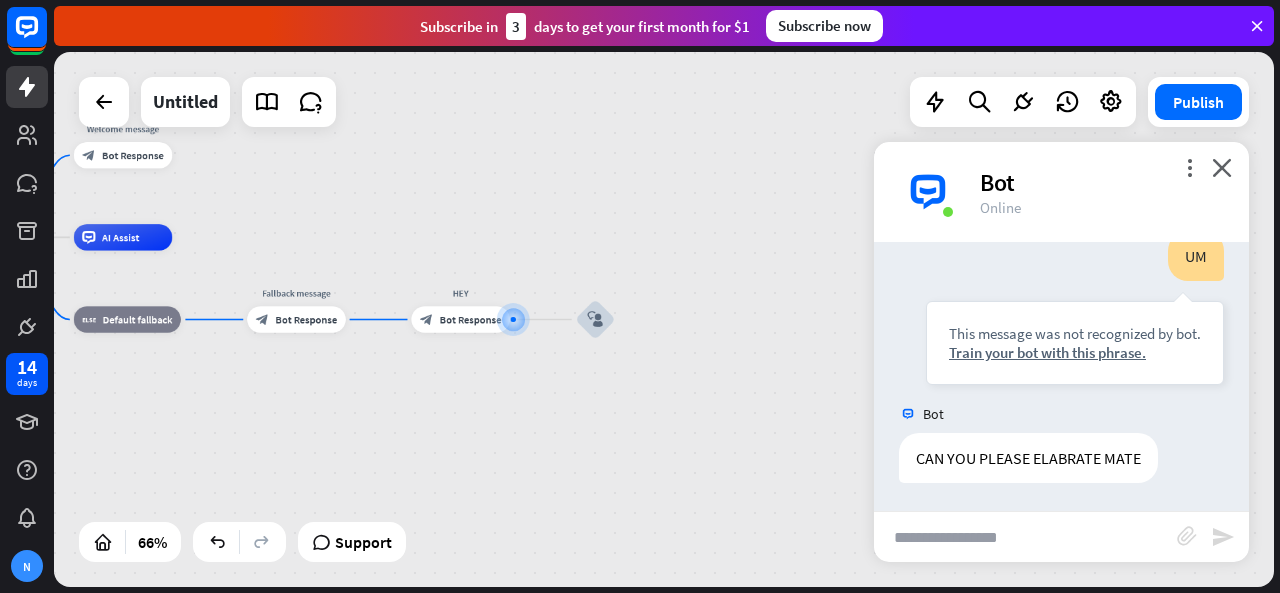 click on "Bot" at bounding box center (1102, 182) 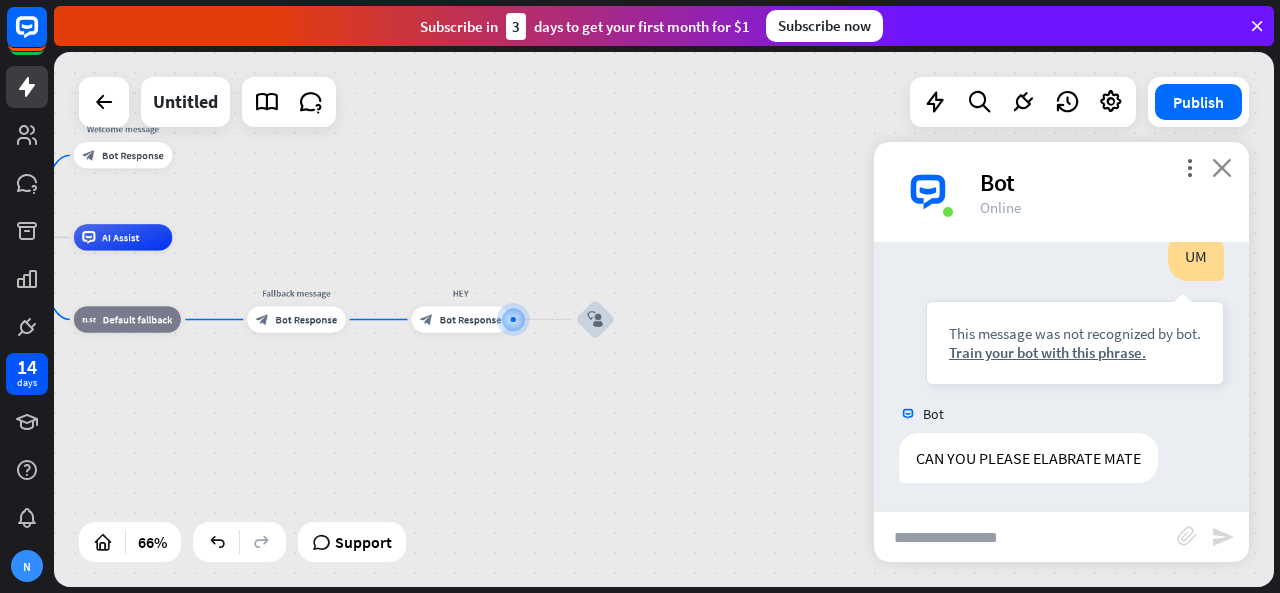 click on "close" at bounding box center [1222, 167] 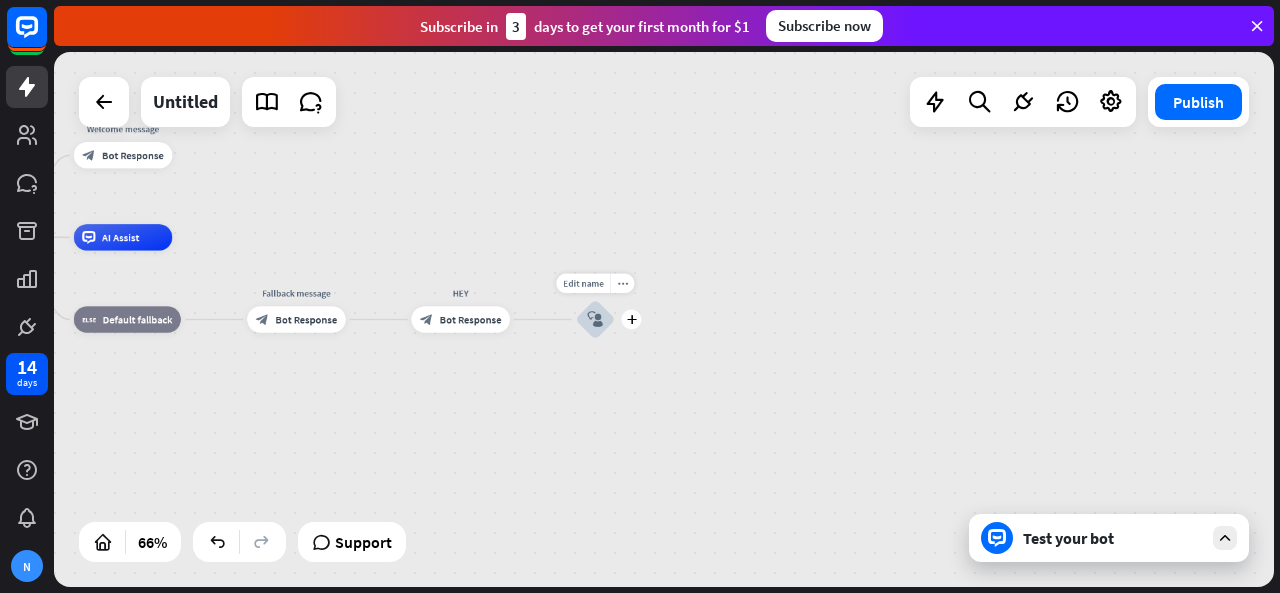 click on "Edit name   more_horiz         plus     block_user_input" at bounding box center [595, 319] 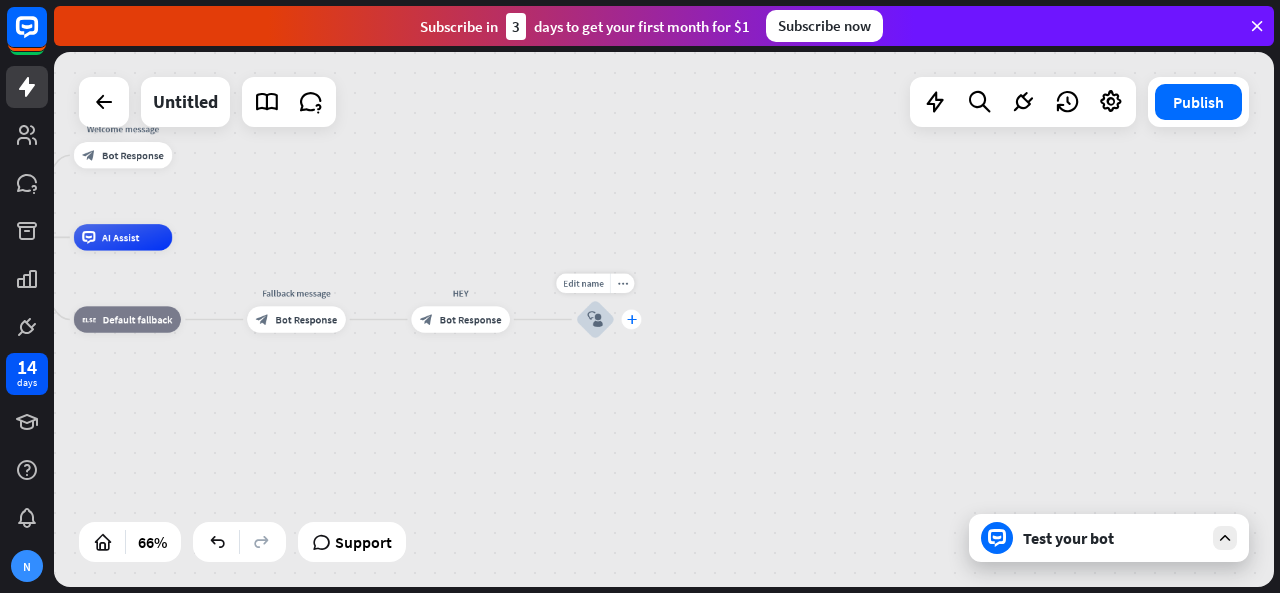 click on "plus" at bounding box center (632, 320) 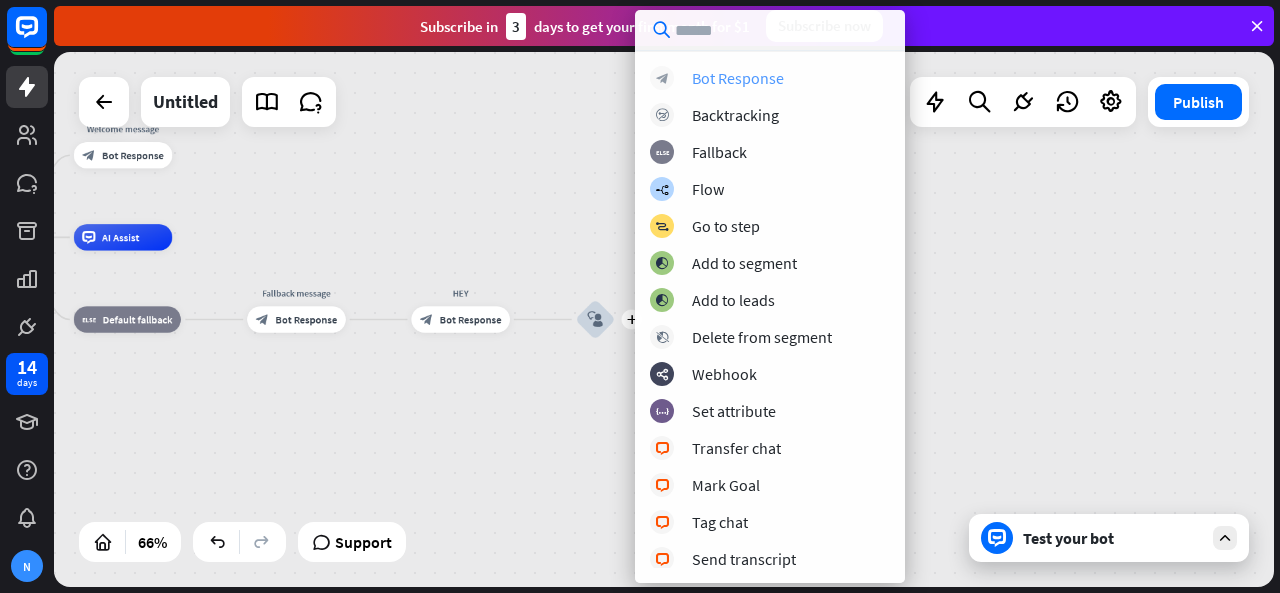 click on "Bot Response" at bounding box center (738, 78) 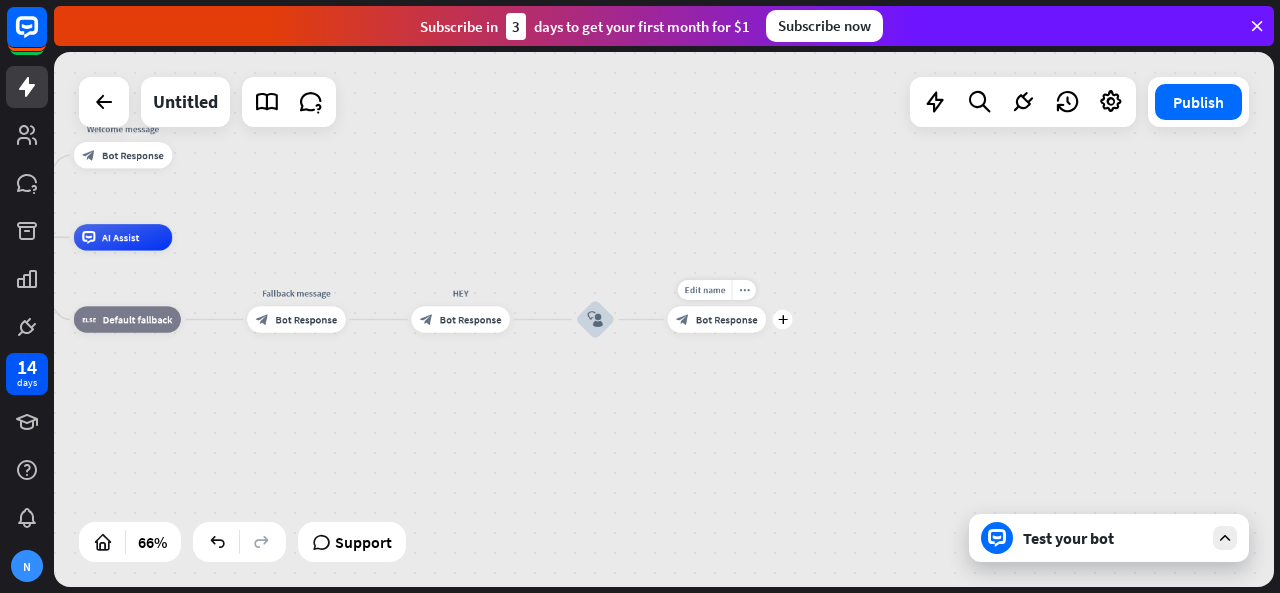 click on "Bot Response" at bounding box center [727, 319] 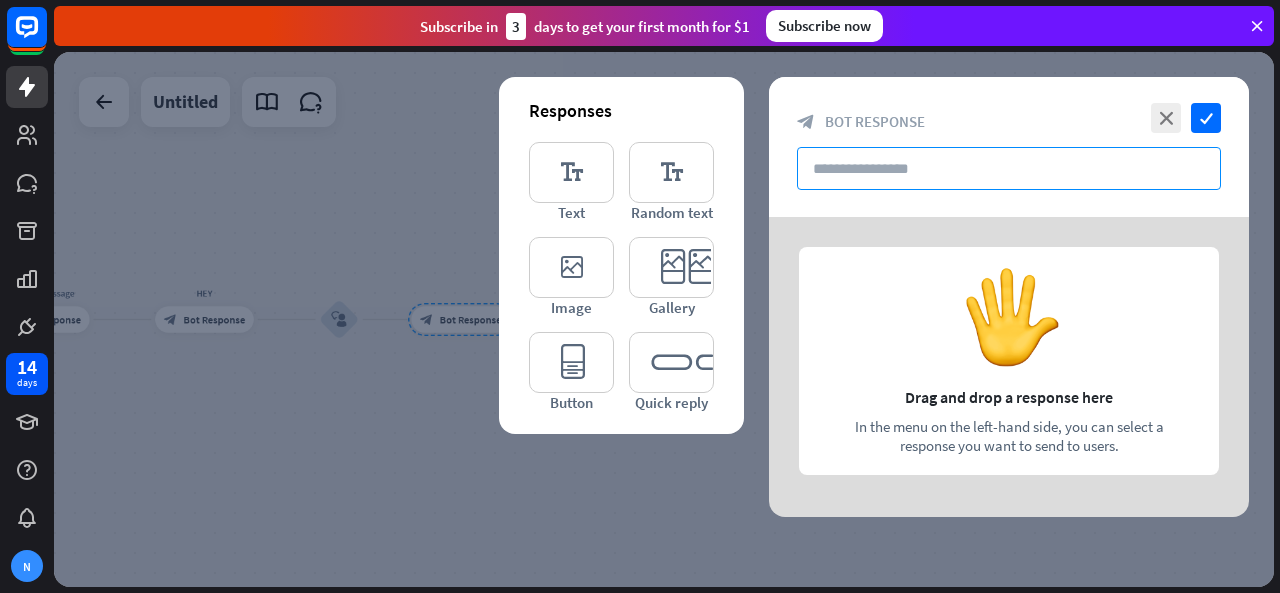 click at bounding box center [1009, 168] 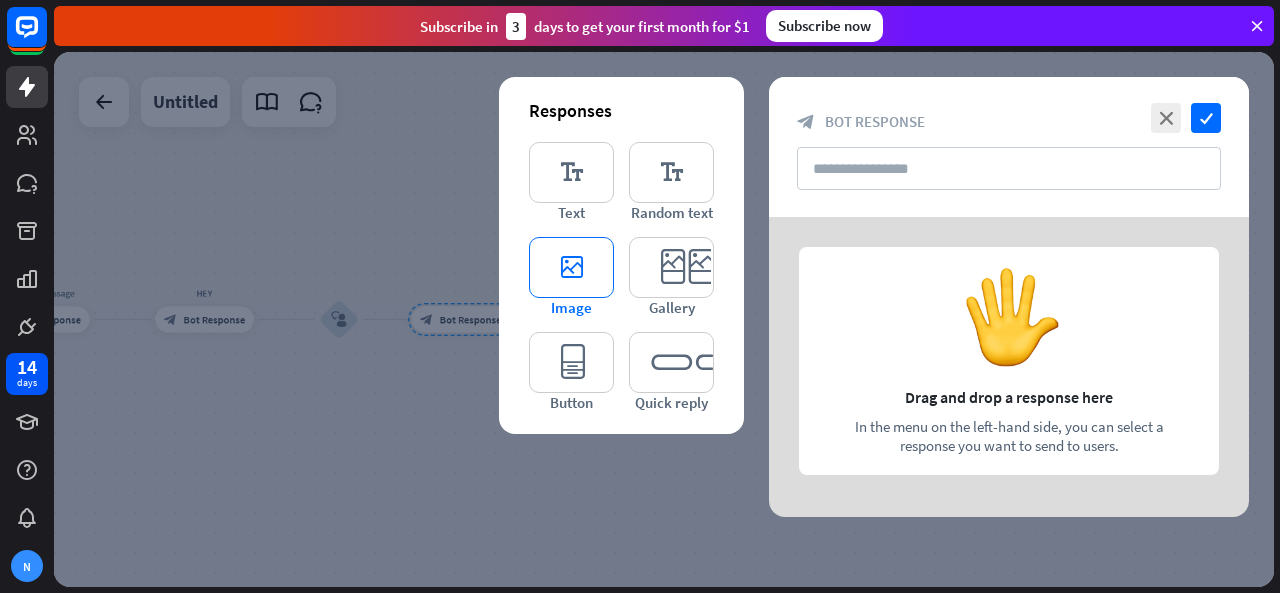 click on "editor_image" at bounding box center (571, 267) 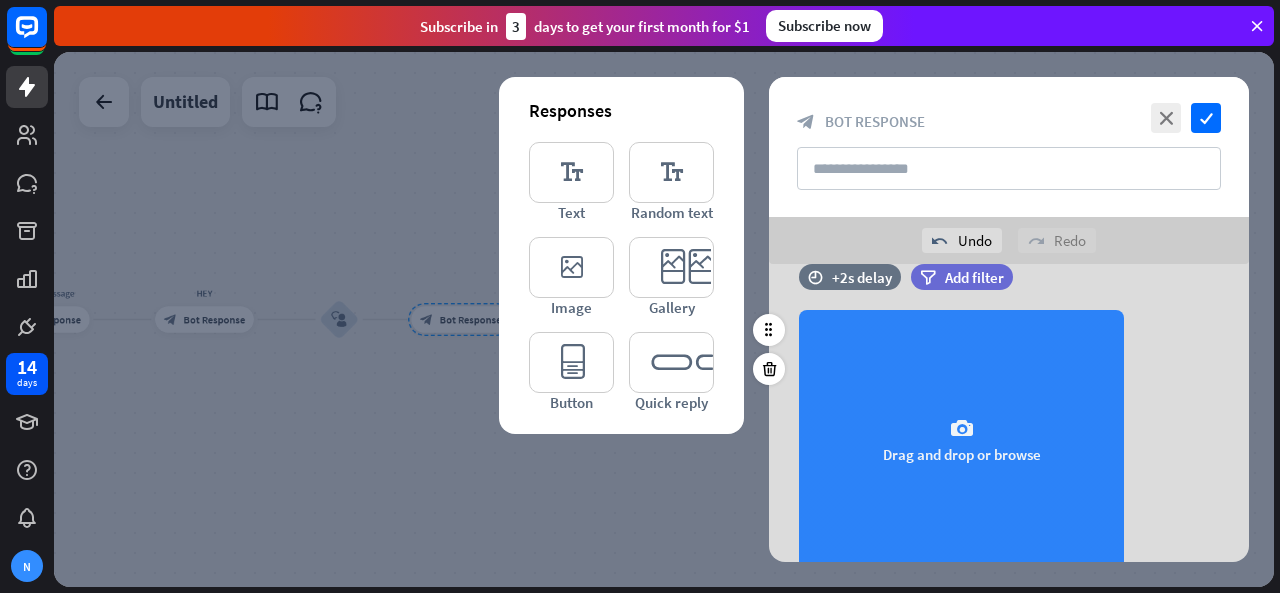 scroll, scrollTop: 38, scrollLeft: 0, axis: vertical 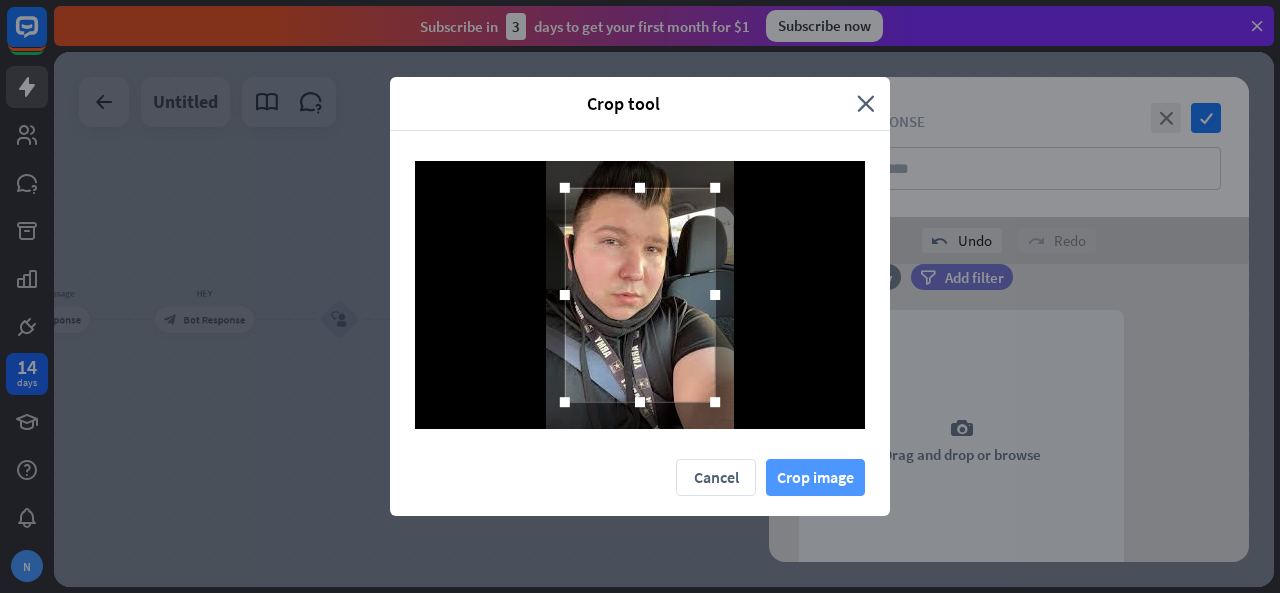 click on "Crop image" at bounding box center [815, 477] 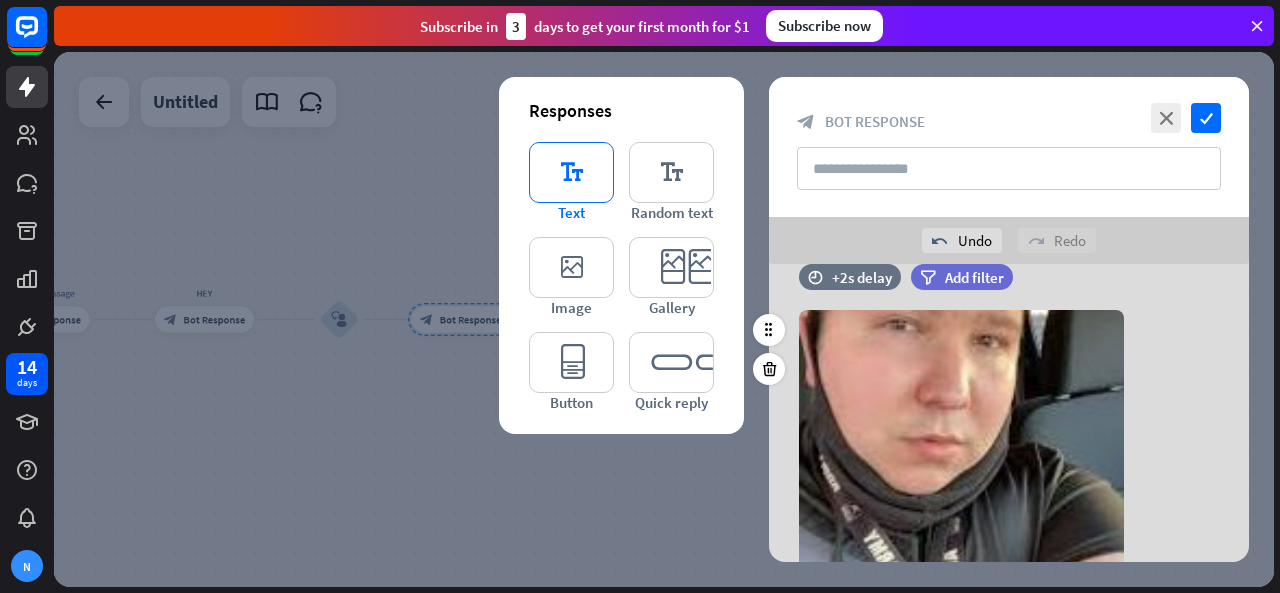 click on "editor_text" at bounding box center [571, 172] 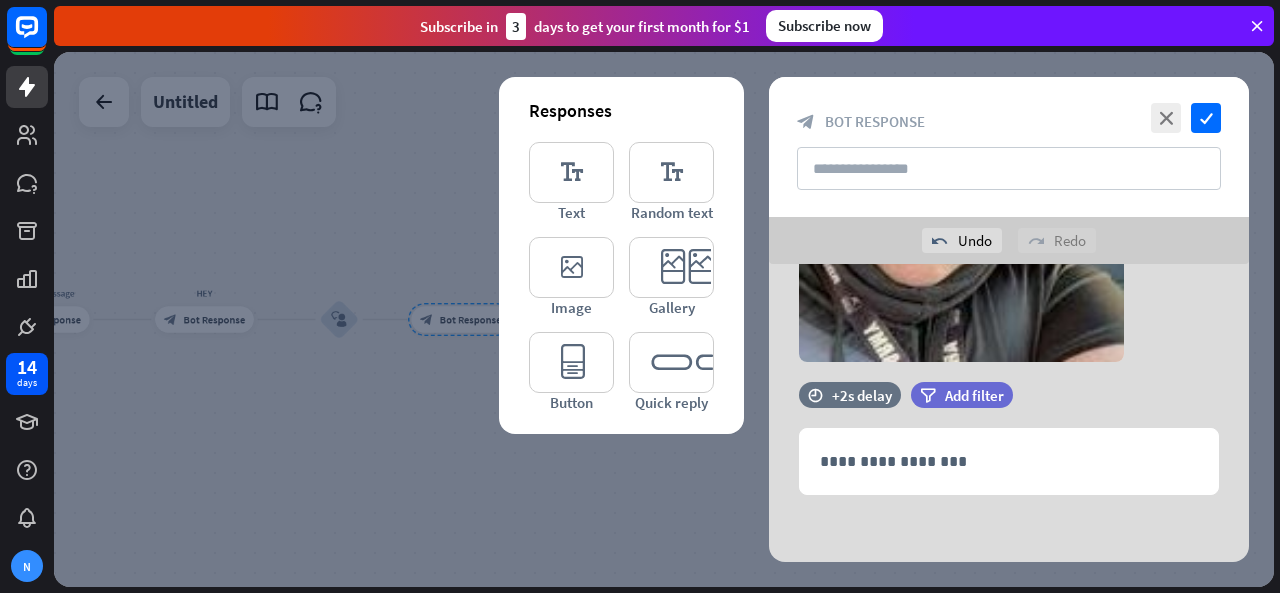 scroll, scrollTop: 248, scrollLeft: 0, axis: vertical 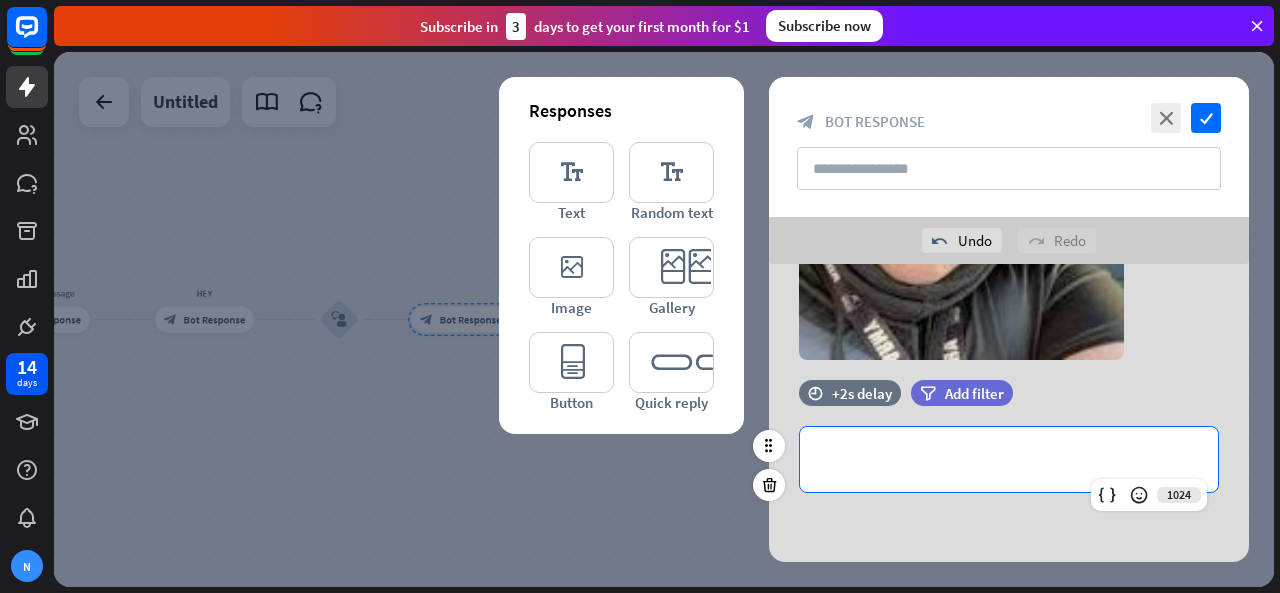 click on "**********" at bounding box center (1009, 459) 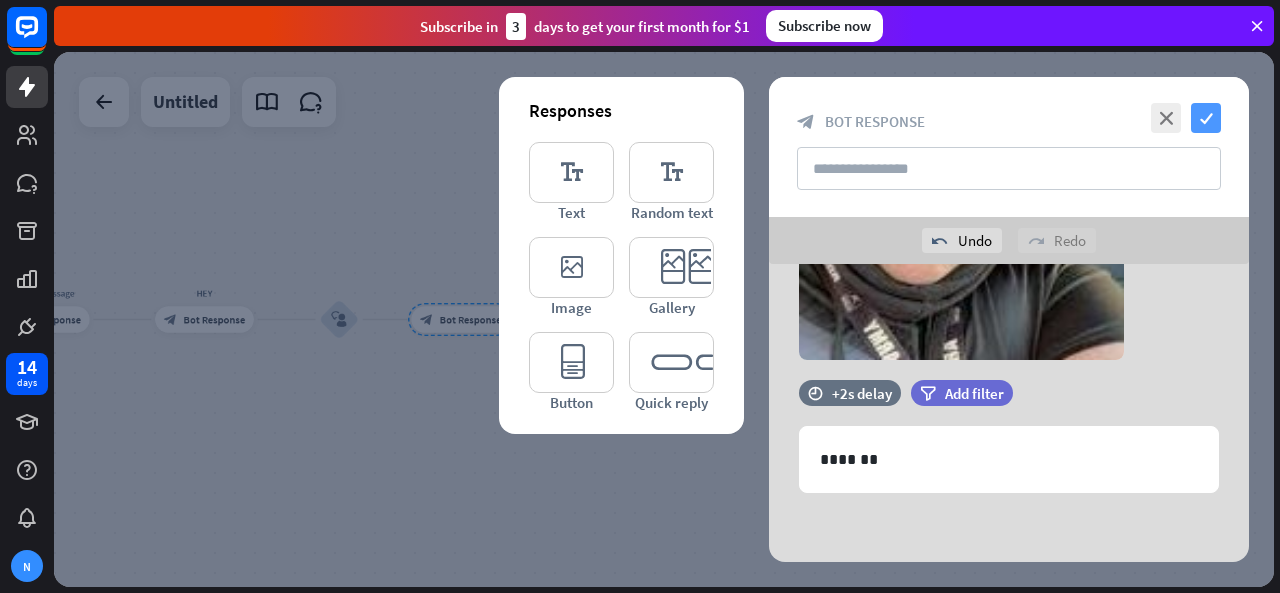 click on "check" at bounding box center (1206, 118) 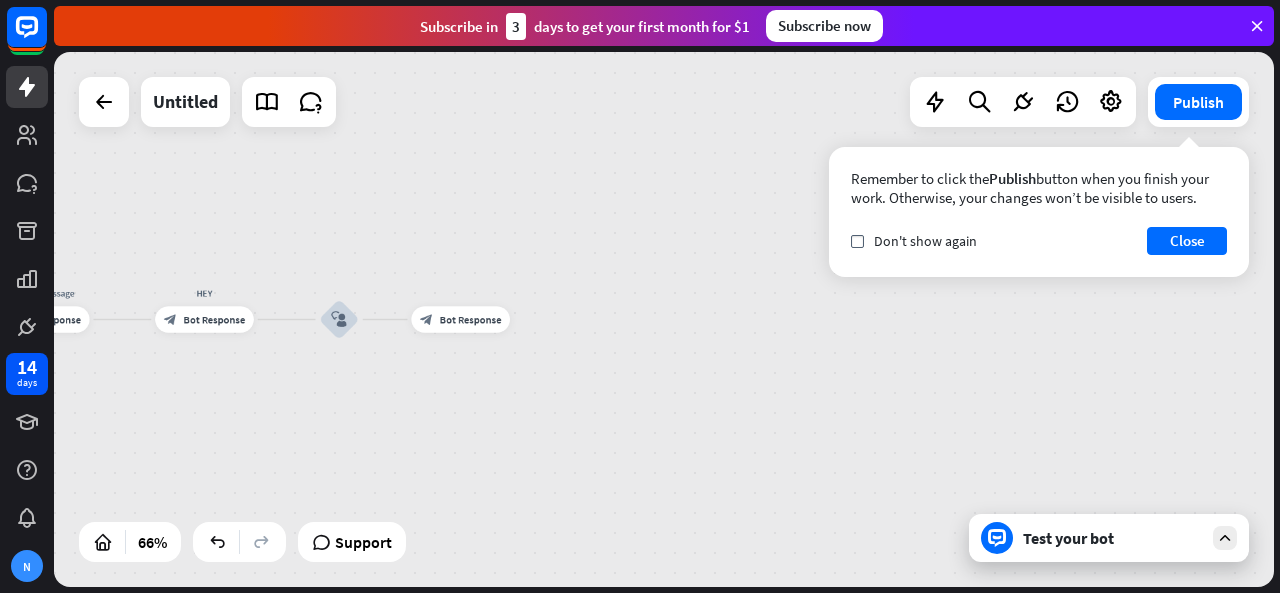 click on "Test your bot" at bounding box center (1109, 538) 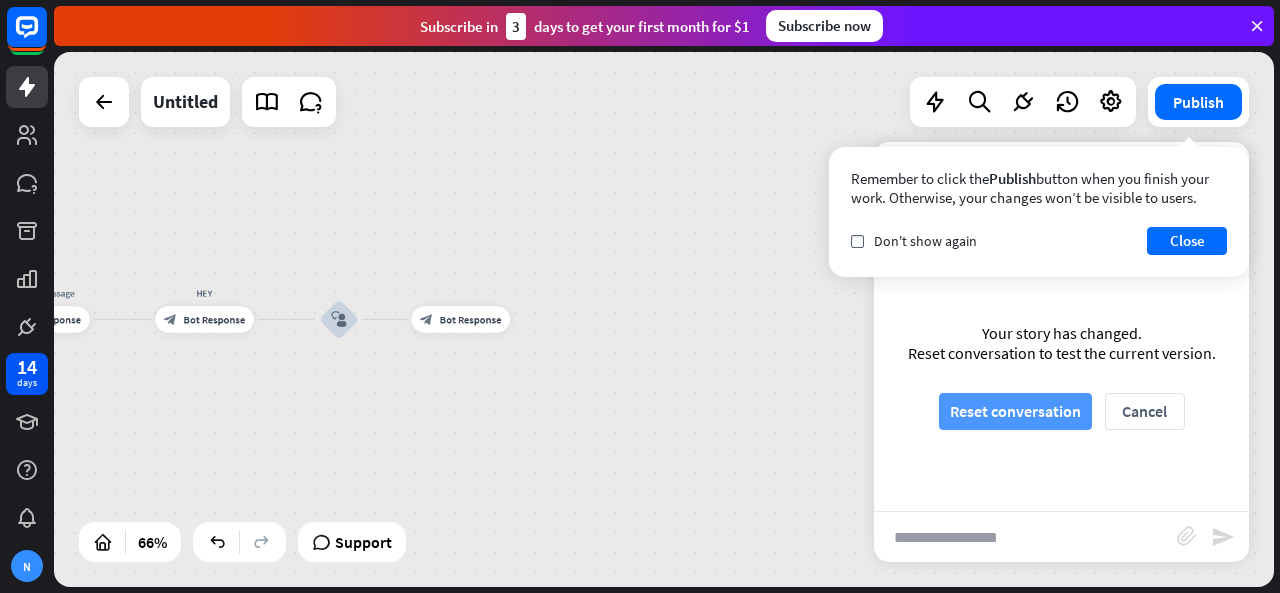click on "Reset conversation" at bounding box center [1015, 411] 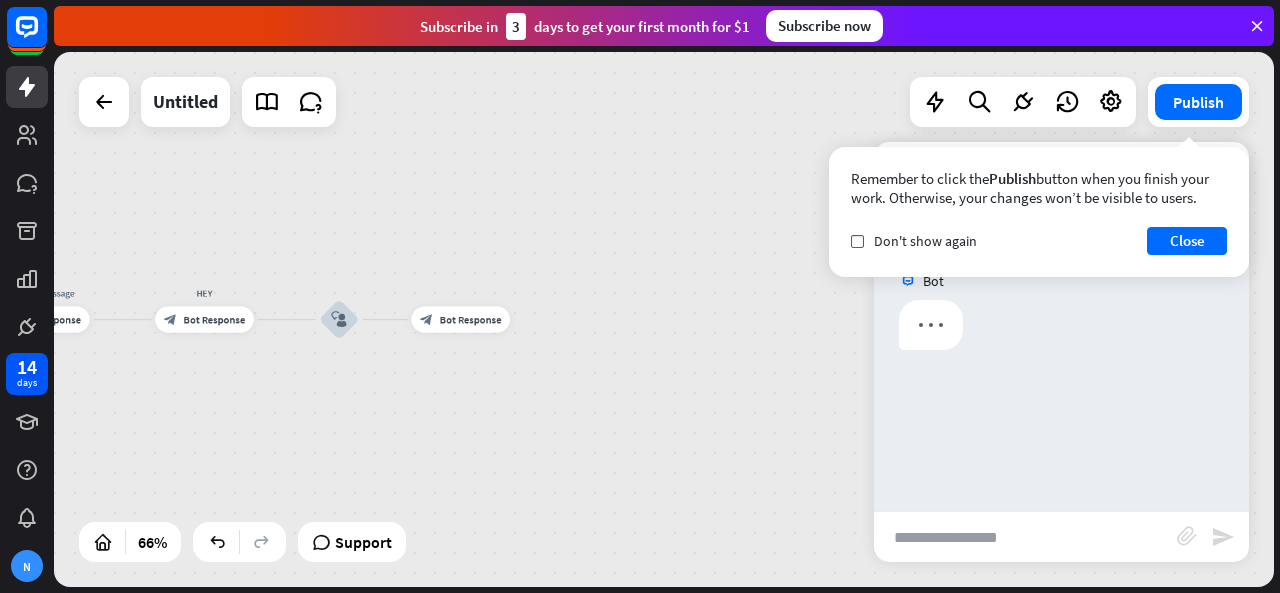 scroll, scrollTop: 0, scrollLeft: 0, axis: both 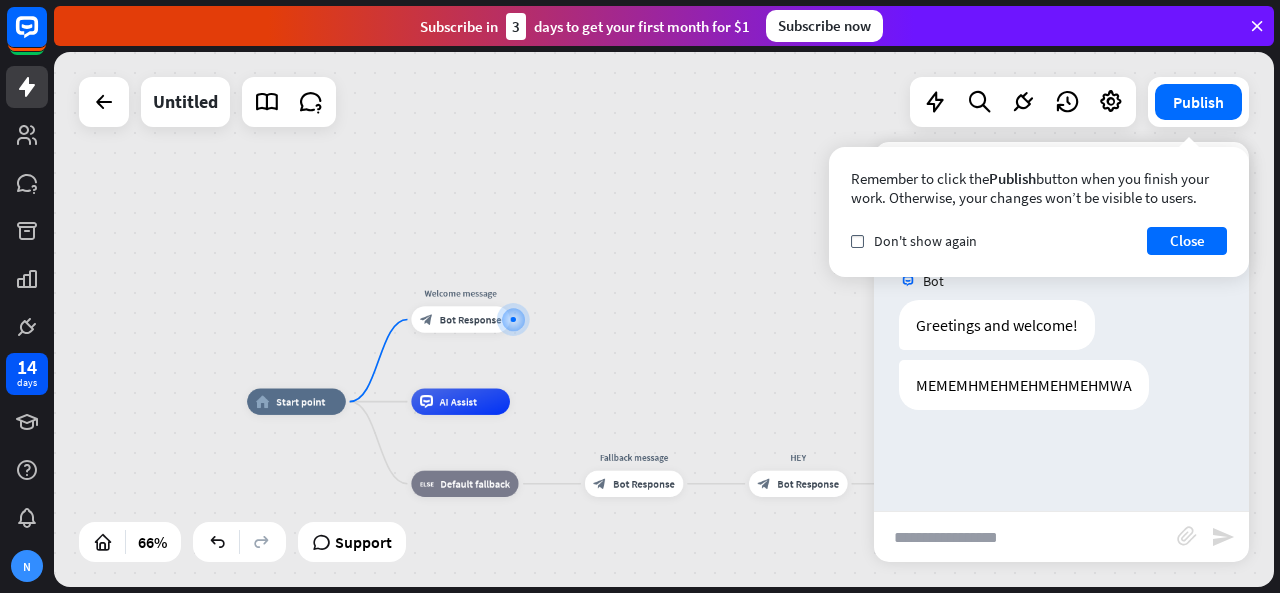 click at bounding box center [1025, 537] 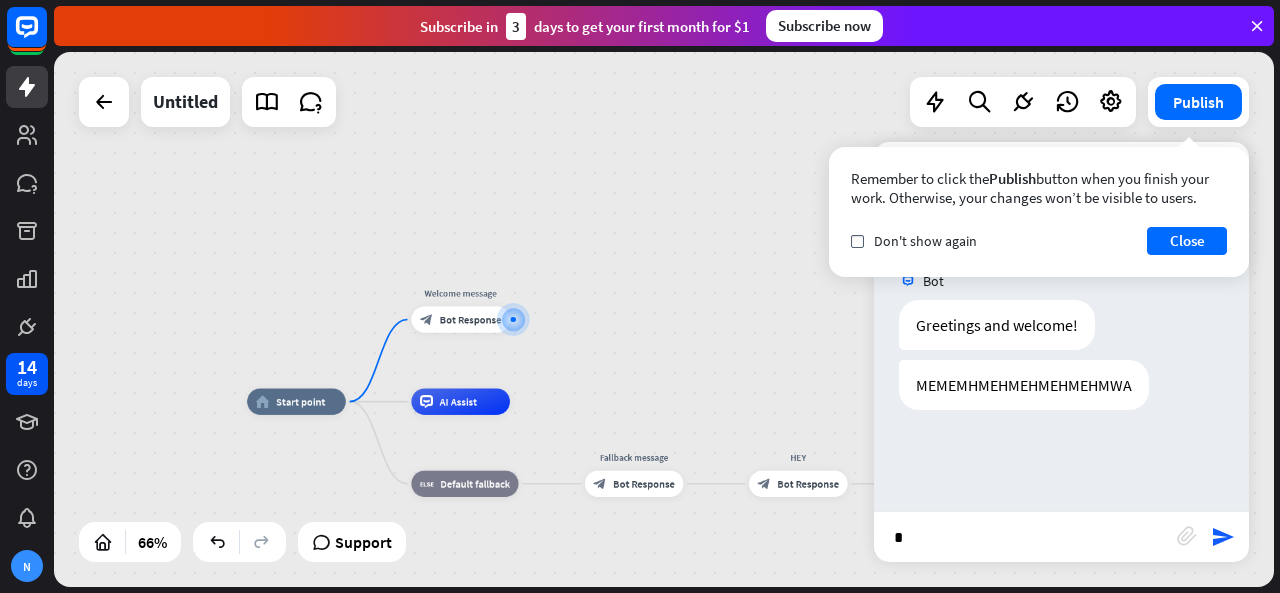 type on "**" 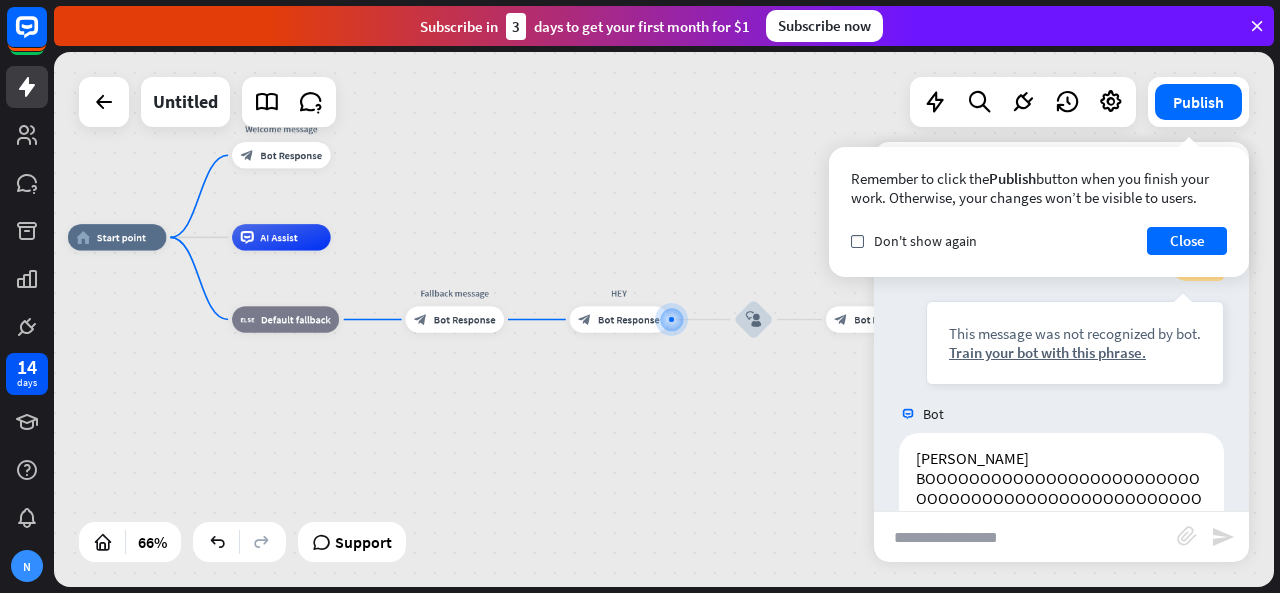 scroll, scrollTop: 287, scrollLeft: 0, axis: vertical 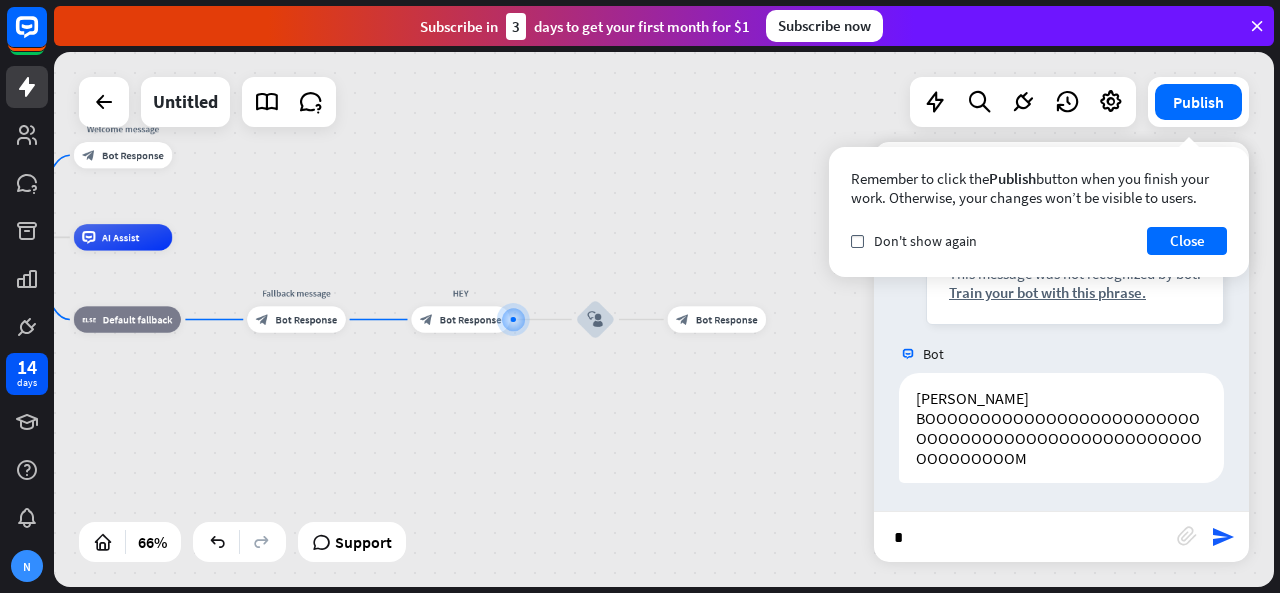 type on "**" 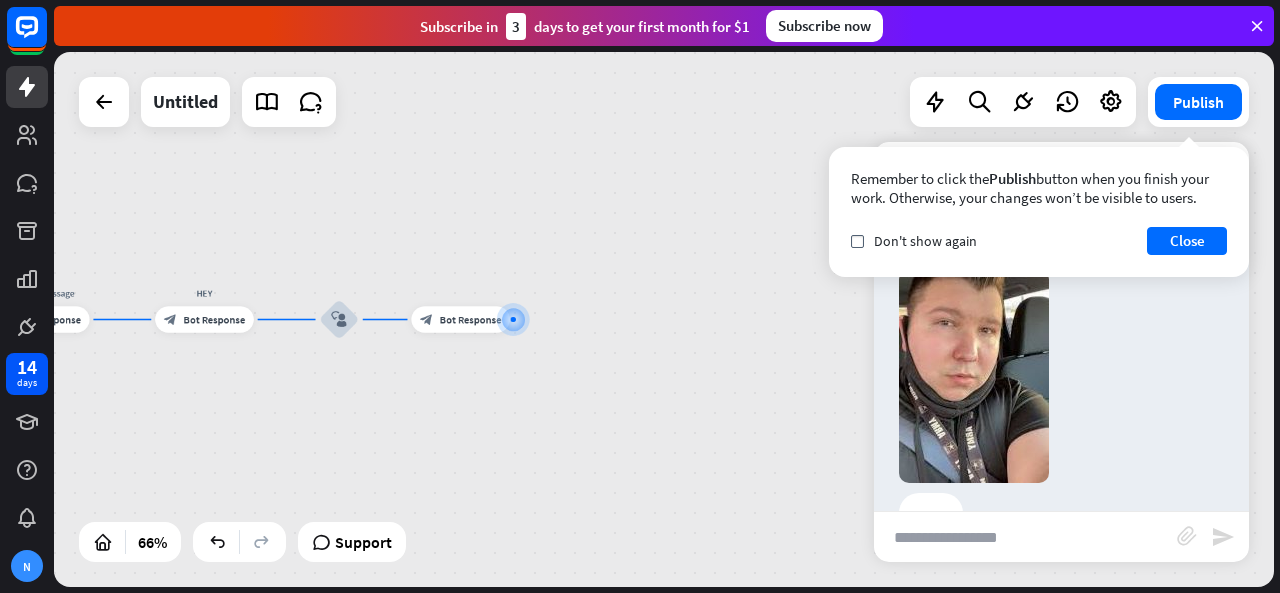 scroll, scrollTop: 707, scrollLeft: 0, axis: vertical 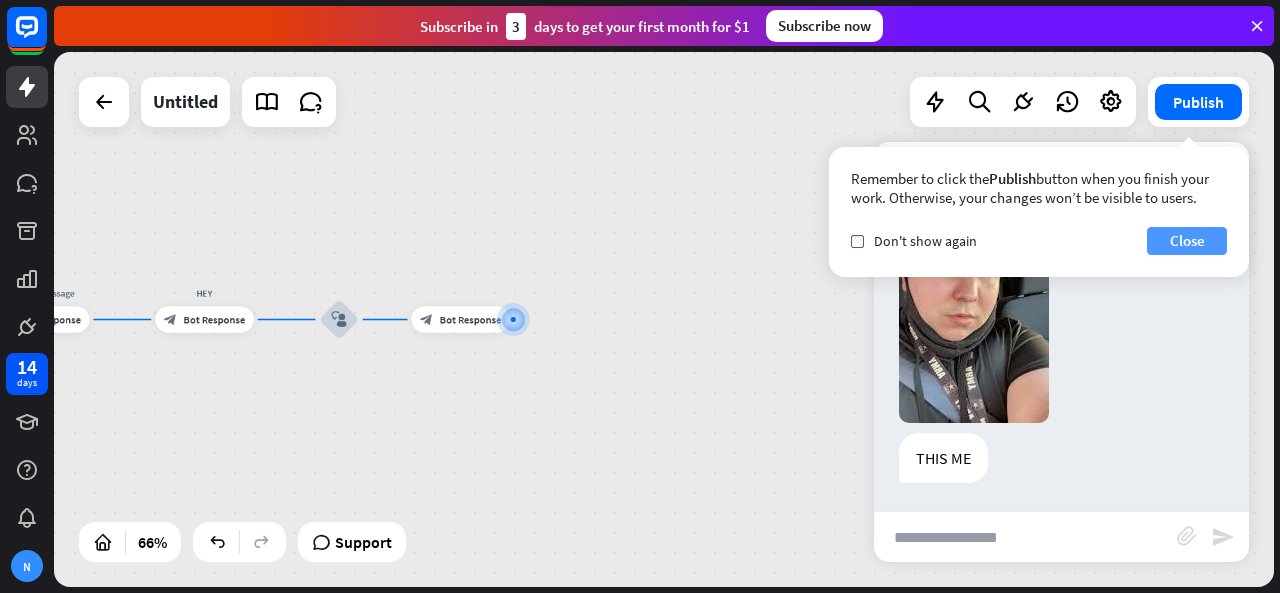 click on "Close" at bounding box center (1187, 241) 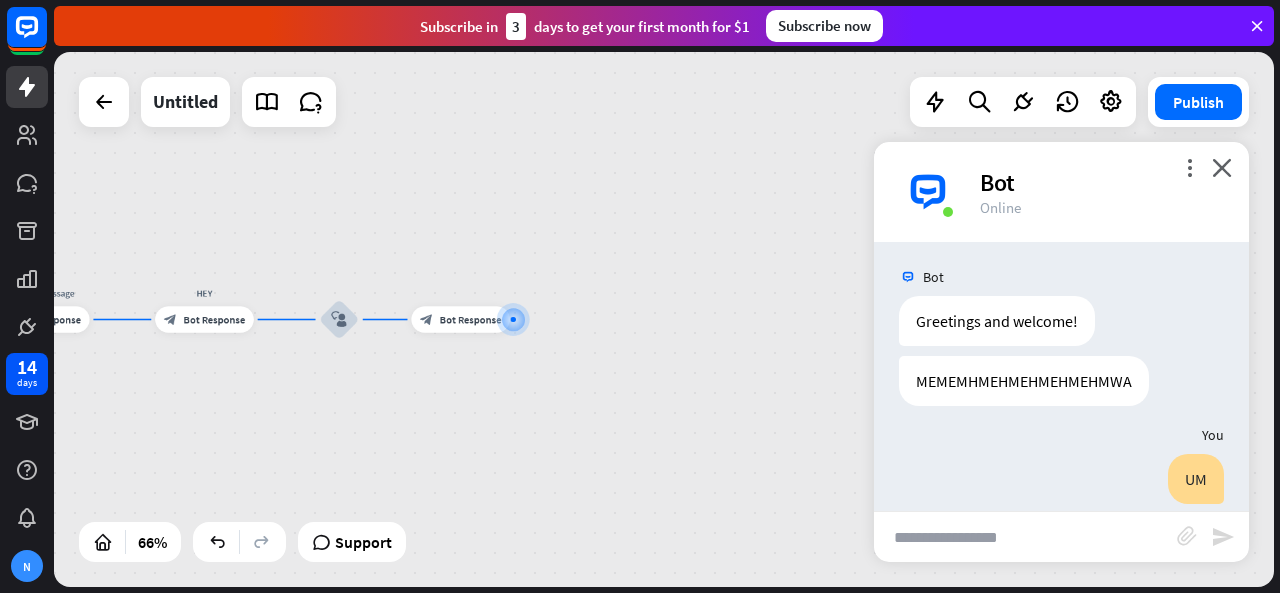 scroll, scrollTop: 0, scrollLeft: 0, axis: both 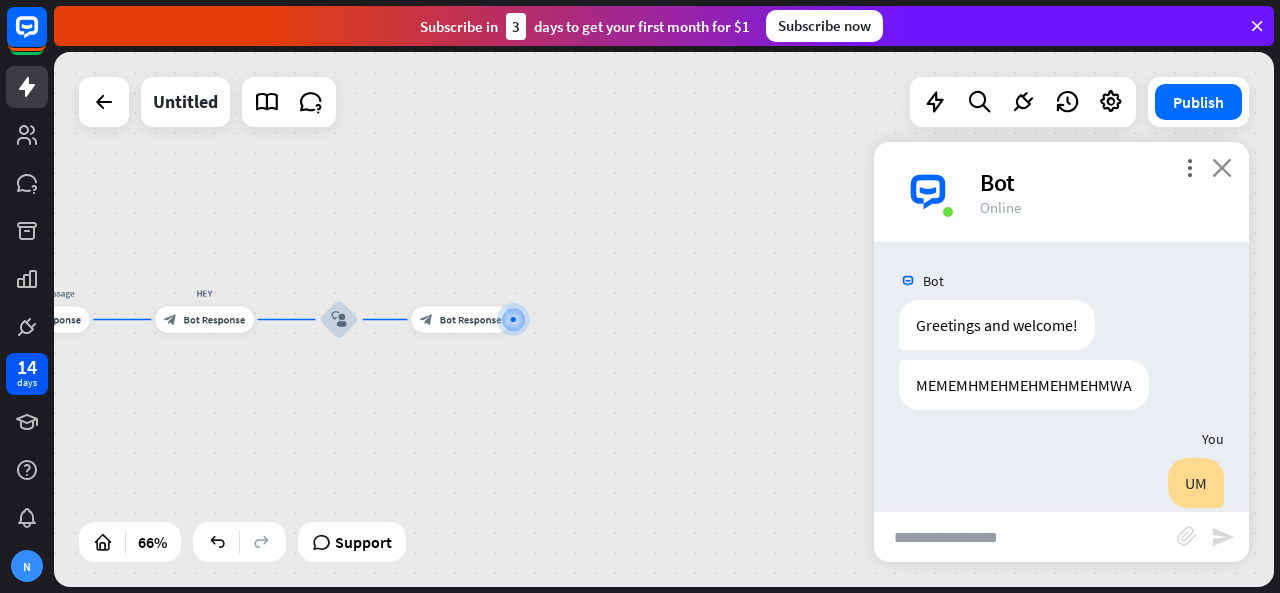click on "close" at bounding box center [1222, 167] 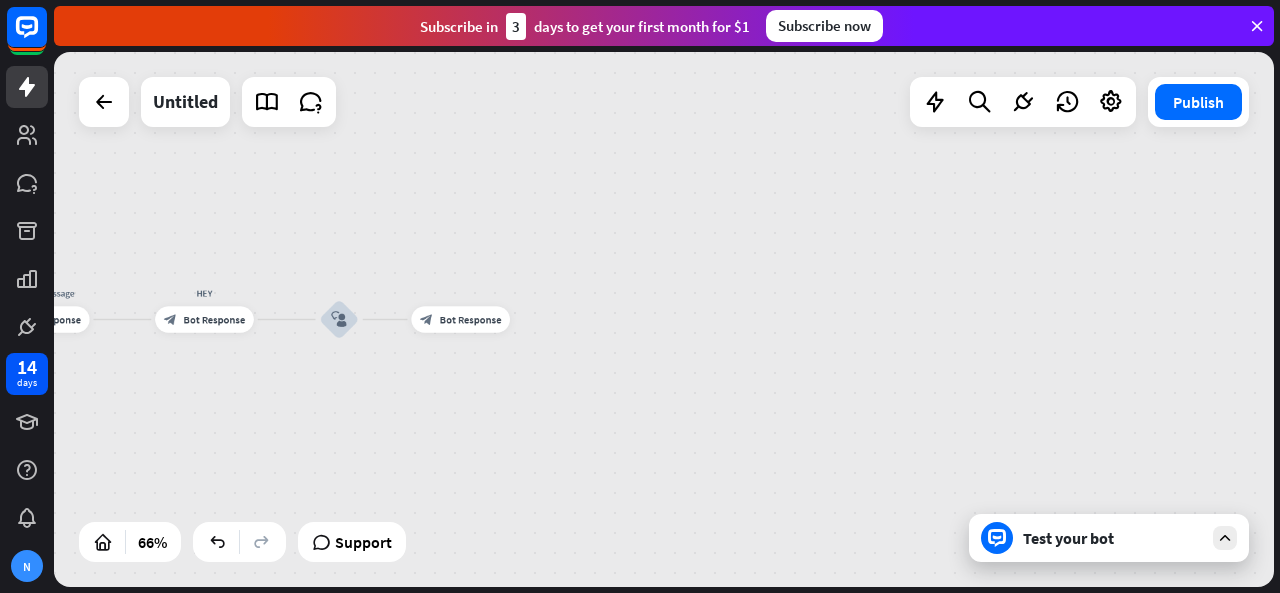 click on "Test your bot" at bounding box center [1113, 538] 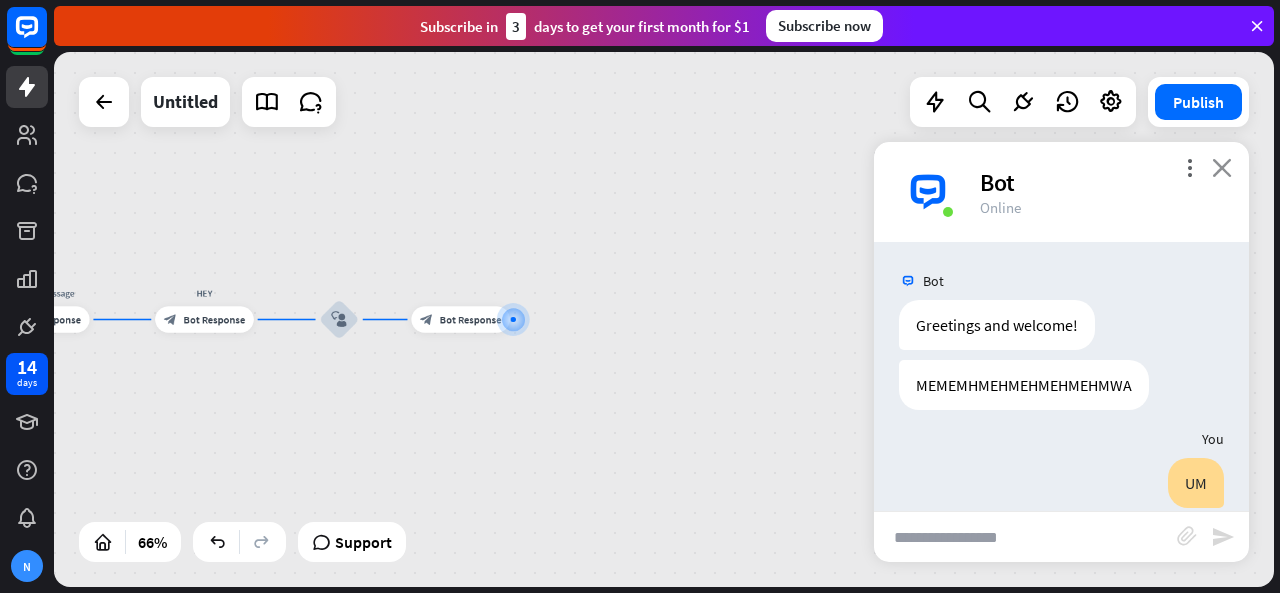 click on "close" at bounding box center [1222, 167] 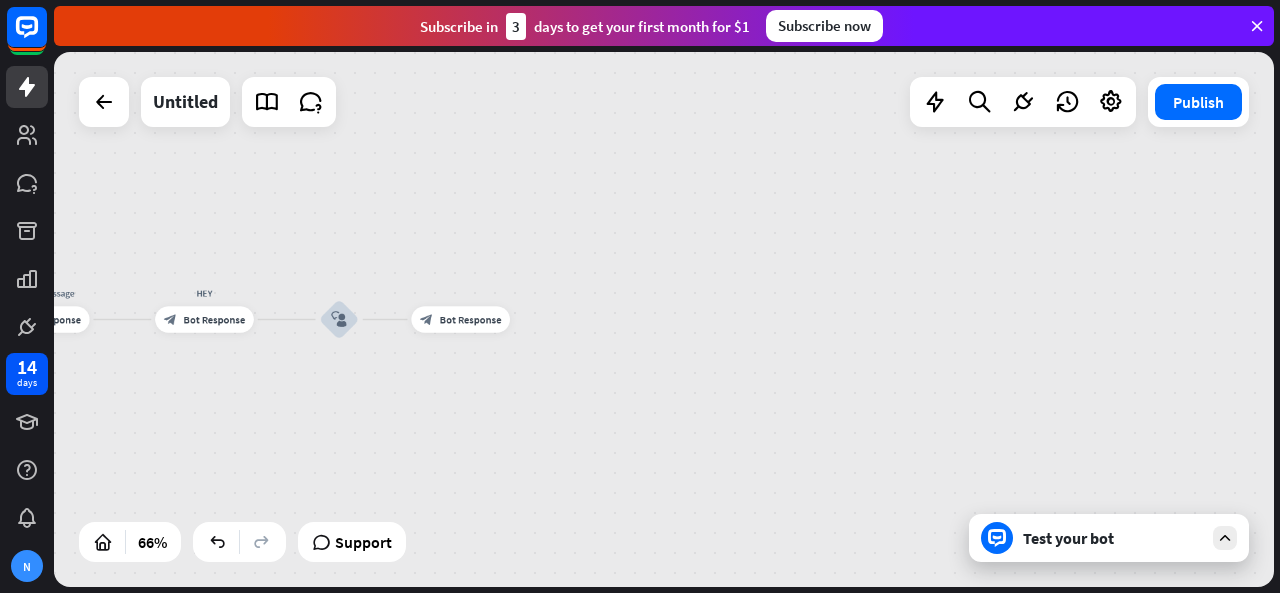 click on "Test your bot" at bounding box center [1113, 538] 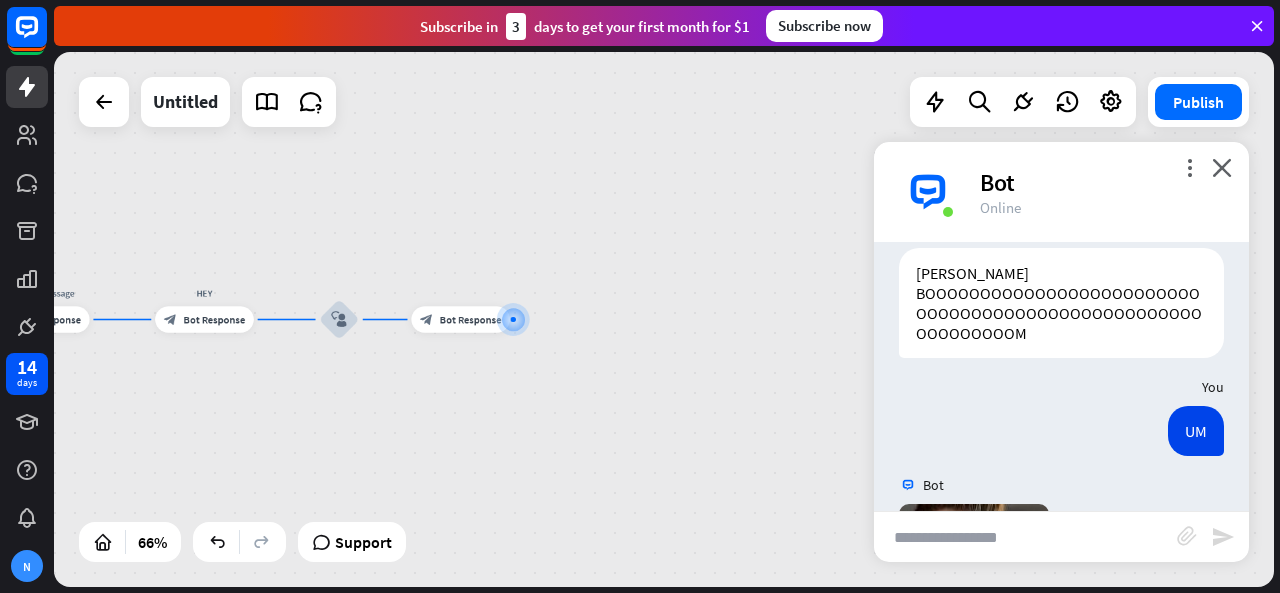 scroll, scrollTop: 707, scrollLeft: 0, axis: vertical 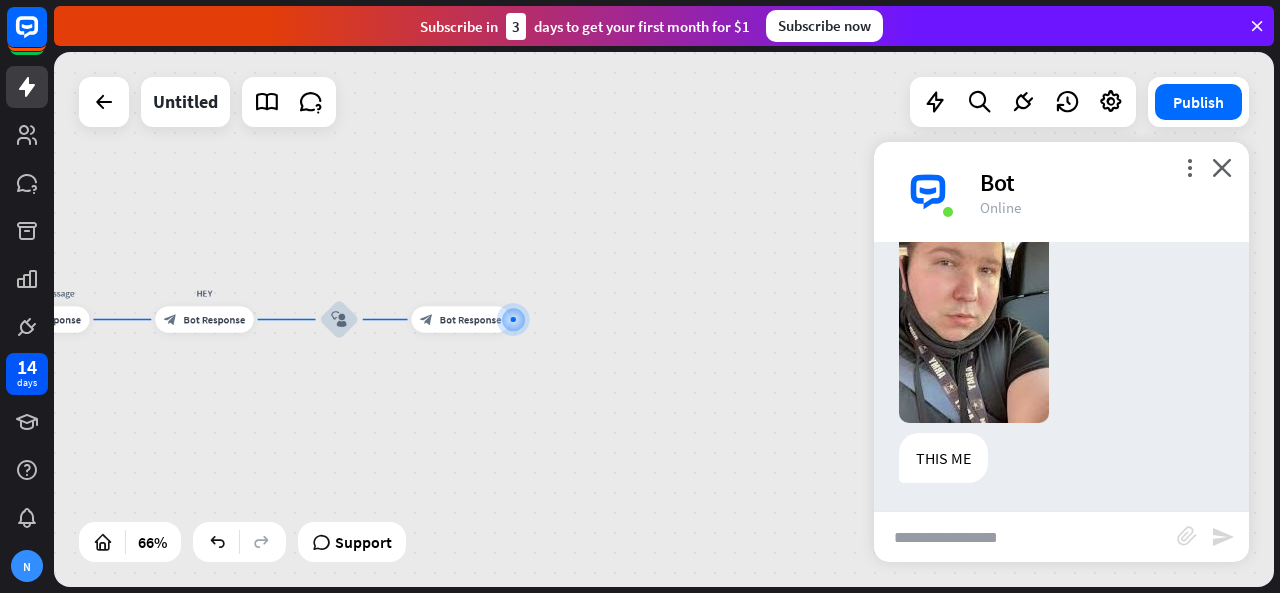 click on "Online" at bounding box center [1102, 207] 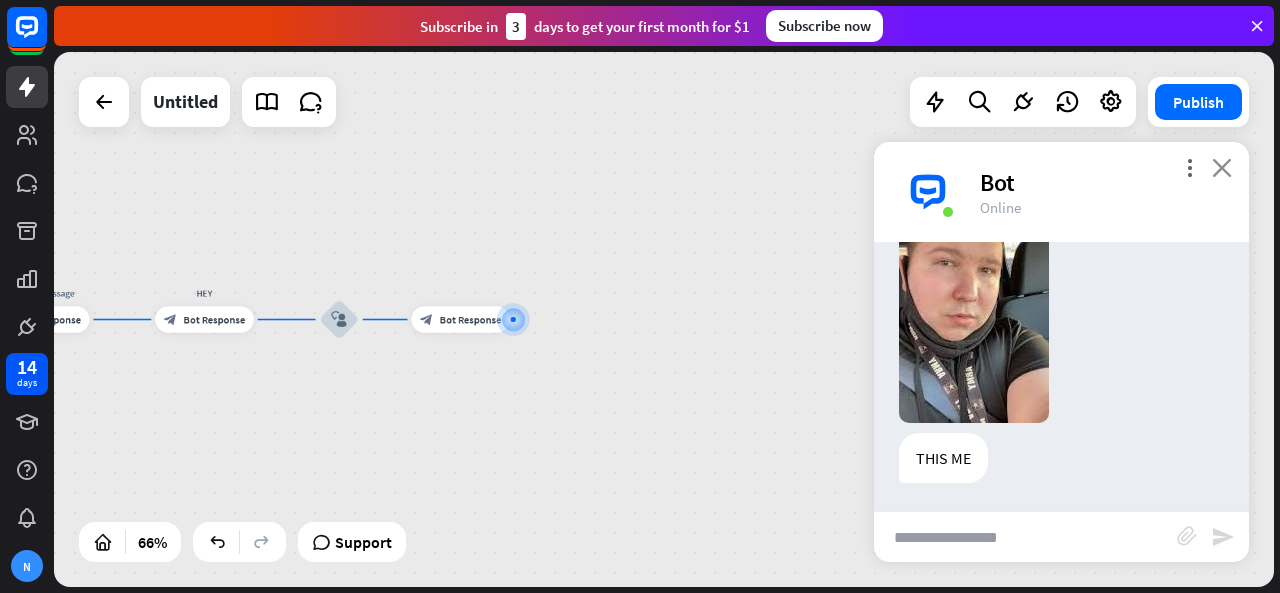click on "close" at bounding box center [1222, 167] 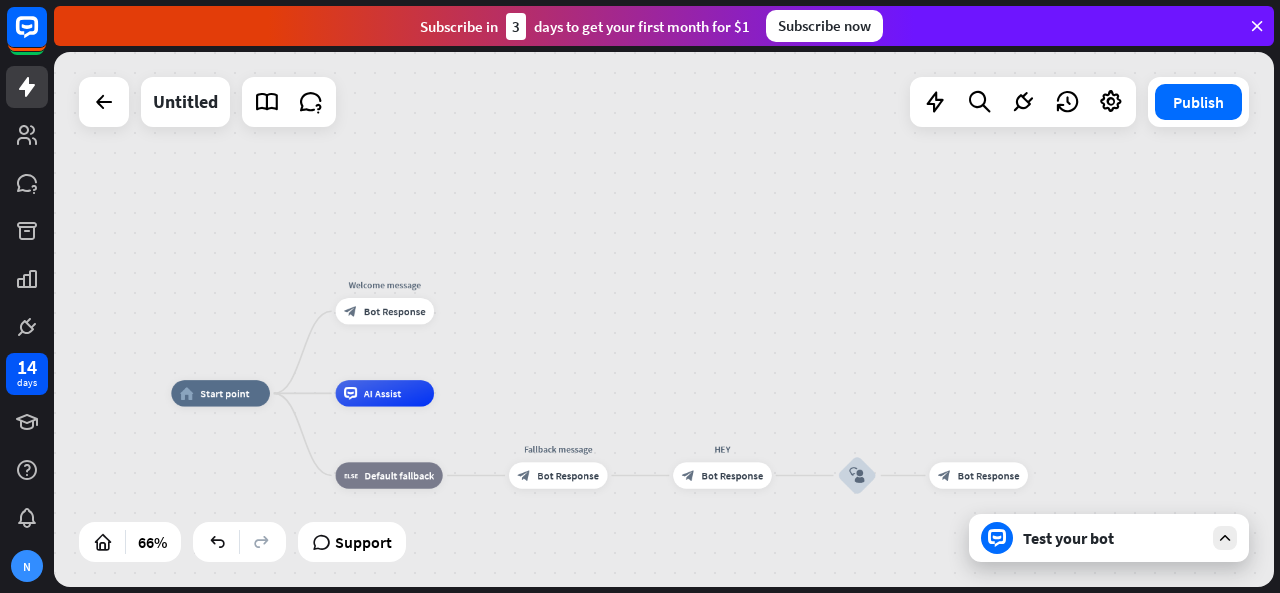 click on "Bot Response" at bounding box center (989, 475) 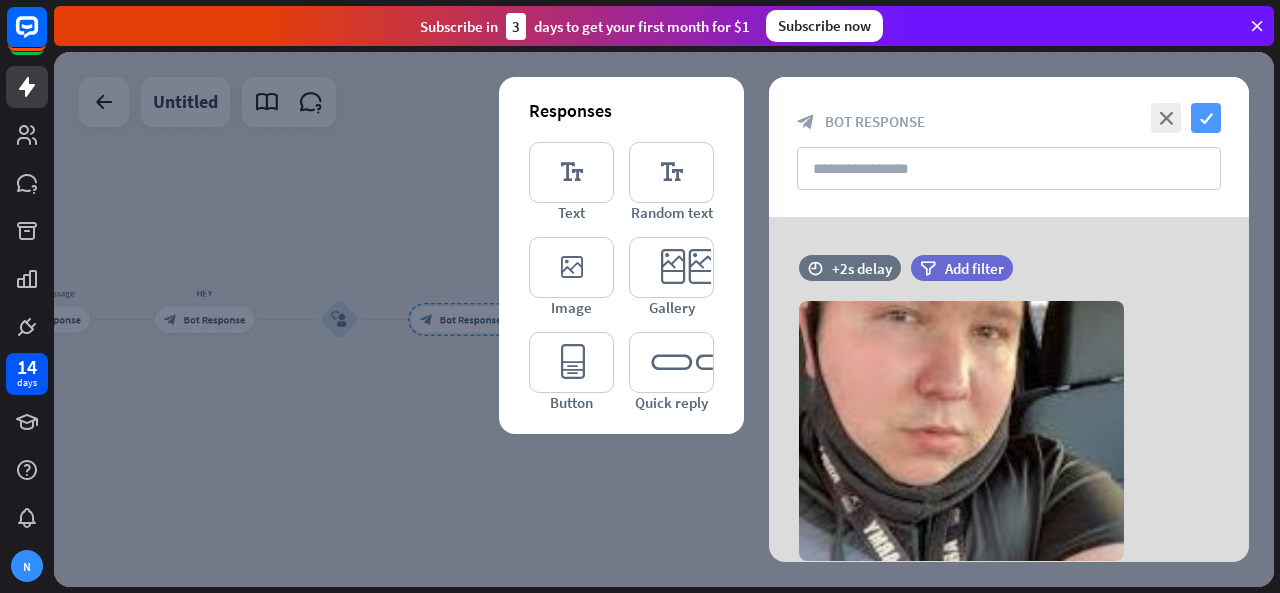 click on "check" at bounding box center (1206, 118) 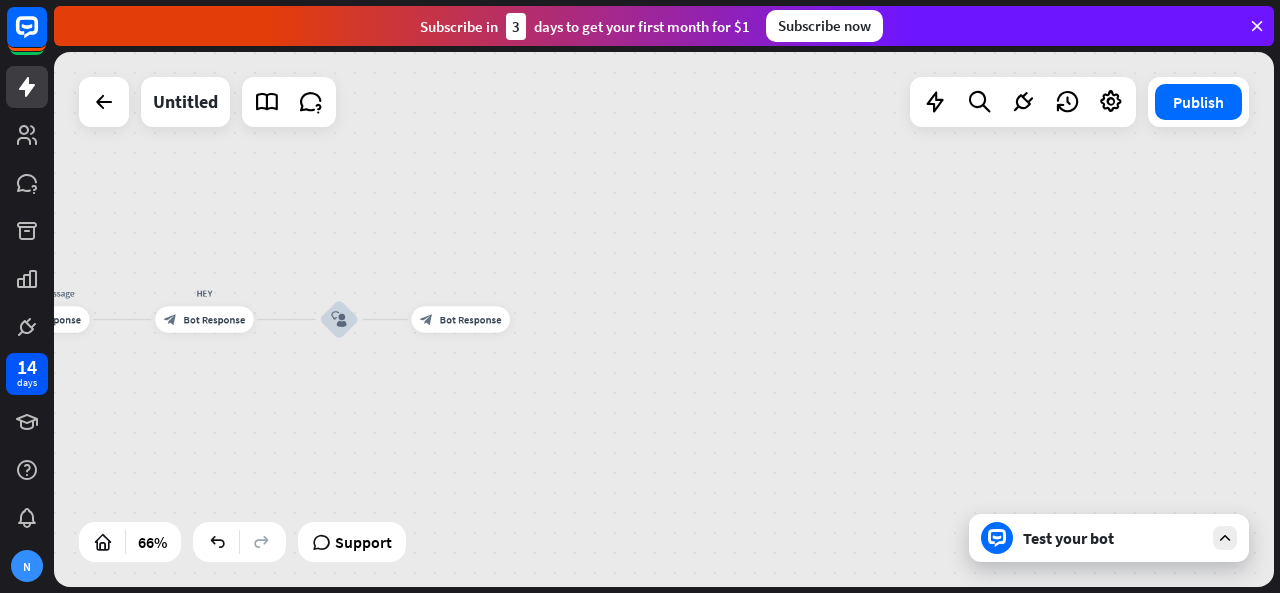 click on "Test your bot" at bounding box center (1113, 538) 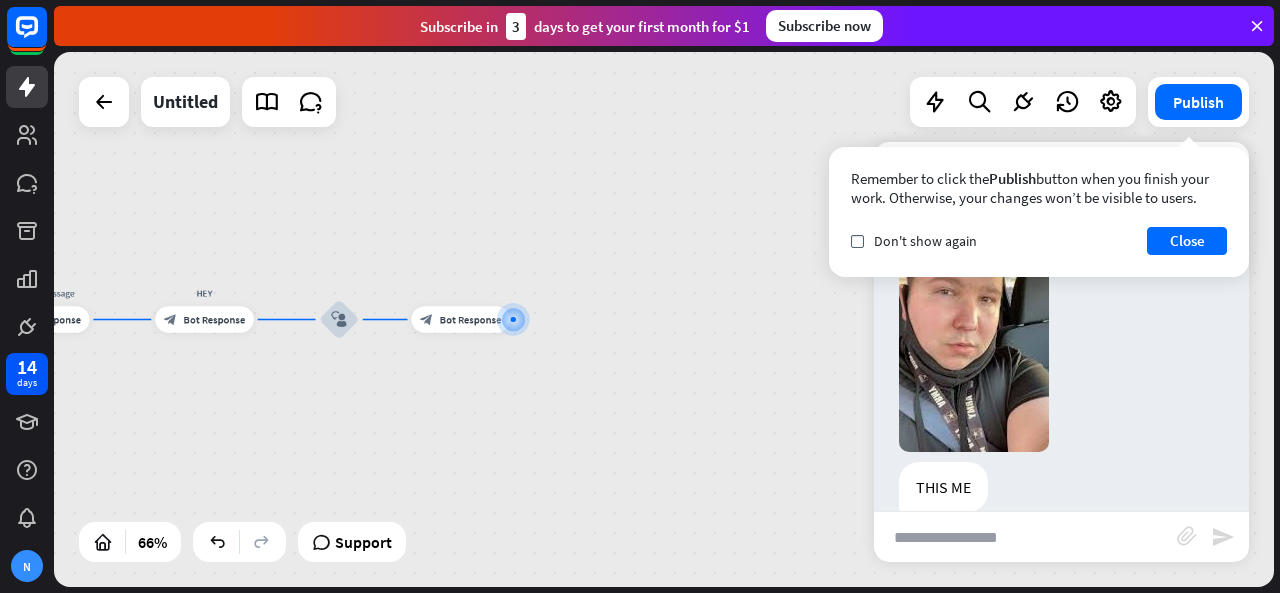 scroll, scrollTop: 707, scrollLeft: 0, axis: vertical 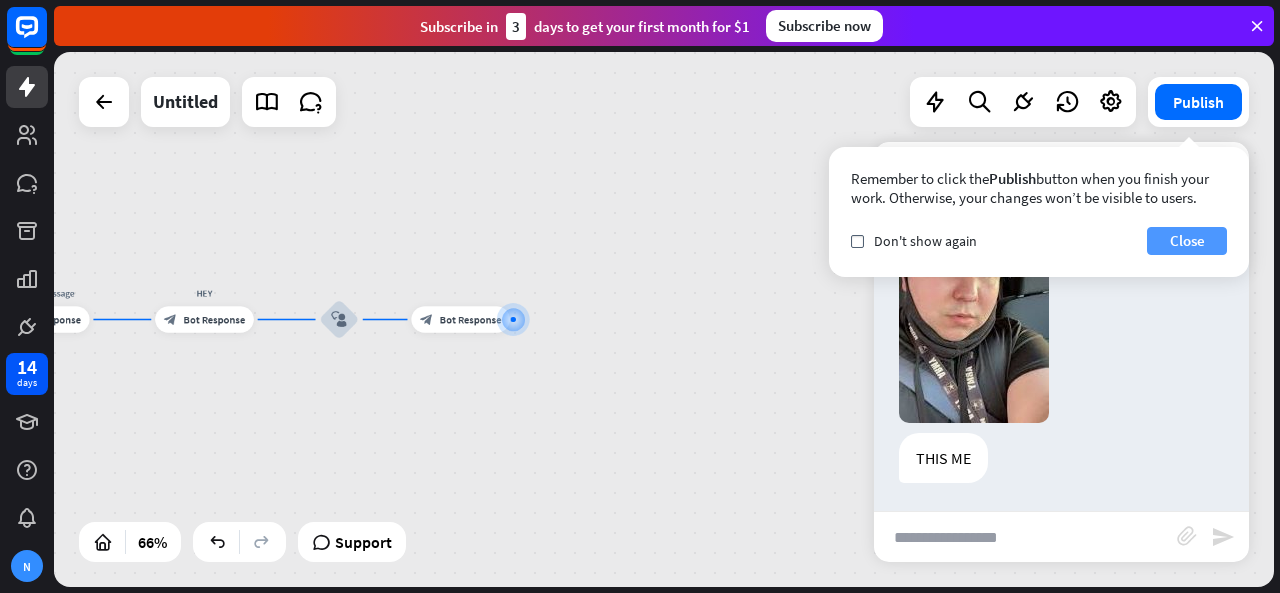 click on "Close" at bounding box center (1187, 241) 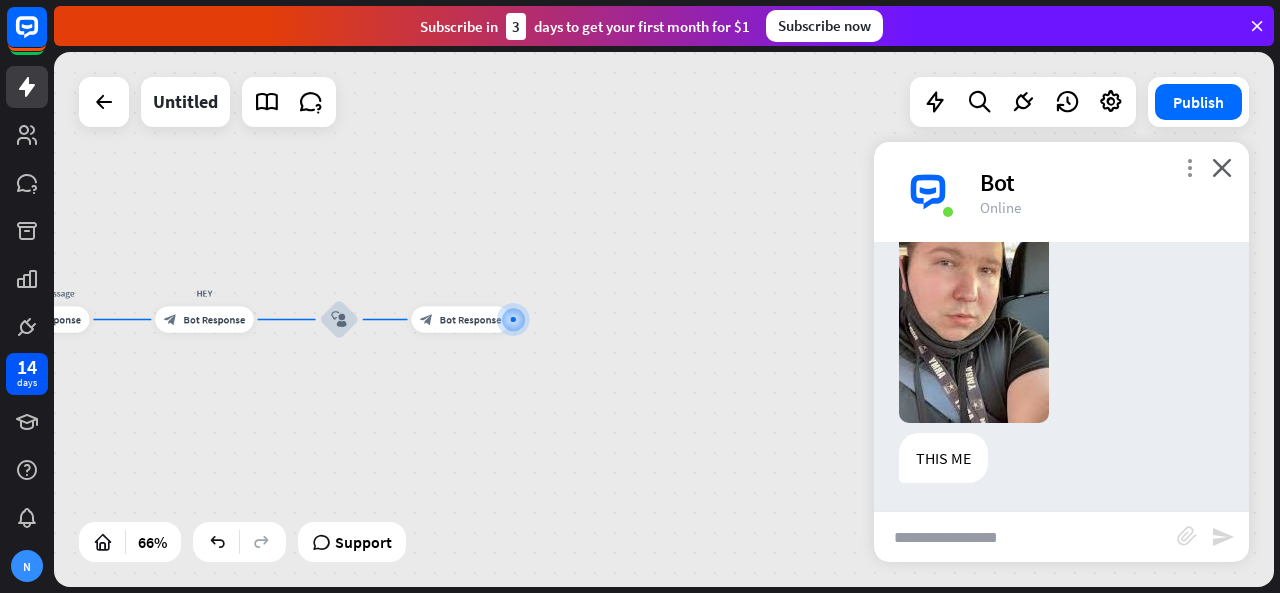 click on "more_vert" at bounding box center (1189, 167) 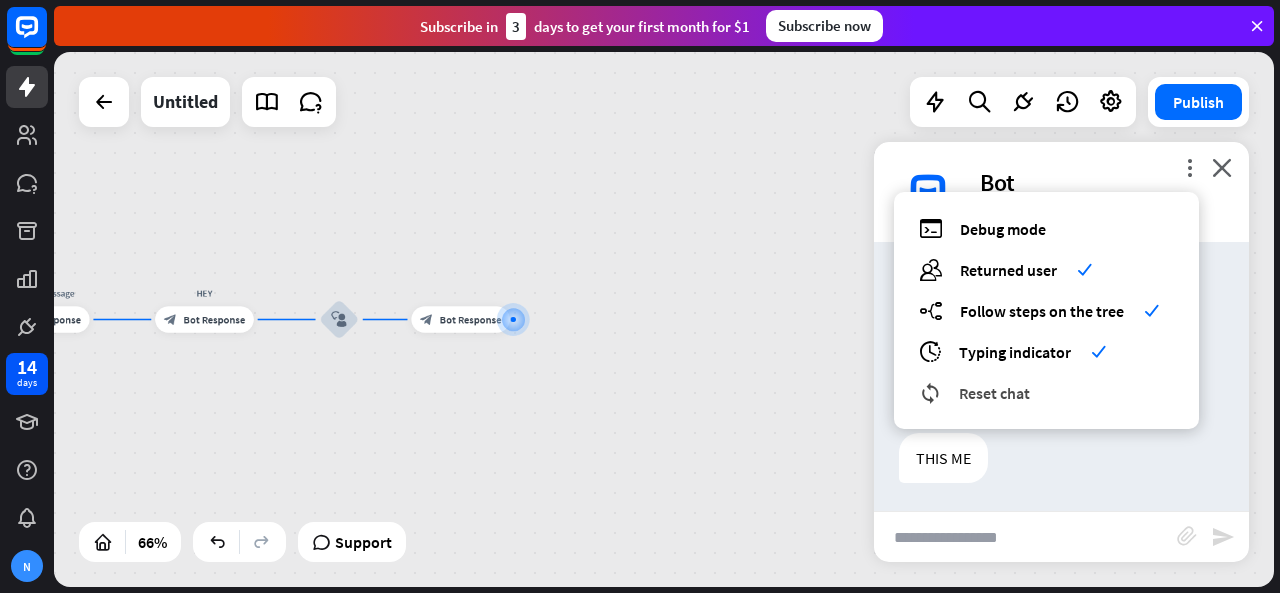 click on "reset_chat   Reset chat" at bounding box center [1046, 392] 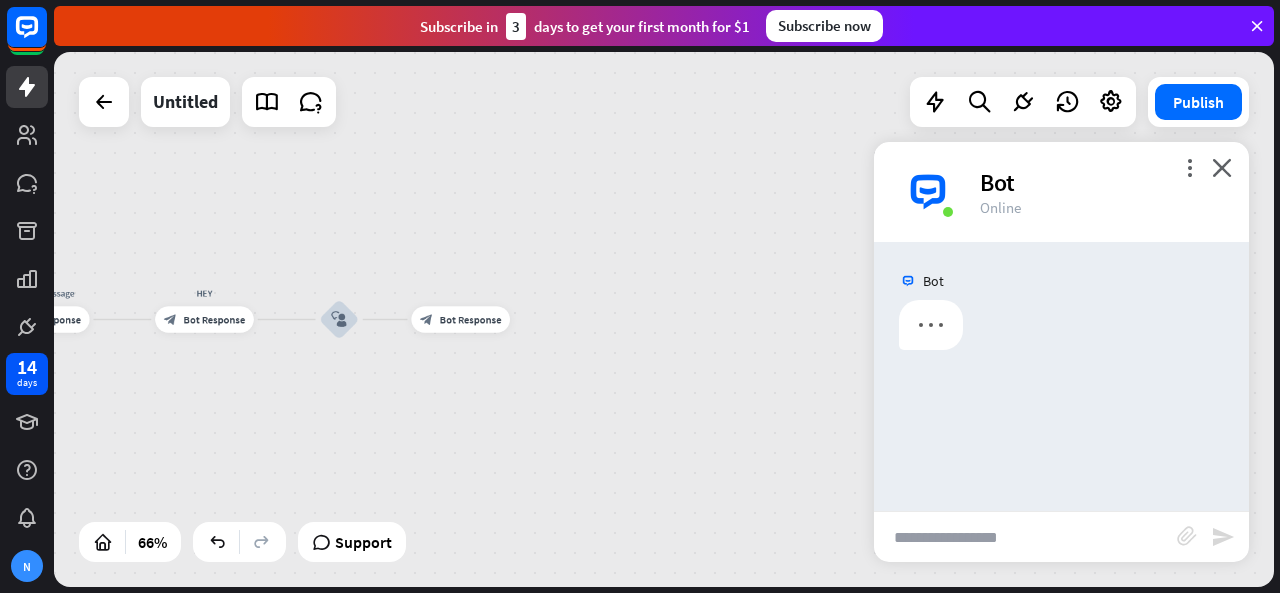 scroll, scrollTop: 0, scrollLeft: 0, axis: both 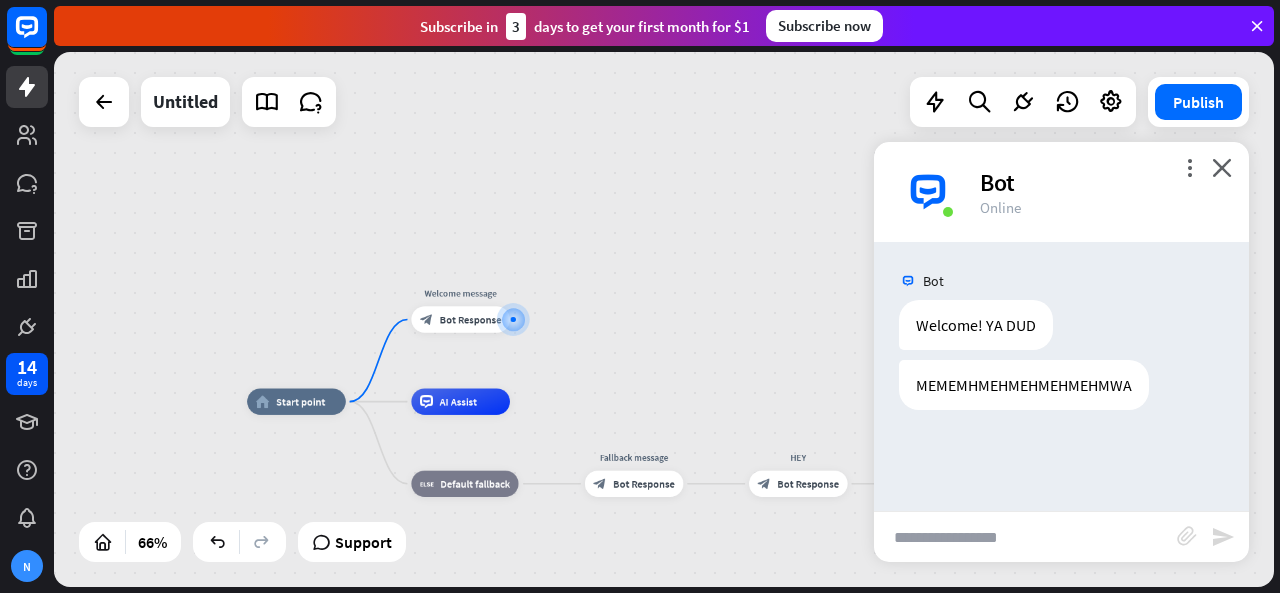 click at bounding box center (1025, 537) 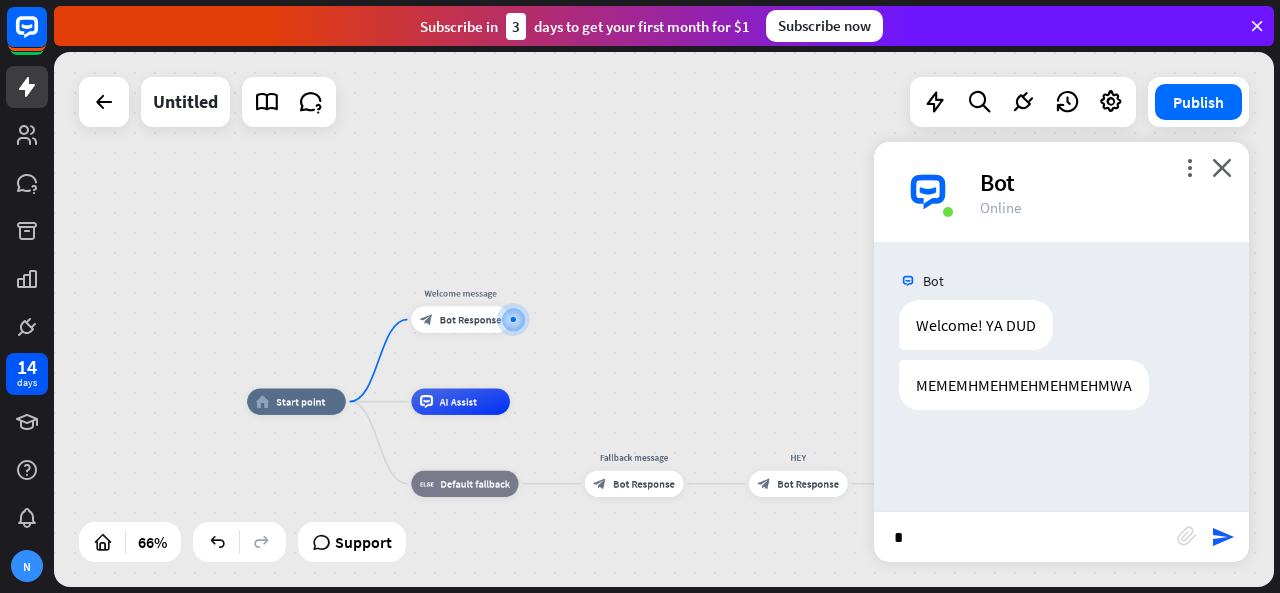 type on "**" 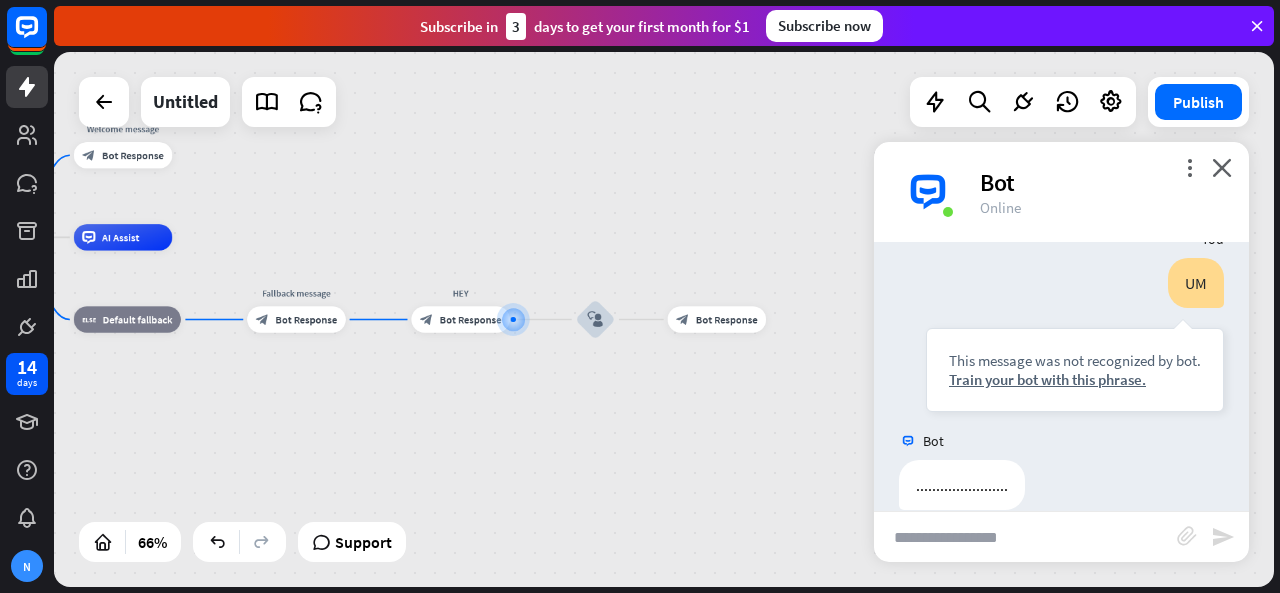 scroll, scrollTop: 207, scrollLeft: 0, axis: vertical 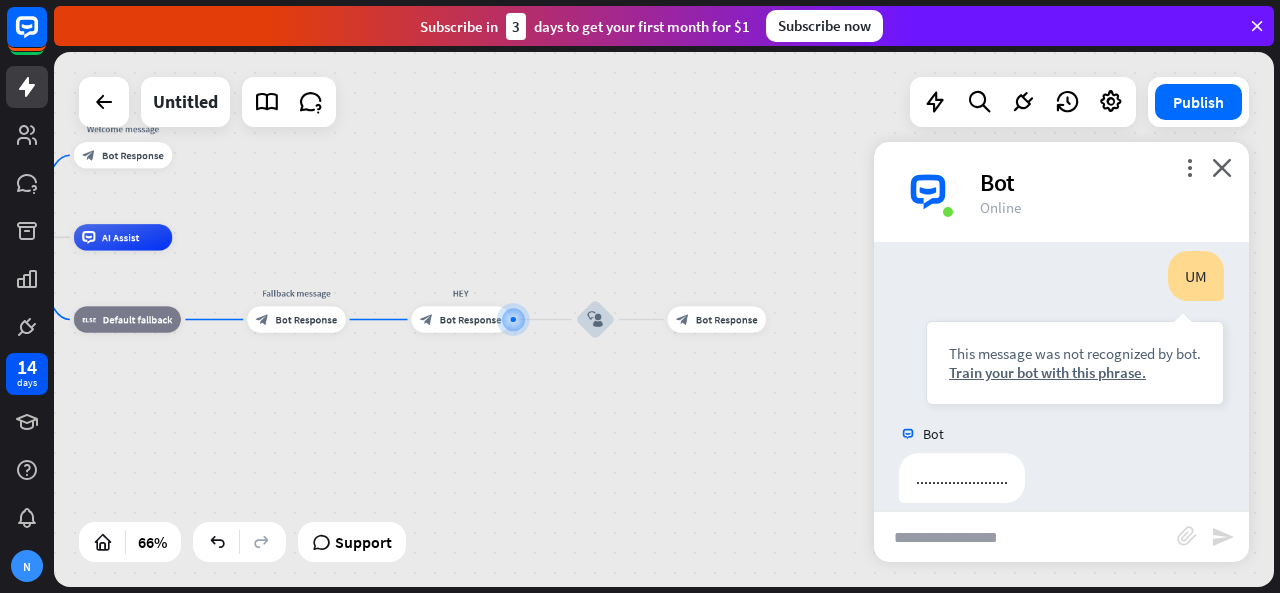 click on "Bot" at bounding box center [1061, 434] 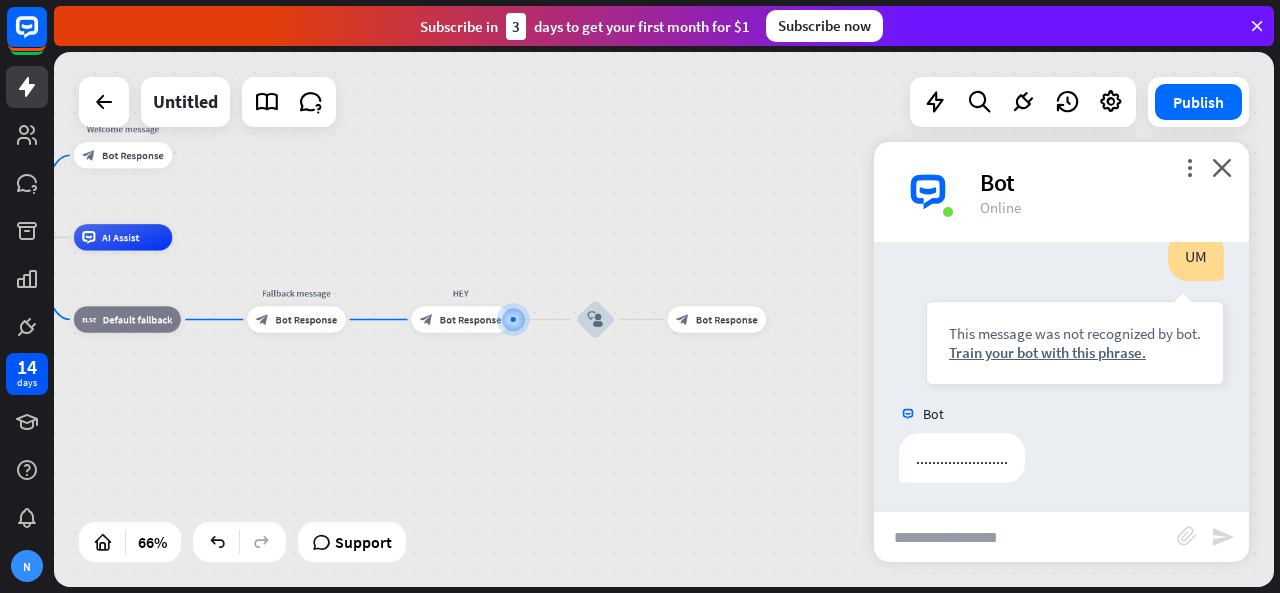 scroll, scrollTop: 226, scrollLeft: 0, axis: vertical 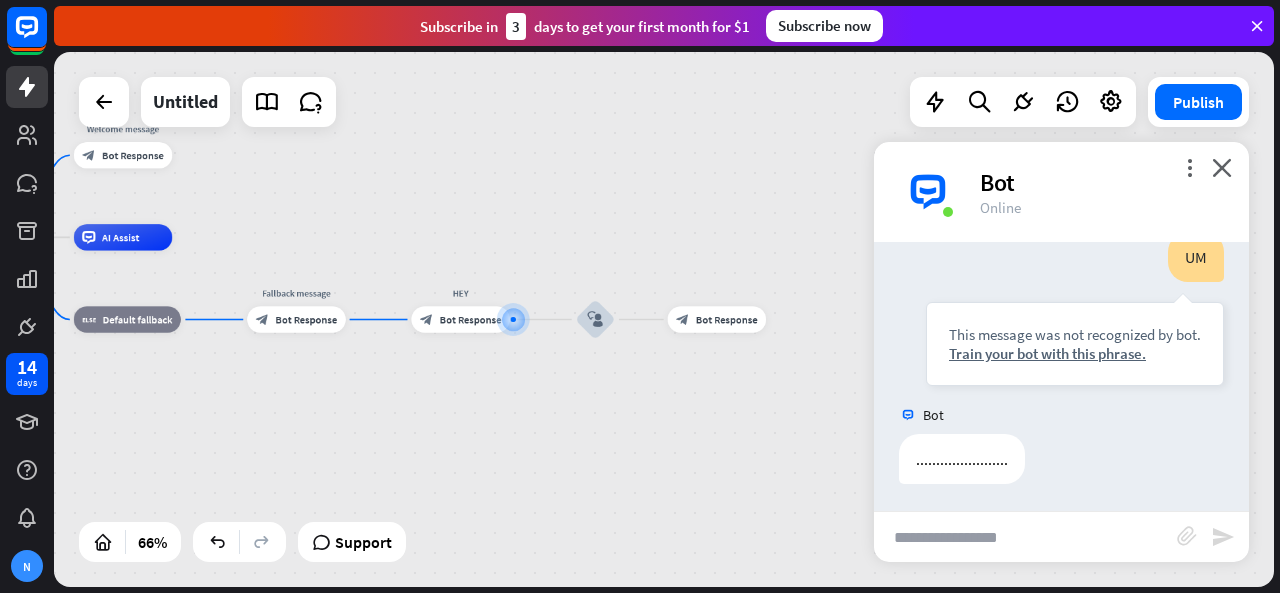 click at bounding box center [1025, 537] 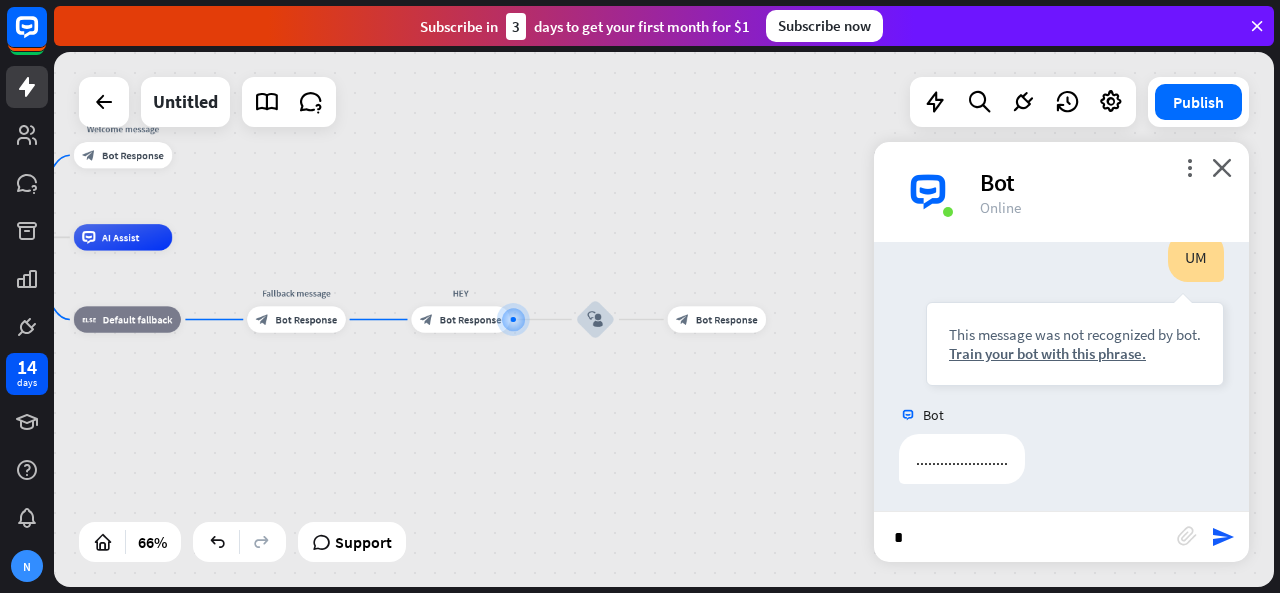 type on "**" 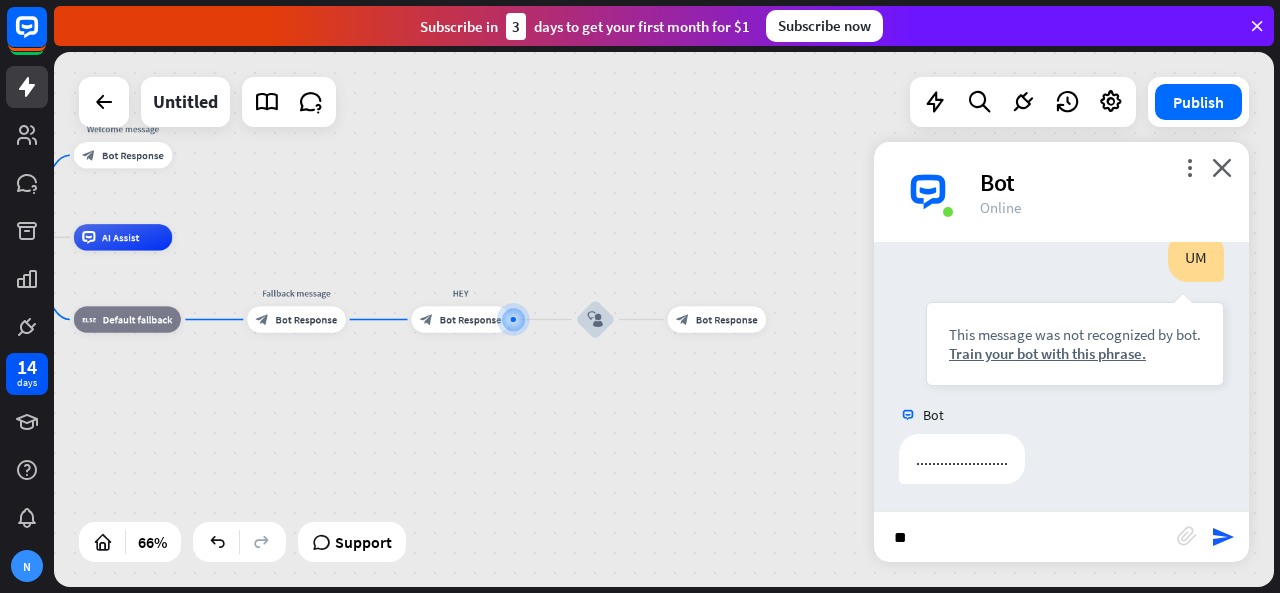 type 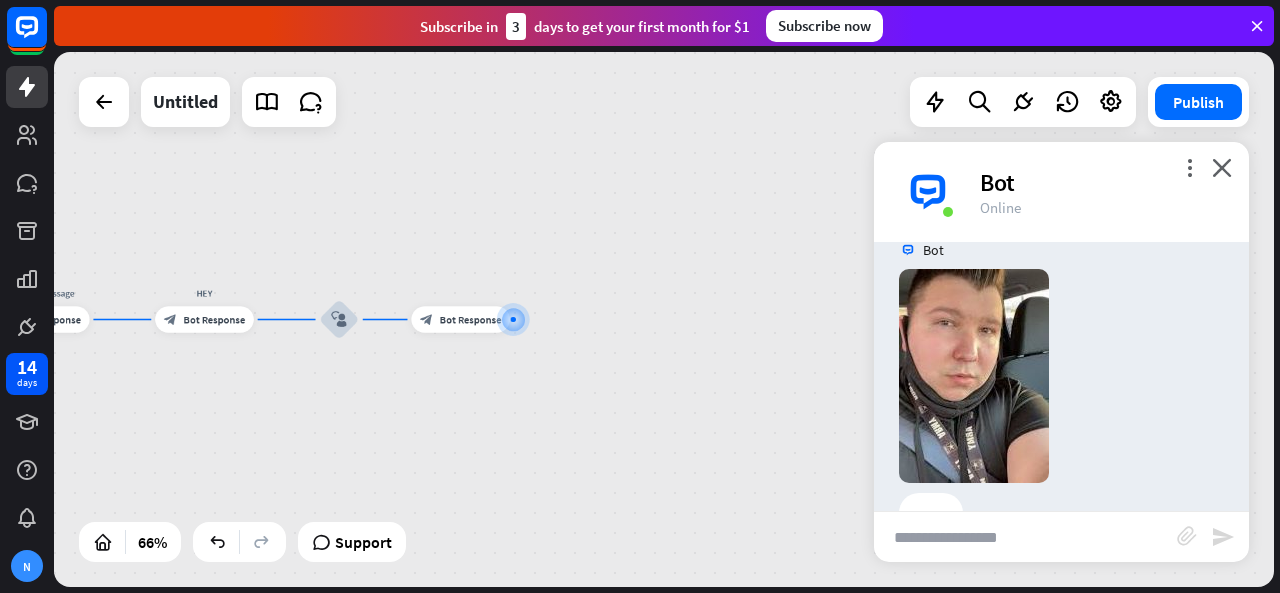 scroll, scrollTop: 647, scrollLeft: 0, axis: vertical 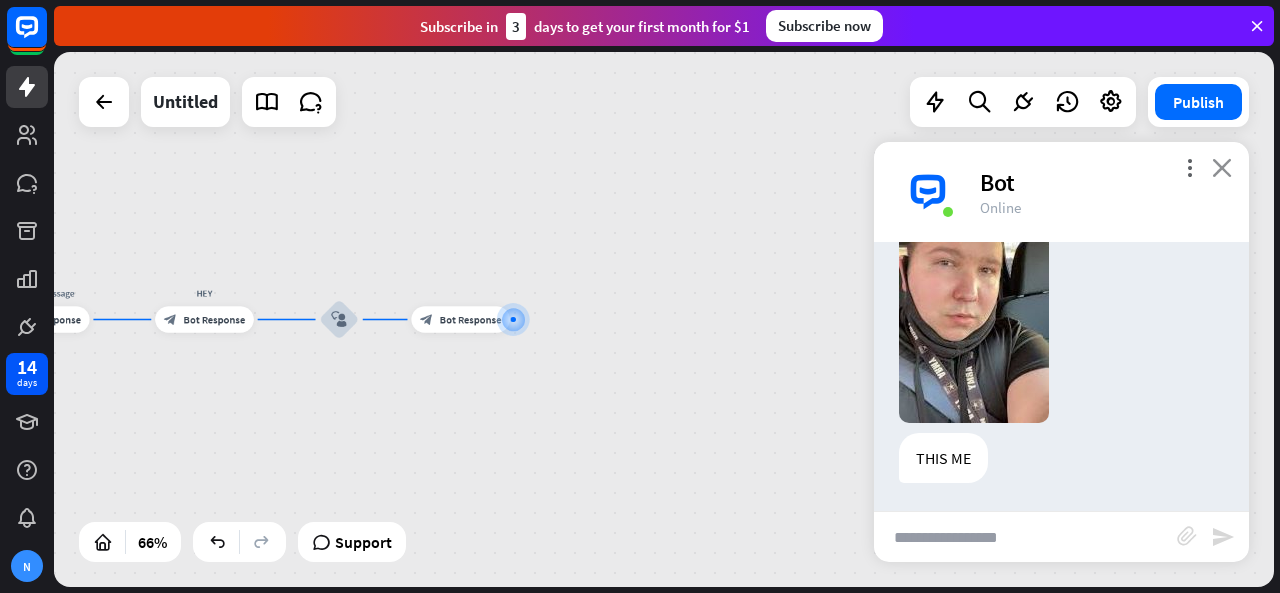 click on "close" at bounding box center [1222, 167] 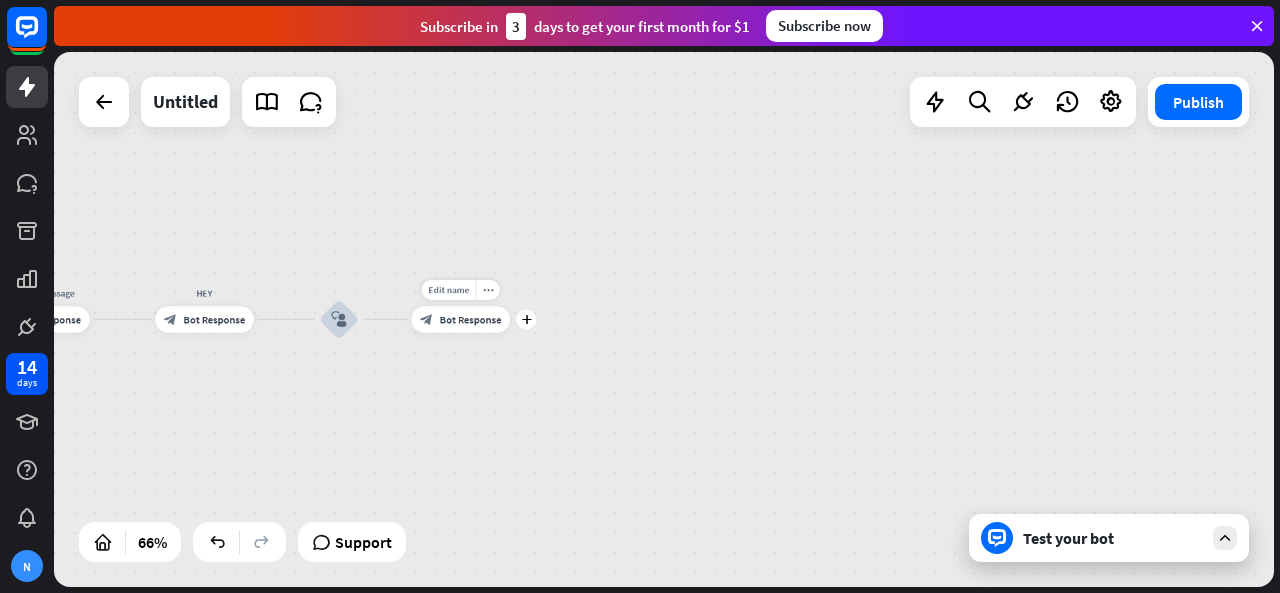 click on "Edit name   more_horiz         plus     block_bot_response   Bot Response" at bounding box center [460, 319] 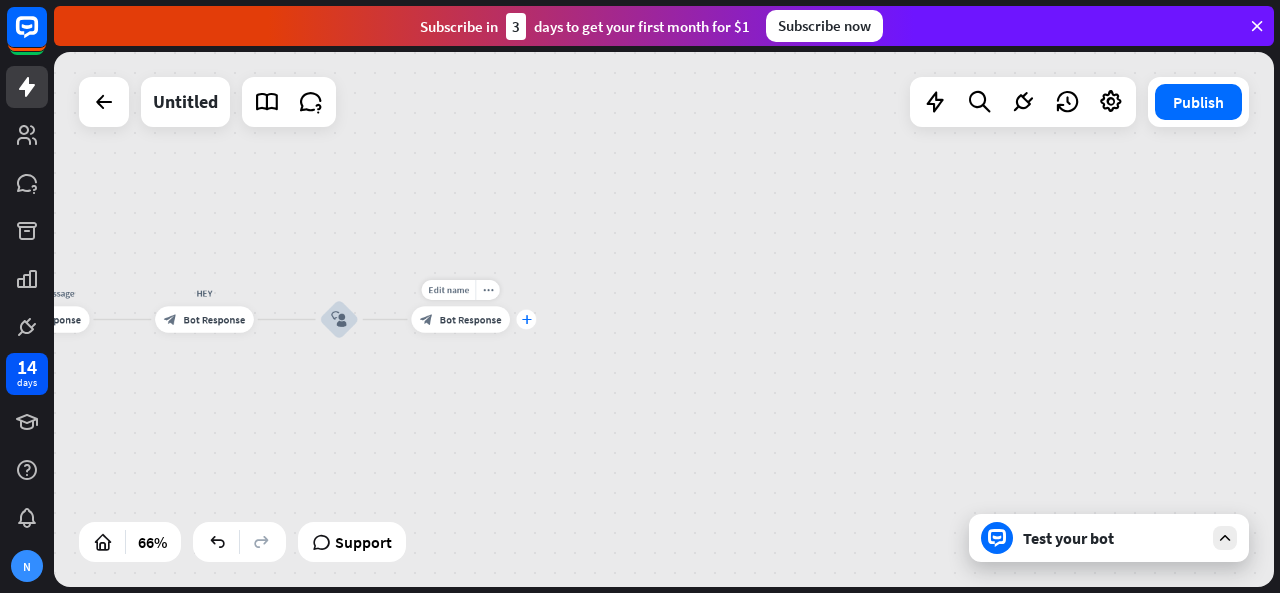 click on "plus" at bounding box center [526, 319] 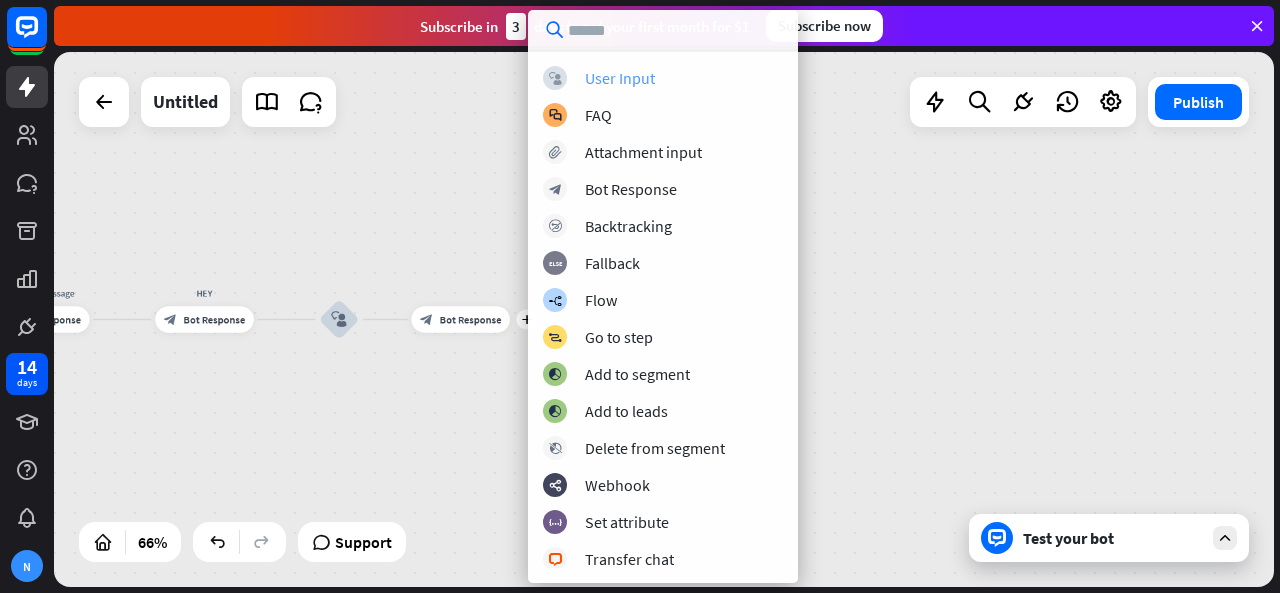 click on "User Input" at bounding box center (620, 78) 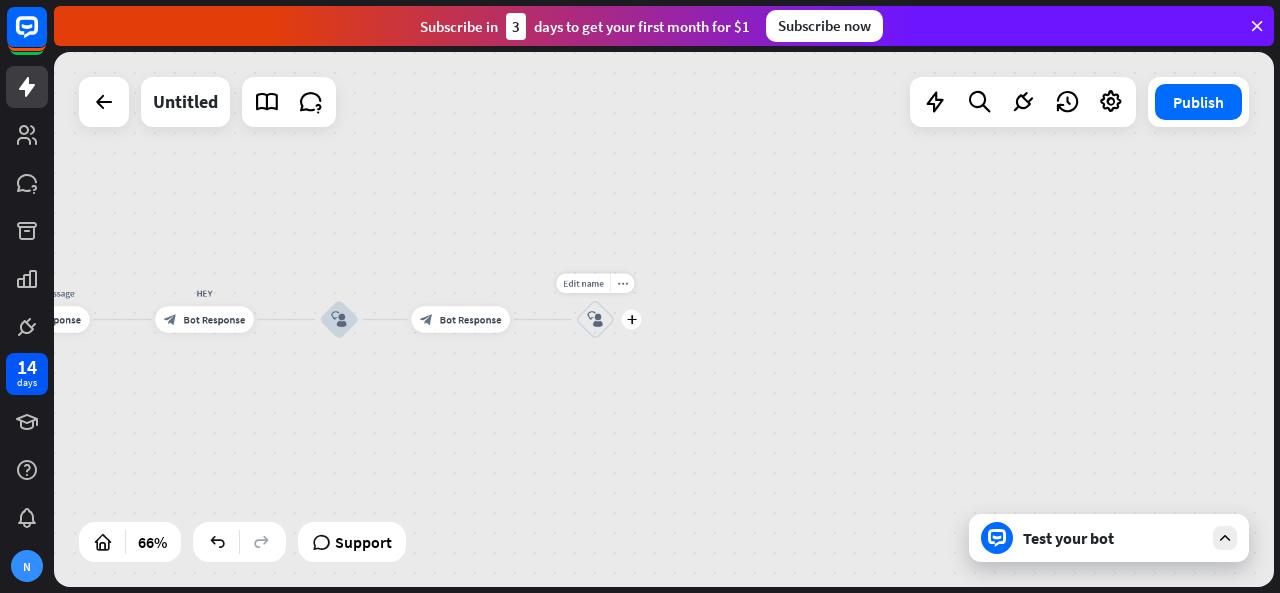 click on "block_user_input" at bounding box center [595, 319] 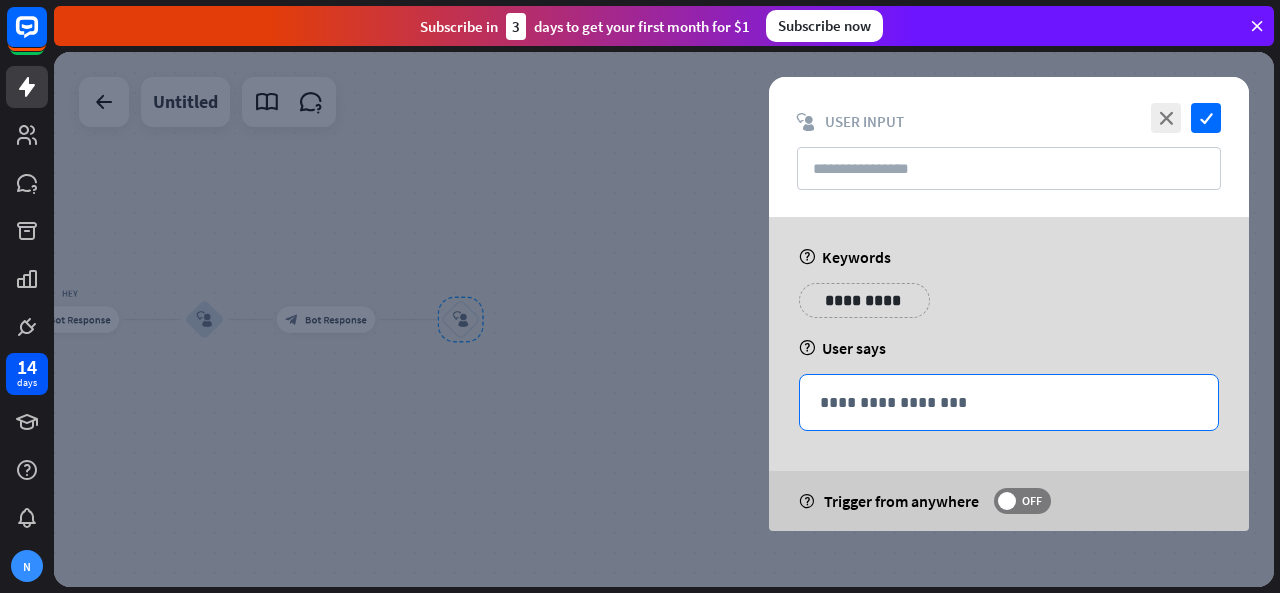 click on "**********" at bounding box center (1009, 402) 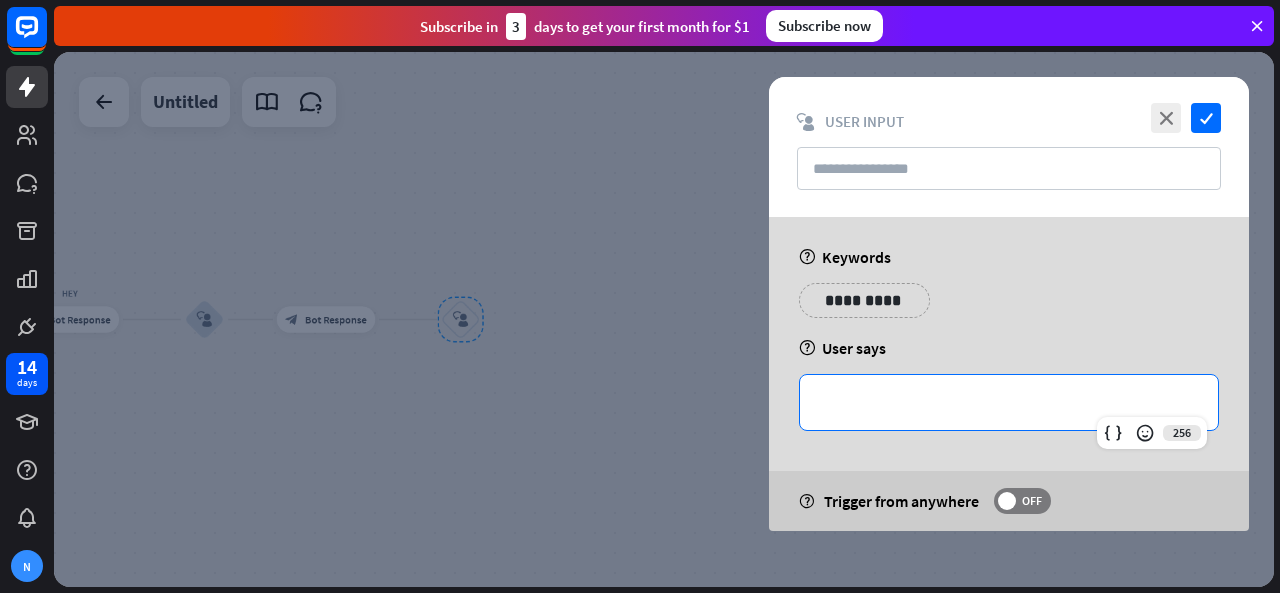 type 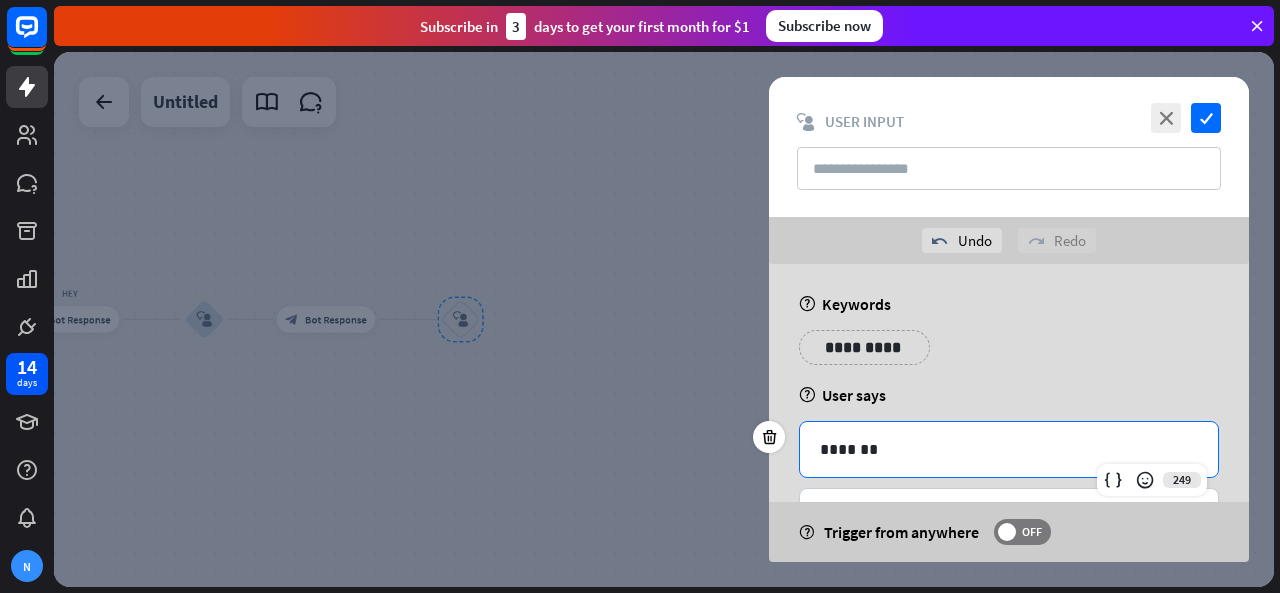 scroll, scrollTop: 80, scrollLeft: 0, axis: vertical 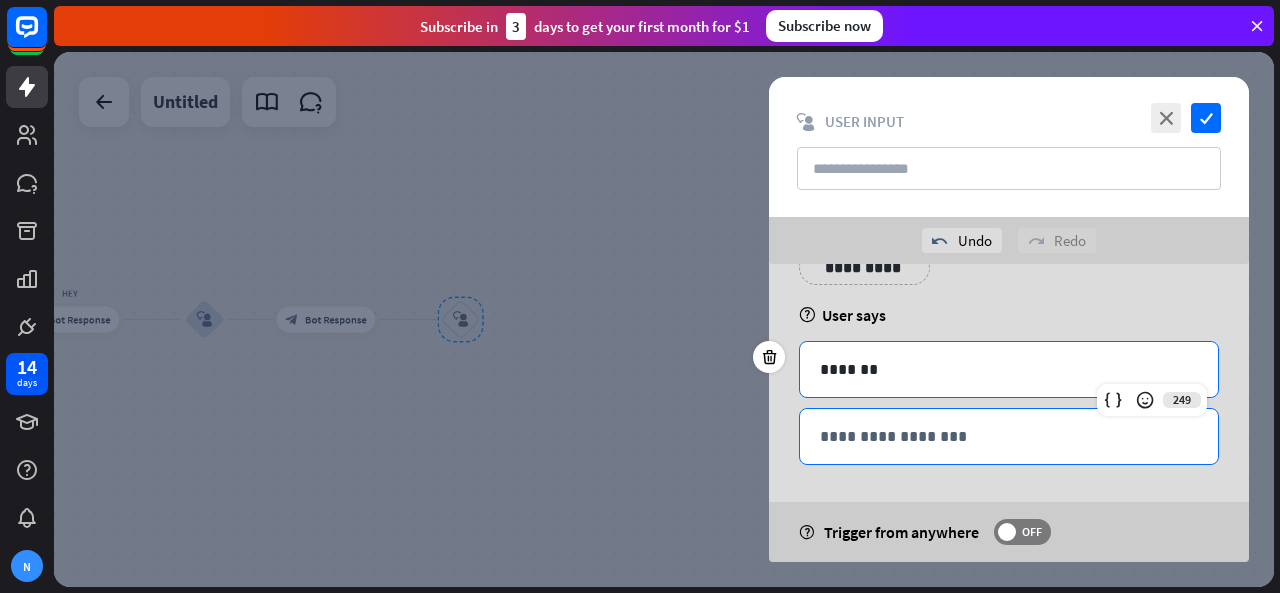 click on "**********" at bounding box center [1009, 436] 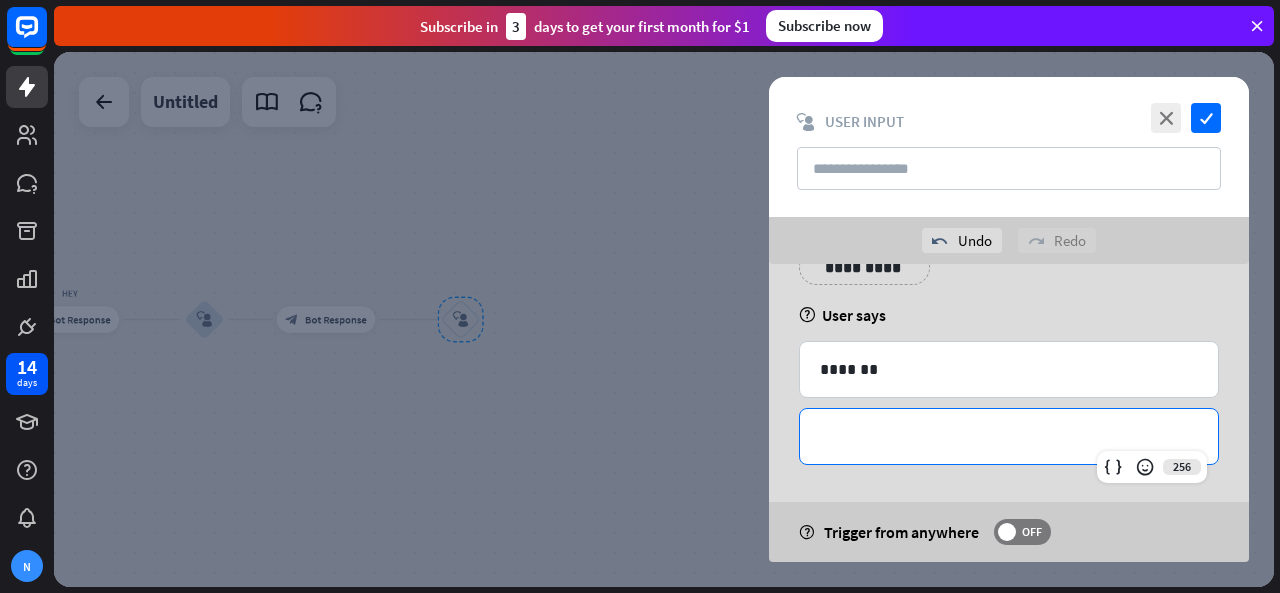 type 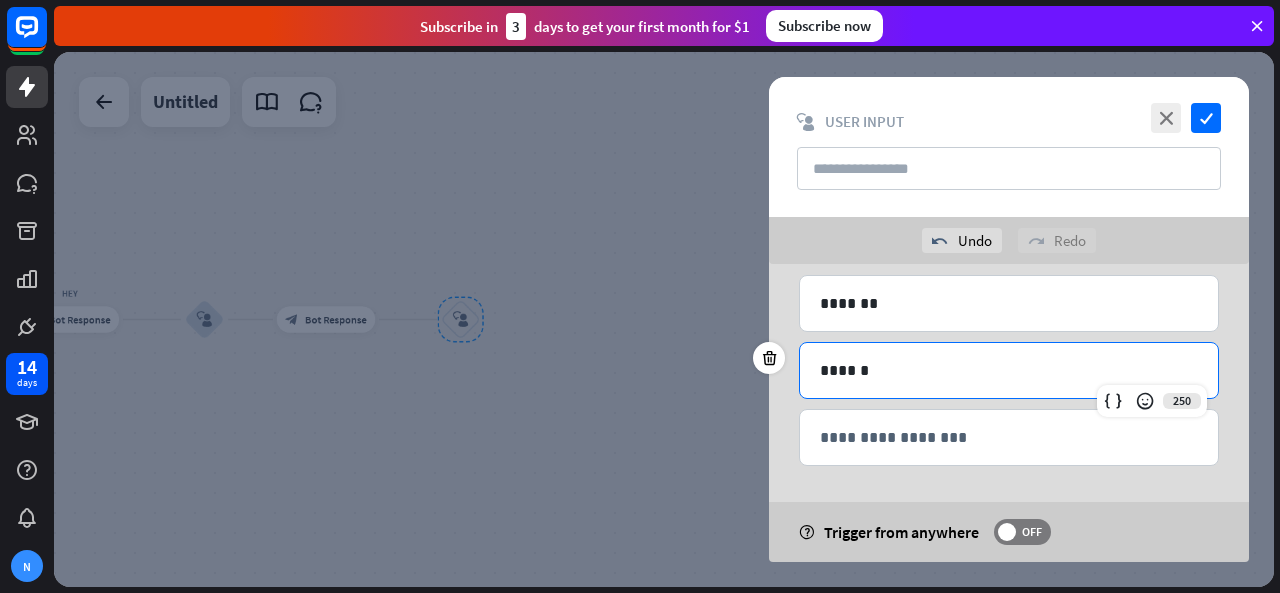 scroll, scrollTop: 146, scrollLeft: 0, axis: vertical 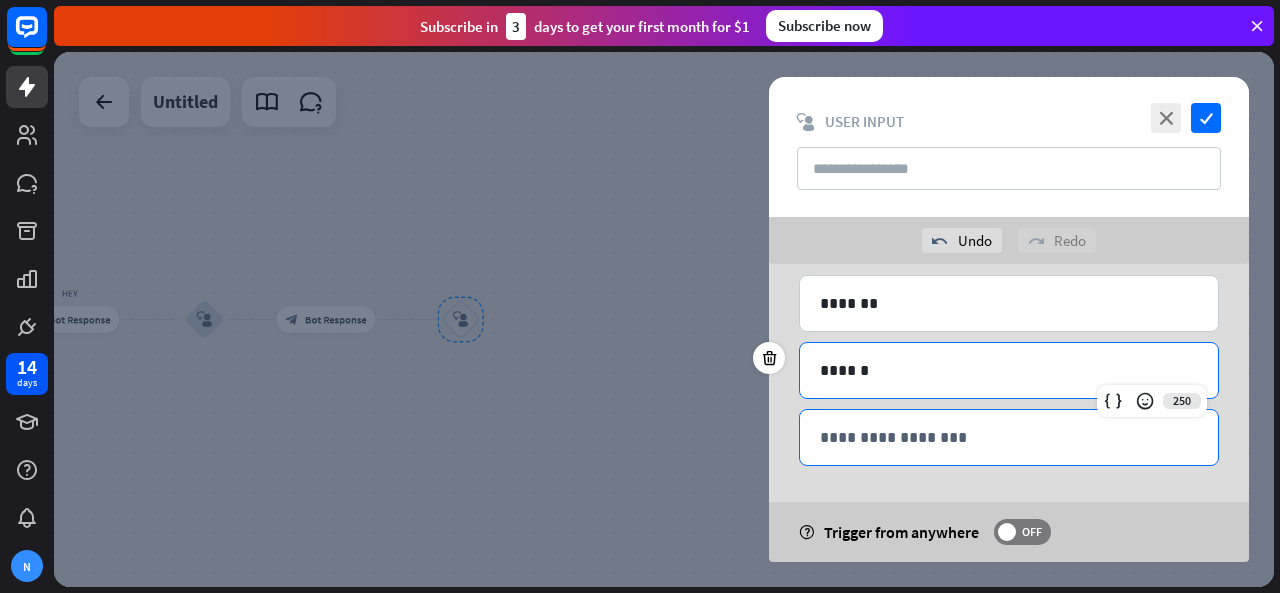 click on "**********" at bounding box center (1009, 437) 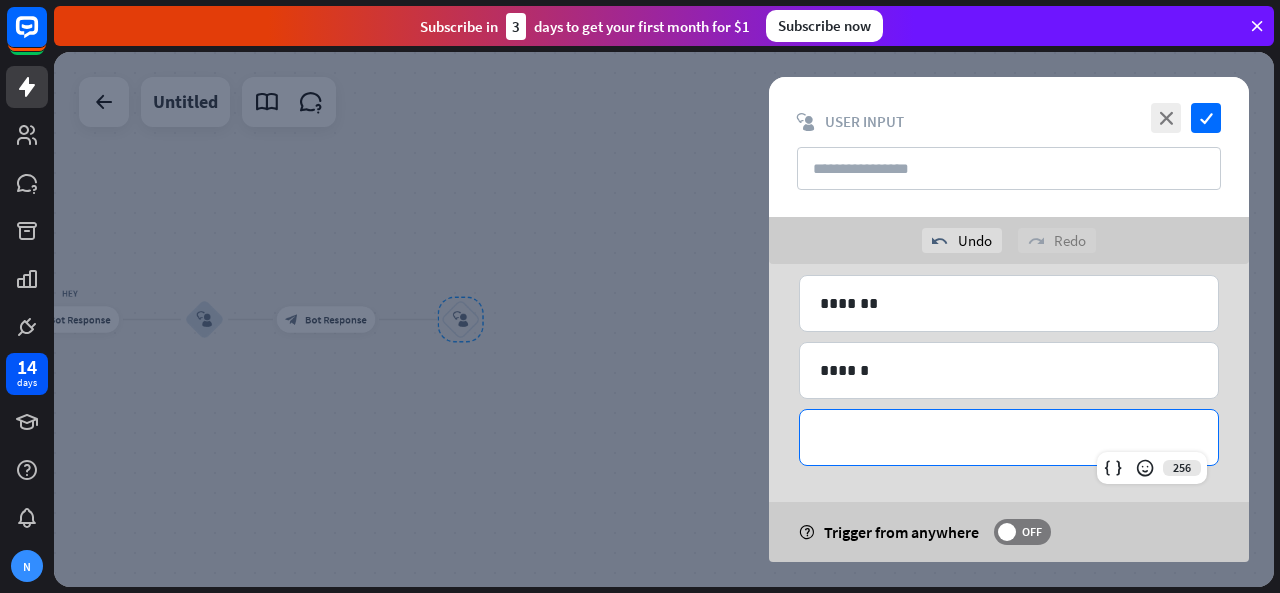 type 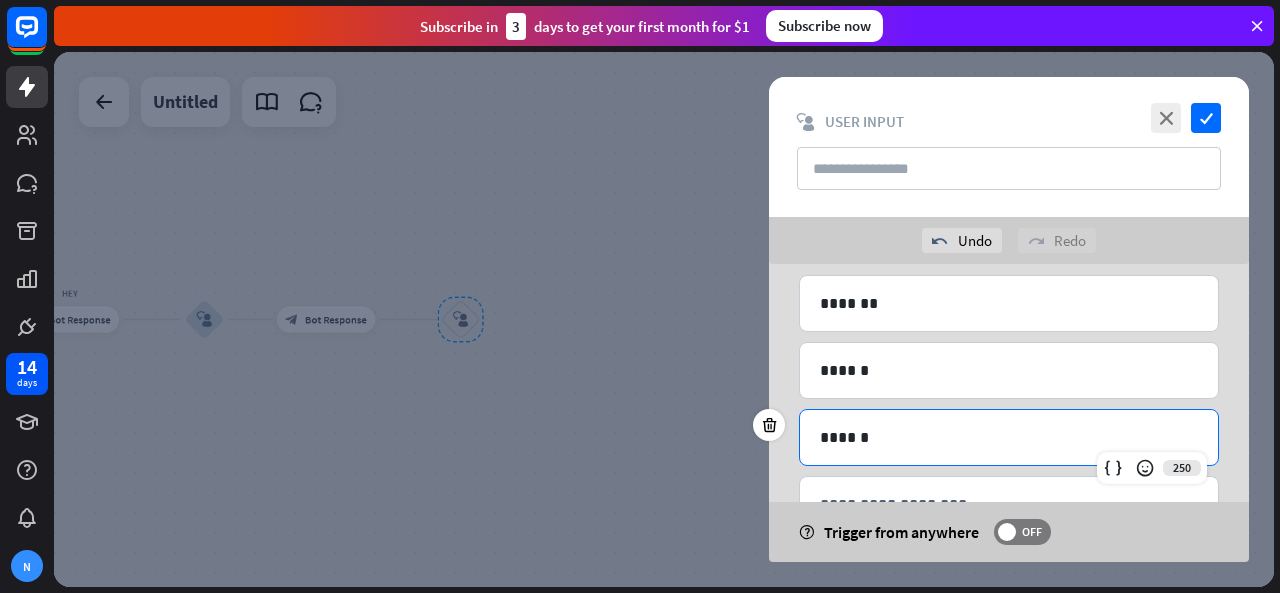 scroll, scrollTop: 213, scrollLeft: 0, axis: vertical 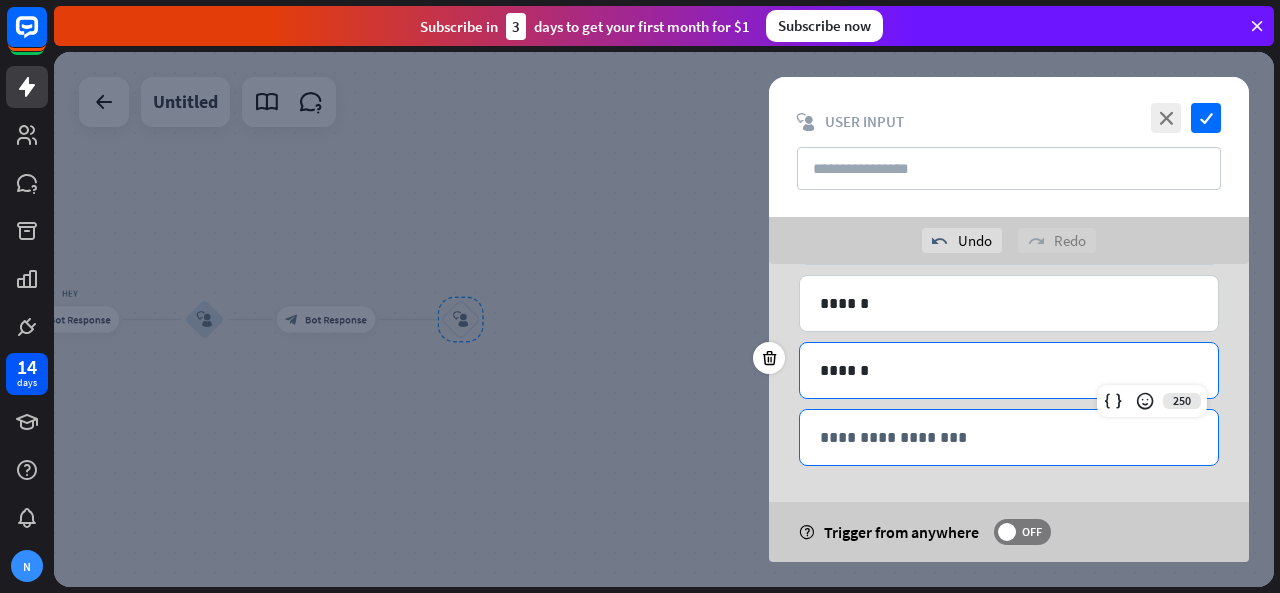 click on "**********" at bounding box center [1009, 437] 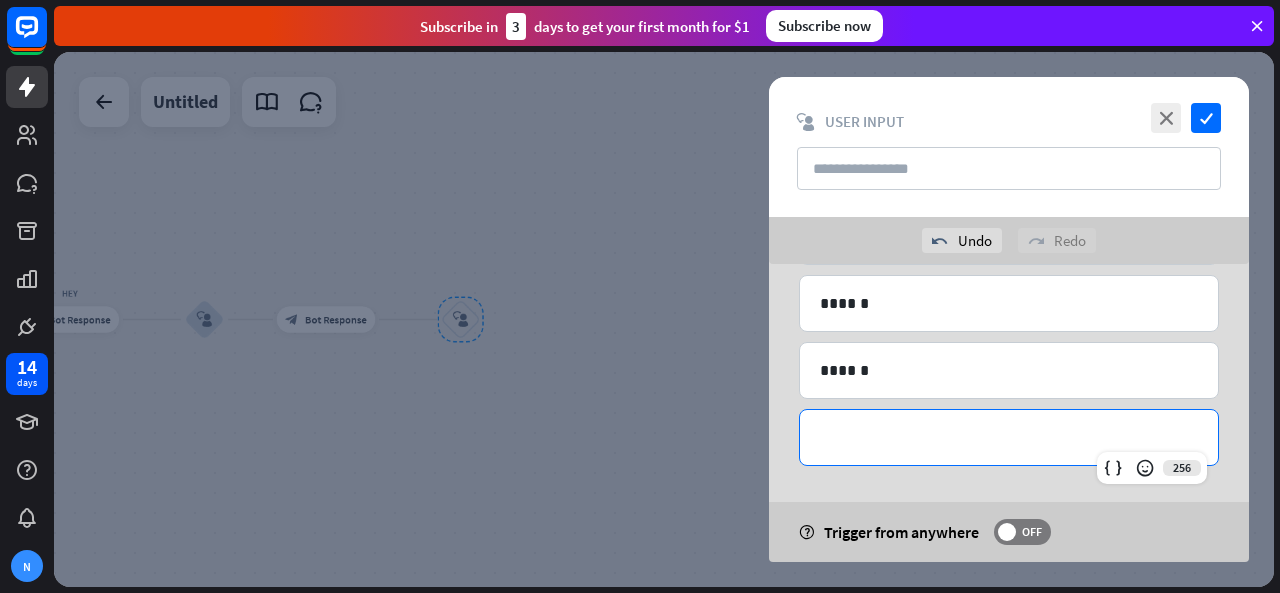 type 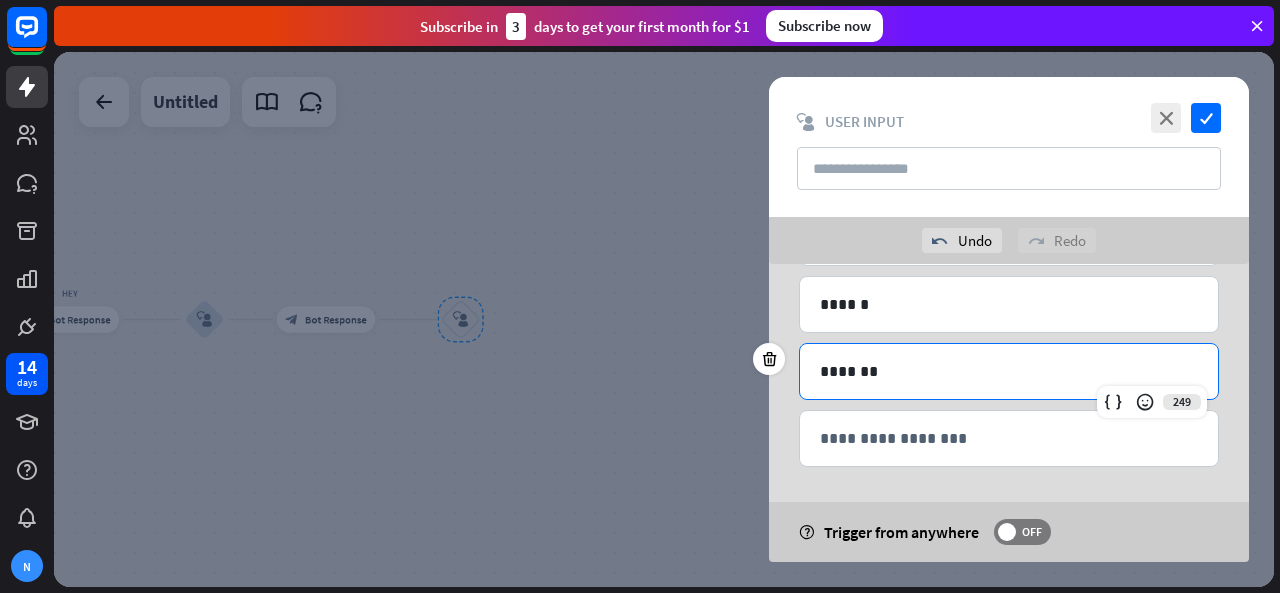 scroll, scrollTop: 278, scrollLeft: 0, axis: vertical 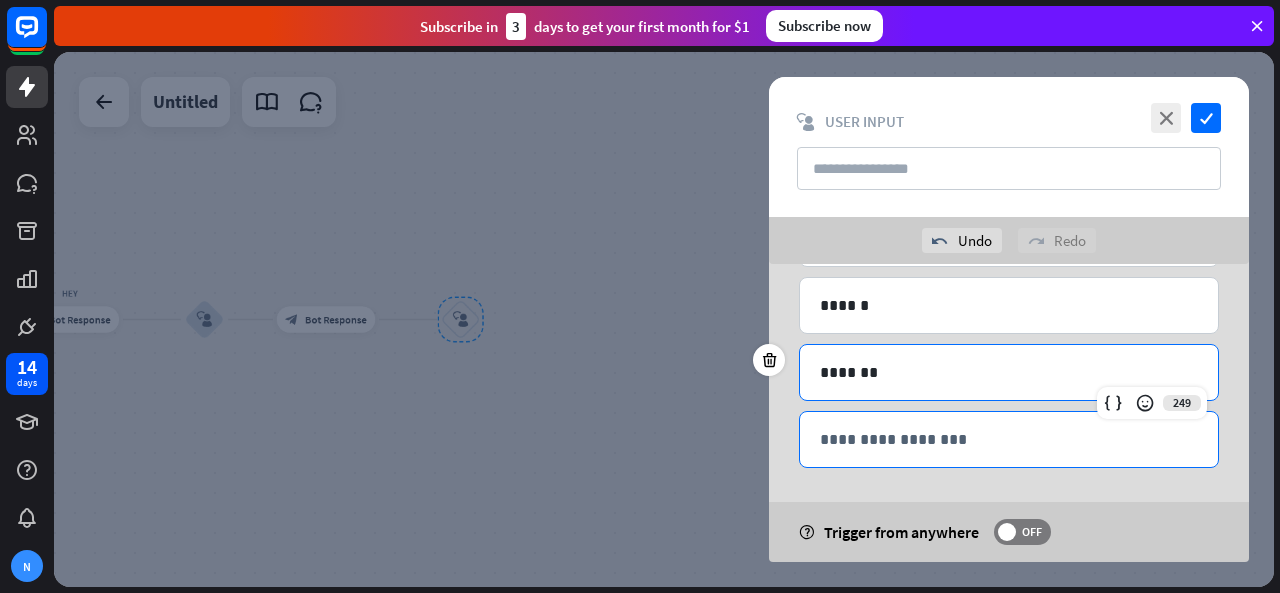 click on "**********" at bounding box center [1009, 439] 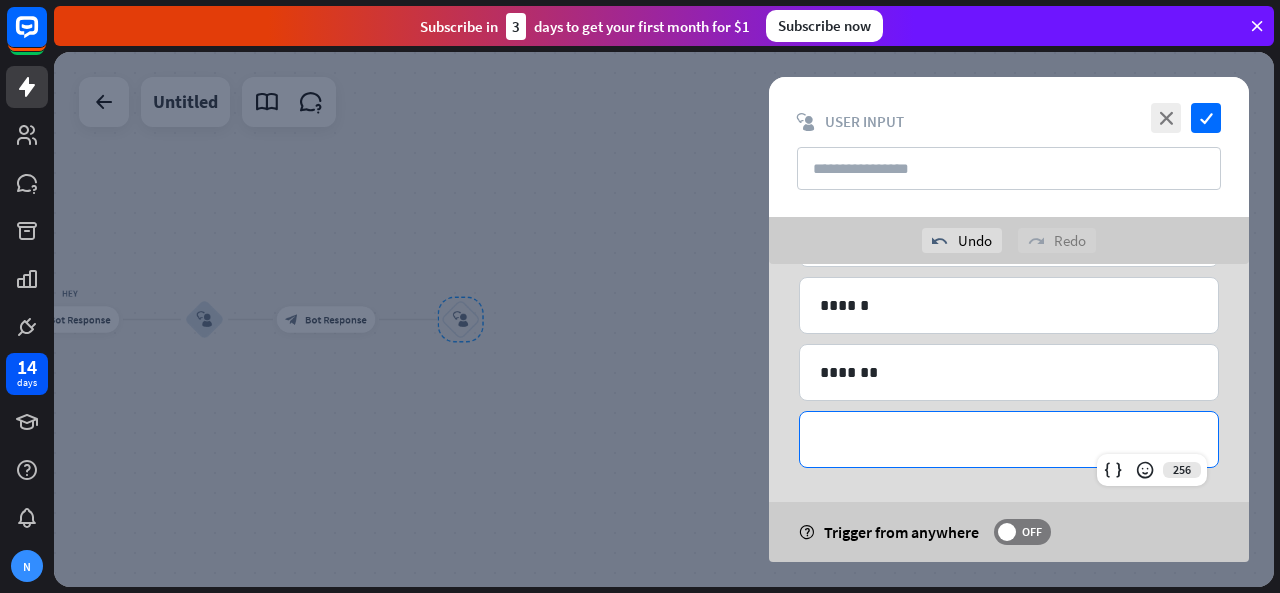 type 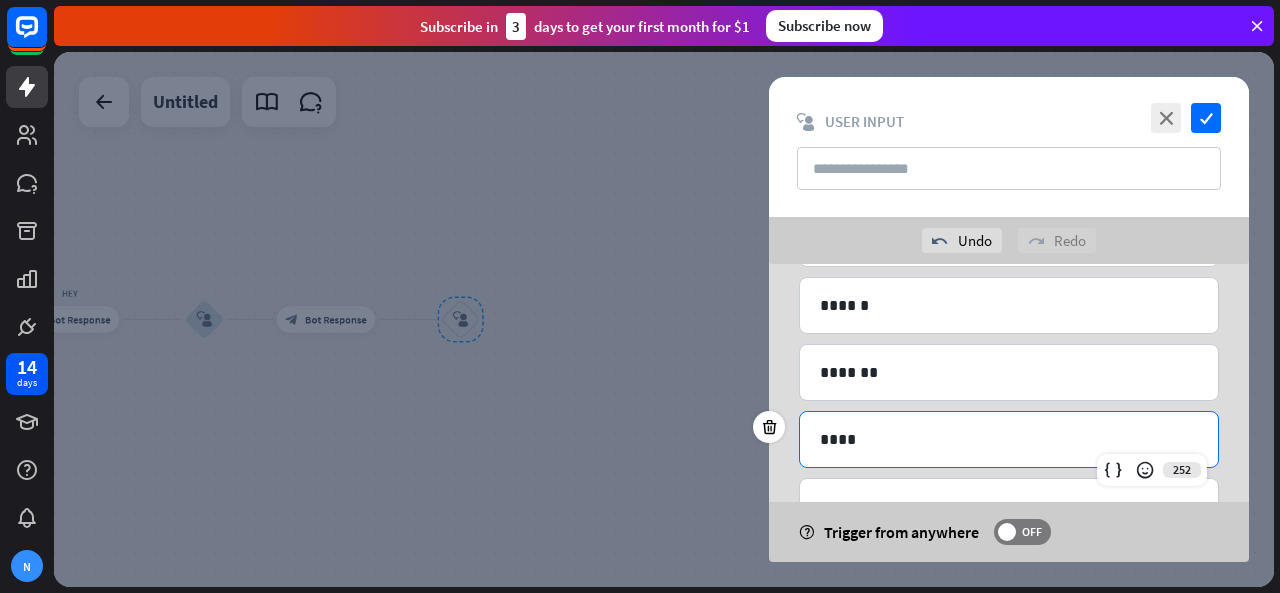 scroll, scrollTop: 346, scrollLeft: 0, axis: vertical 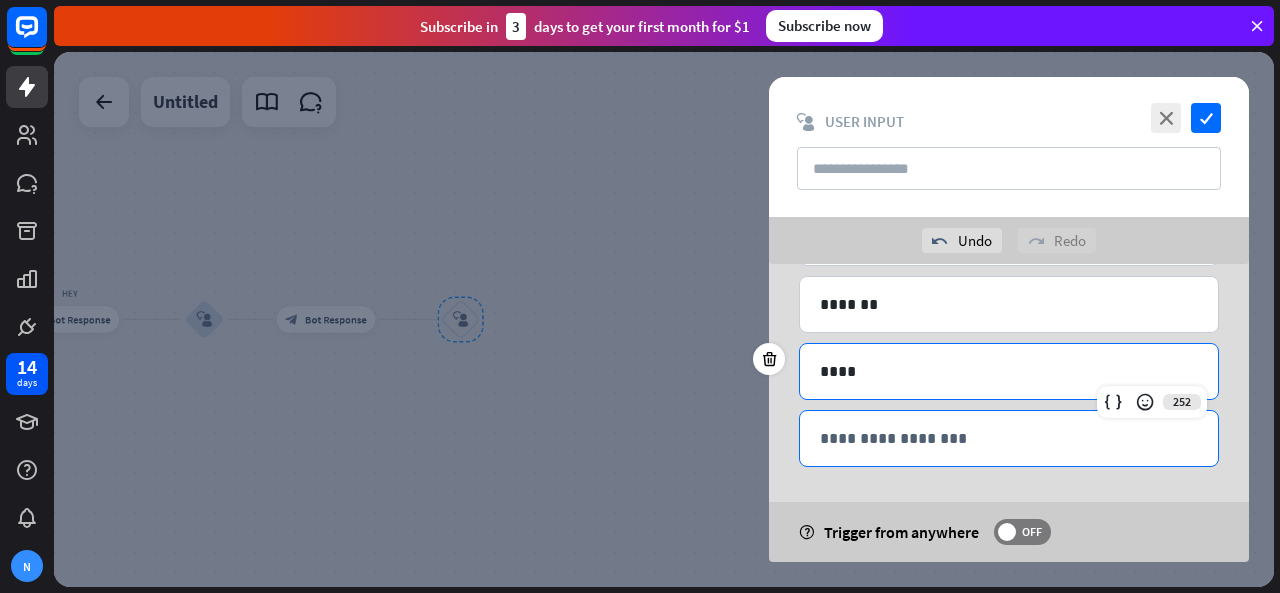 click on "**********" at bounding box center (1009, 438) 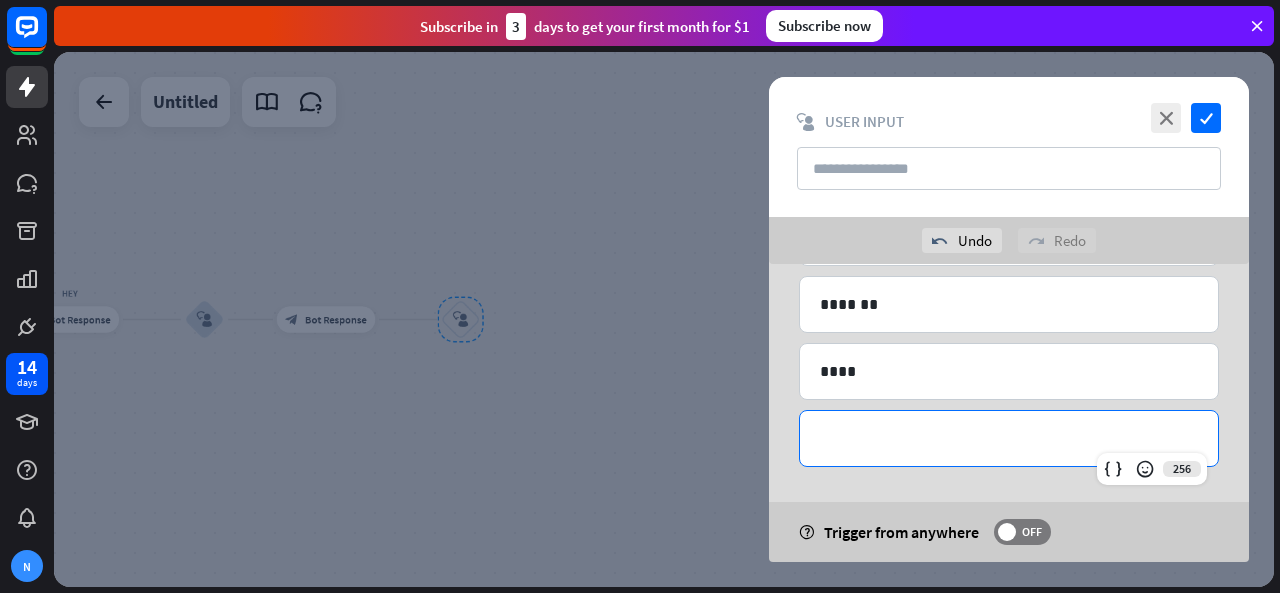 type 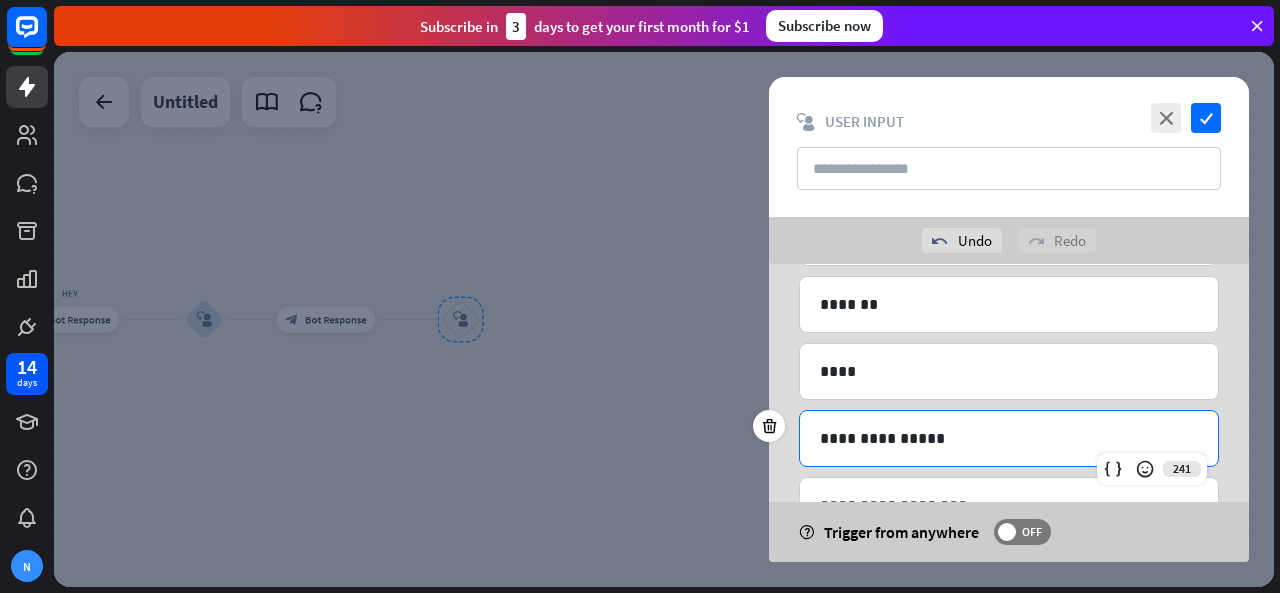 scroll, scrollTop: 412, scrollLeft: 0, axis: vertical 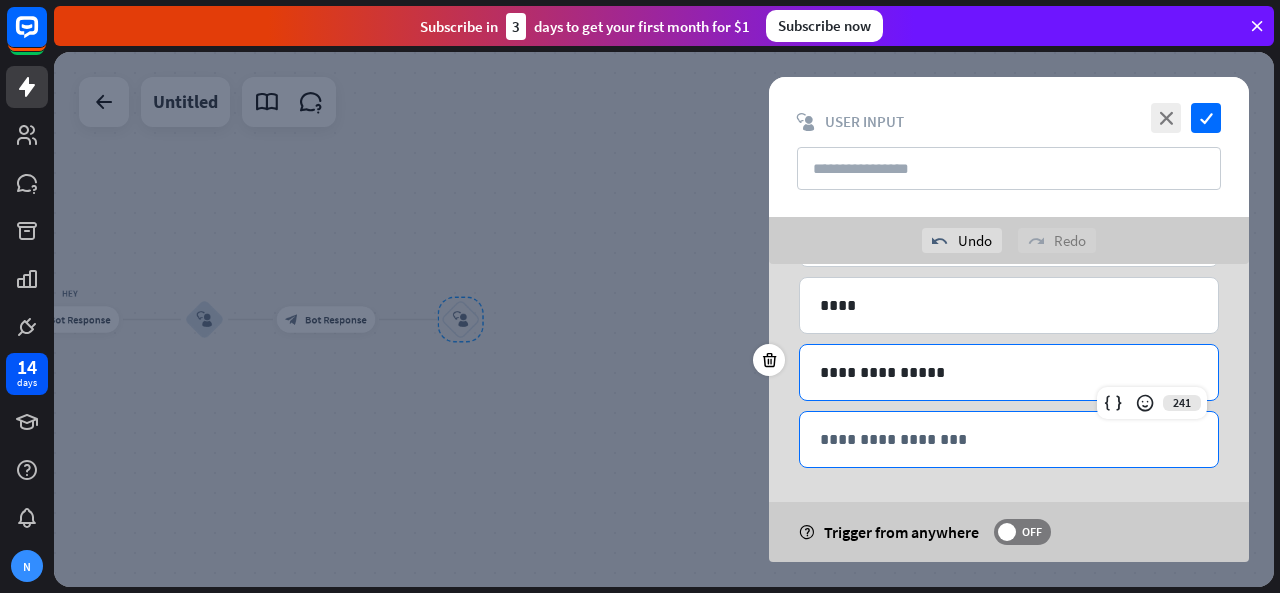 click on "**********" at bounding box center (1009, 439) 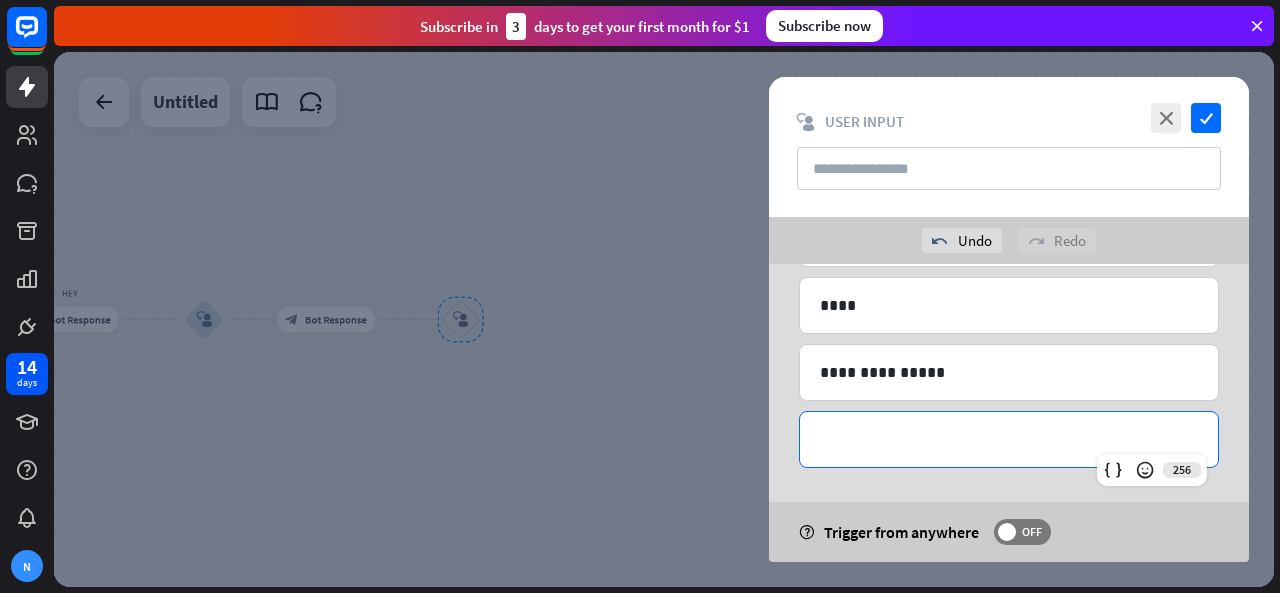 type 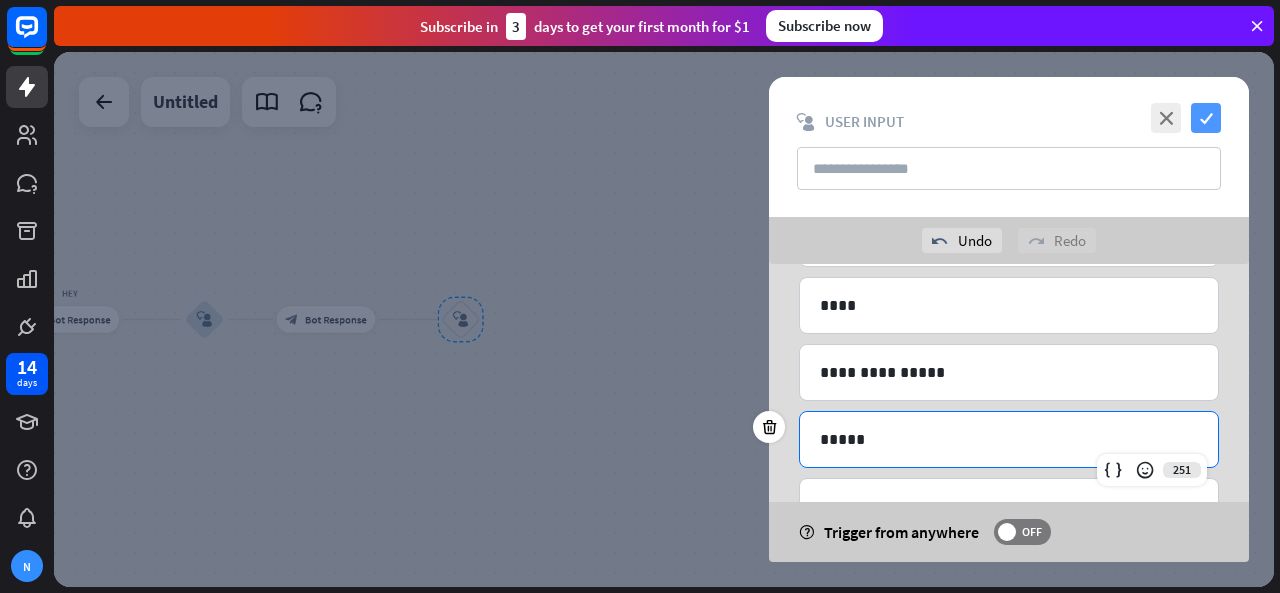 click on "check" at bounding box center (1206, 118) 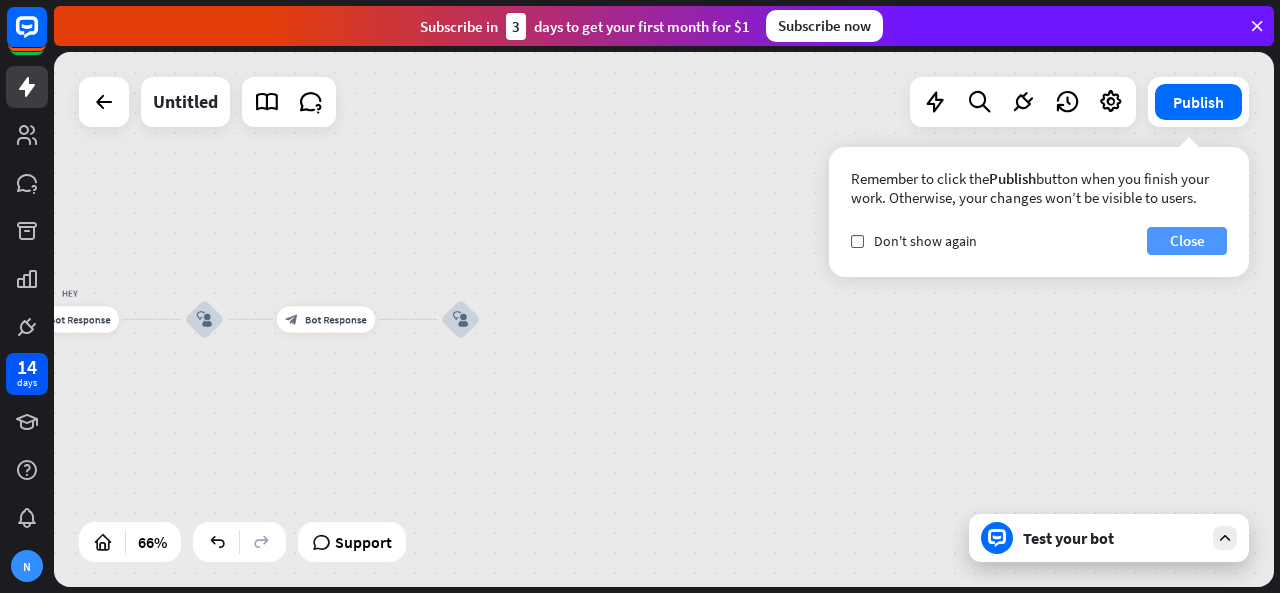 click on "Close" at bounding box center [1187, 241] 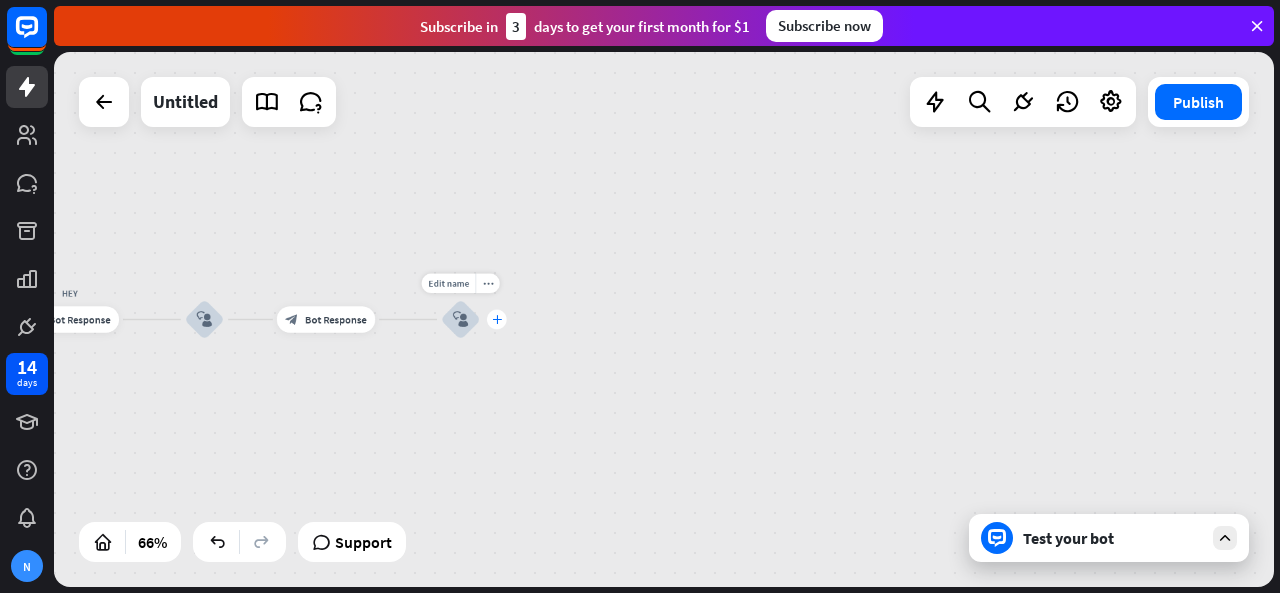 click on "plus" at bounding box center [497, 320] 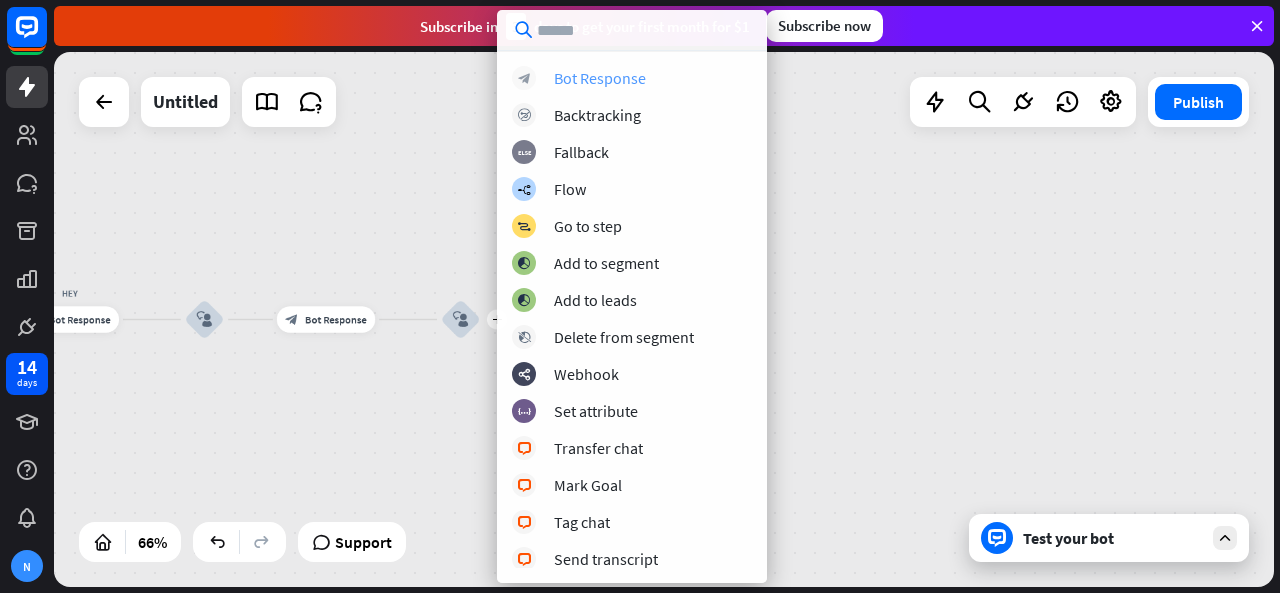 click on "Bot Response" at bounding box center (600, 78) 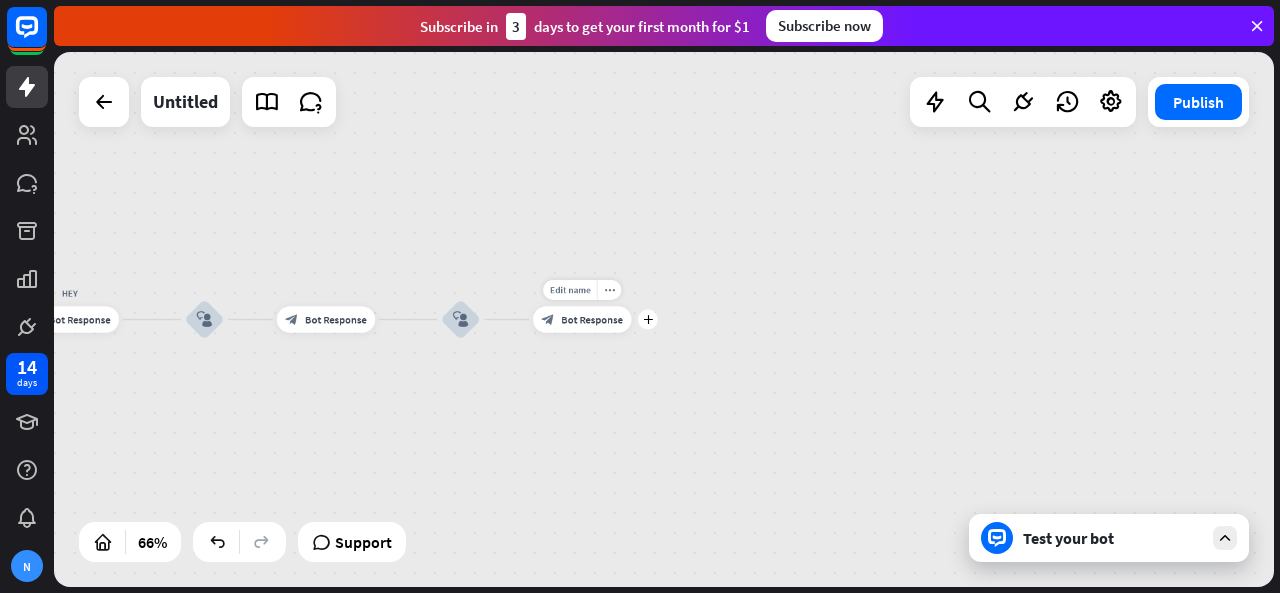 click on "Bot Response" at bounding box center (592, 319) 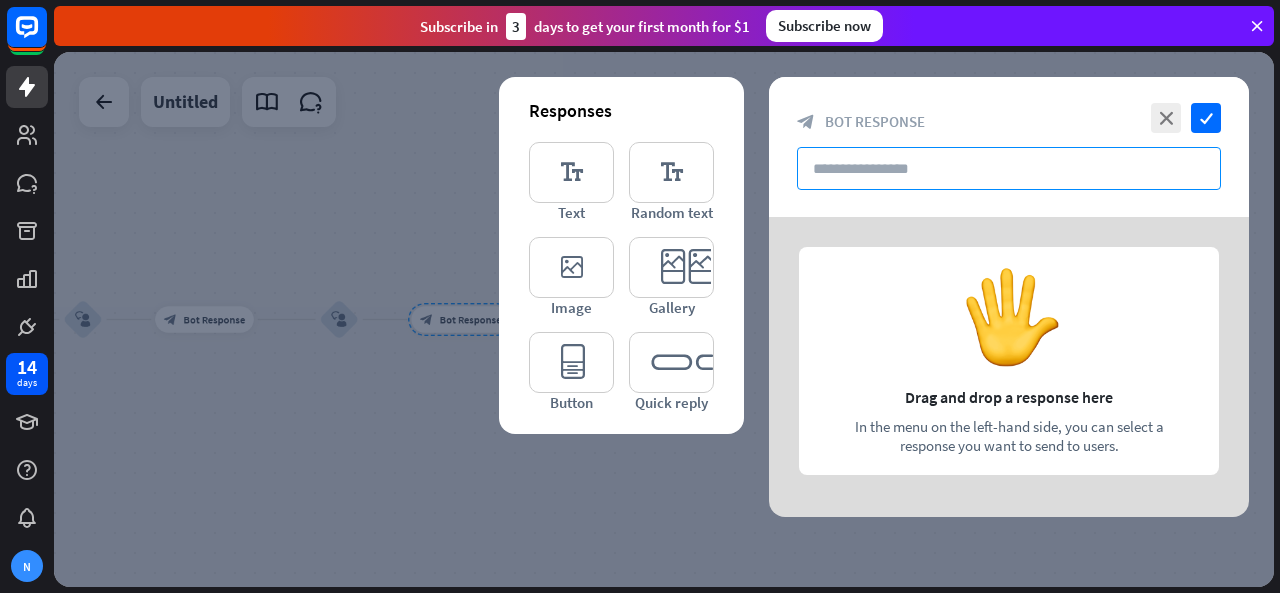click at bounding box center [1009, 168] 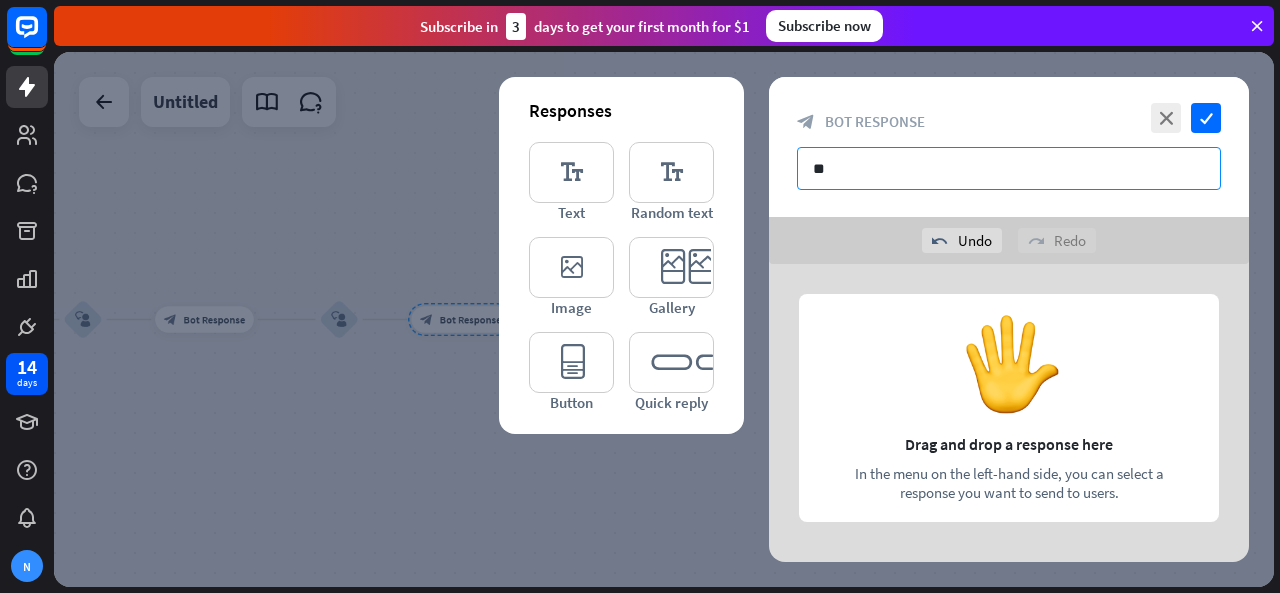 type on "*" 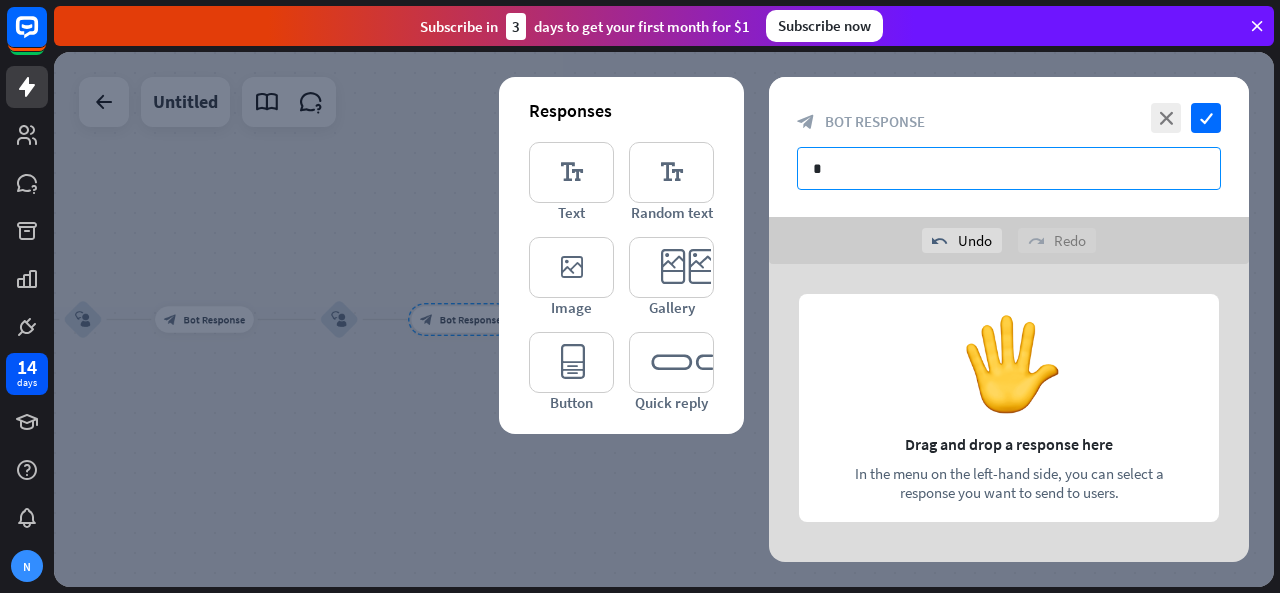 type 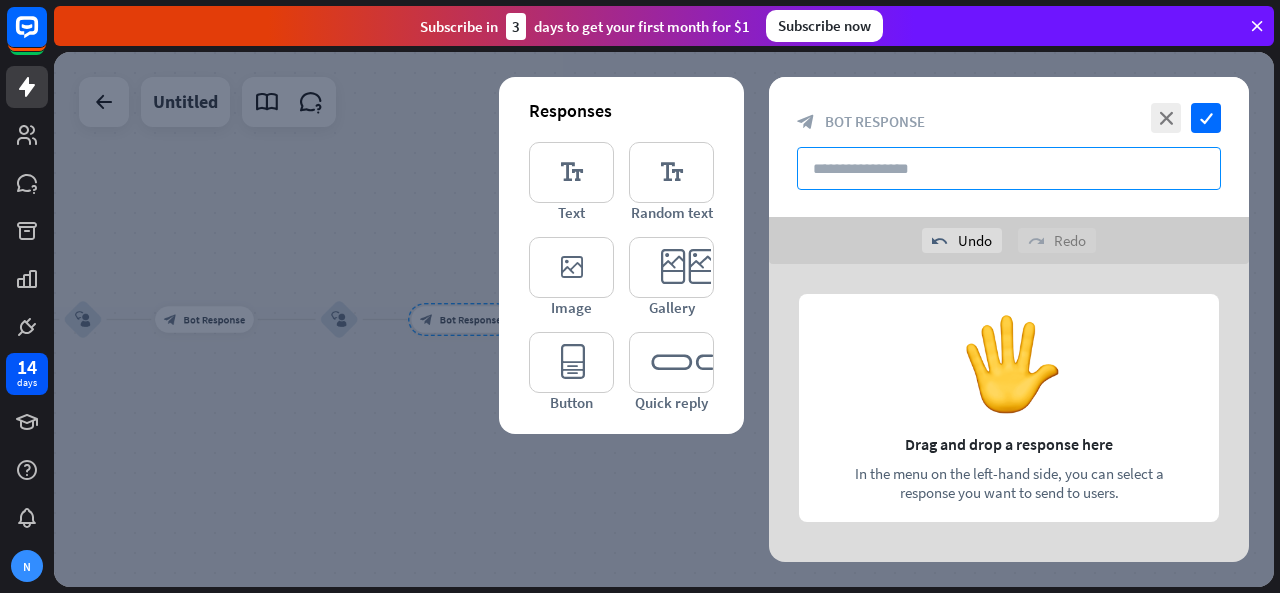 scroll, scrollTop: 1, scrollLeft: 0, axis: vertical 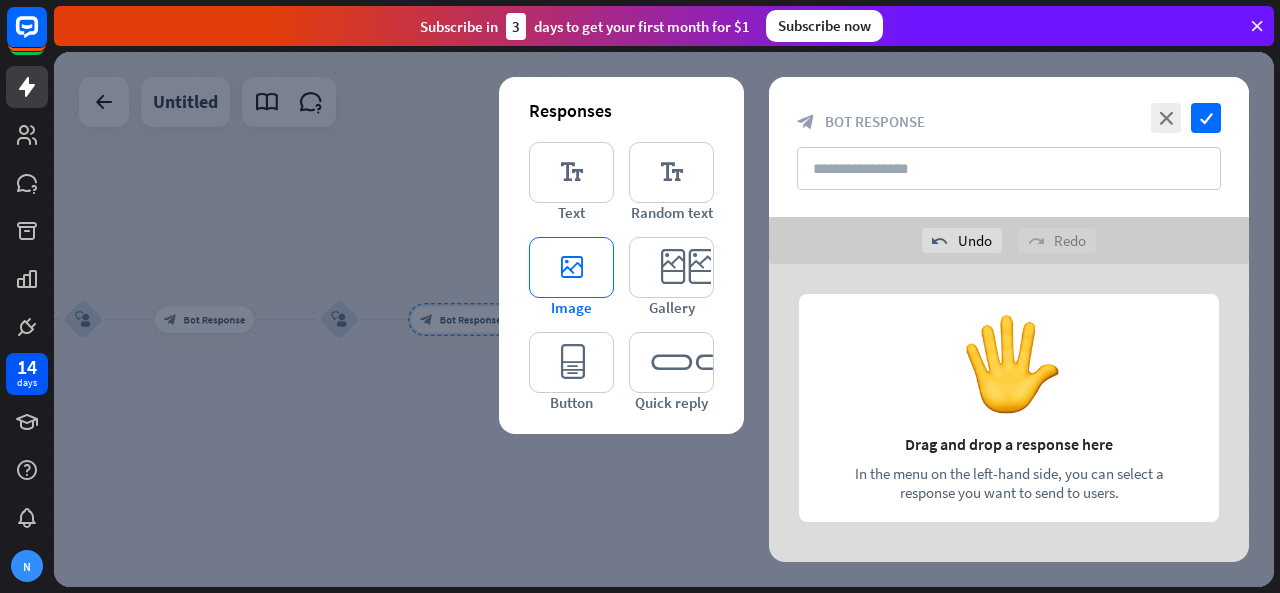 click on "editor_image" at bounding box center (571, 267) 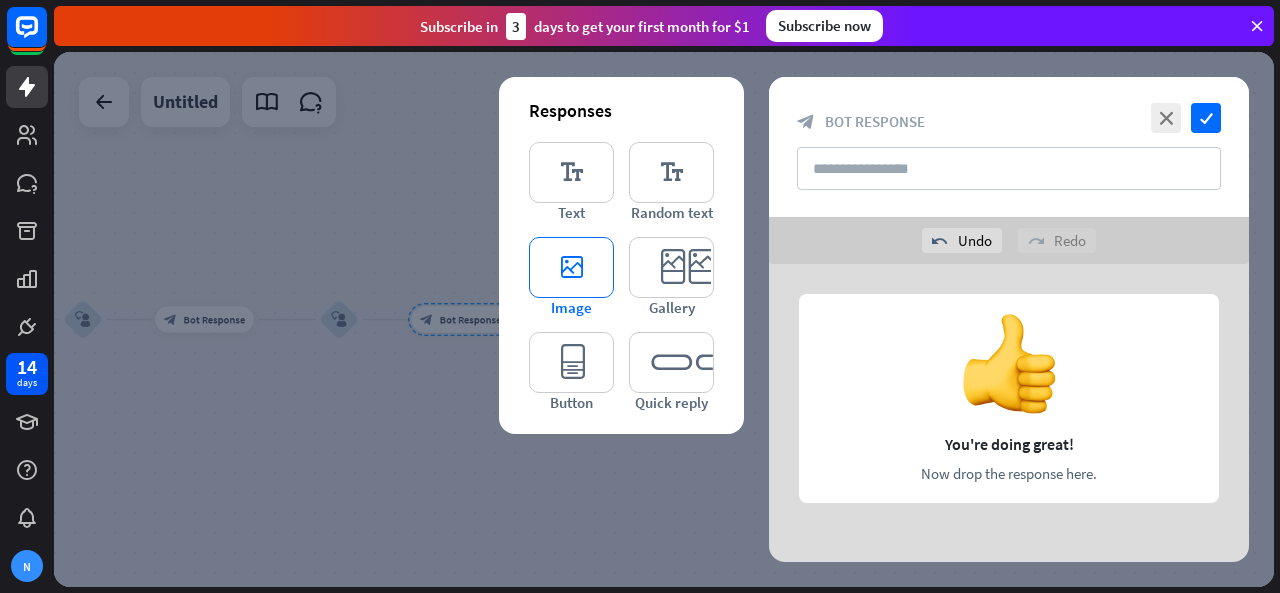 type 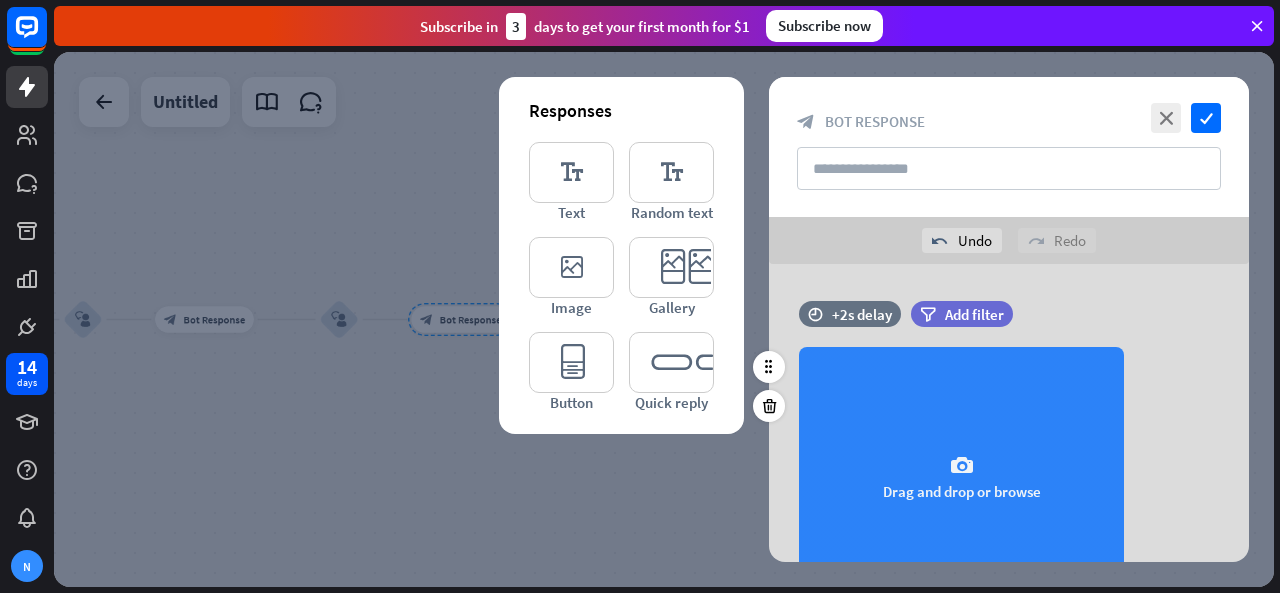 click on "camera
Drag and drop or browse" at bounding box center (961, 477) 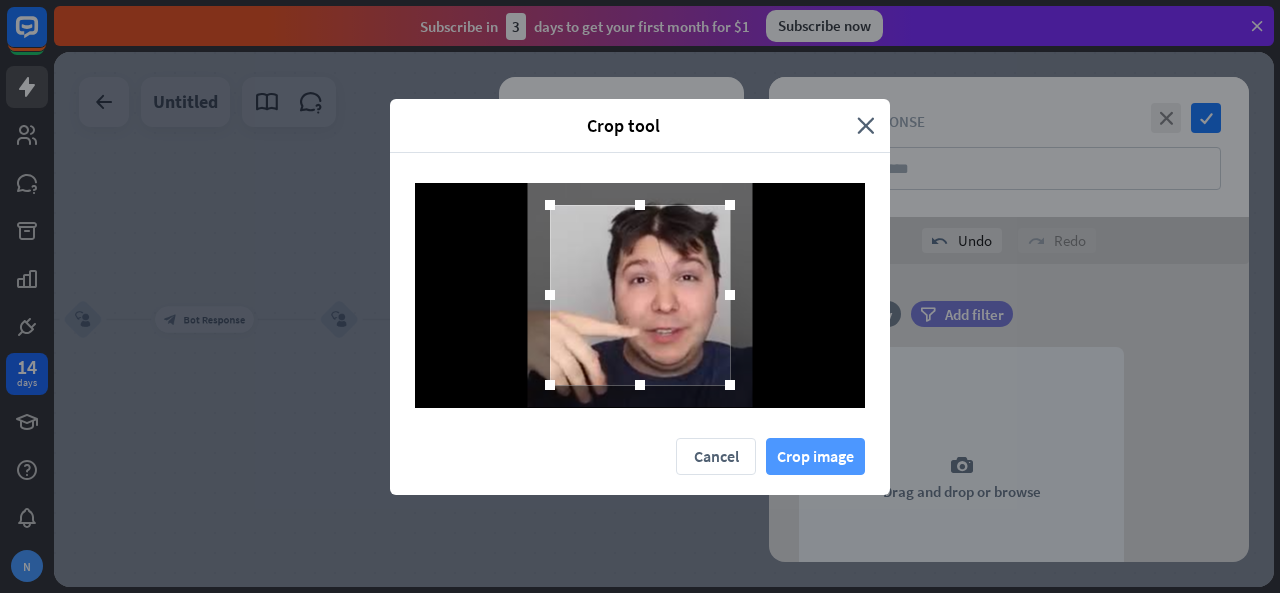 click on "Crop image" at bounding box center (815, 456) 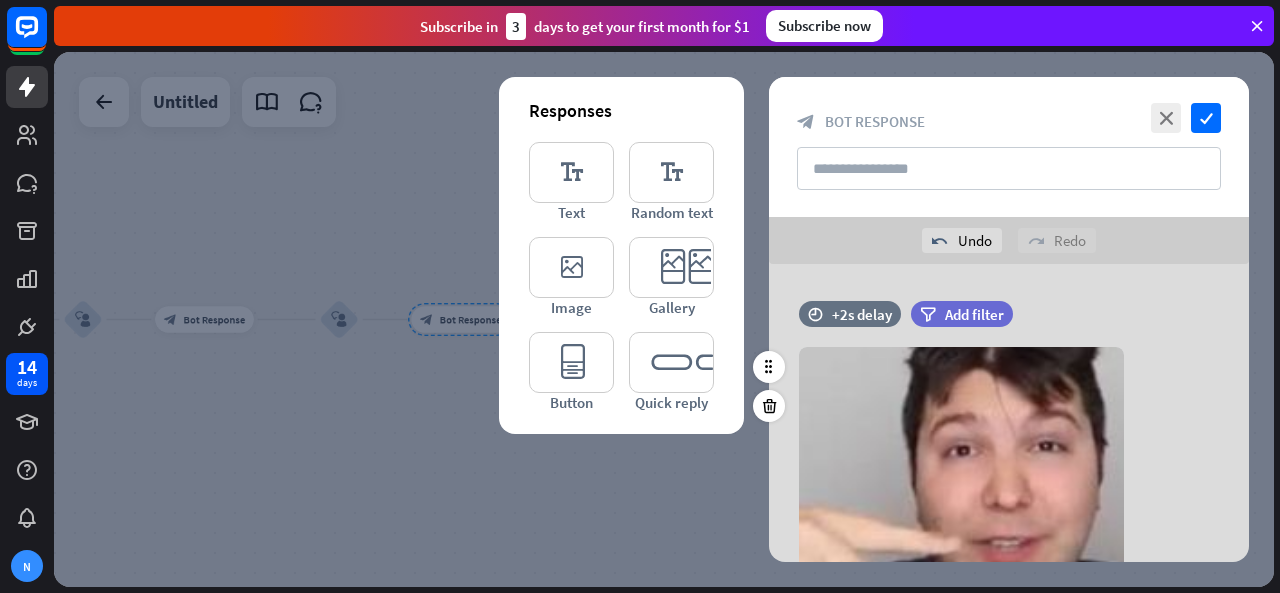 scroll, scrollTop: 115, scrollLeft: 0, axis: vertical 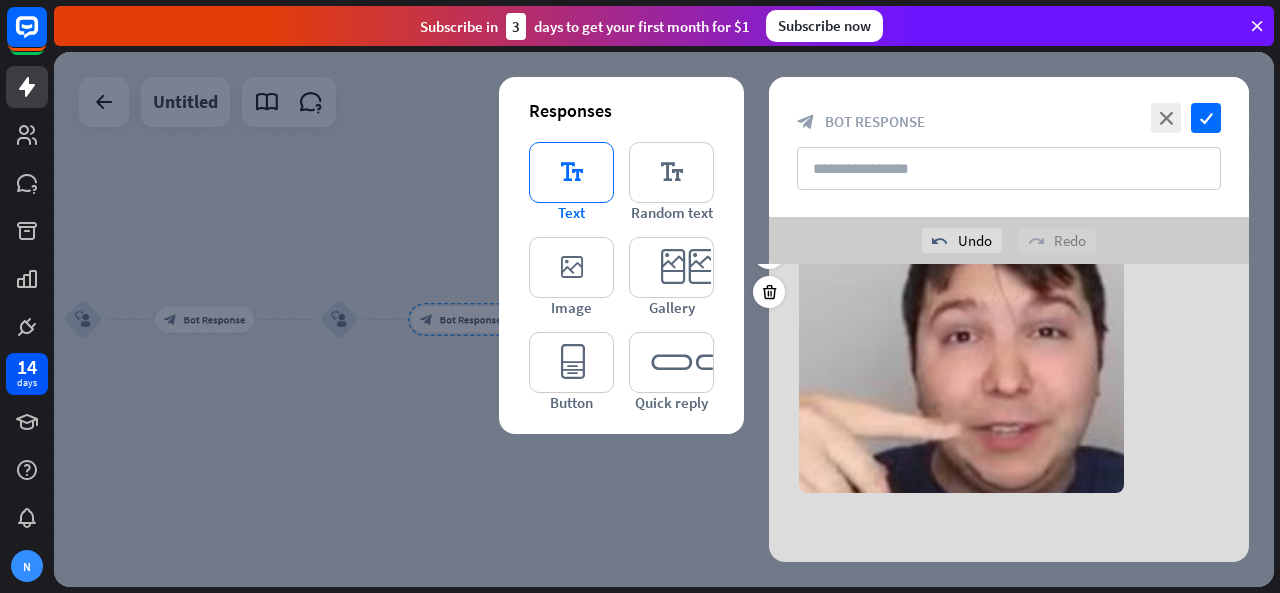 click on "editor_text" at bounding box center [571, 172] 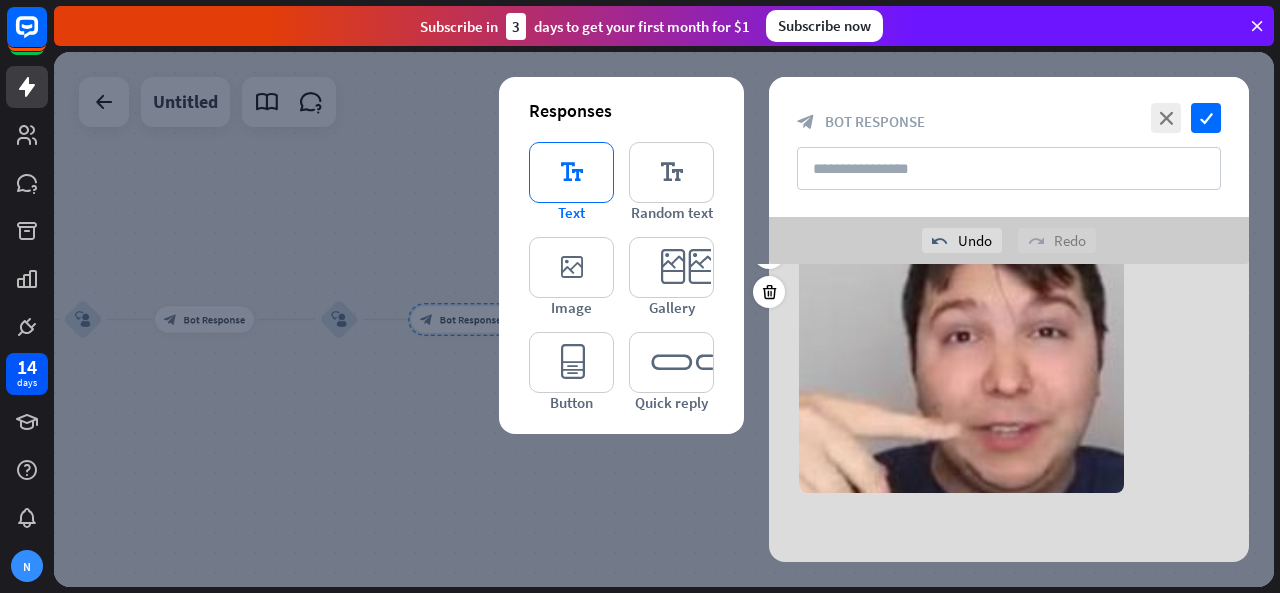 scroll, scrollTop: 0, scrollLeft: 0, axis: both 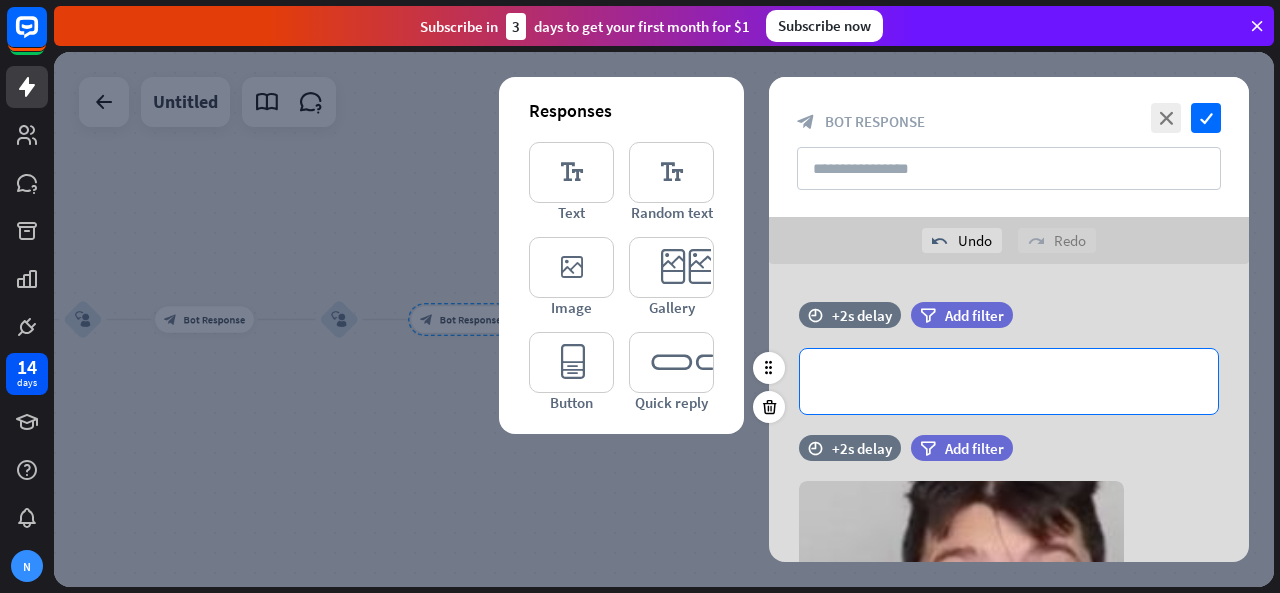 click on "**********" at bounding box center (1009, 381) 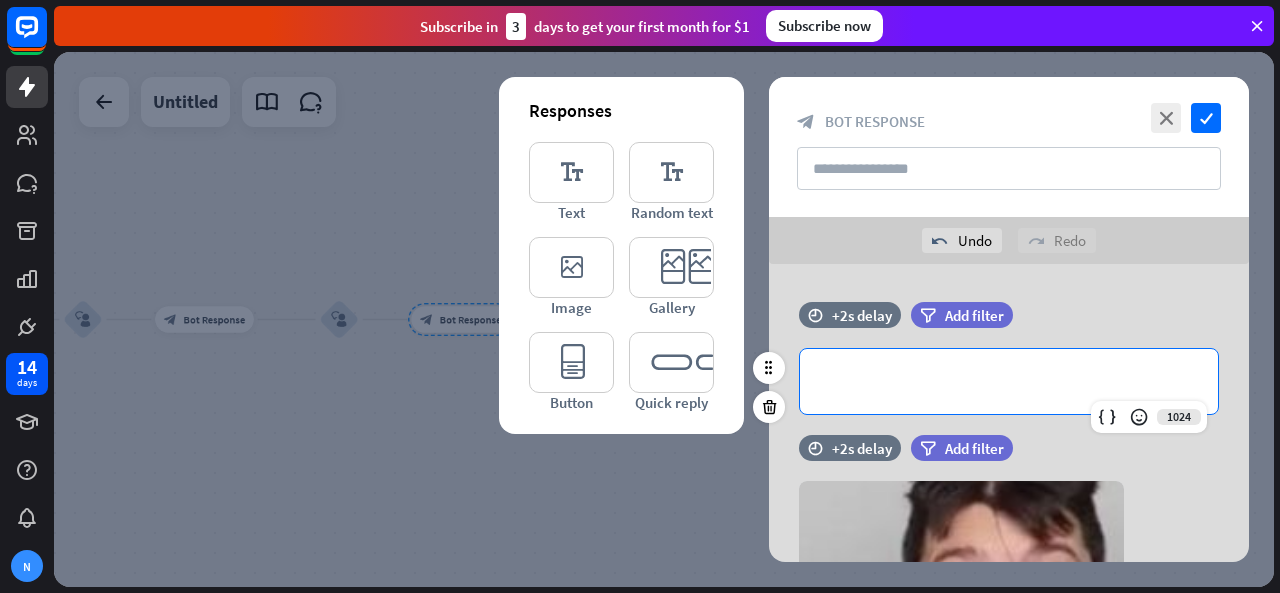 type 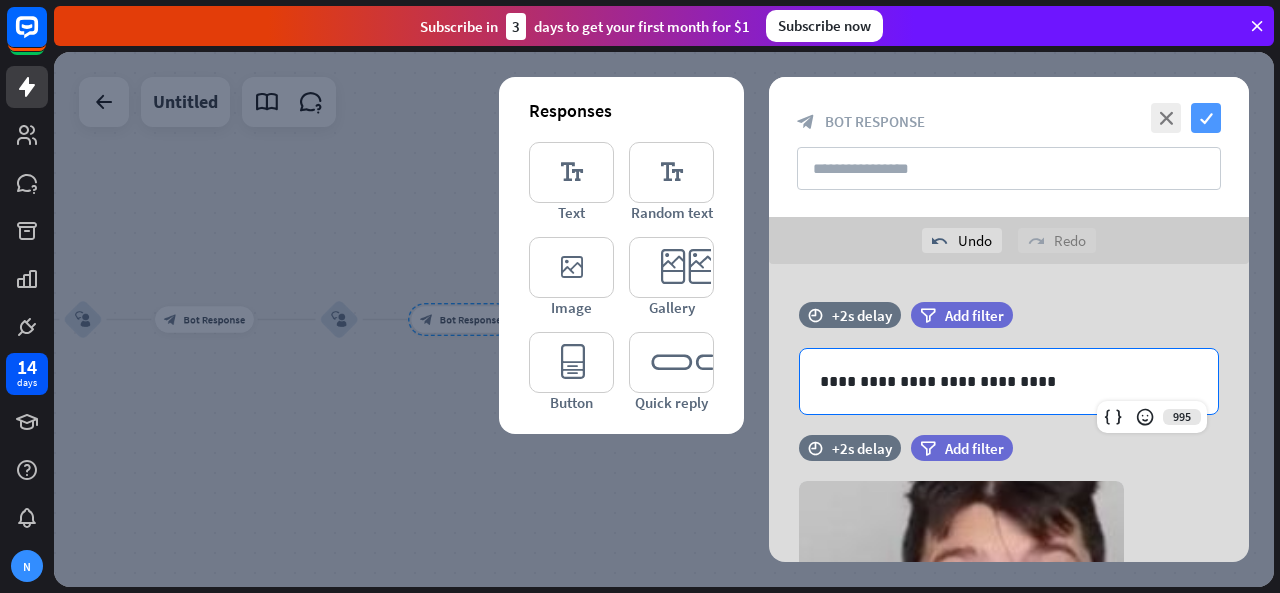 click on "check" at bounding box center (1206, 118) 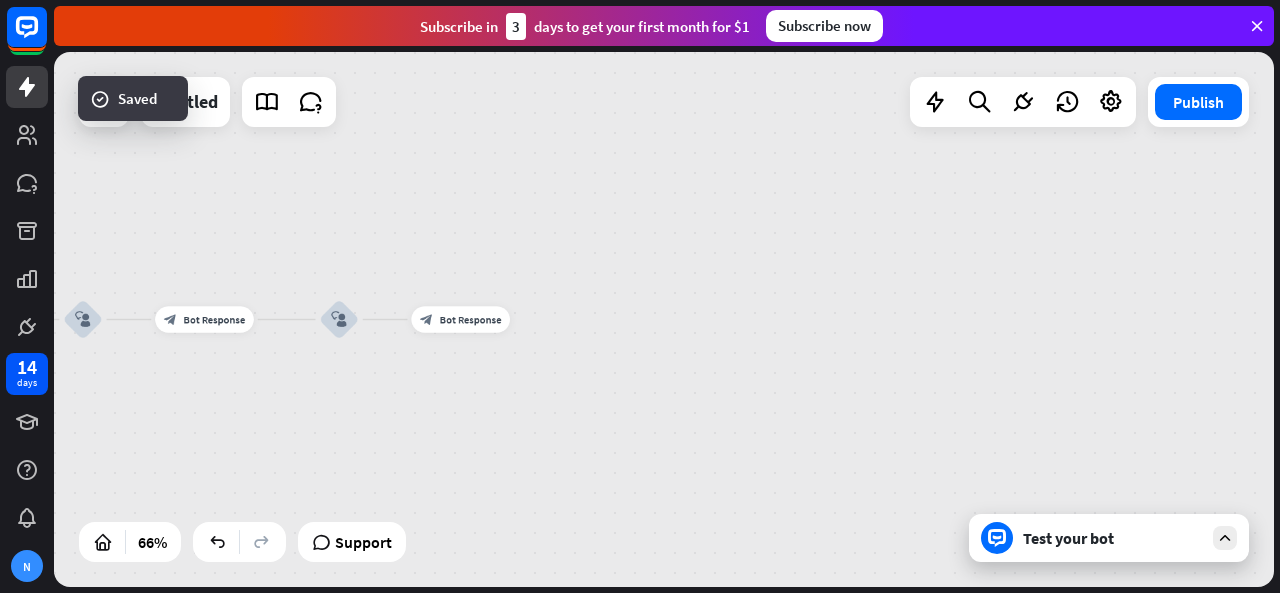 click on "Test your bot" at bounding box center (1113, 538) 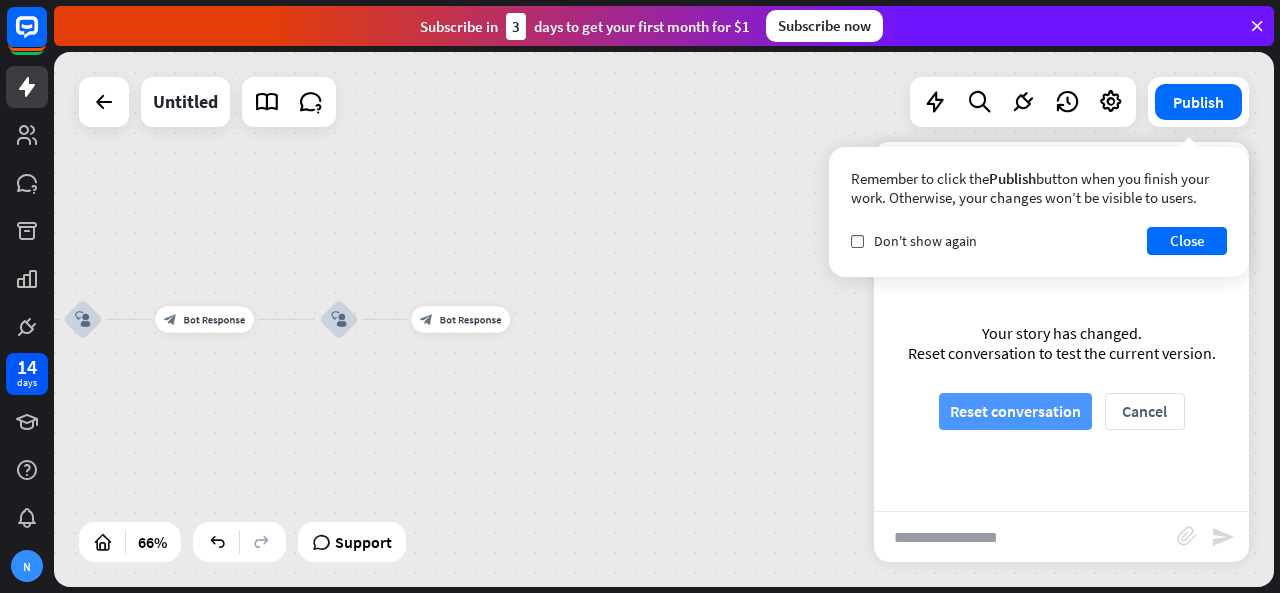 click on "Reset conversation" at bounding box center (1015, 411) 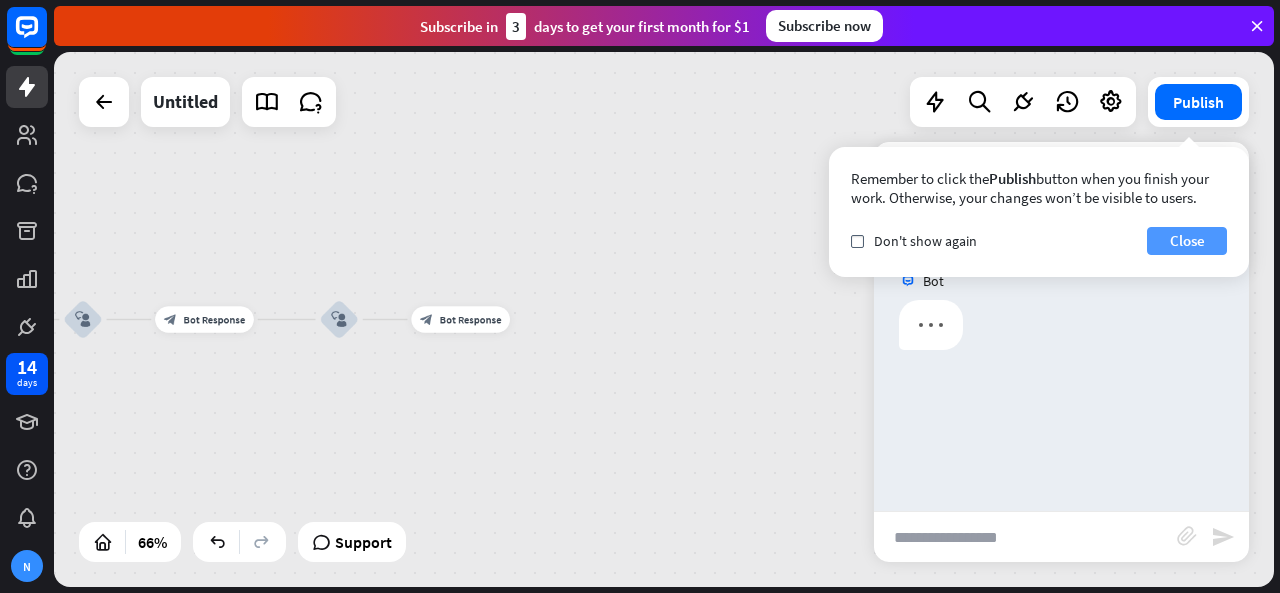 click on "Close" at bounding box center (1187, 241) 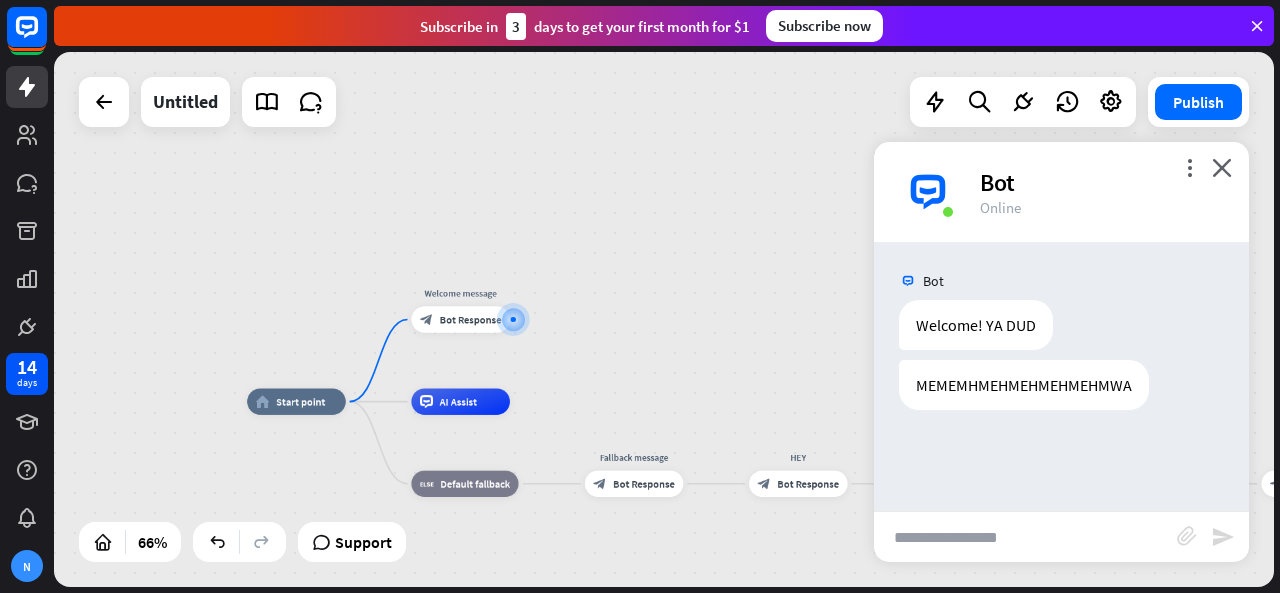 click at bounding box center [1025, 537] 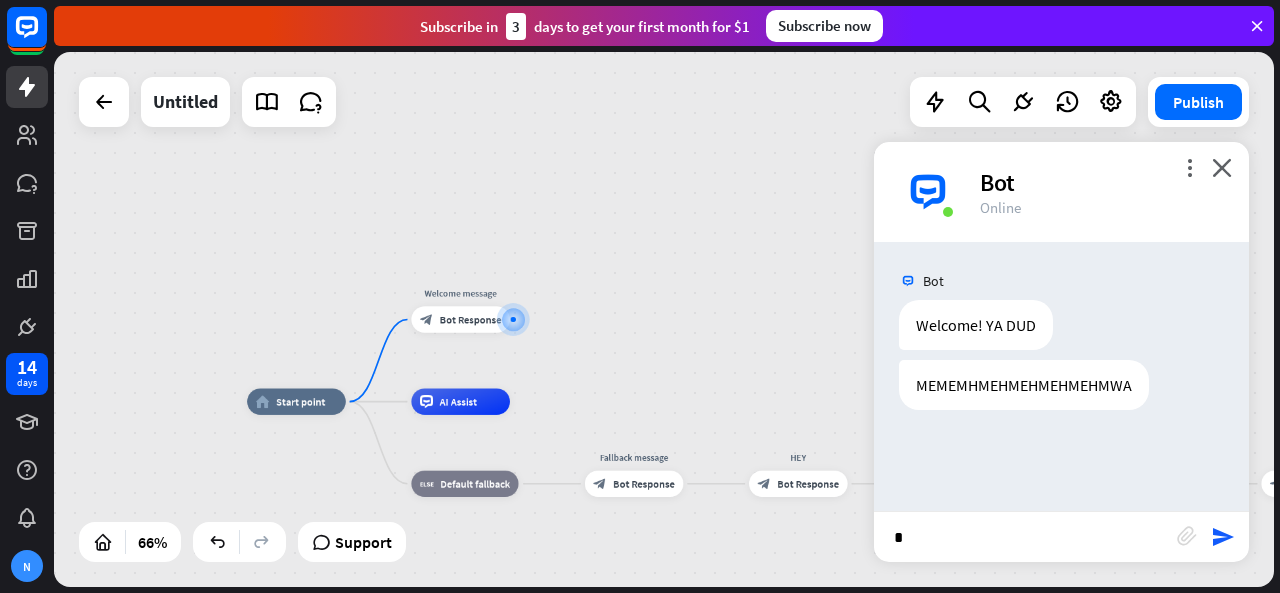 type on "**" 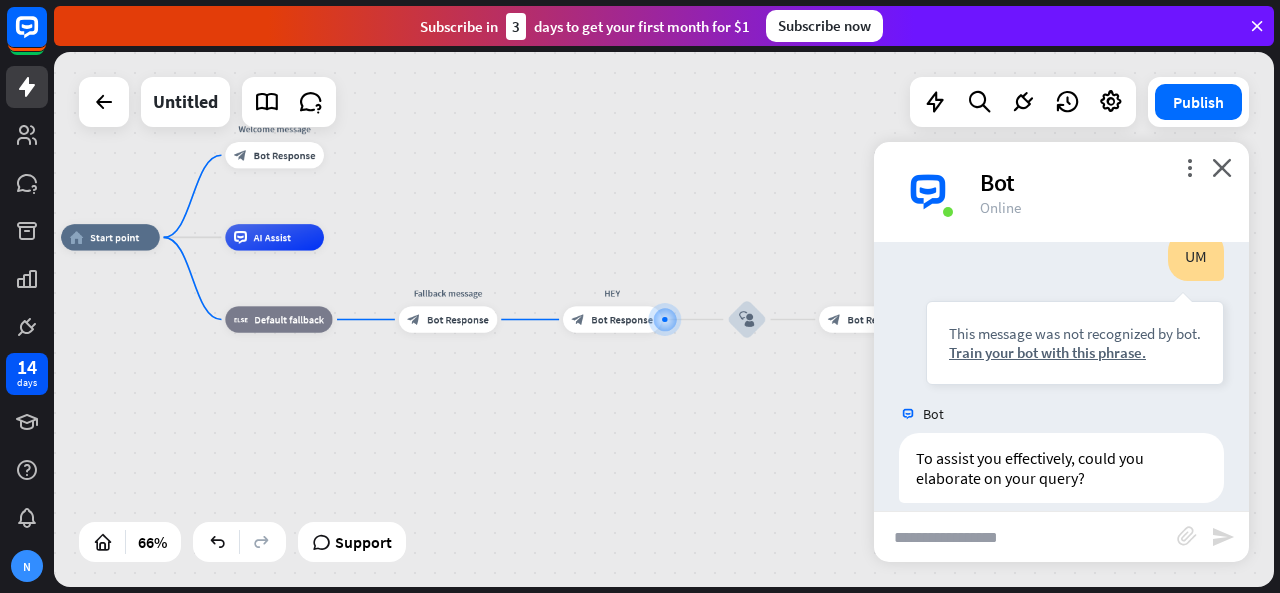 scroll, scrollTop: 247, scrollLeft: 0, axis: vertical 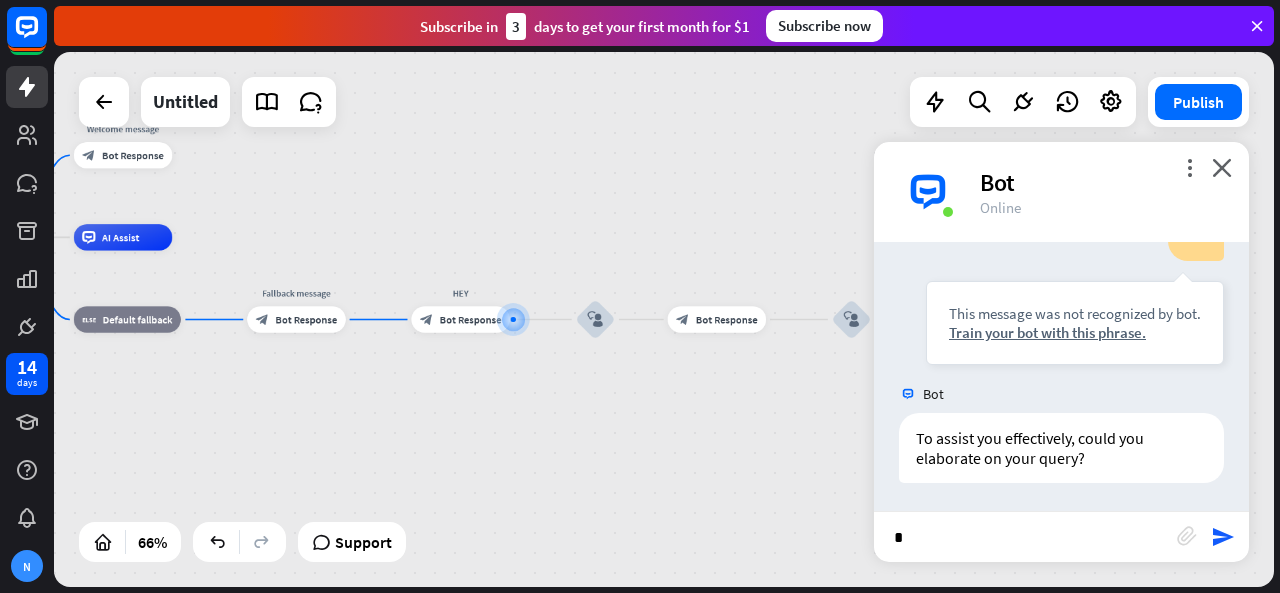 type on "**" 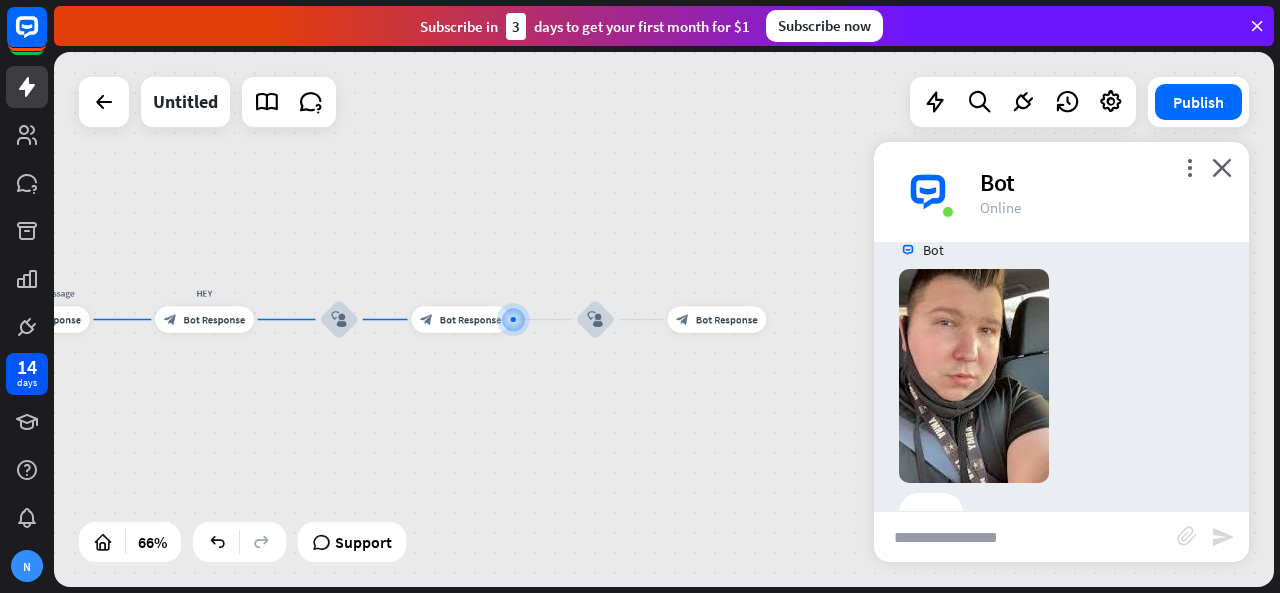 scroll, scrollTop: 667, scrollLeft: 0, axis: vertical 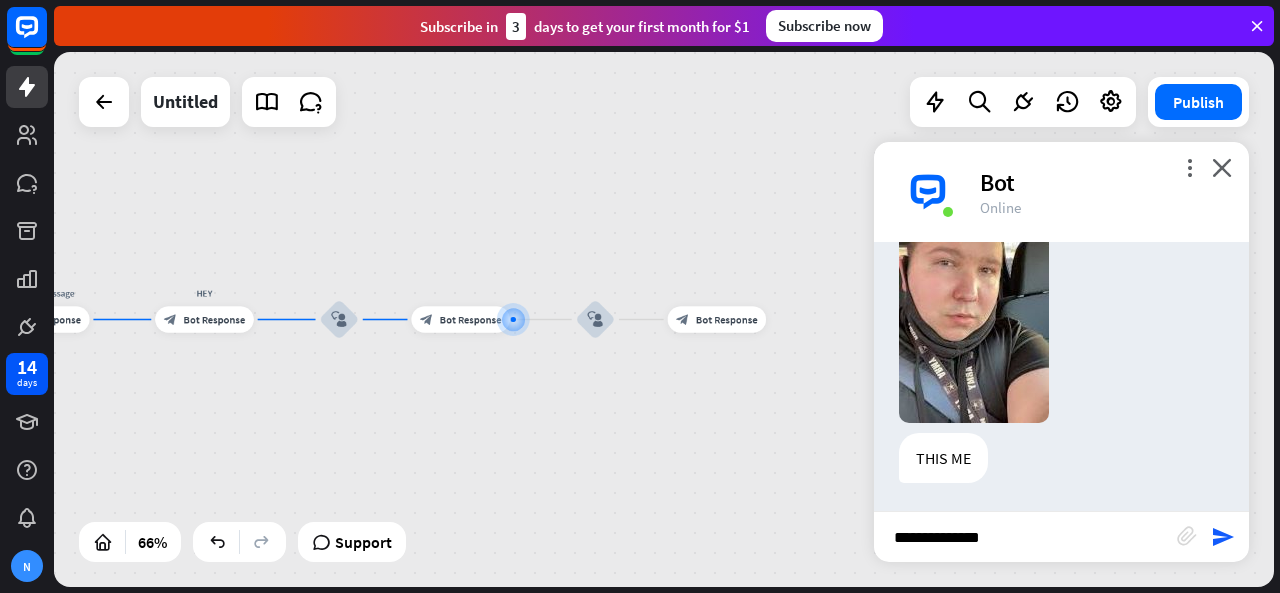 type on "**********" 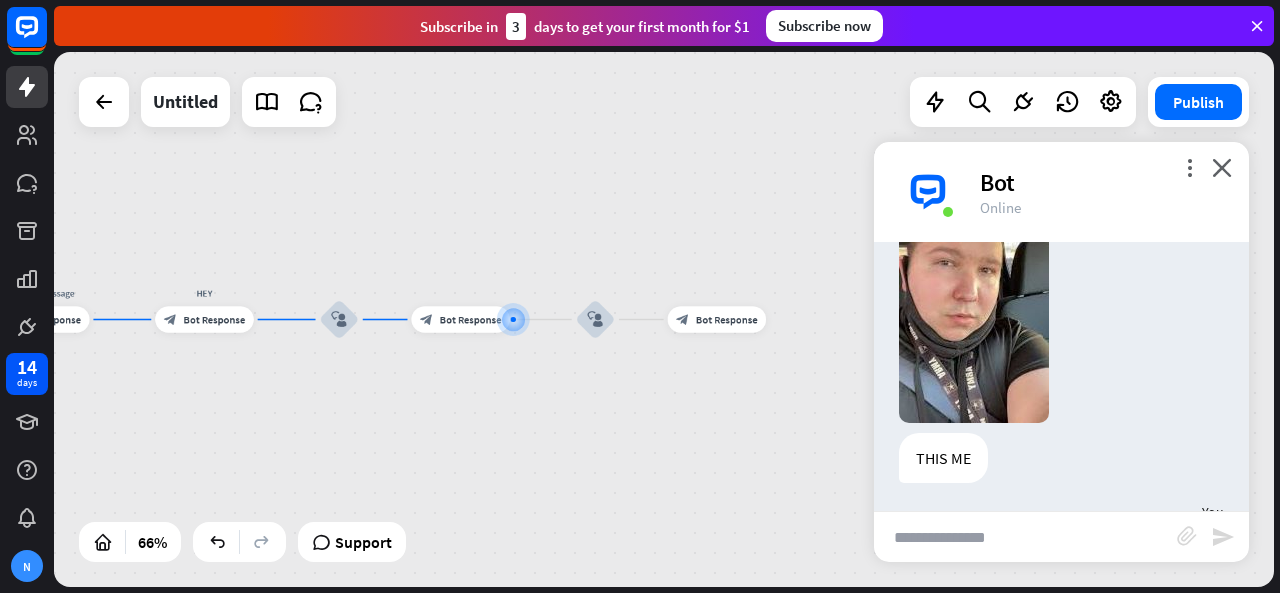 type 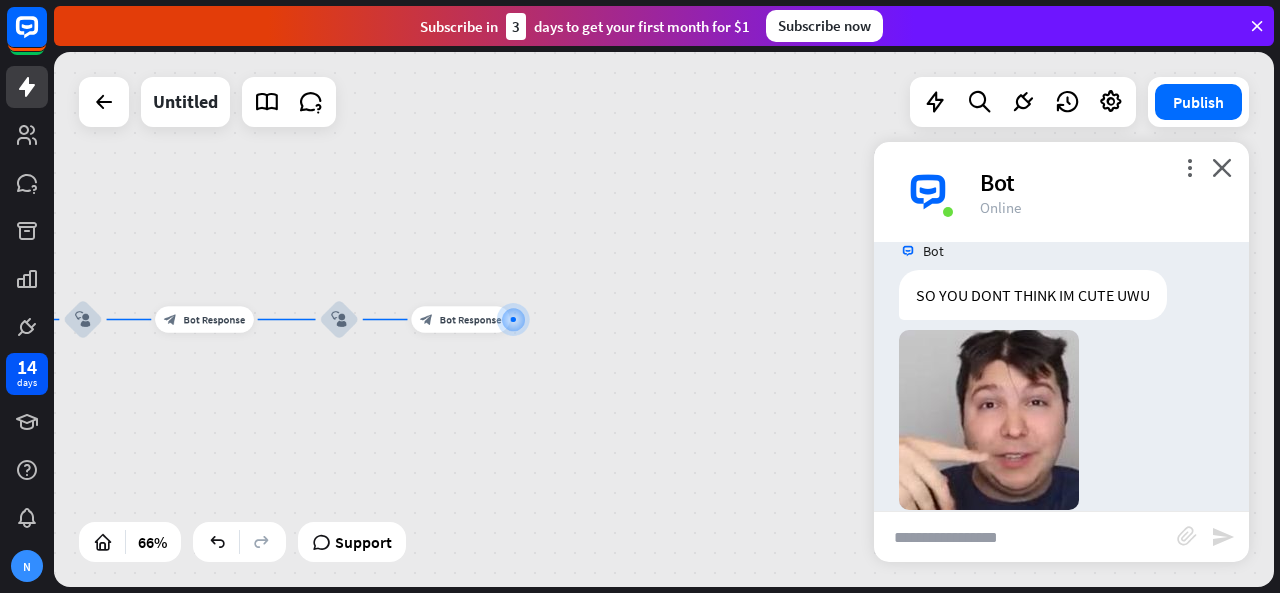 scroll, scrollTop: 1053, scrollLeft: 0, axis: vertical 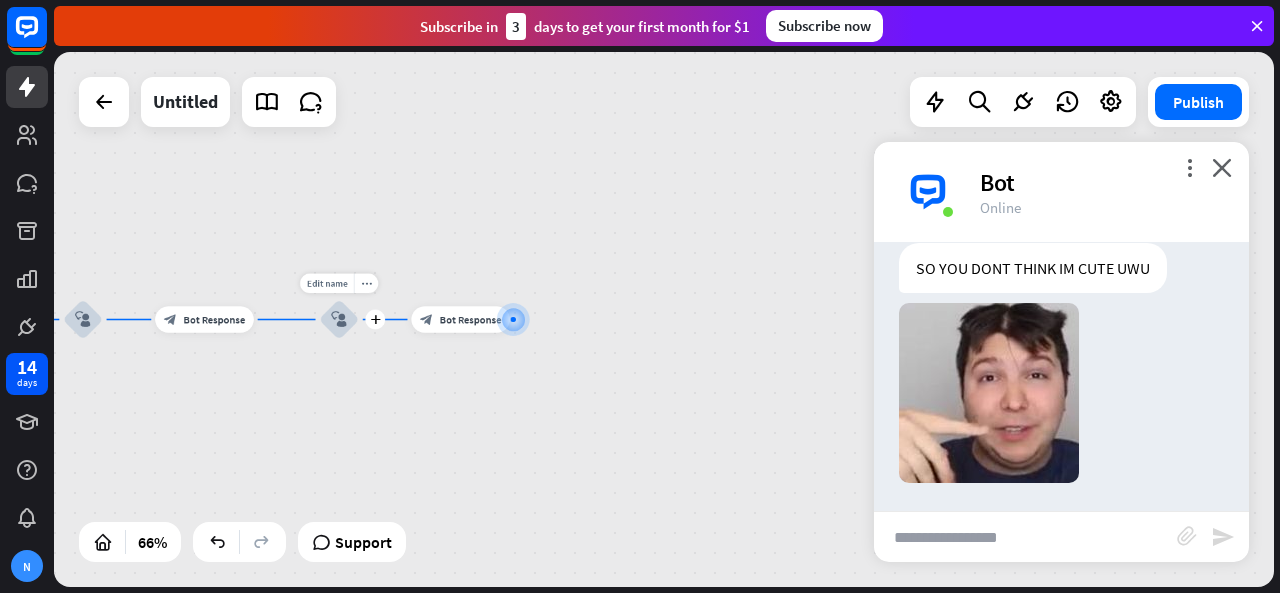 click on "block_user_input" at bounding box center (338, 319) 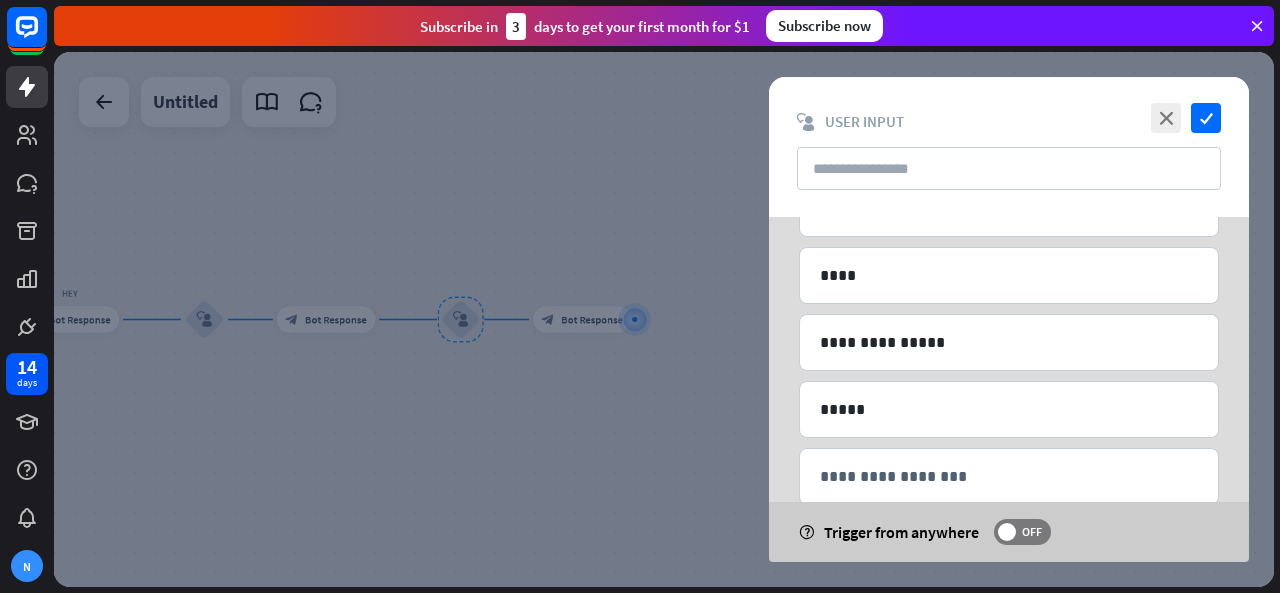 scroll, scrollTop: 431, scrollLeft: 0, axis: vertical 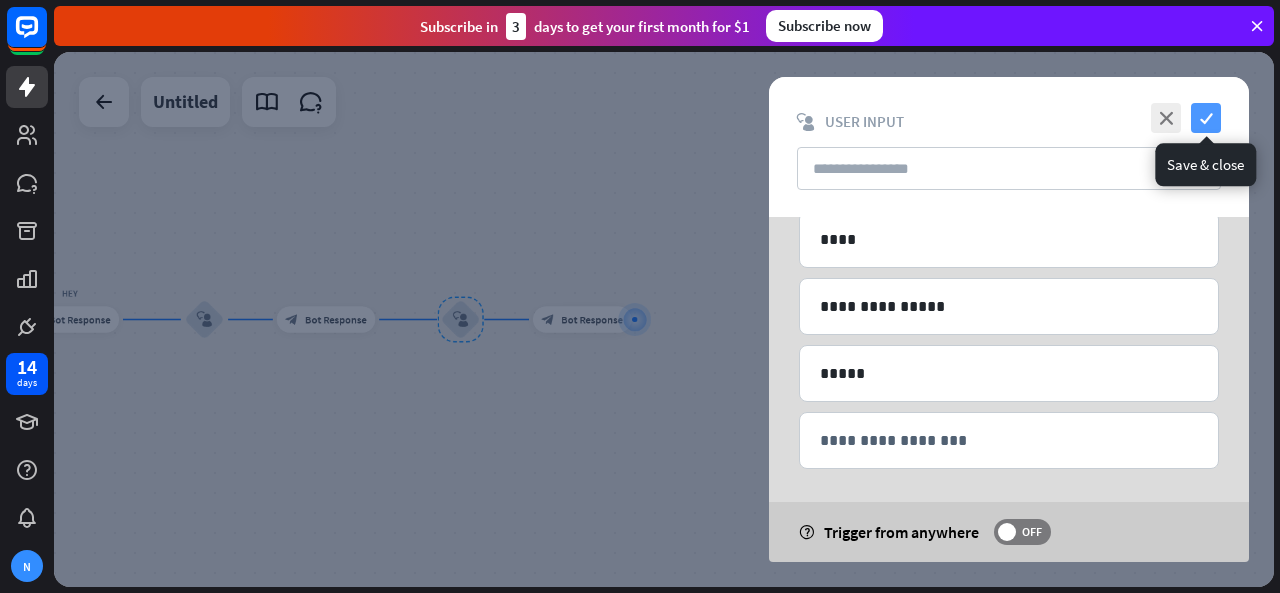 click on "check" at bounding box center (1206, 118) 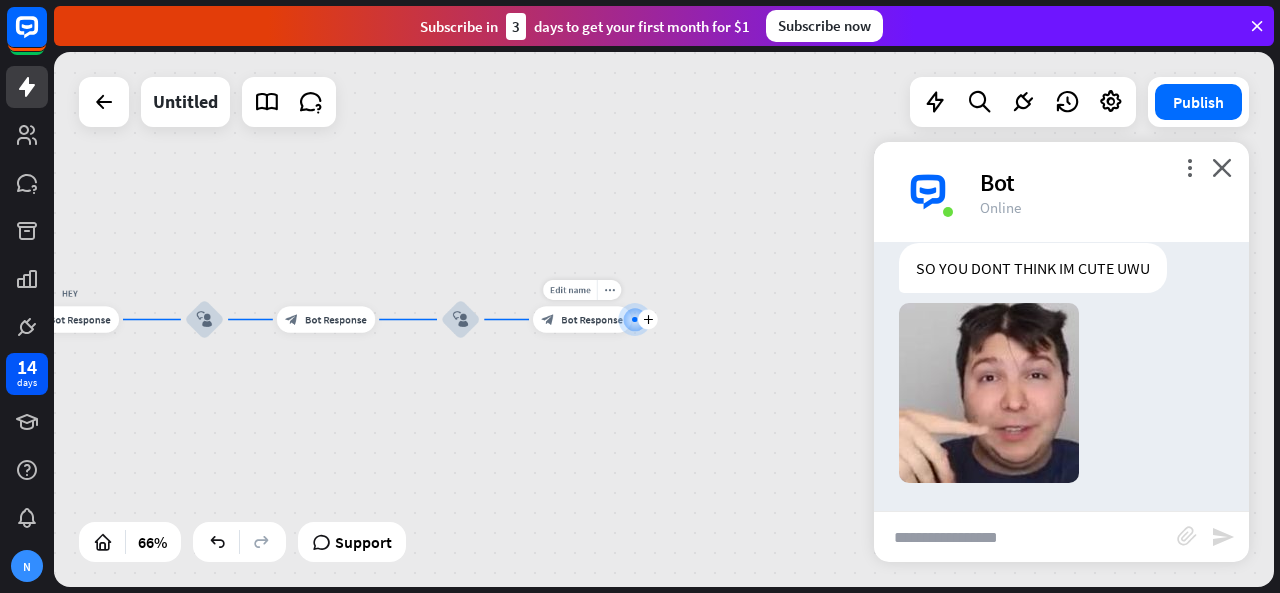 click on "home_2   Start point                 Welcome message   block_bot_response   Bot Response                     AI Assist                   block_fallback   Default fallback                 Fallback message   block_bot_response   Bot Response                 HEY   block_bot_response   Bot Response                   block_user_input                   block_bot_response   Bot Response                   block_user_input       Edit name   more_horiz         plus     block_bot_response   Bot Response" at bounding box center [664, 319] 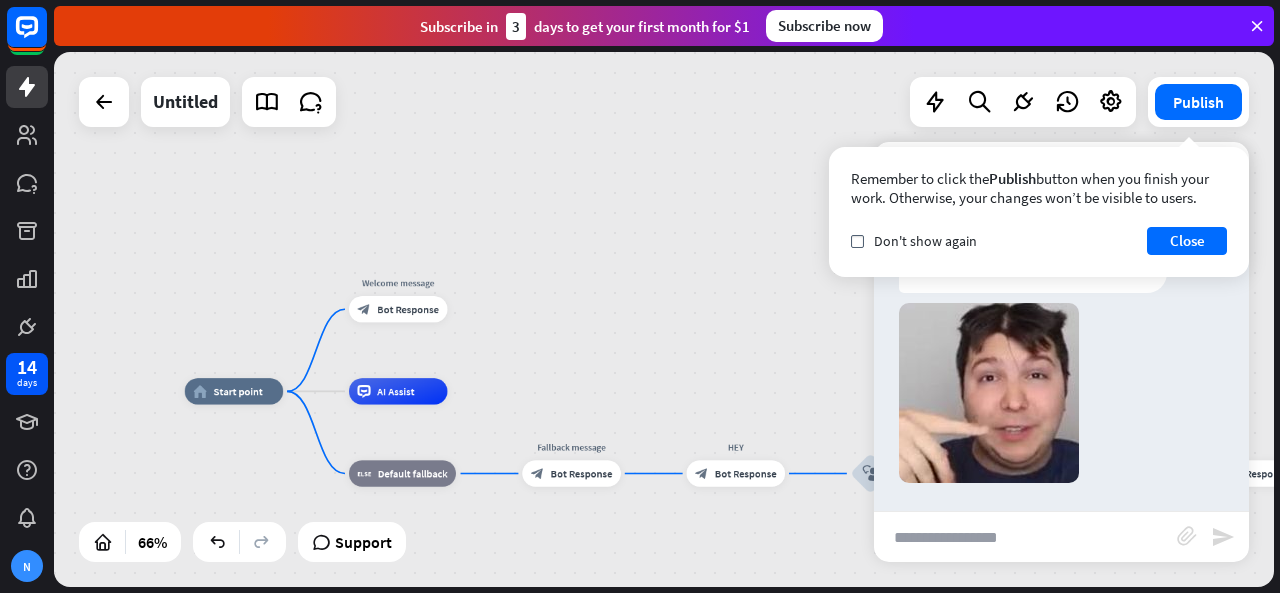 click on "Remember to click the
Publish
button when you finish your work. Otherwise, your changes won’t
be visible to users.
check   Don't show again    Close" at bounding box center (1039, 212) 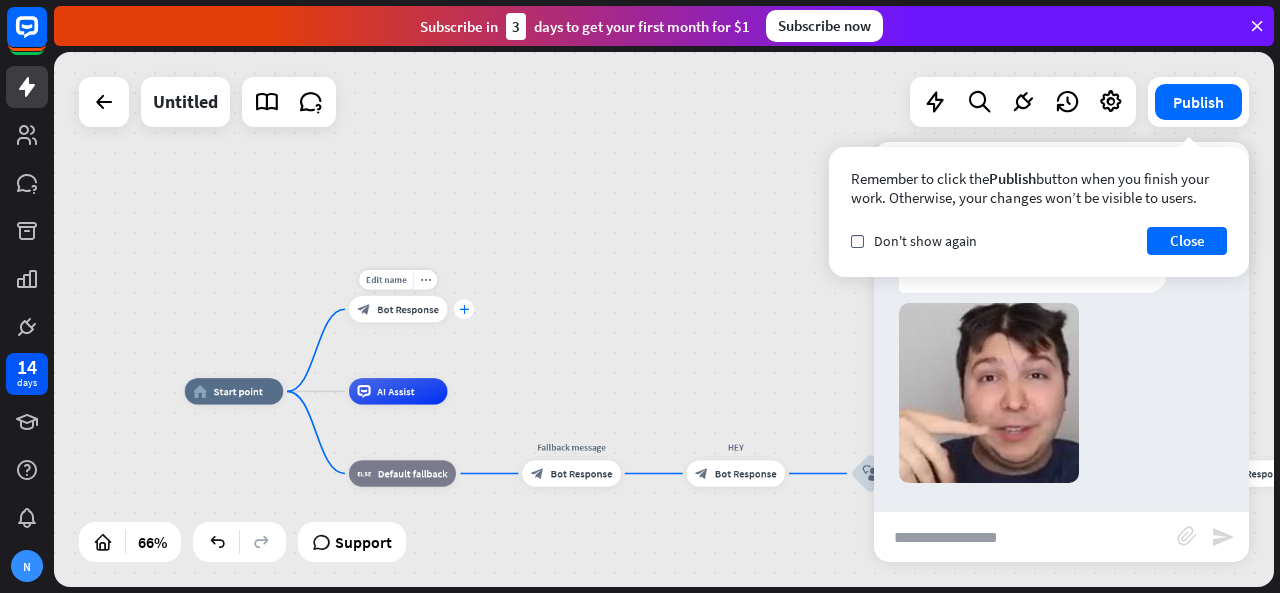 click on "plus" at bounding box center (464, 309) 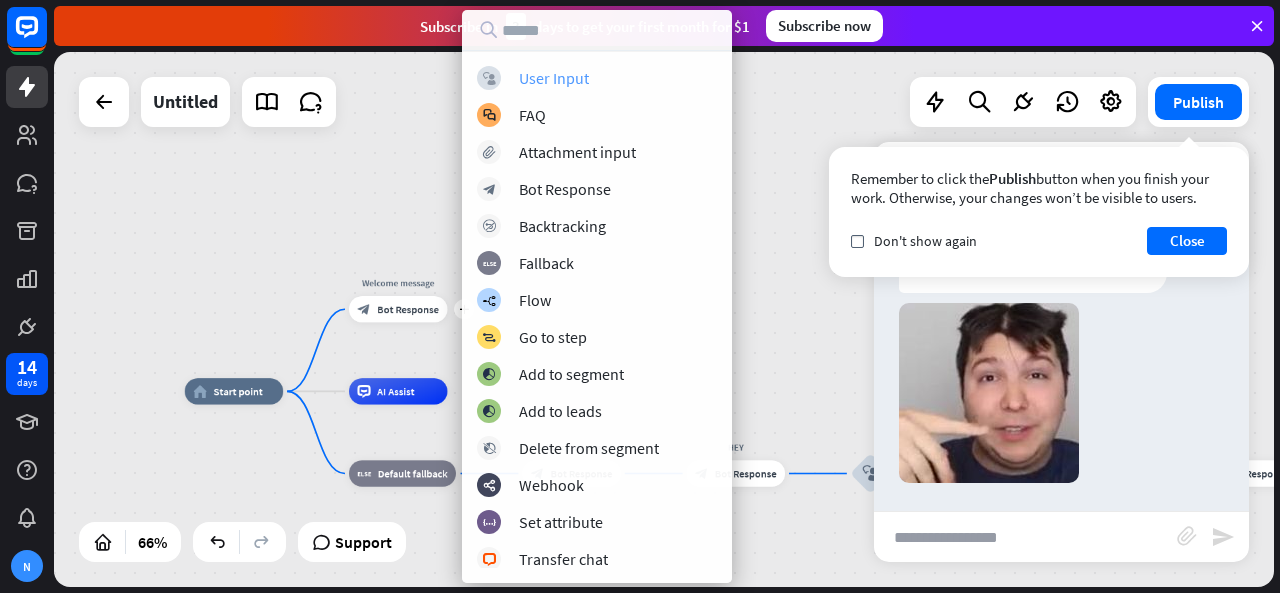 click on "block_user_input
User Input" at bounding box center (597, 78) 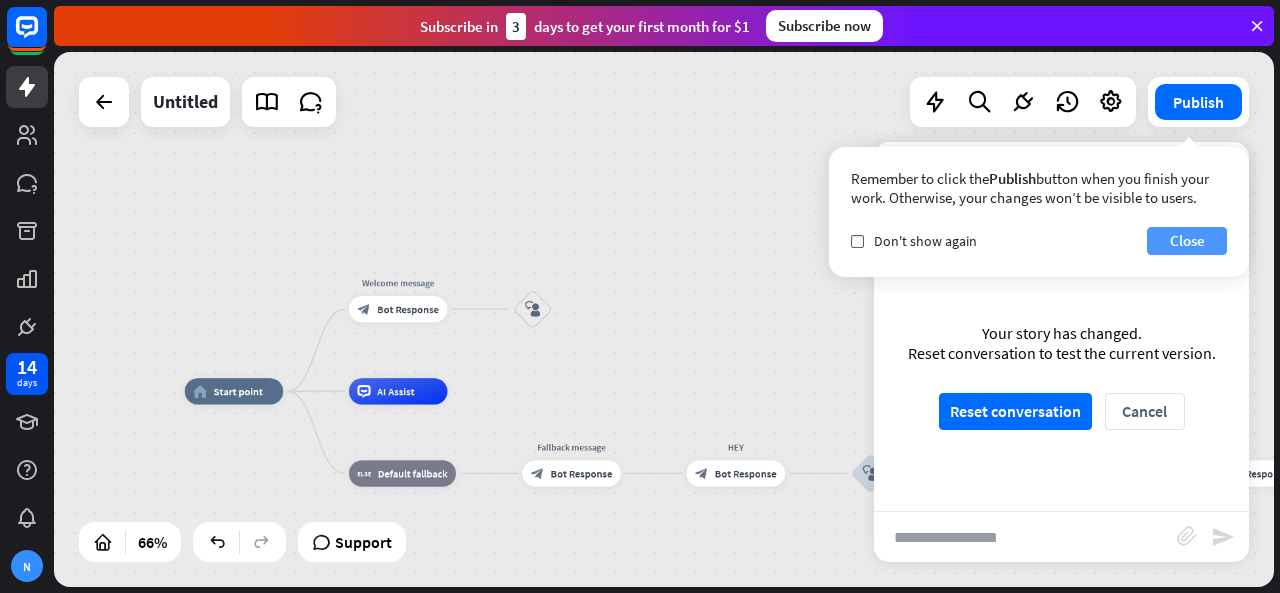 click on "Close" at bounding box center (1187, 241) 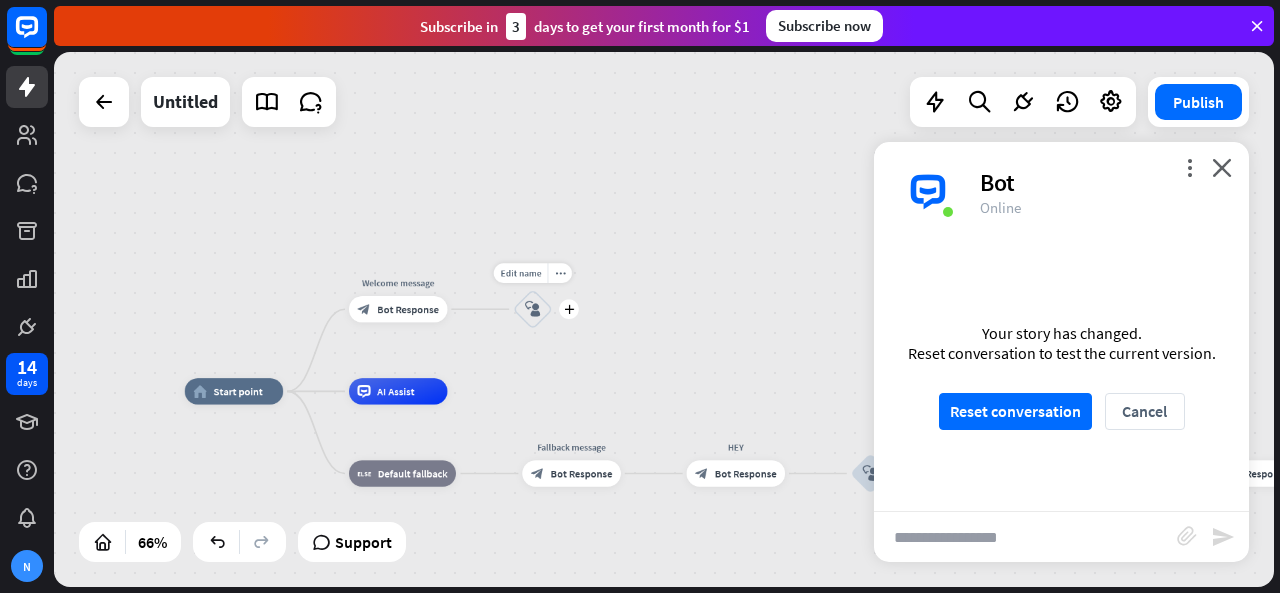 click on "block_user_input" at bounding box center [533, 309] 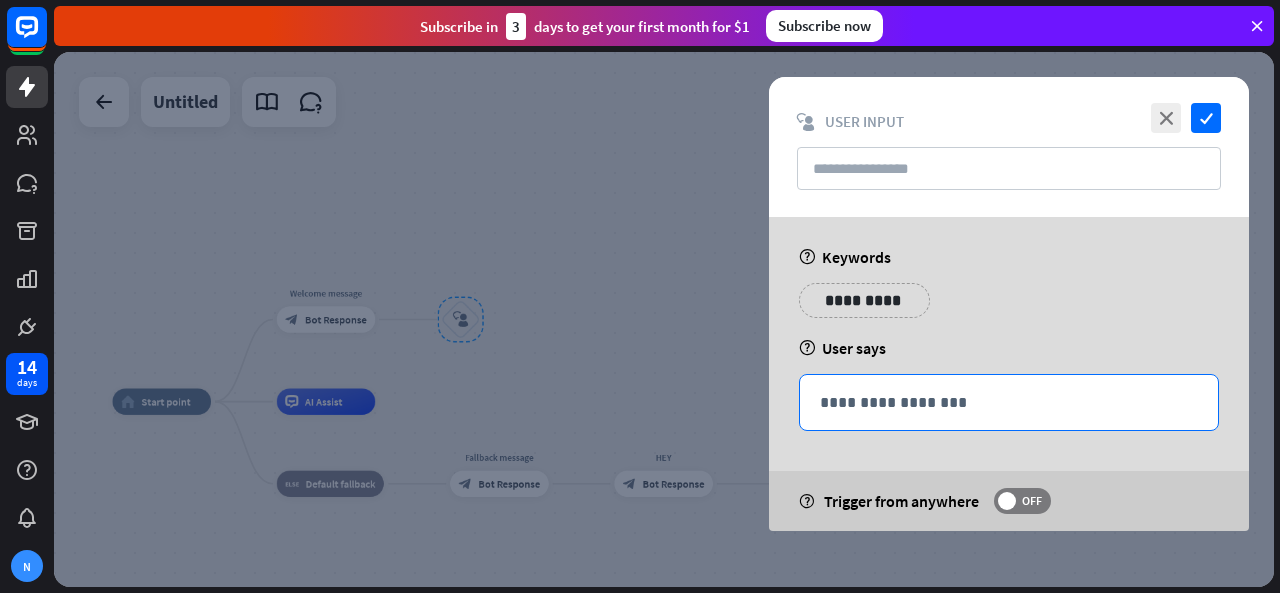 click on "**********" at bounding box center [1009, 402] 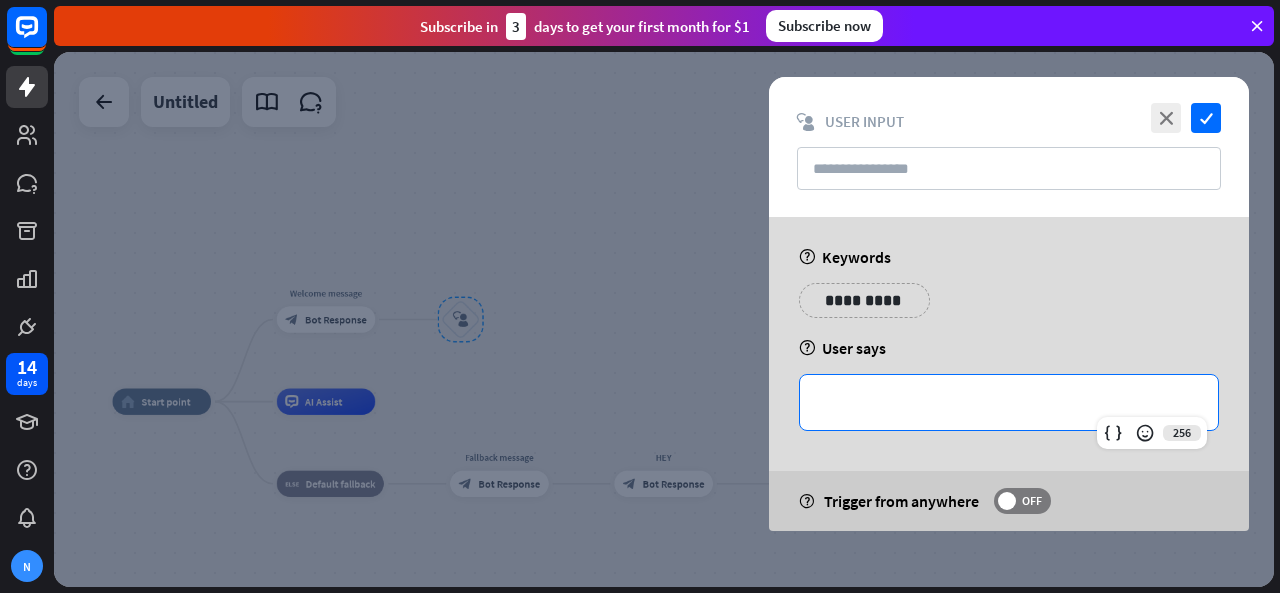 type 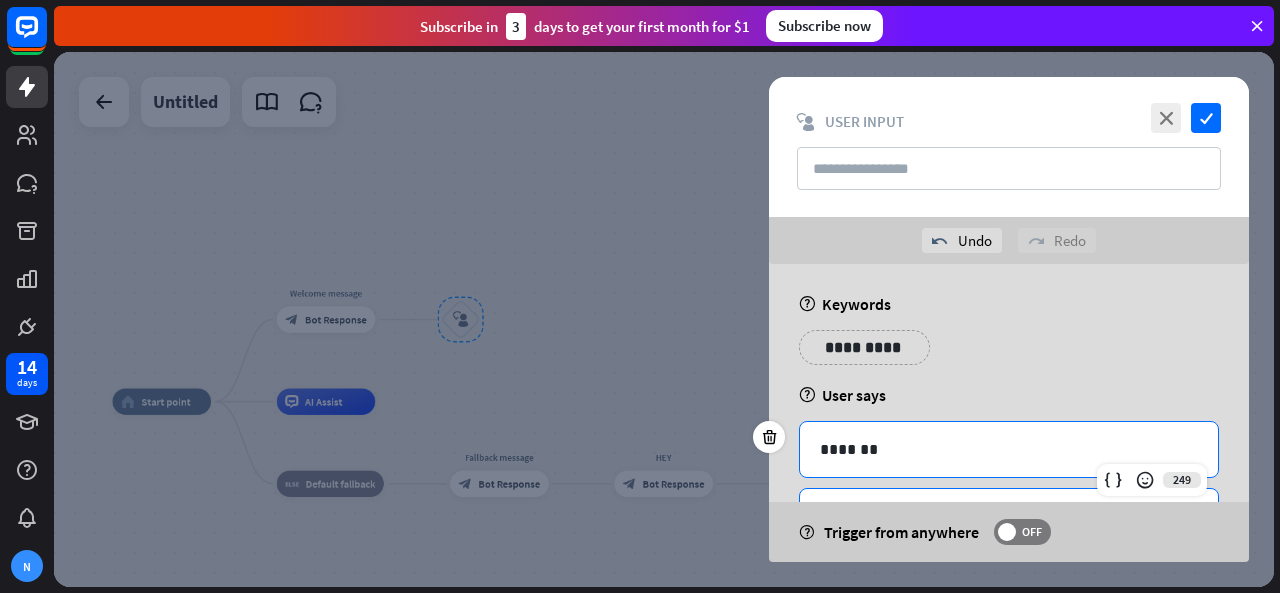 scroll, scrollTop: 80, scrollLeft: 0, axis: vertical 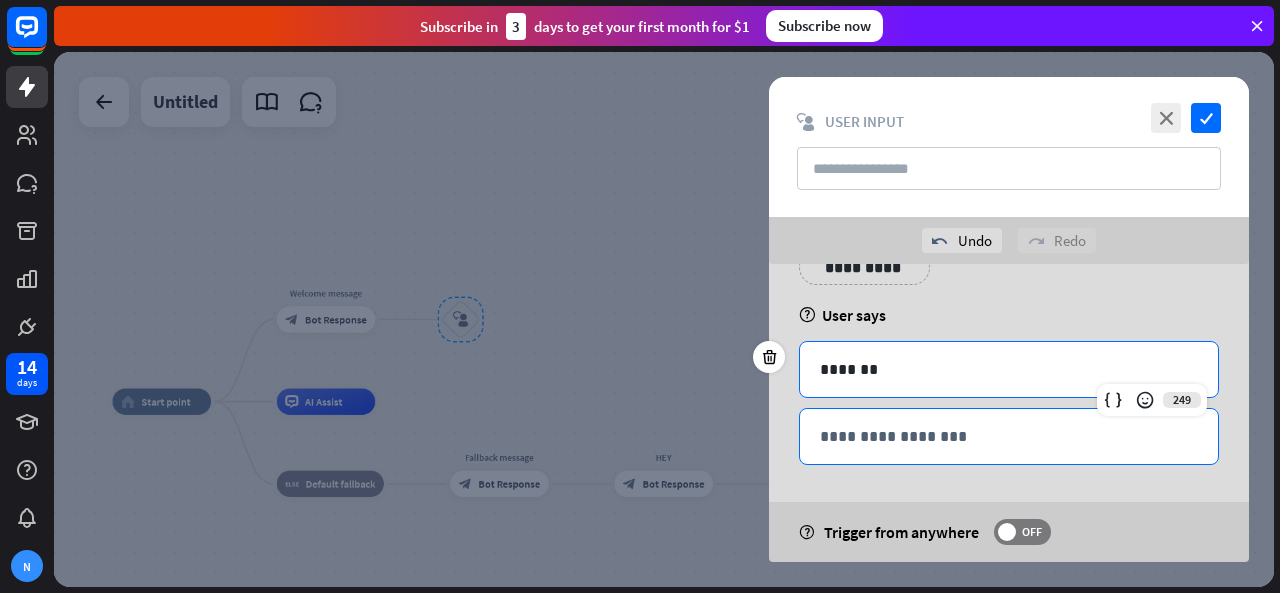 click on "**********" at bounding box center [1009, 436] 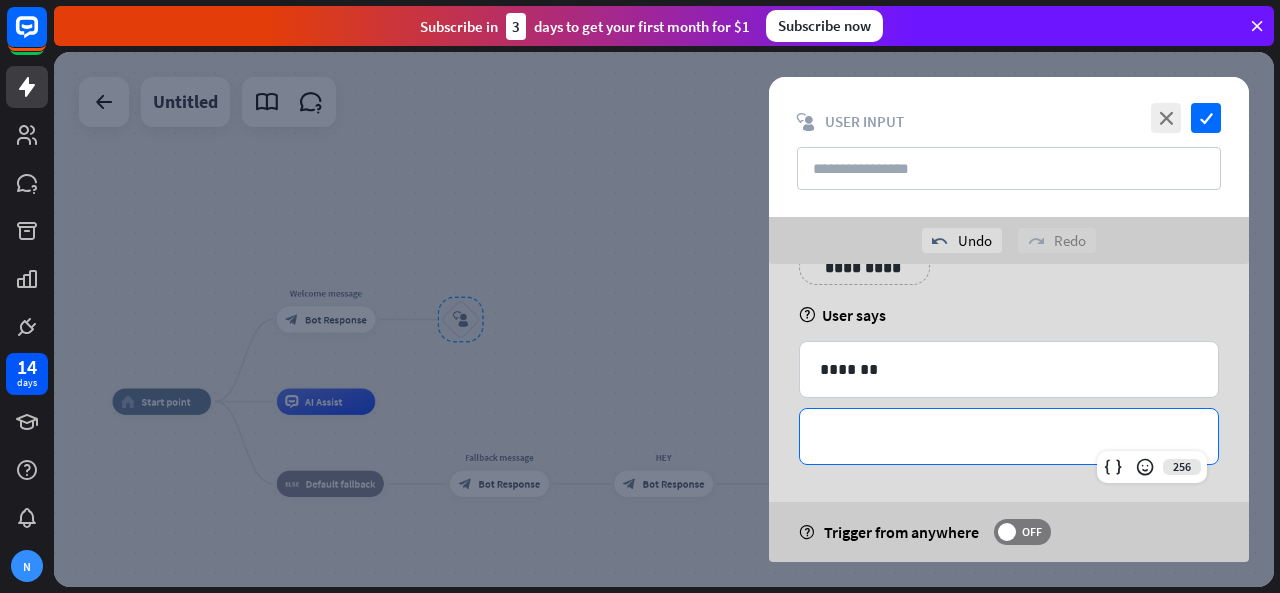 type 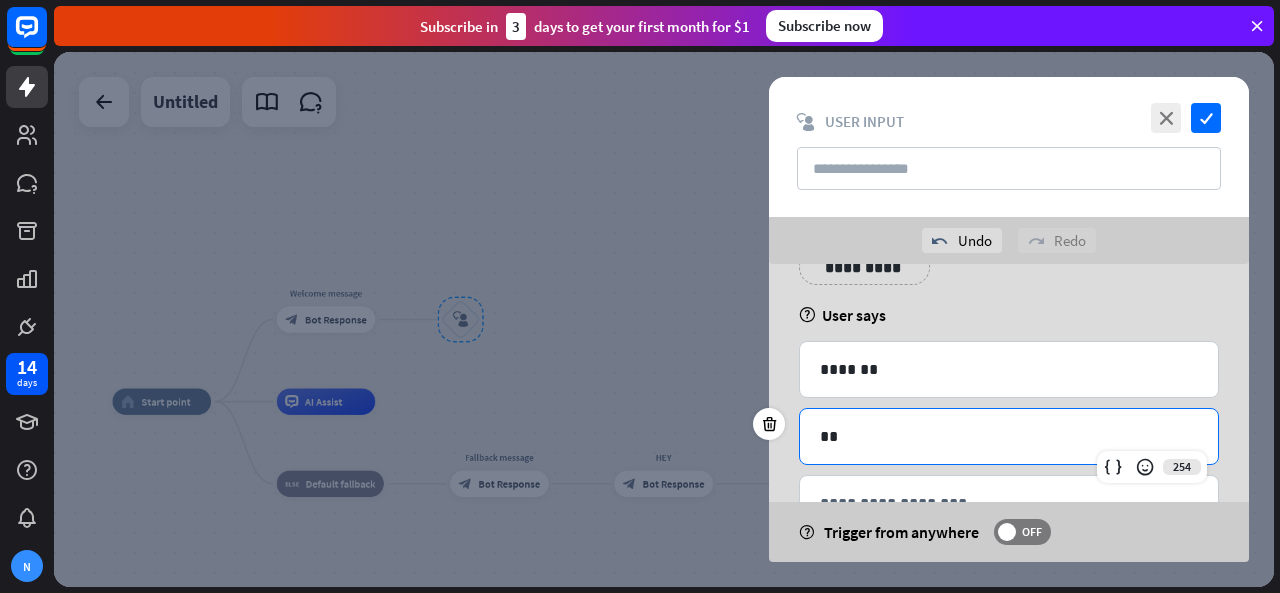 scroll, scrollTop: 146, scrollLeft: 0, axis: vertical 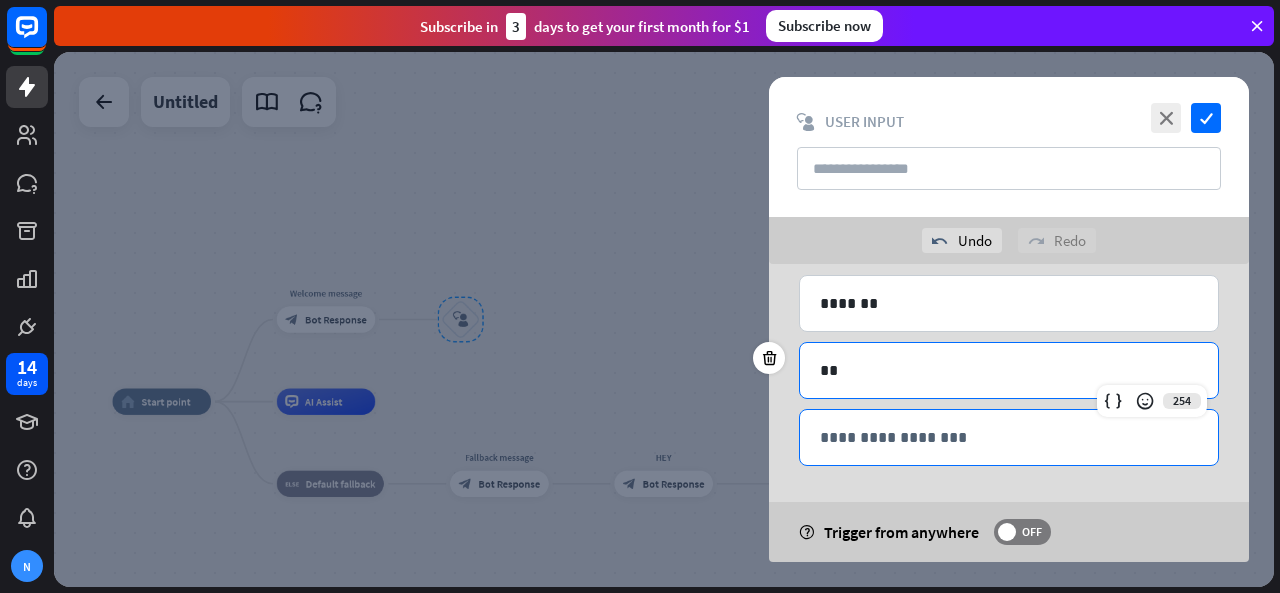 click on "**********" at bounding box center [1009, 437] 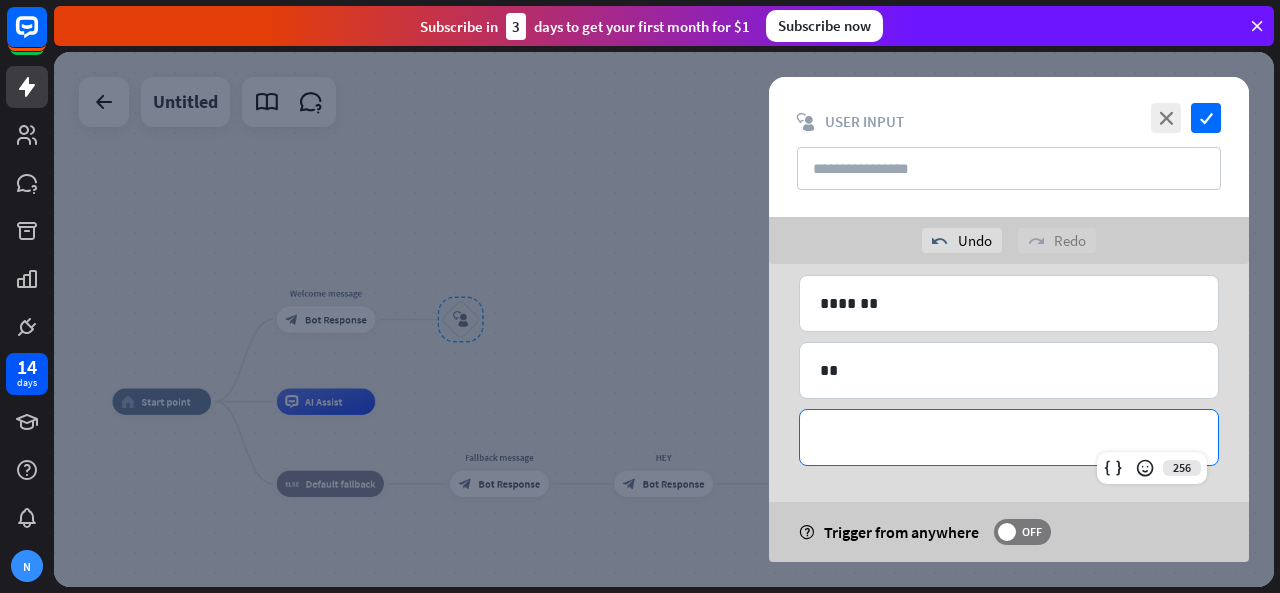 type 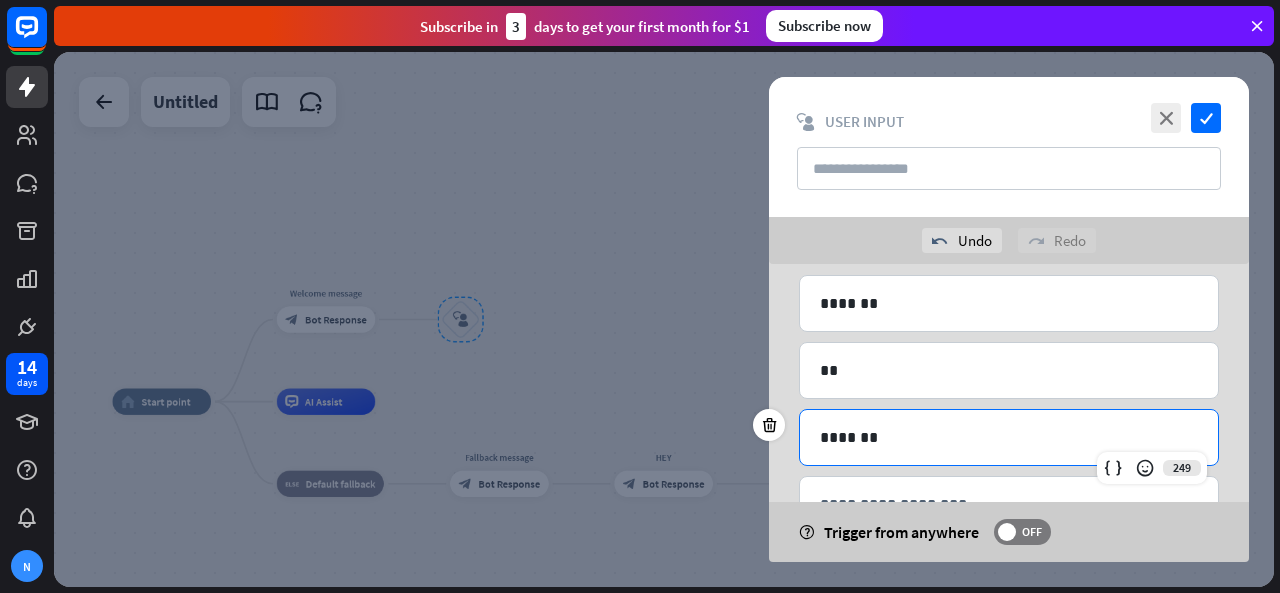scroll, scrollTop: 213, scrollLeft: 0, axis: vertical 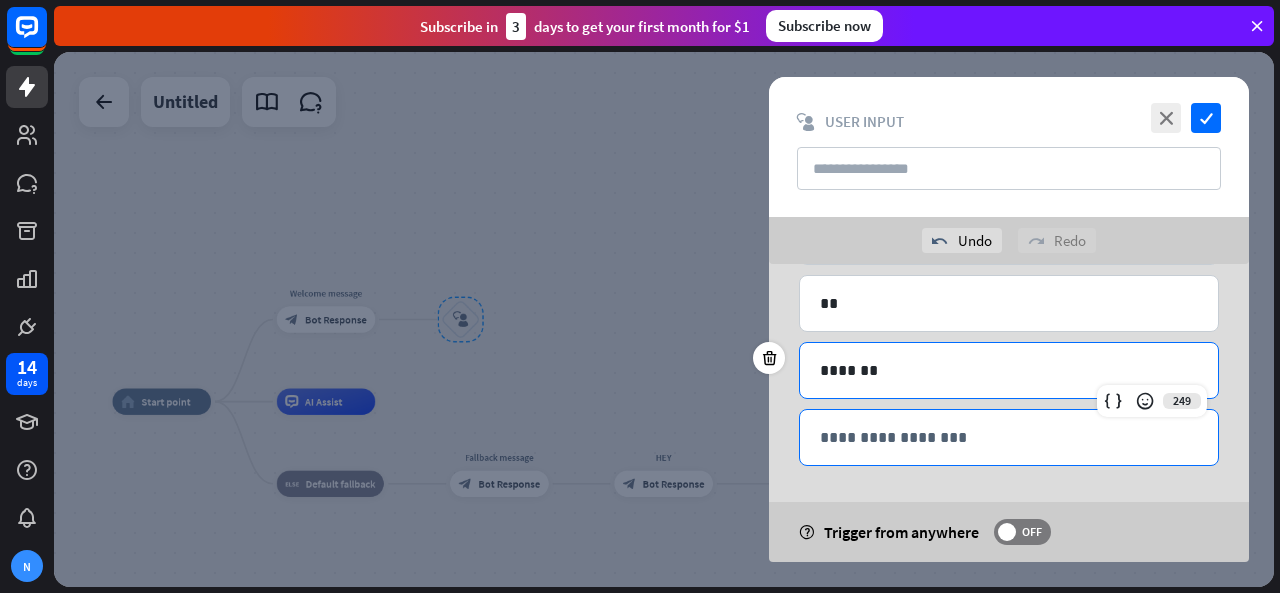 click on "**********" at bounding box center (1009, 437) 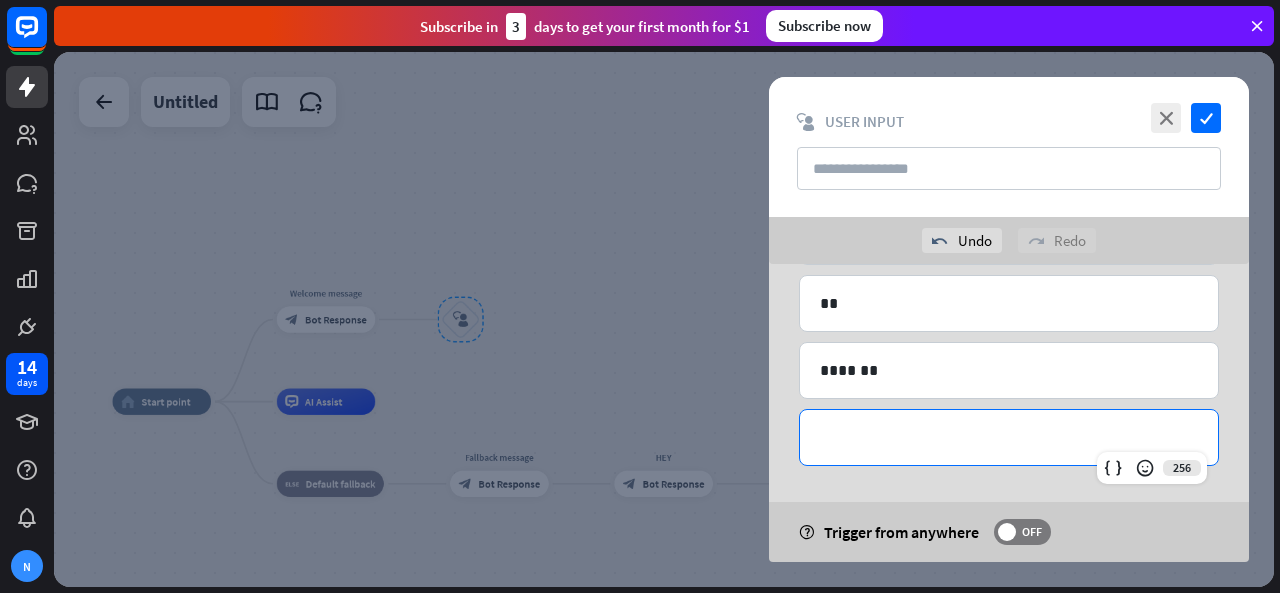 type 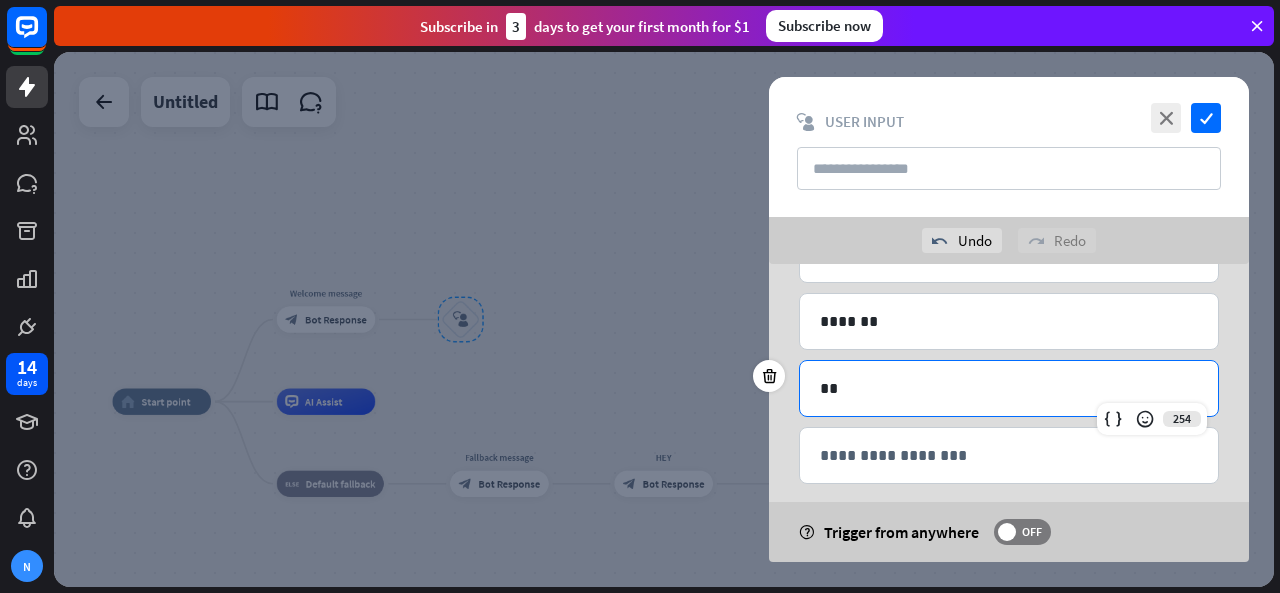 scroll, scrollTop: 259, scrollLeft: 0, axis: vertical 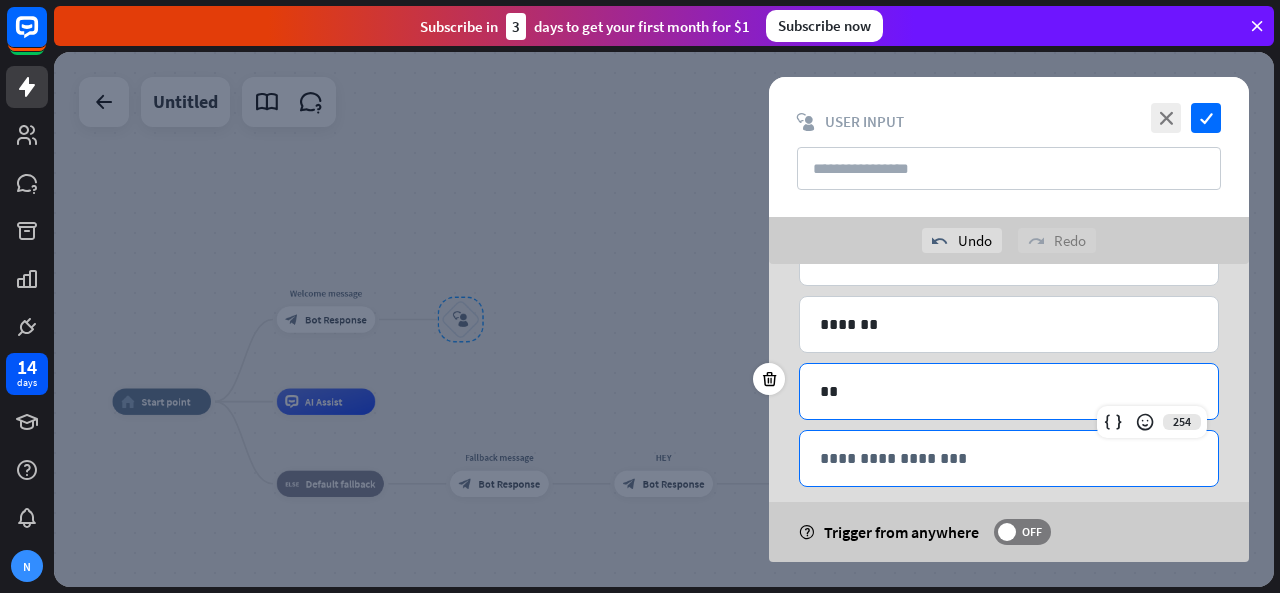 click on "**********" at bounding box center (1009, 458) 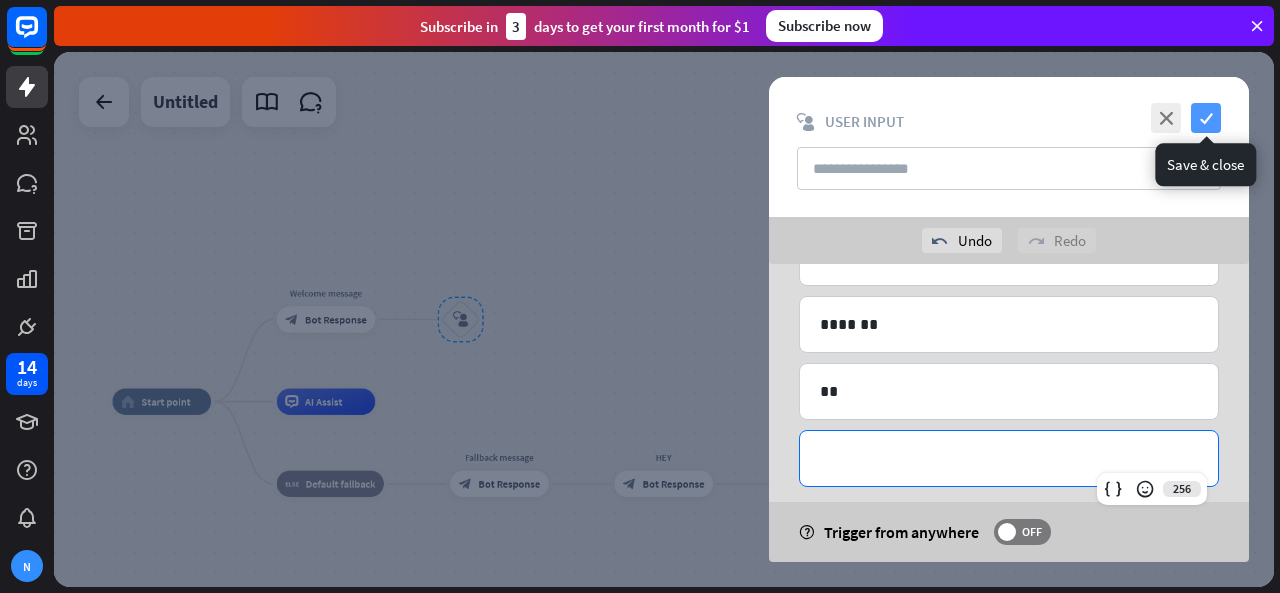 click on "check" at bounding box center [1206, 118] 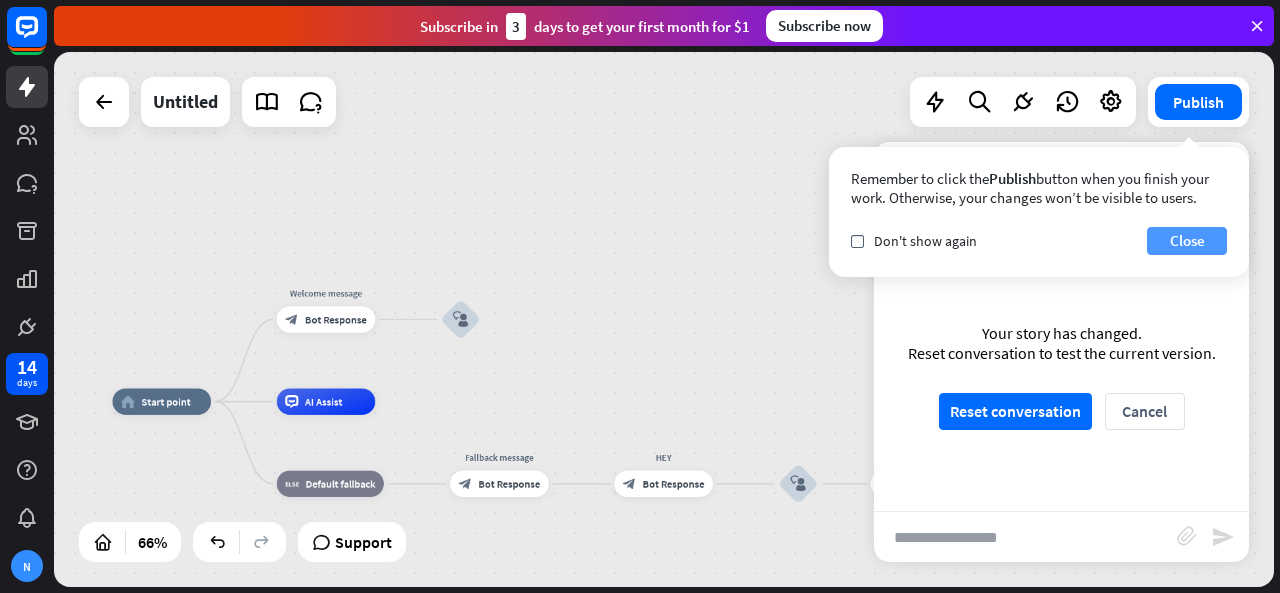 click on "Close" at bounding box center [1187, 241] 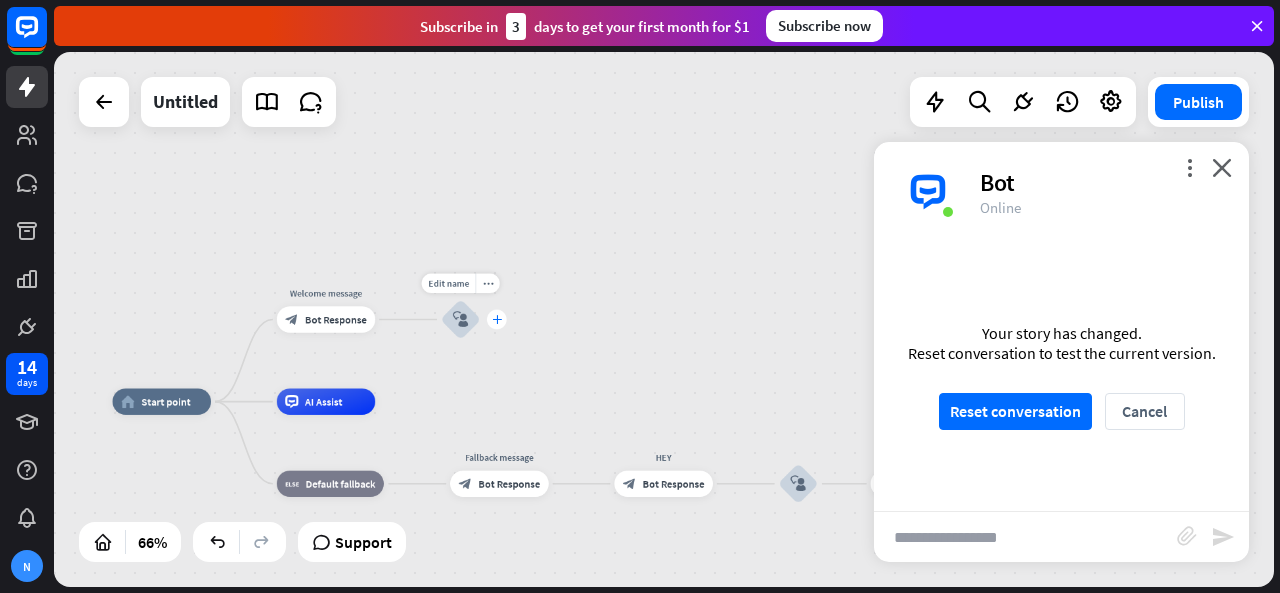 click on "plus" at bounding box center (497, 320) 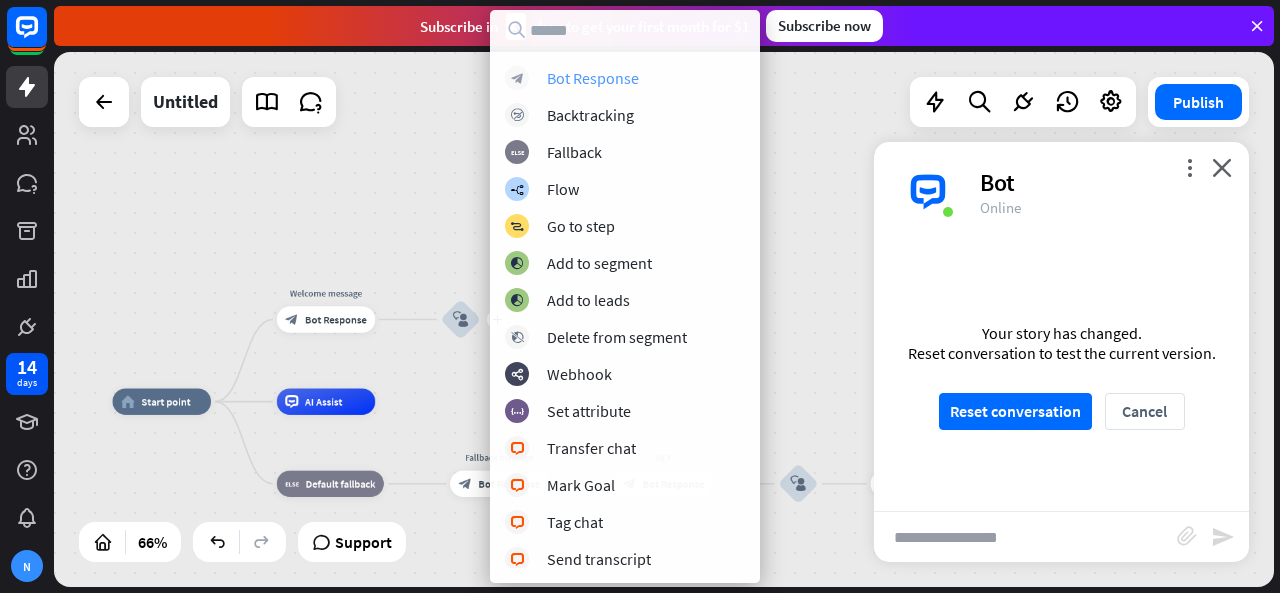 click on "Bot Response" at bounding box center [593, 78] 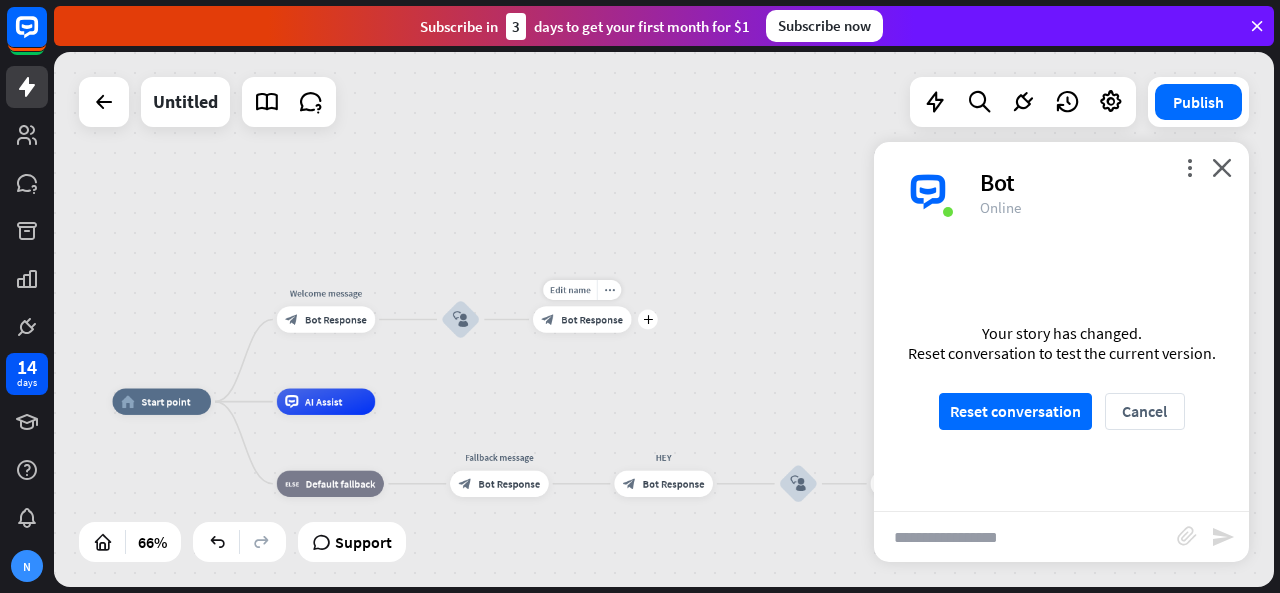click on "Bot Response" at bounding box center (592, 319) 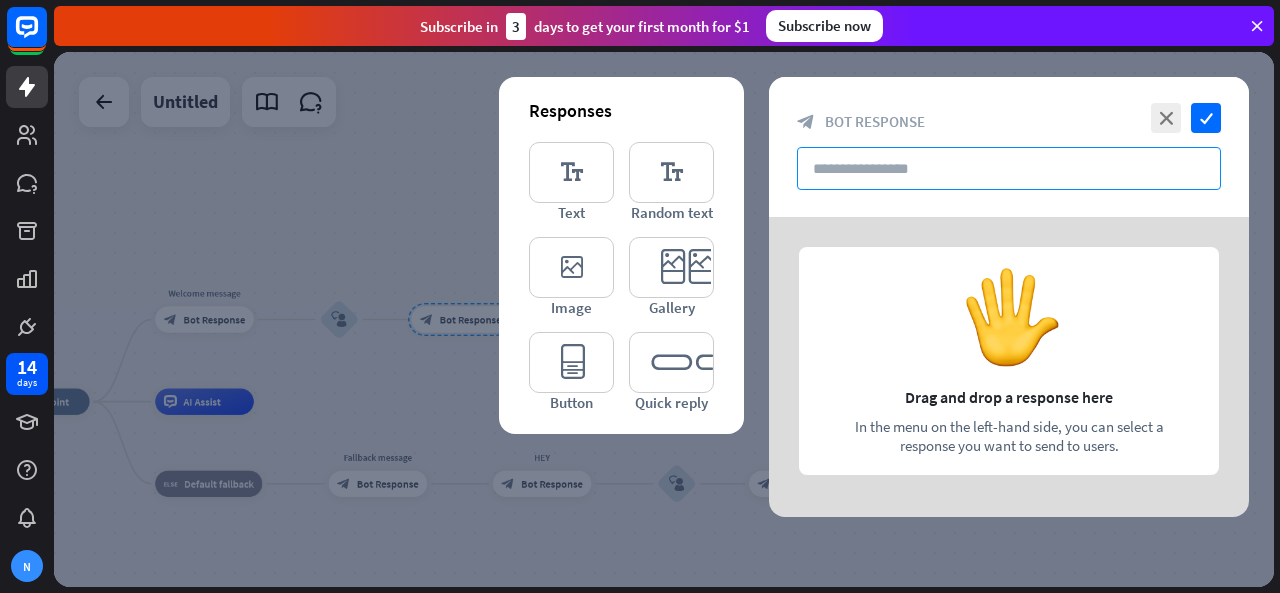 click at bounding box center (1009, 168) 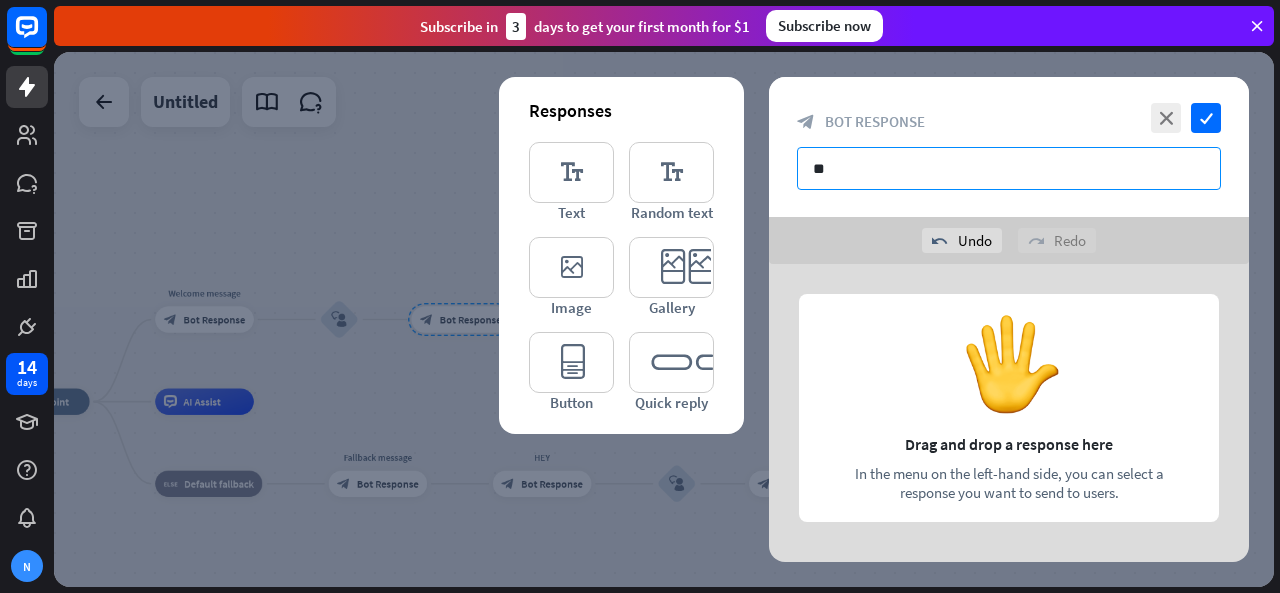 type on "*" 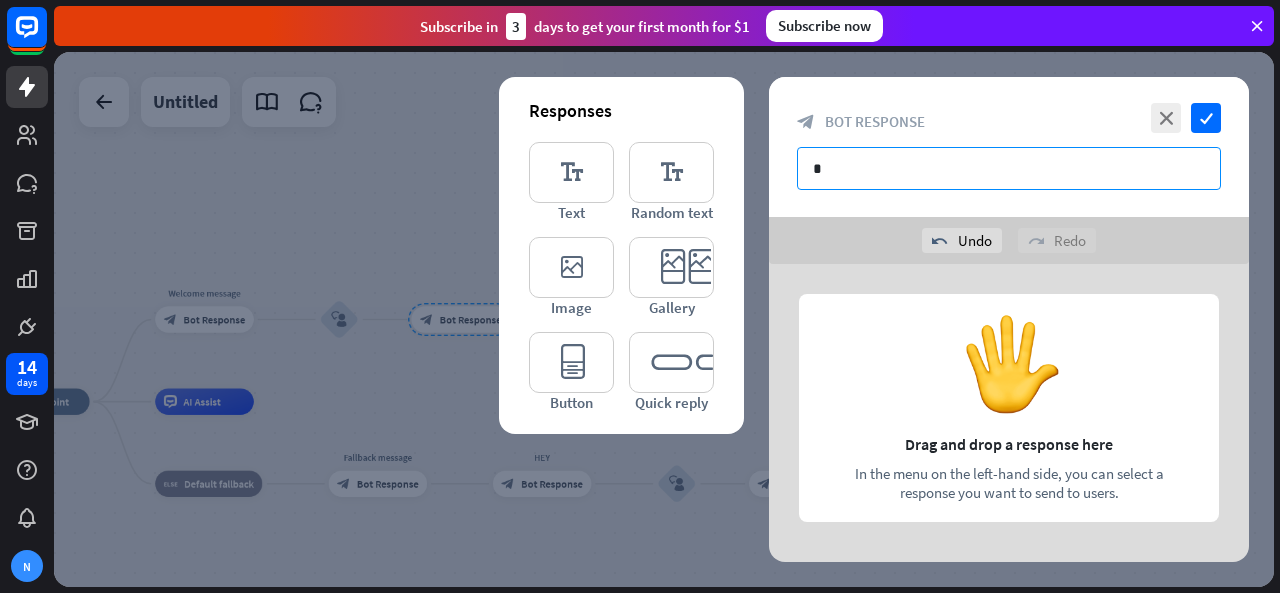 type 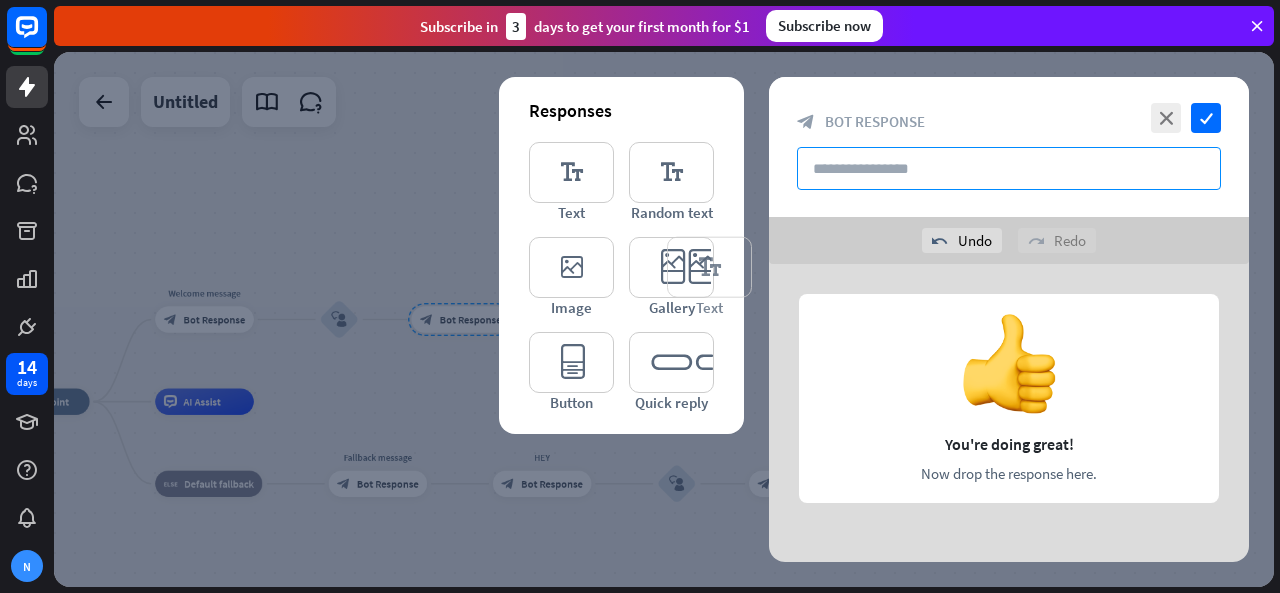 type 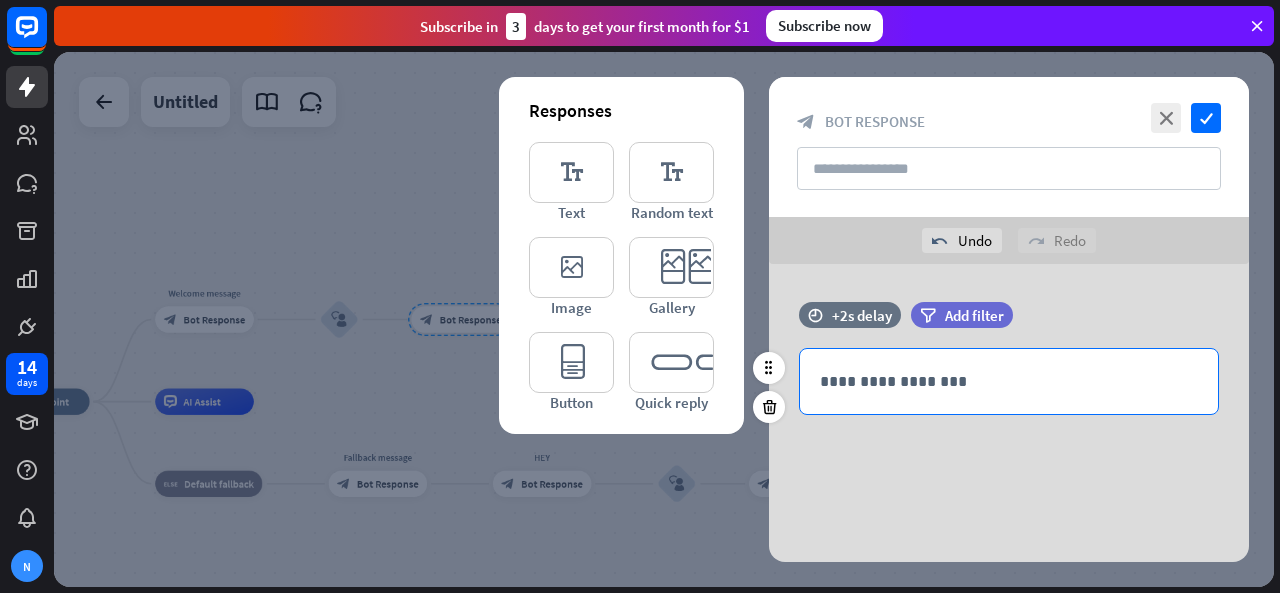 click on "**********" at bounding box center [1009, 381] 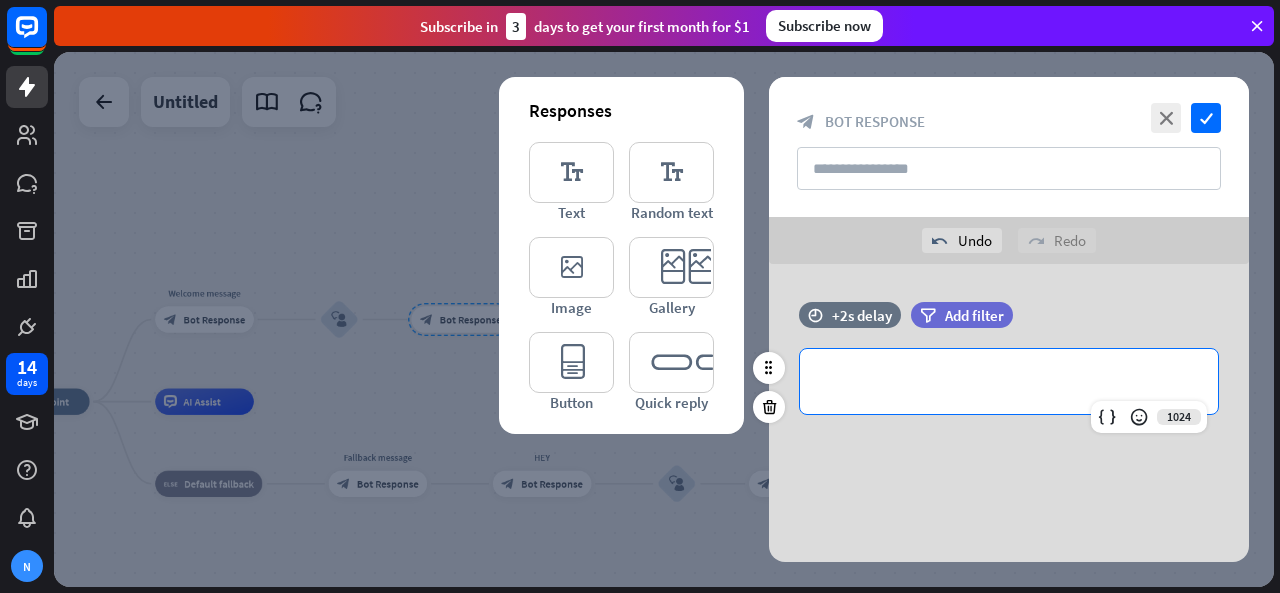 type 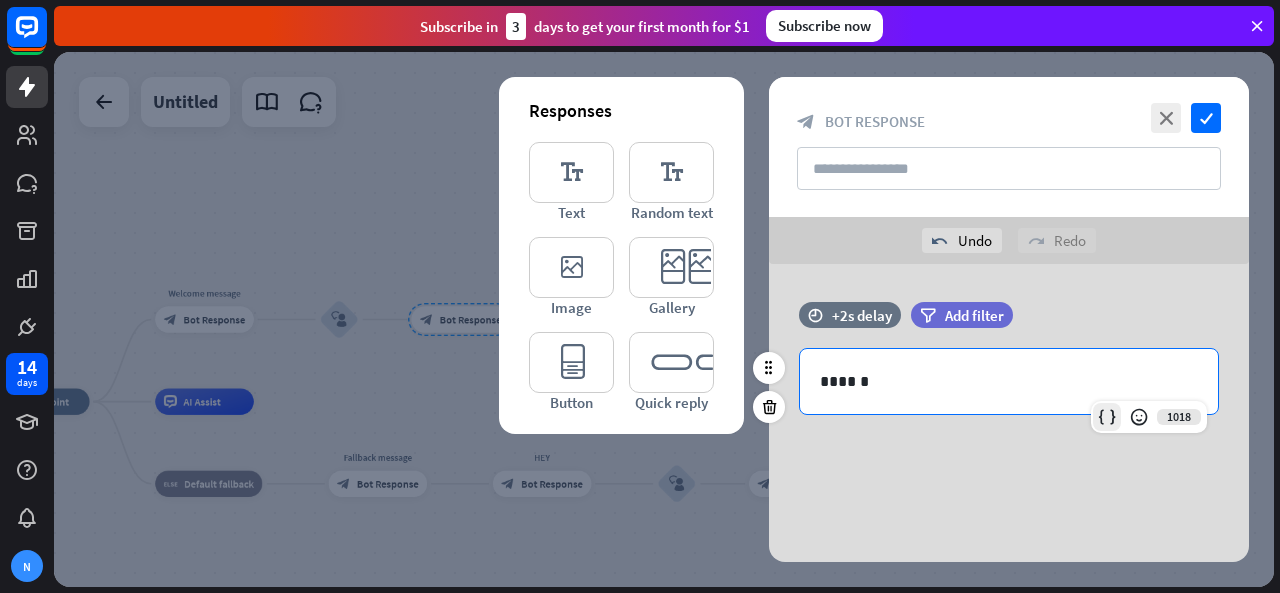 click at bounding box center [1107, 417] 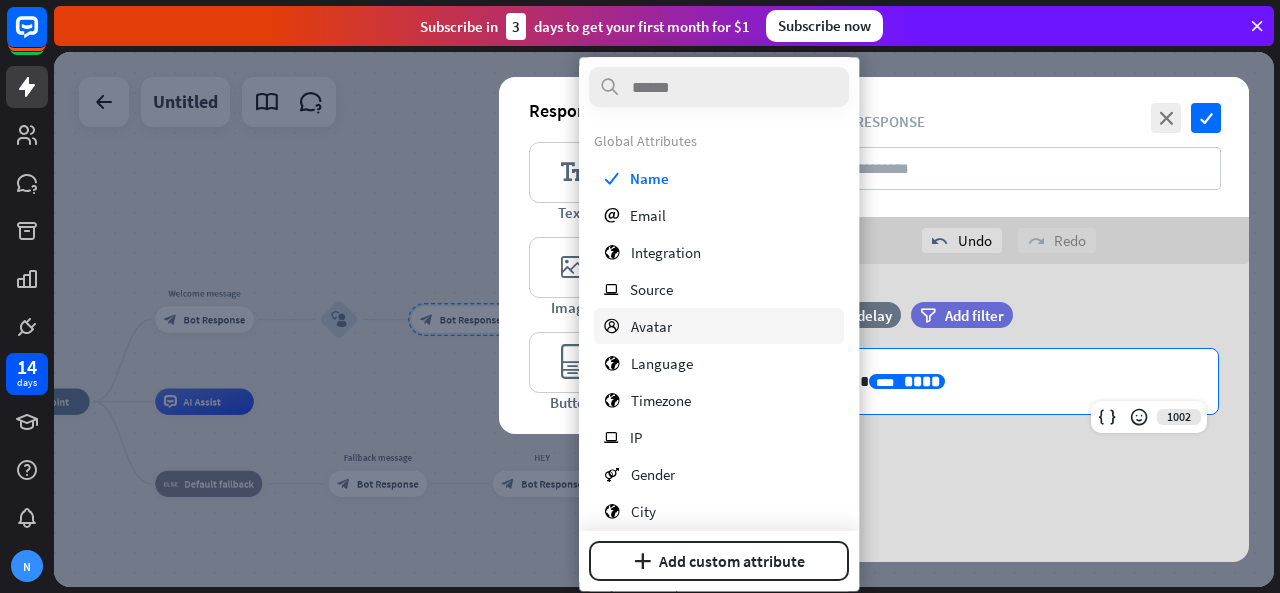 click on "profile
Avatar" at bounding box center [719, 326] 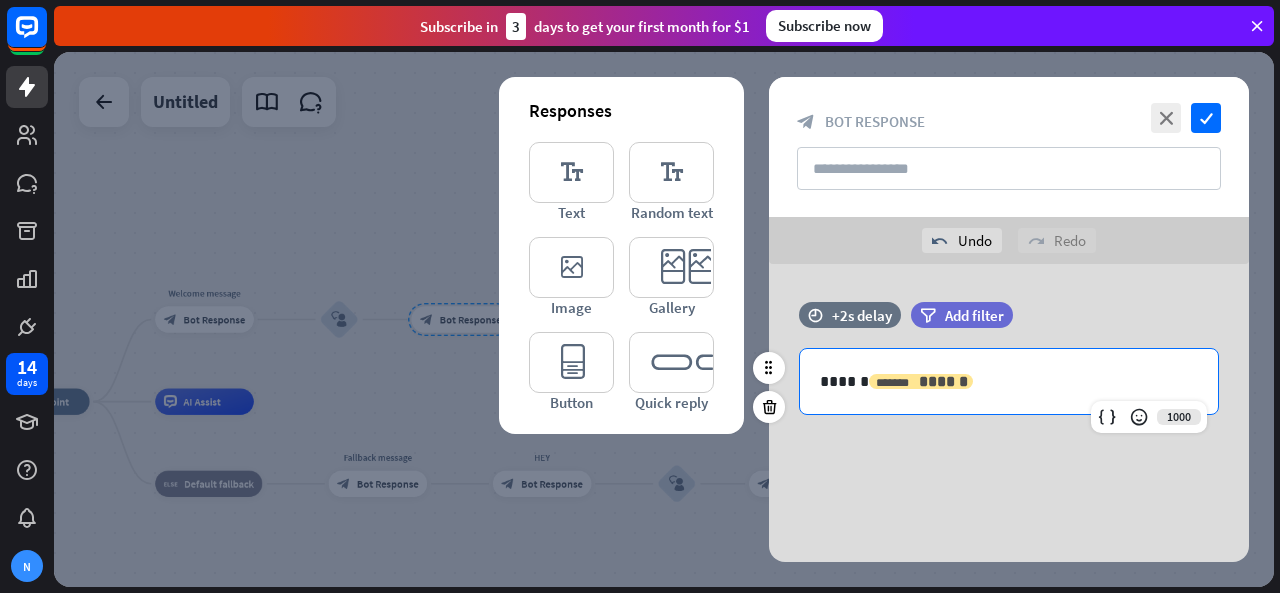 click on "******" at bounding box center (943, 381) 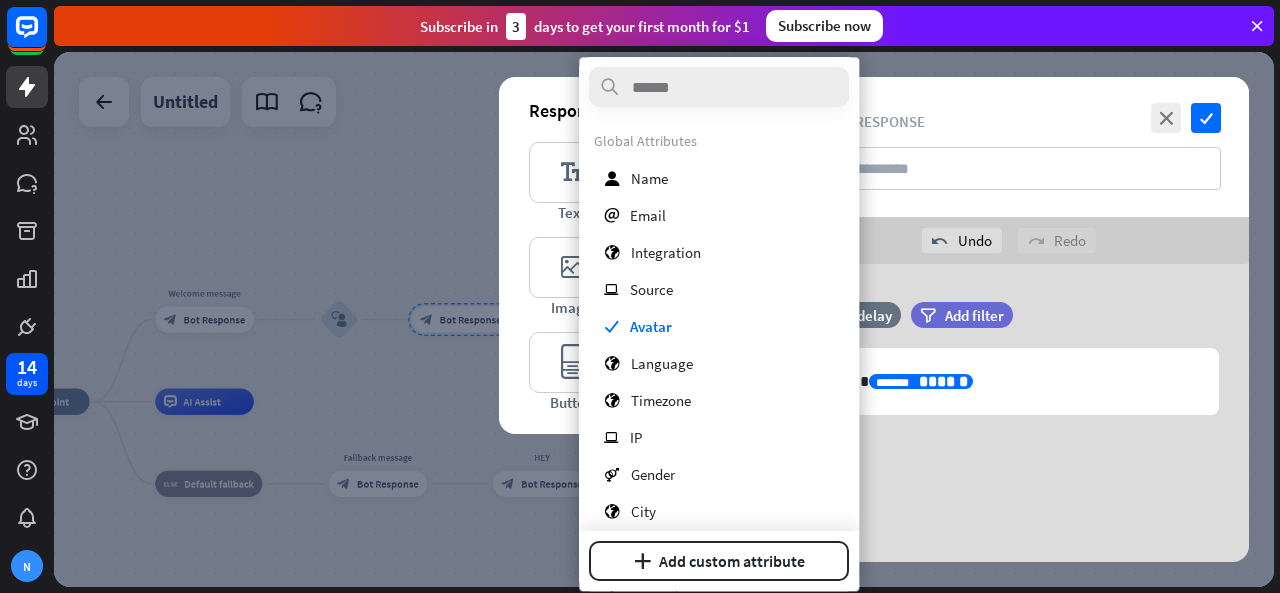 click on "**********" at bounding box center (1009, 414) 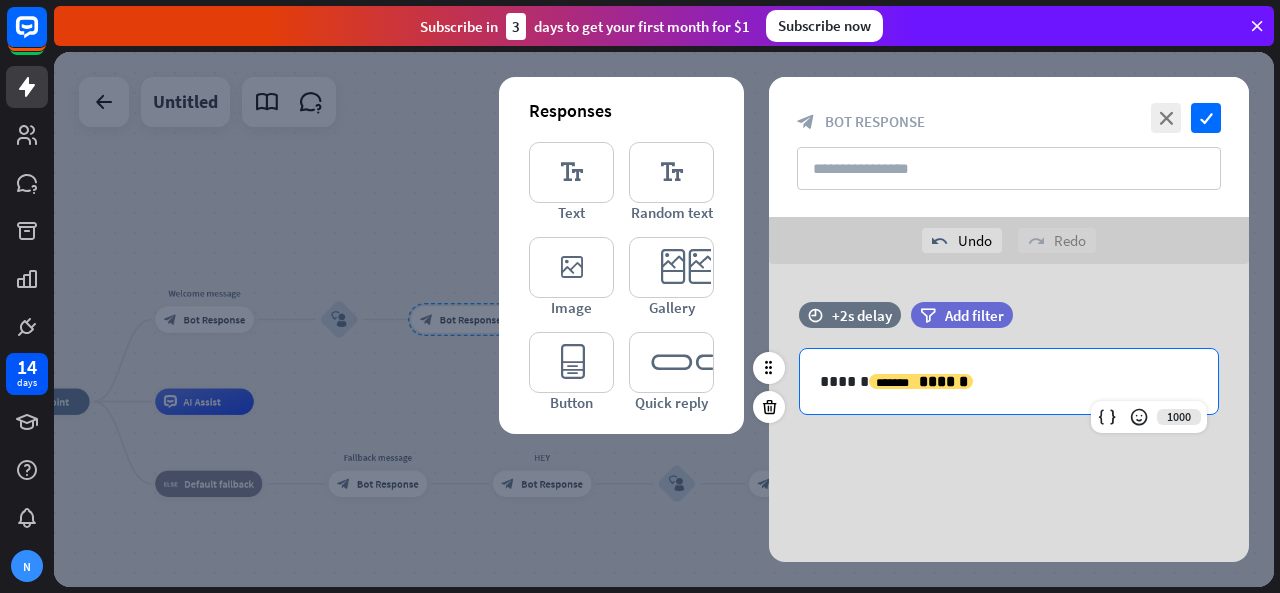 drag, startPoint x: 926, startPoint y: 384, endPoint x: 974, endPoint y: 385, distance: 48.010414 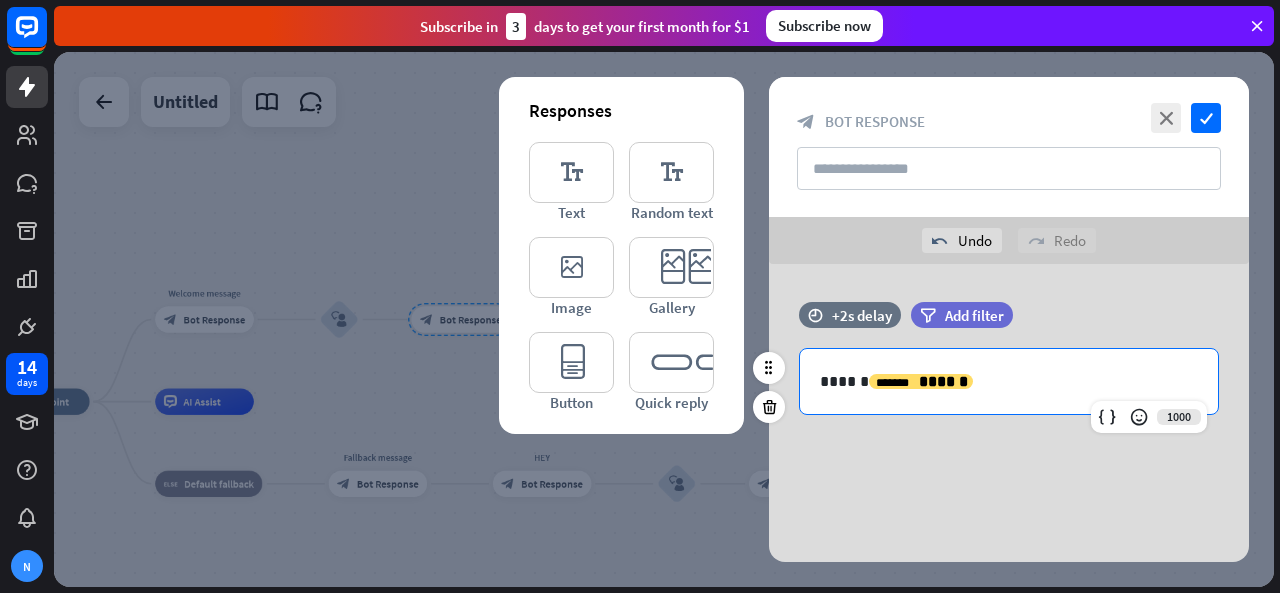 click on "**********" at bounding box center (1009, 381) 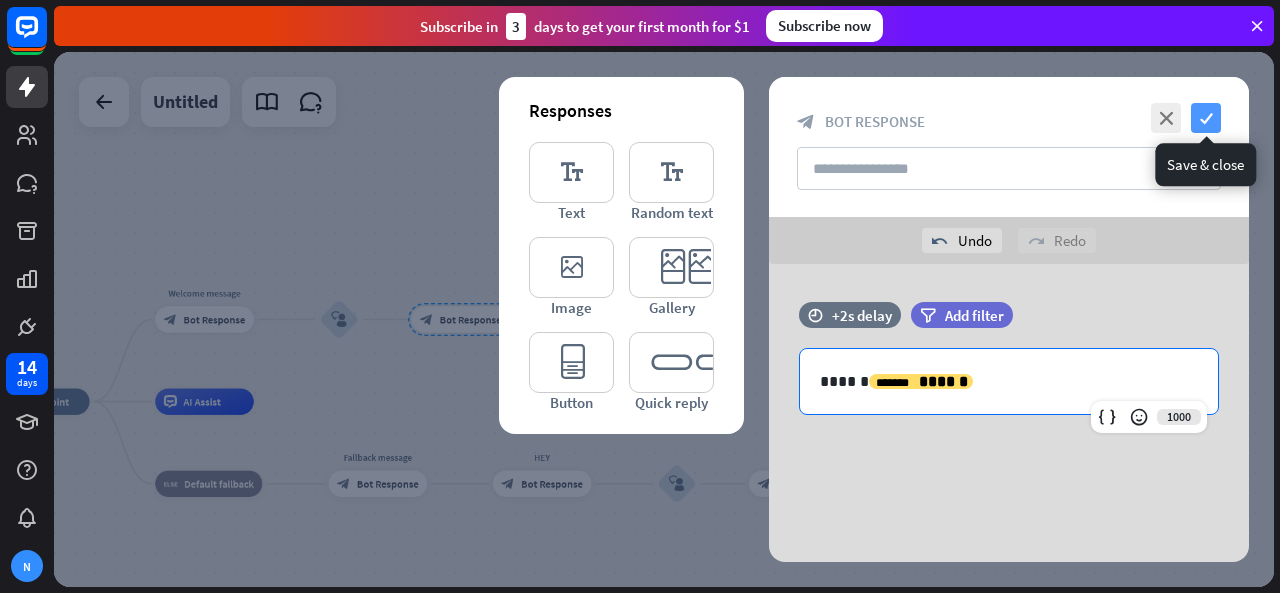 click on "check" at bounding box center [1206, 118] 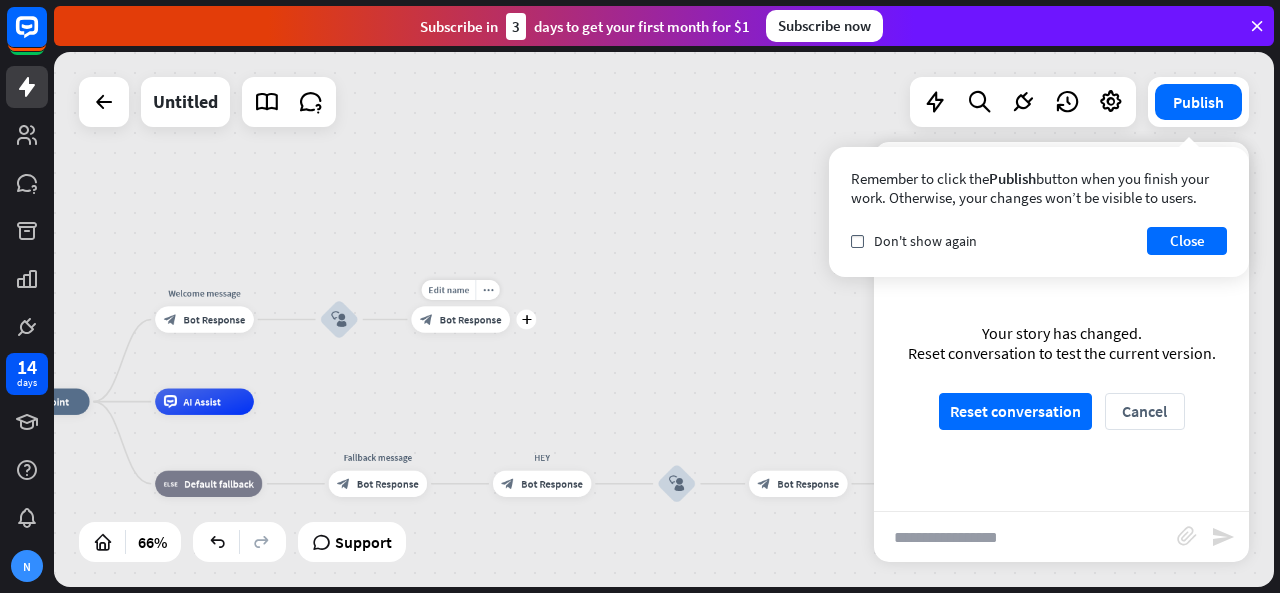 click on "plus" at bounding box center [527, 320] 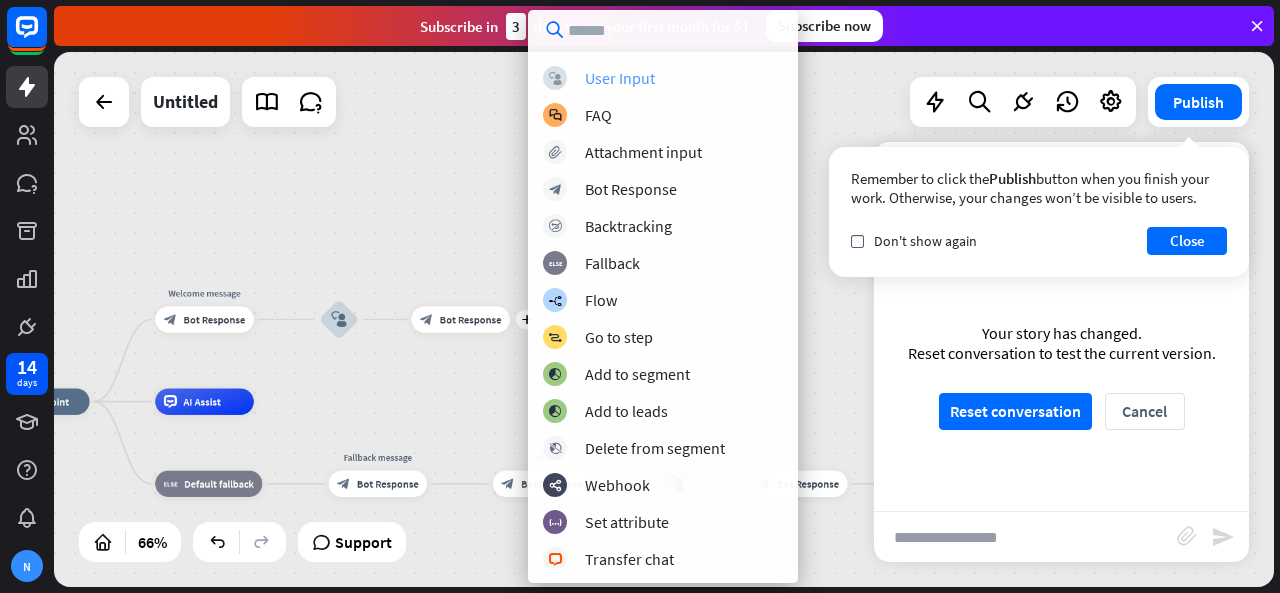 click on "User Input" at bounding box center [620, 78] 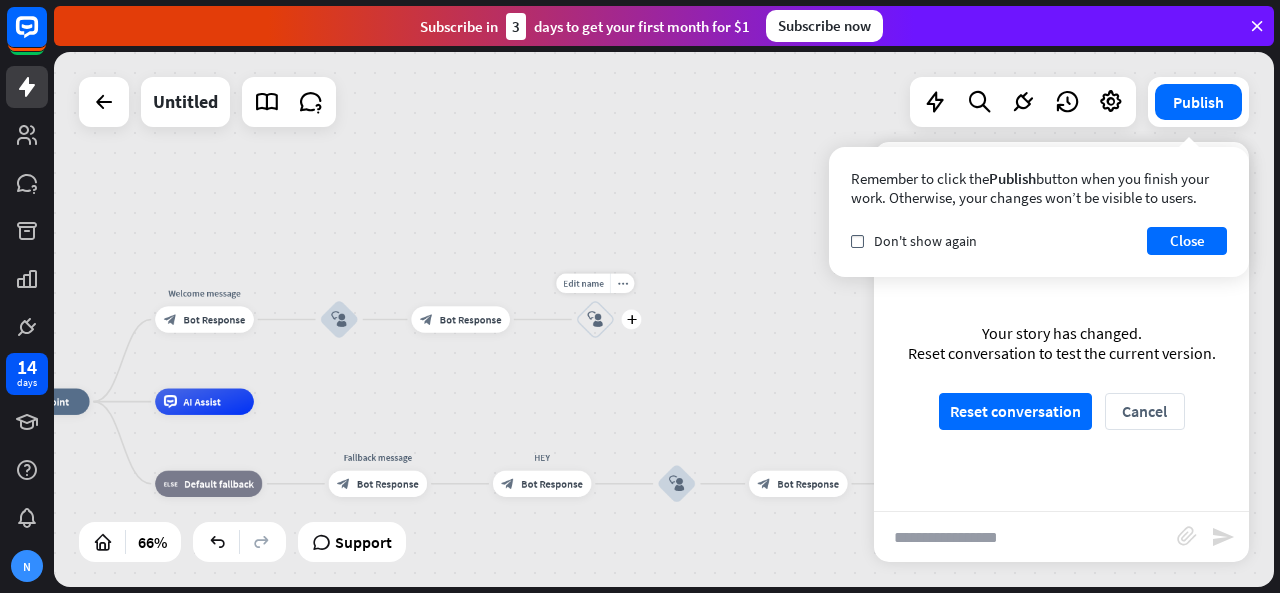 click on "block_user_input" at bounding box center (595, 320) 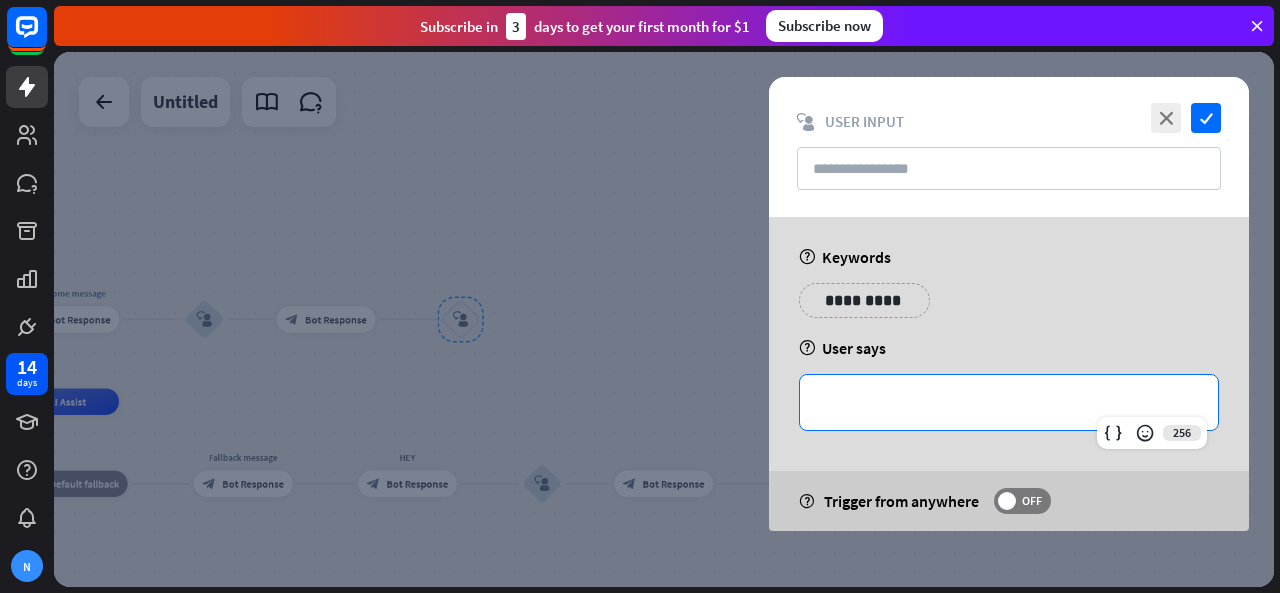 click on "**********" at bounding box center (1009, 402) 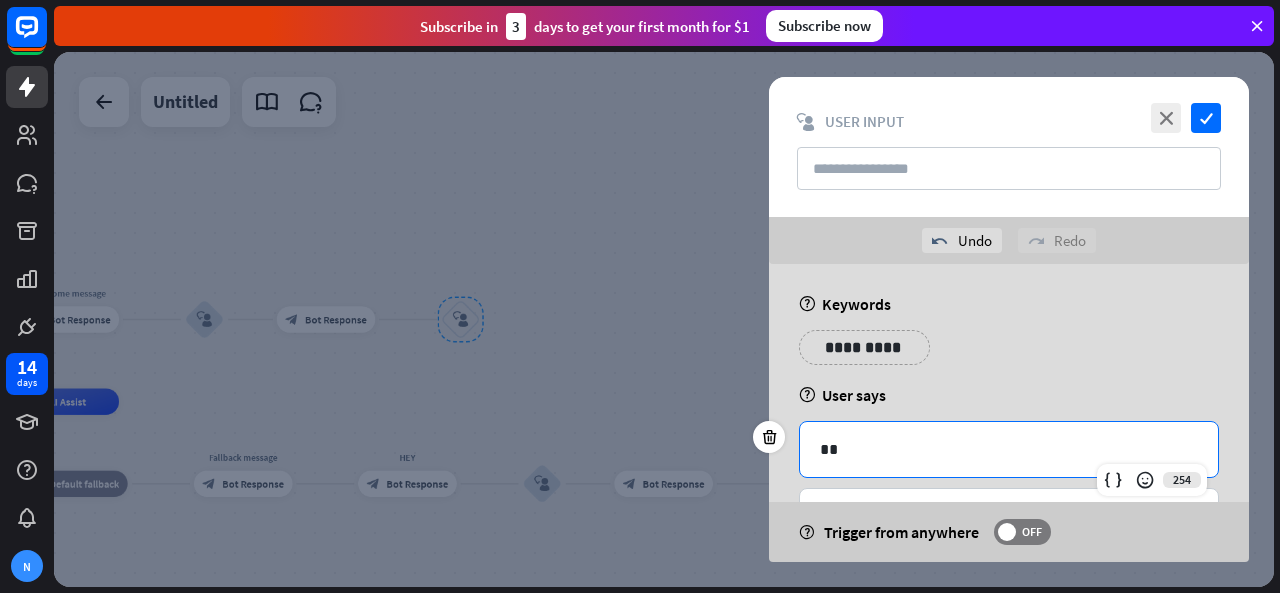 scroll, scrollTop: 80, scrollLeft: 0, axis: vertical 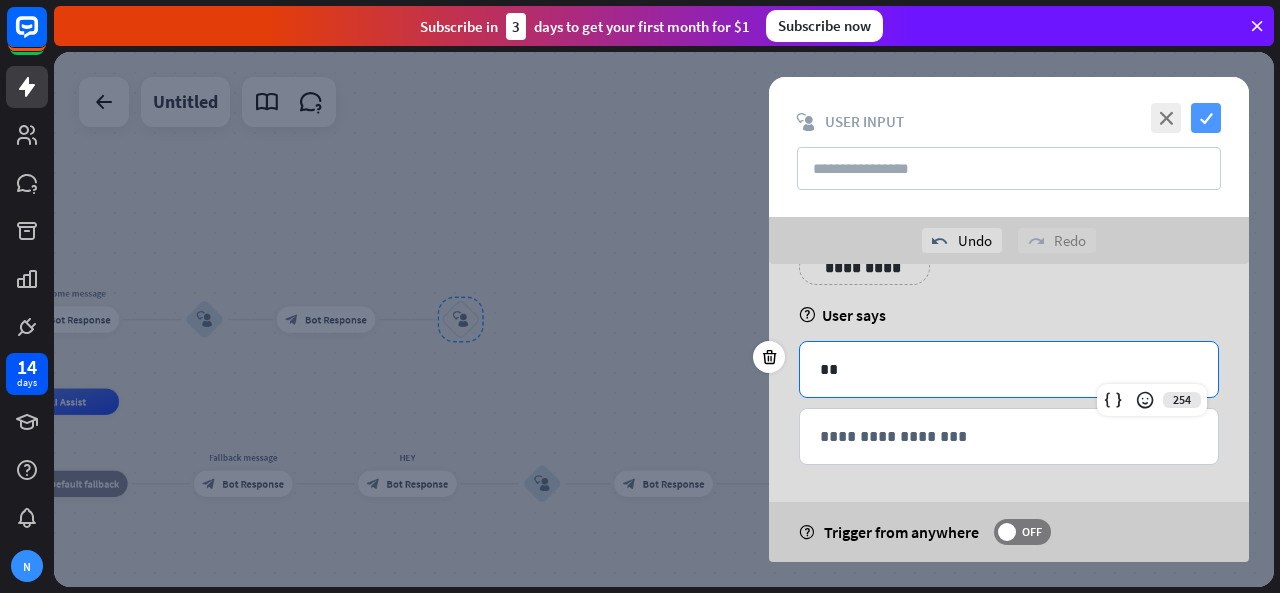 click on "check" at bounding box center [1206, 118] 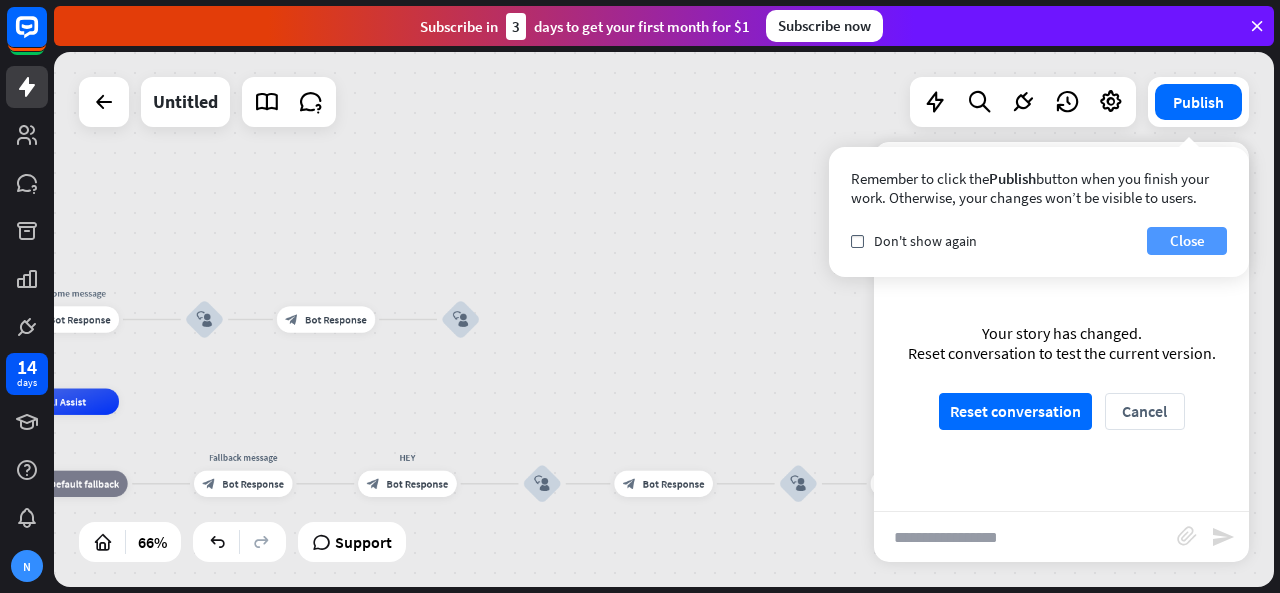 click on "Close" at bounding box center (1187, 241) 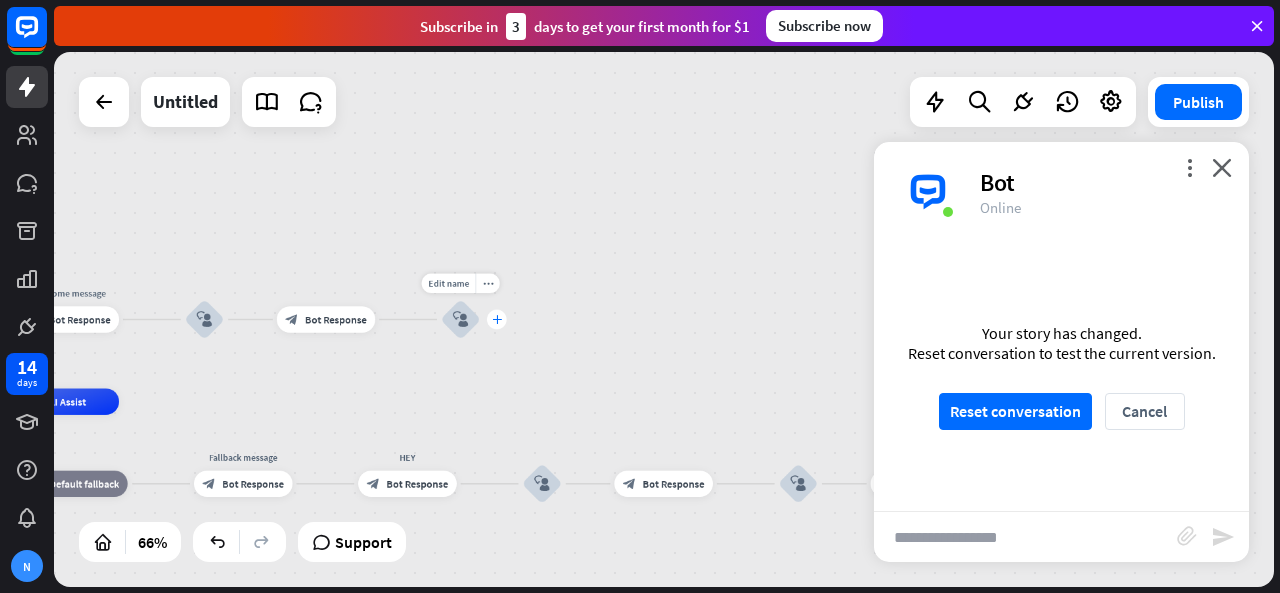 click on "plus" at bounding box center [497, 319] 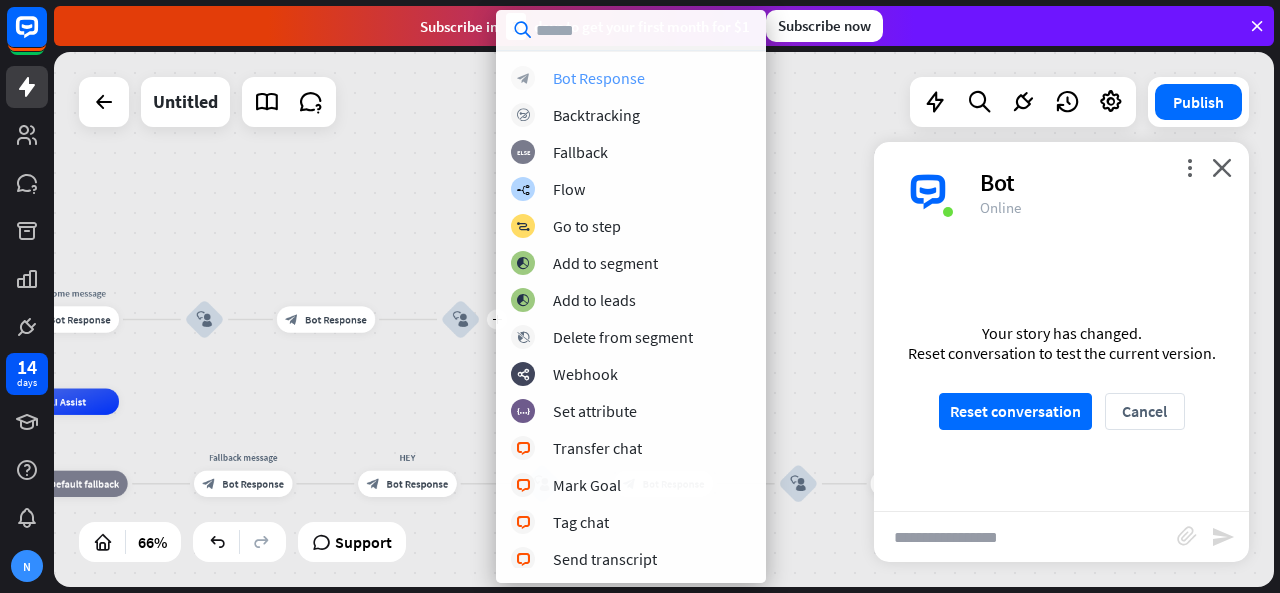 click on "Bot Response" at bounding box center [599, 78] 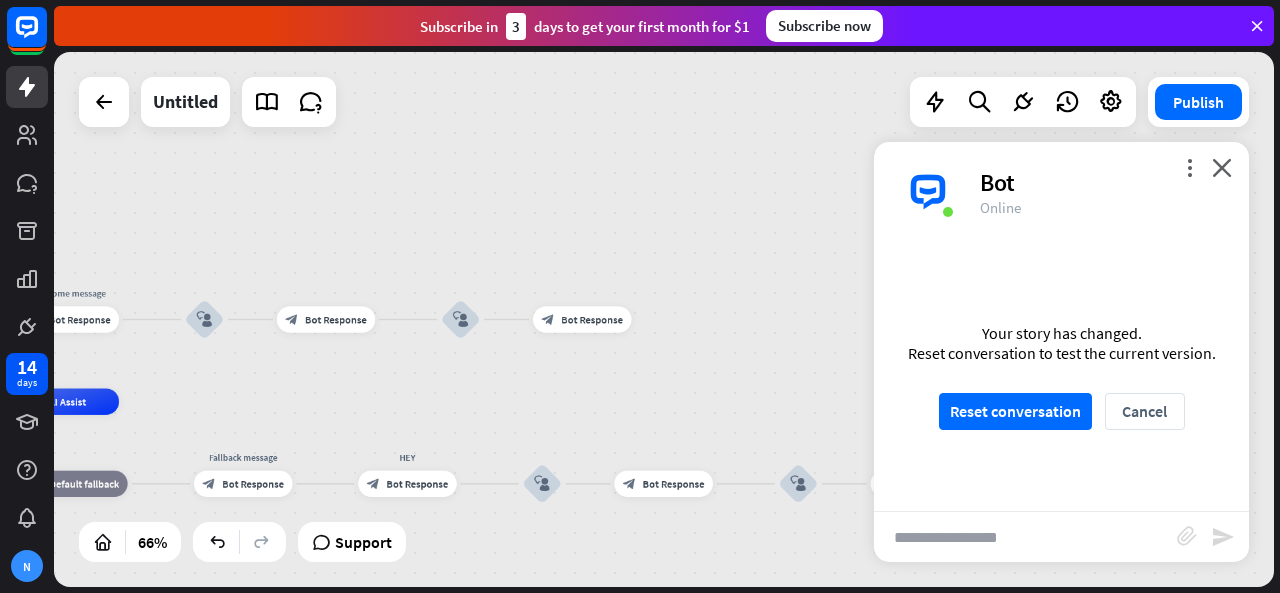 click at bounding box center [1025, 537] 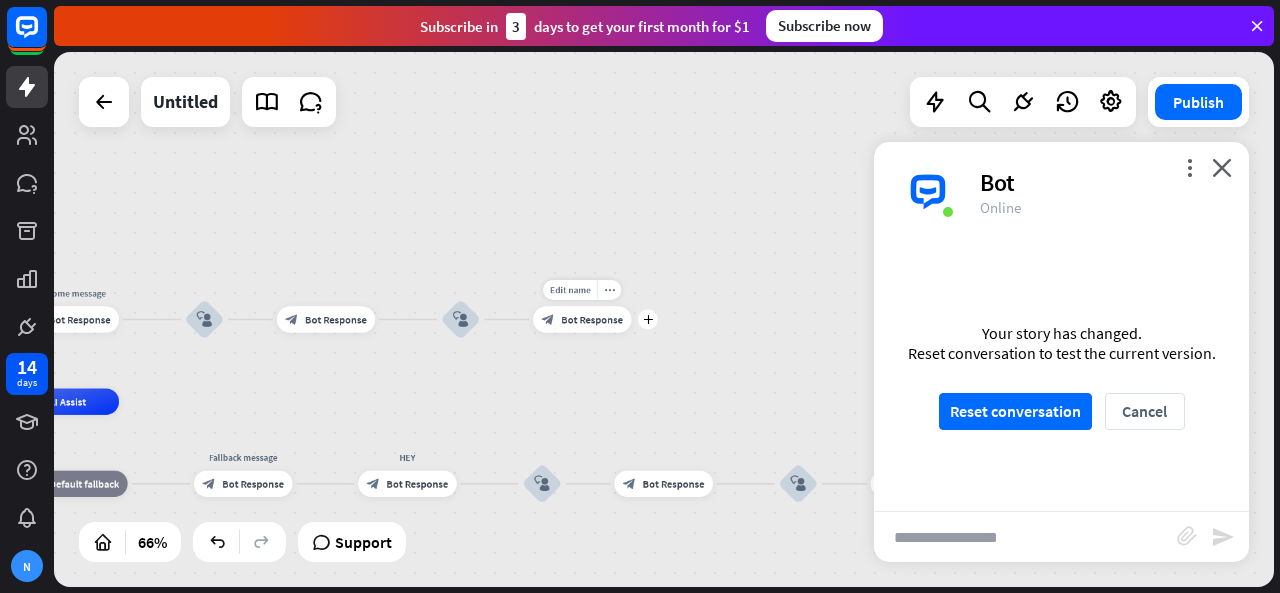 click on "block_bot_response   Bot Response" at bounding box center (582, 319) 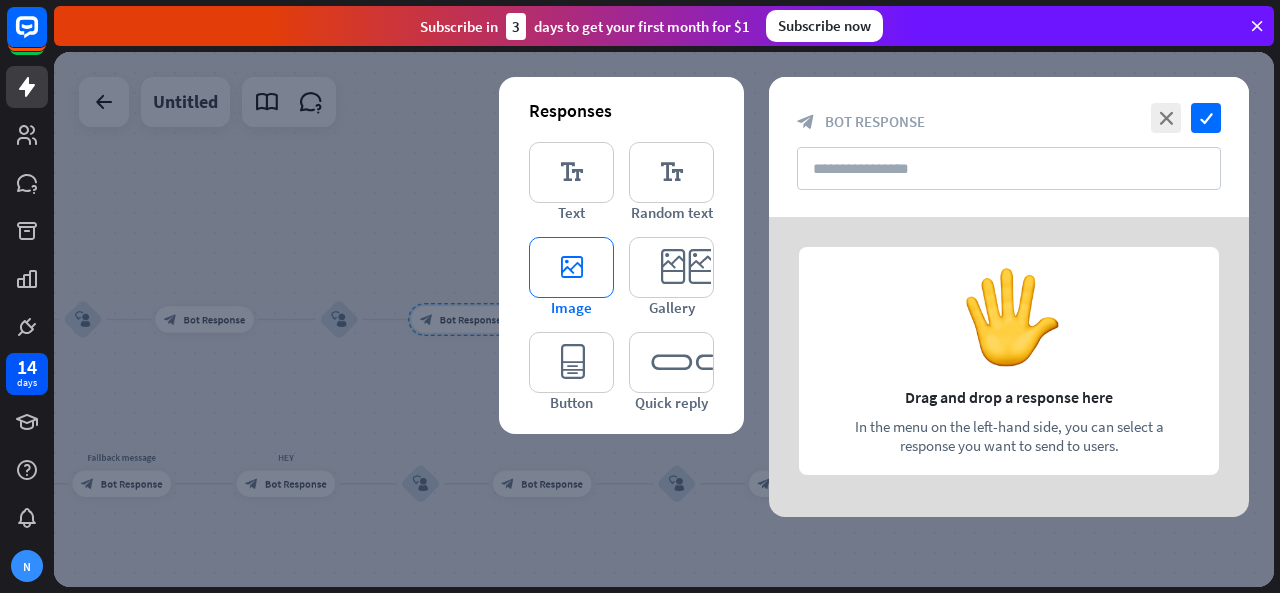 click on "editor_image" at bounding box center (571, 267) 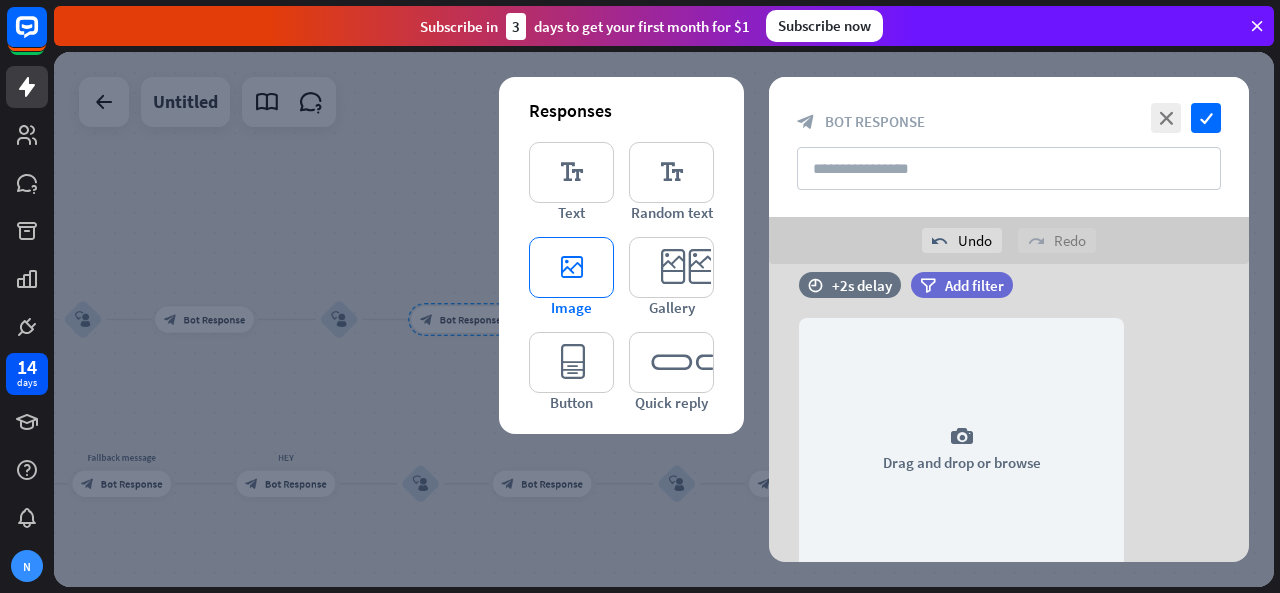 scroll, scrollTop: 38, scrollLeft: 0, axis: vertical 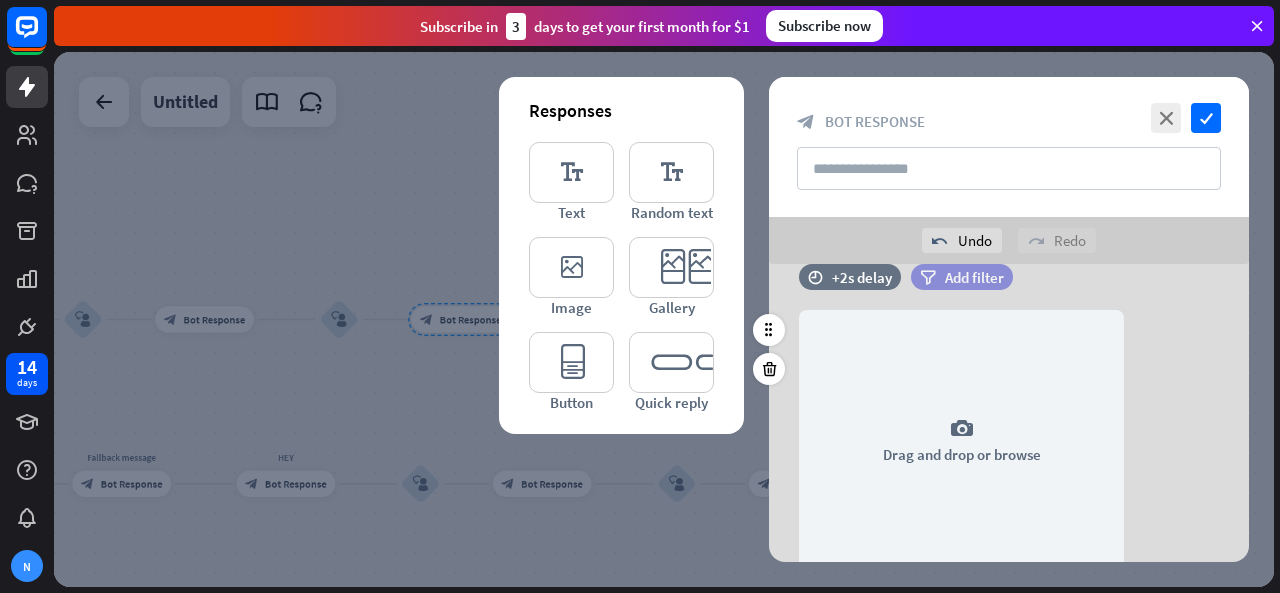 click on "filter   Add filter" at bounding box center (962, 277) 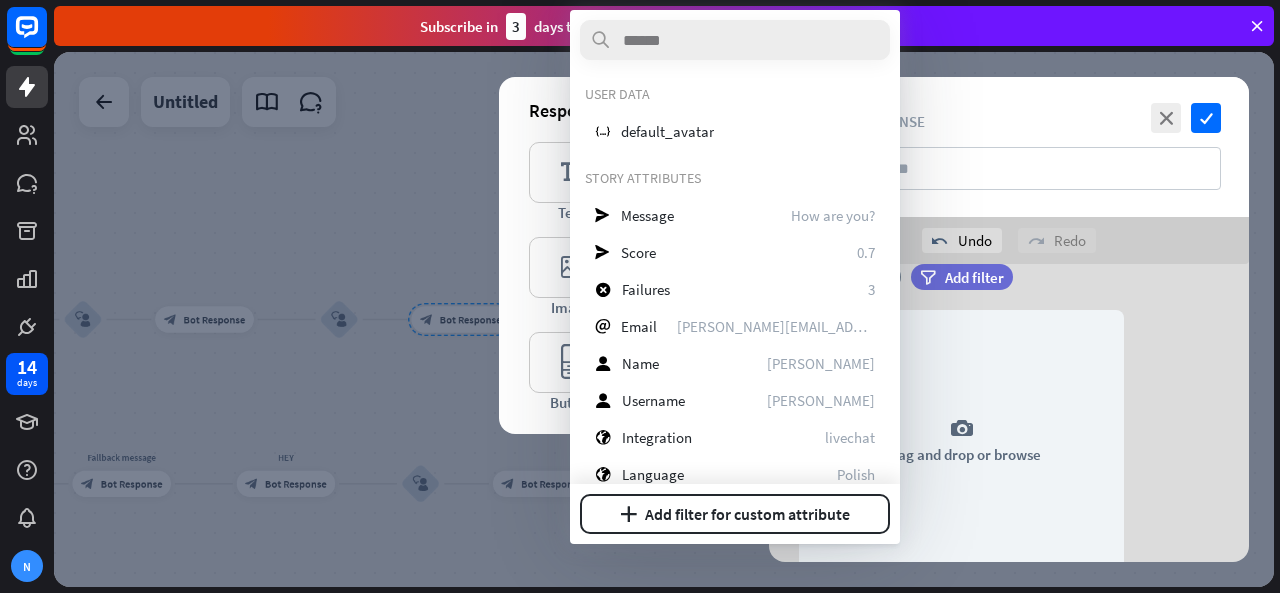click at bounding box center (664, 319) 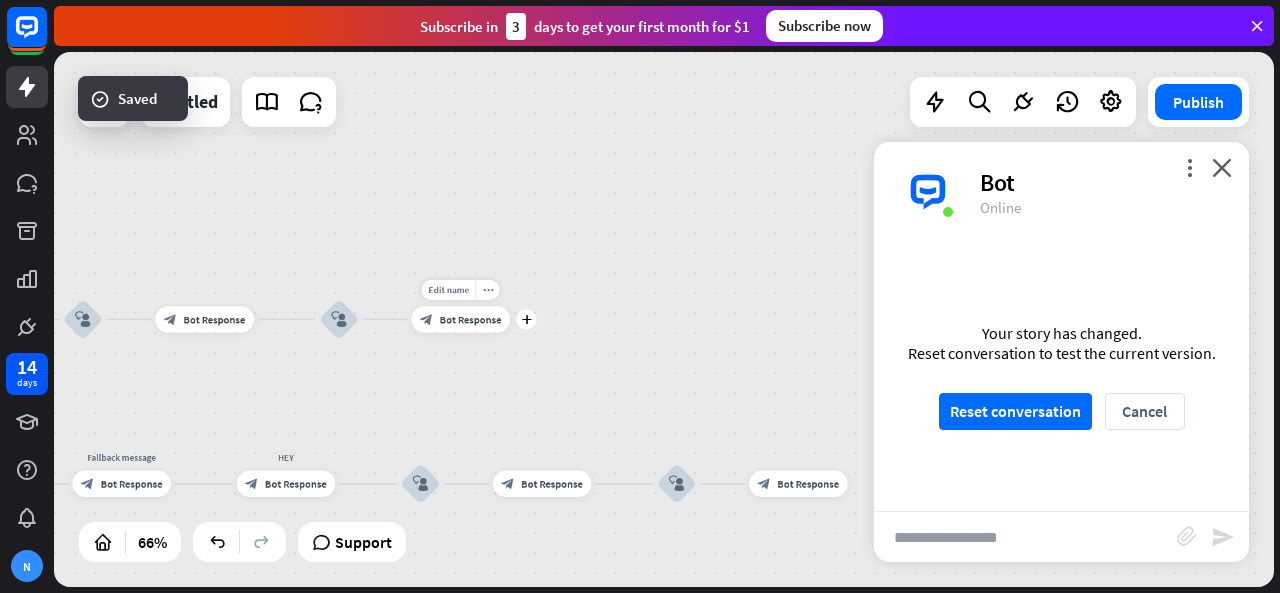 click on "Edit name   more_horiz         plus     block_bot_response   Bot Response" at bounding box center (460, 319) 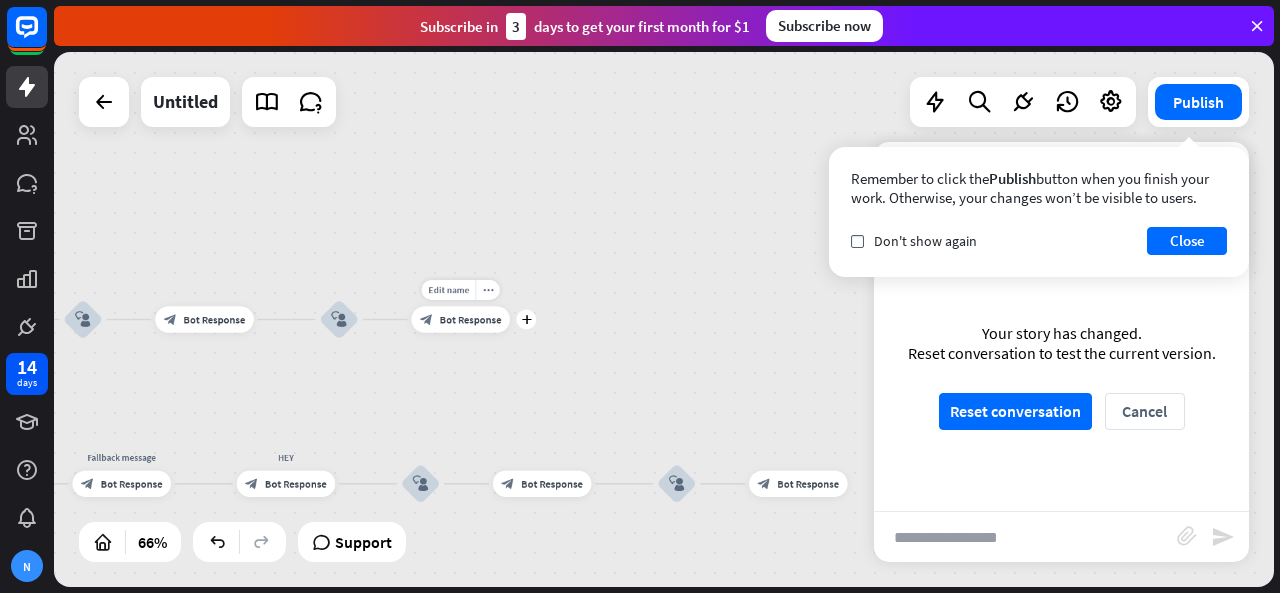 click on "Edit name   more_horiz         plus     block_bot_response   Bot Response" at bounding box center [460, 319] 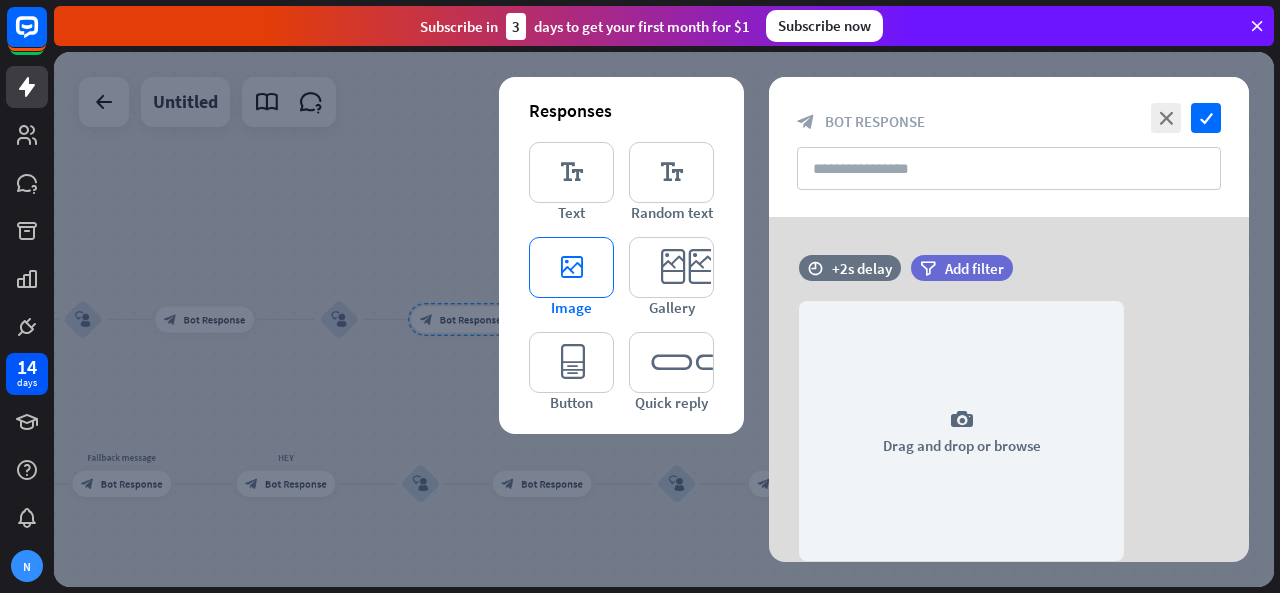 type 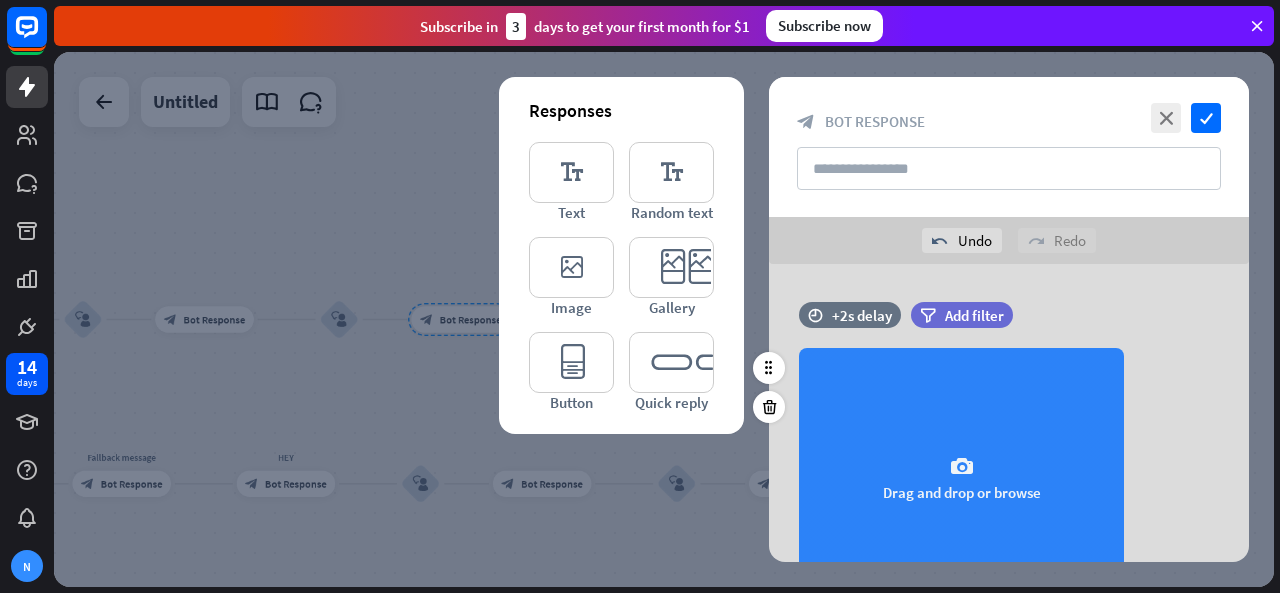click on "camera
Drag and drop or browse" at bounding box center [961, 478] 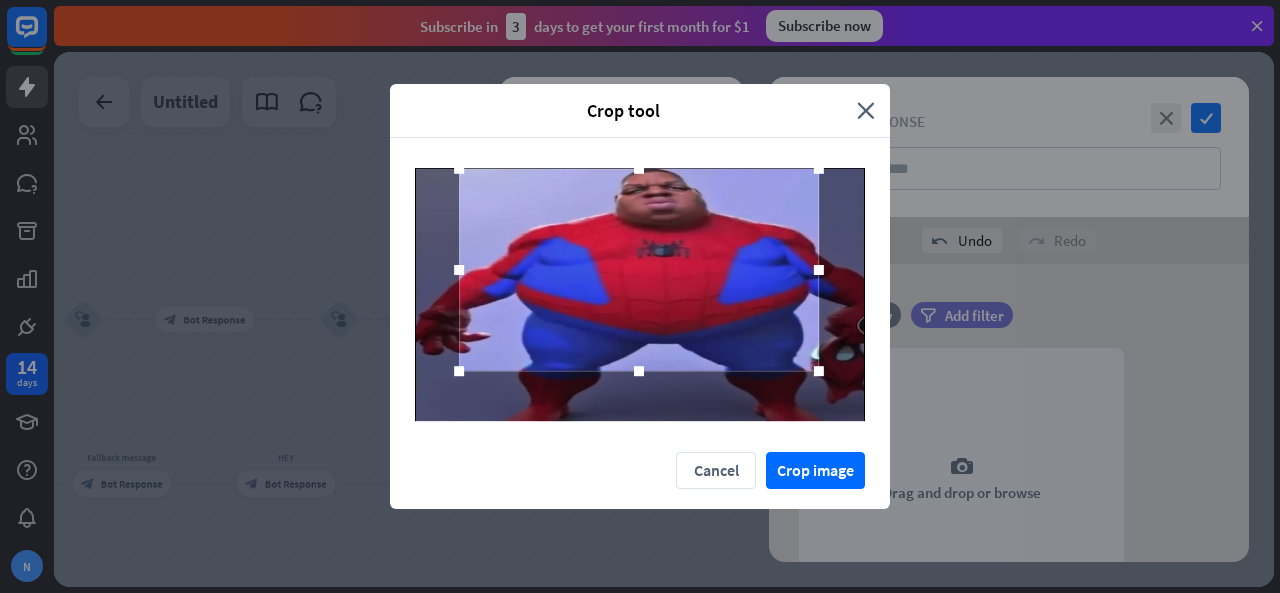 drag, startPoint x: 732, startPoint y: 304, endPoint x: 733, endPoint y: 279, distance: 25.019993 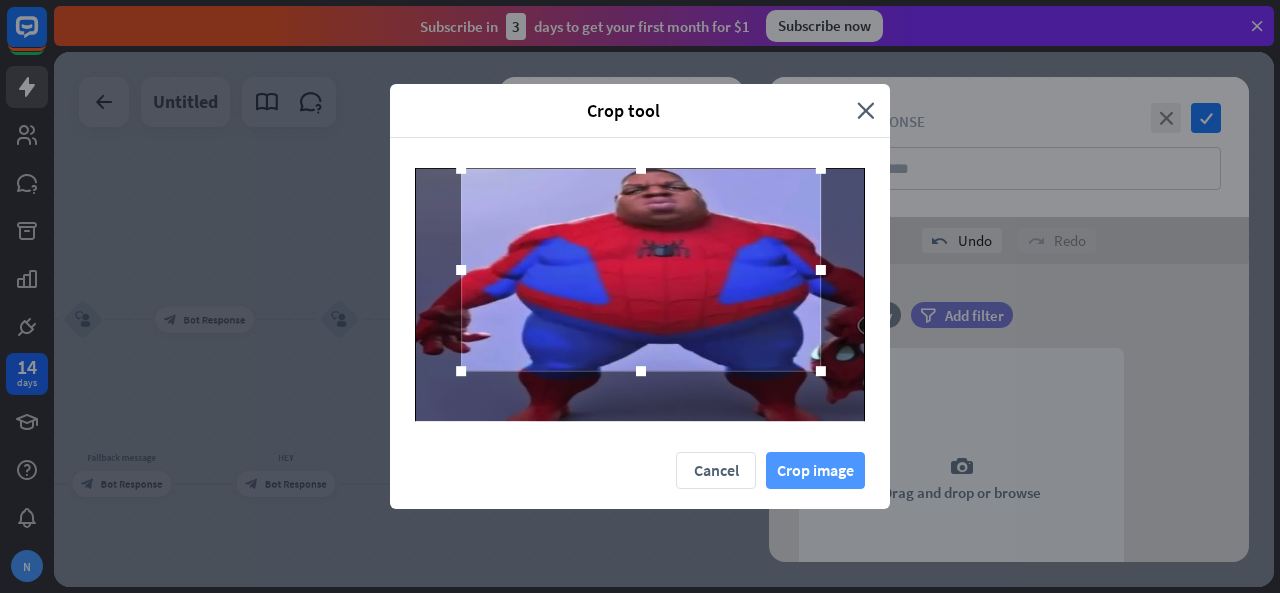 click on "Crop image" at bounding box center (815, 470) 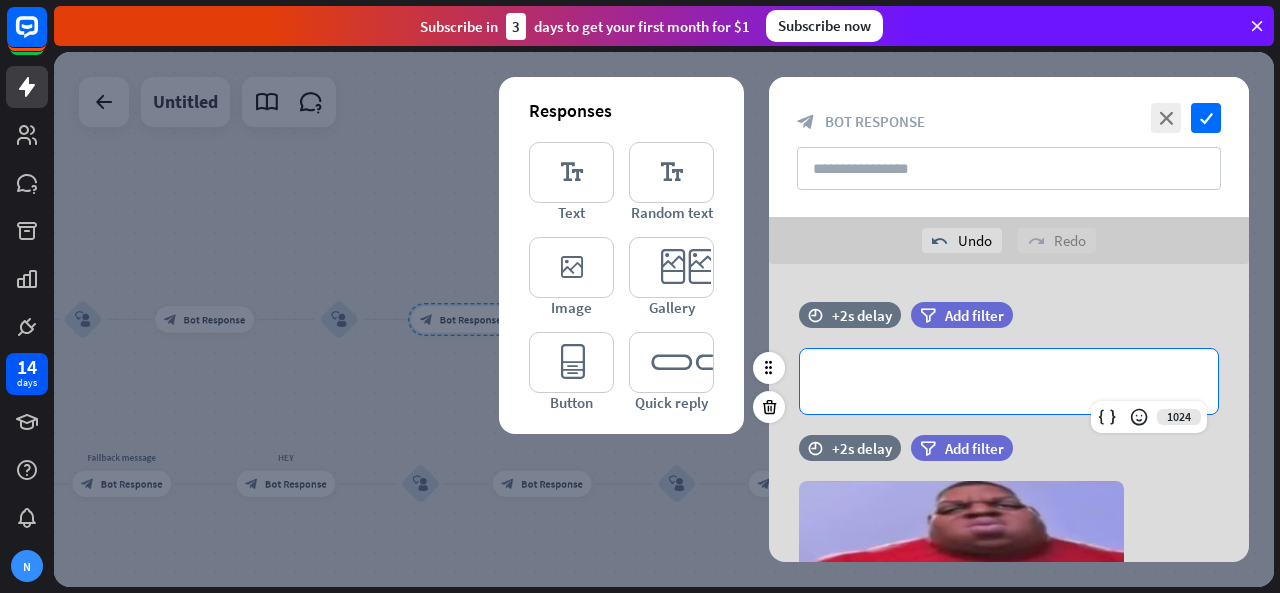 click on "**********" at bounding box center (1009, 381) 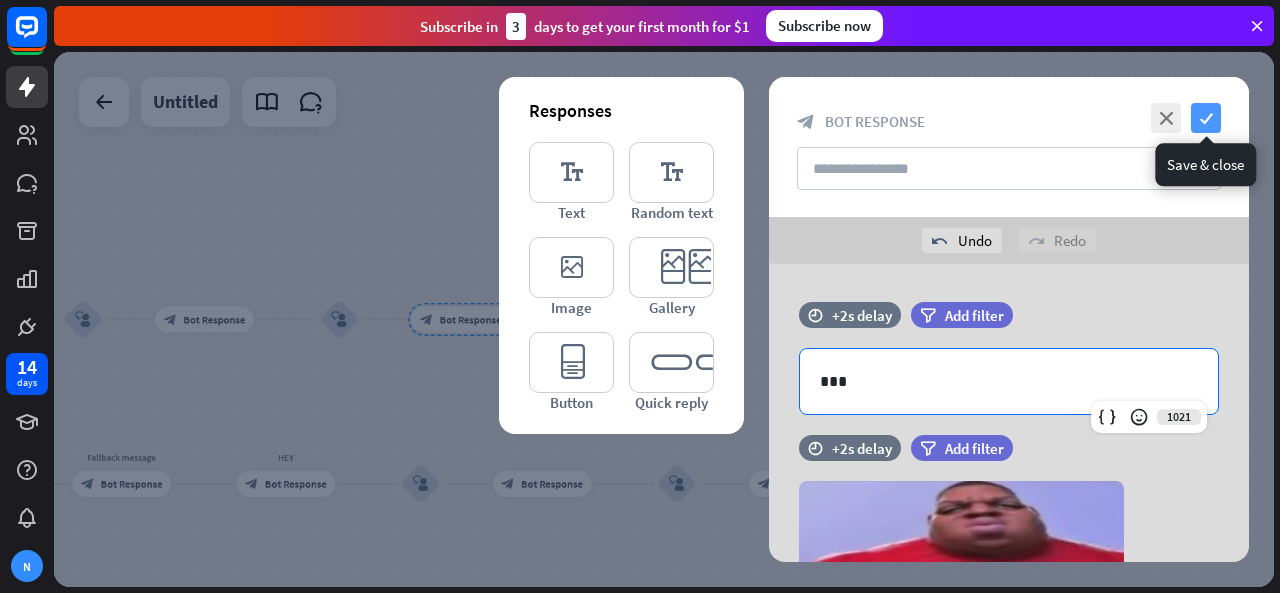 click on "check" at bounding box center [1206, 118] 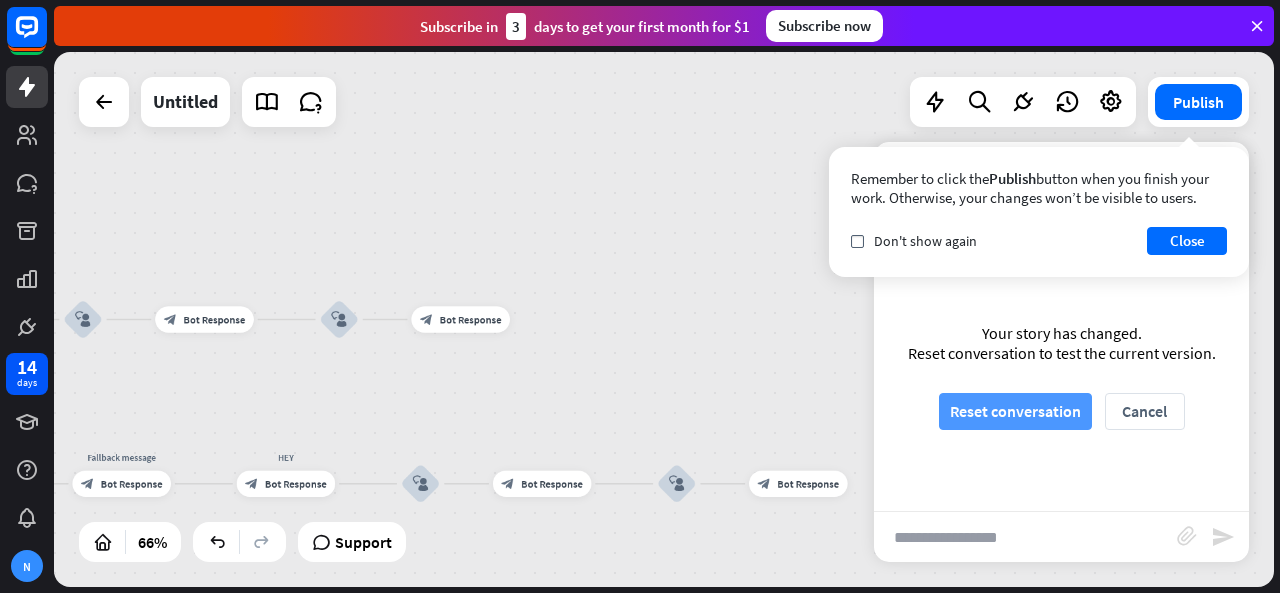 click on "Reset conversation" at bounding box center (1015, 411) 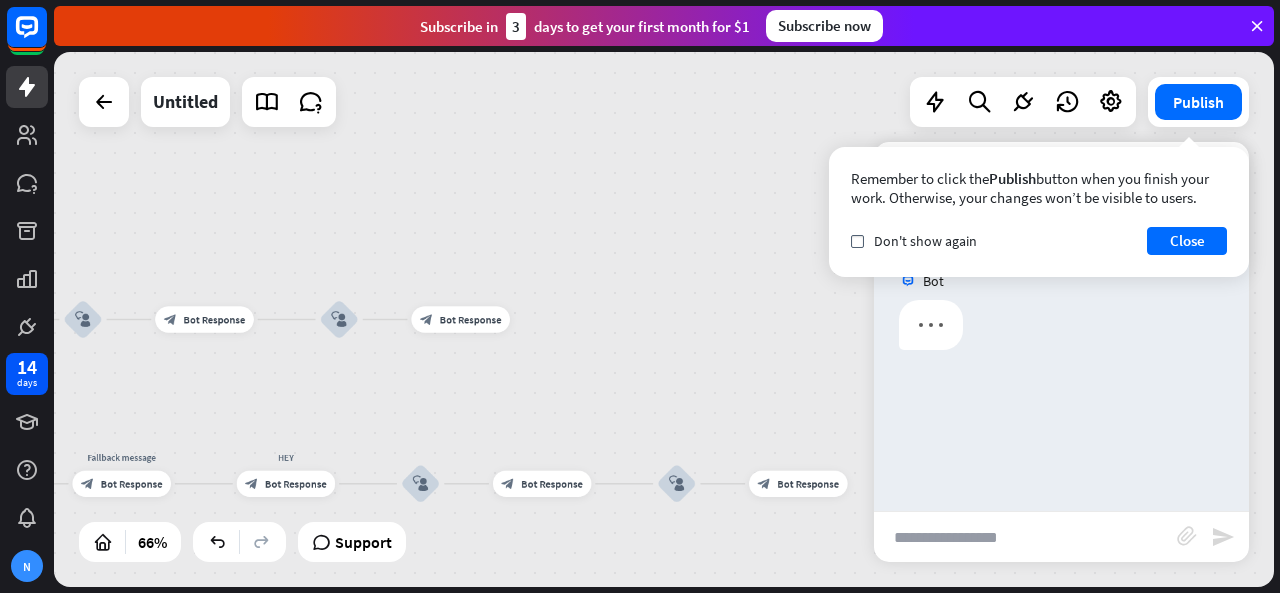 scroll, scrollTop: 0, scrollLeft: 0, axis: both 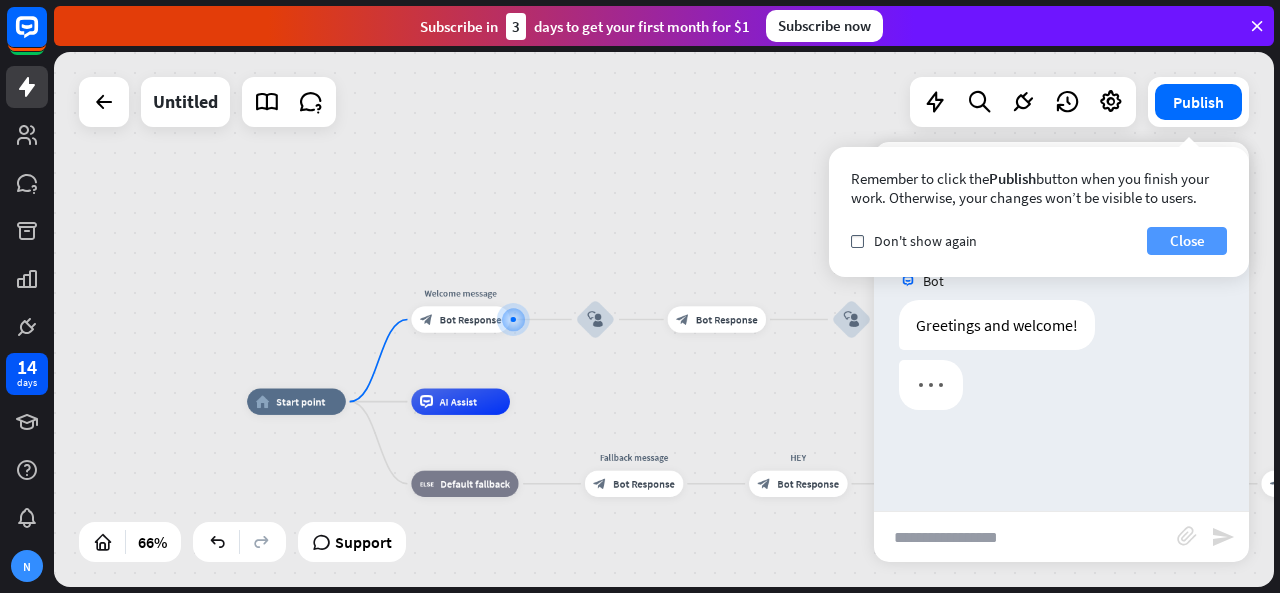 click on "Close" at bounding box center (1187, 241) 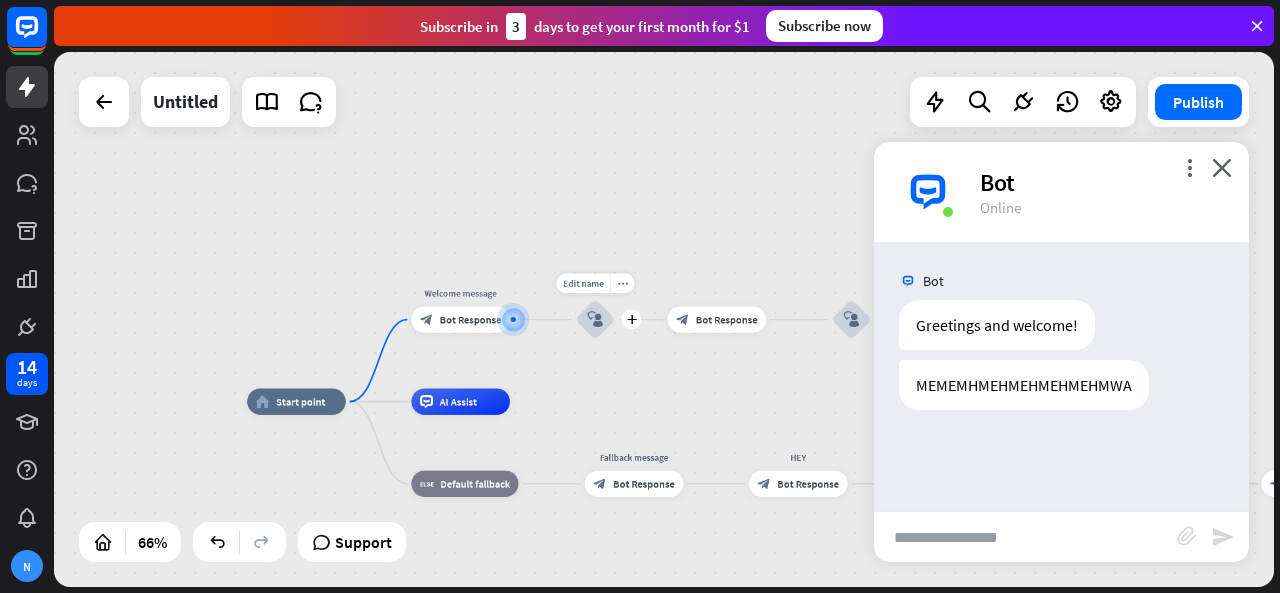 click on "block_user_input" at bounding box center (595, 319) 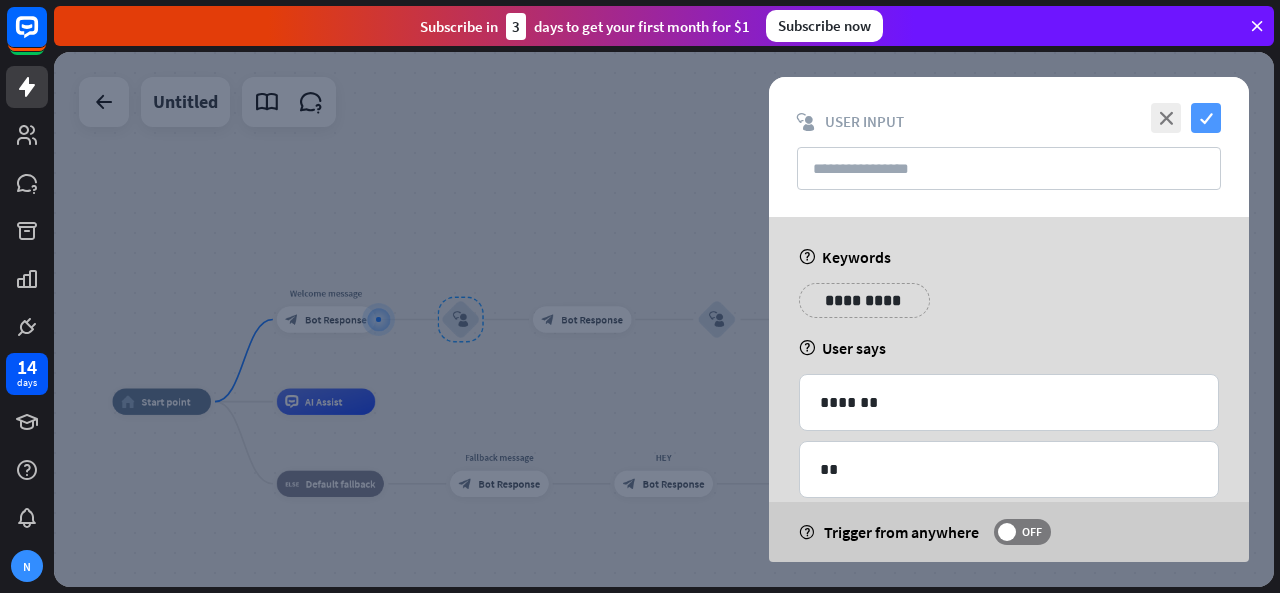 click on "check" at bounding box center [1206, 118] 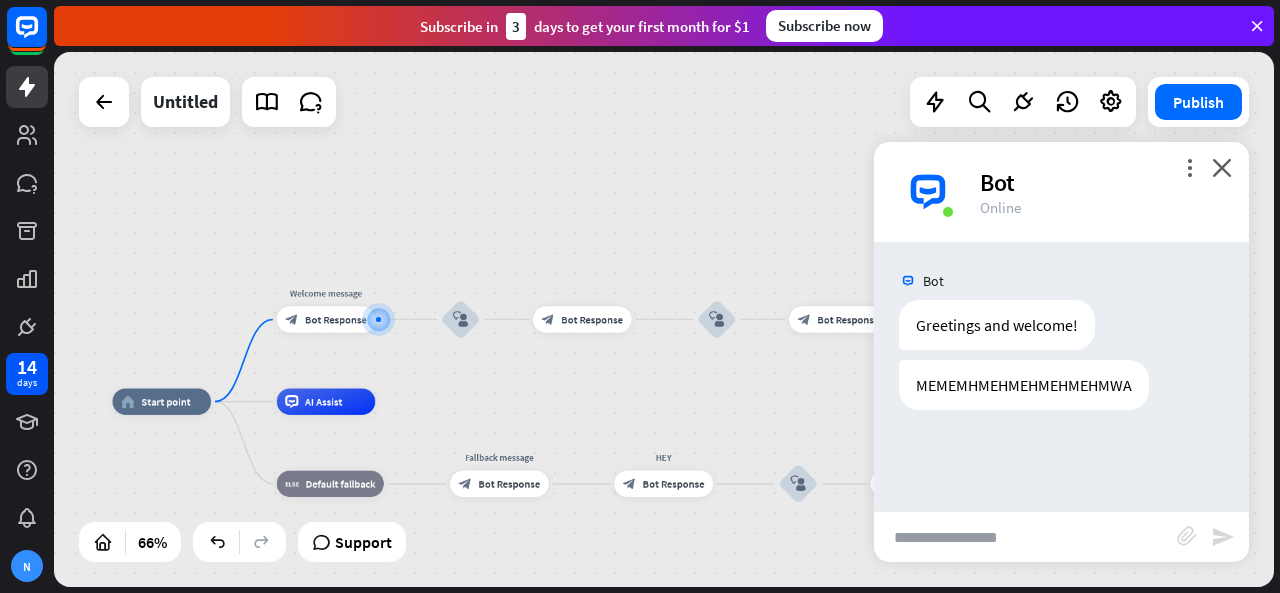 click at bounding box center [1025, 537] 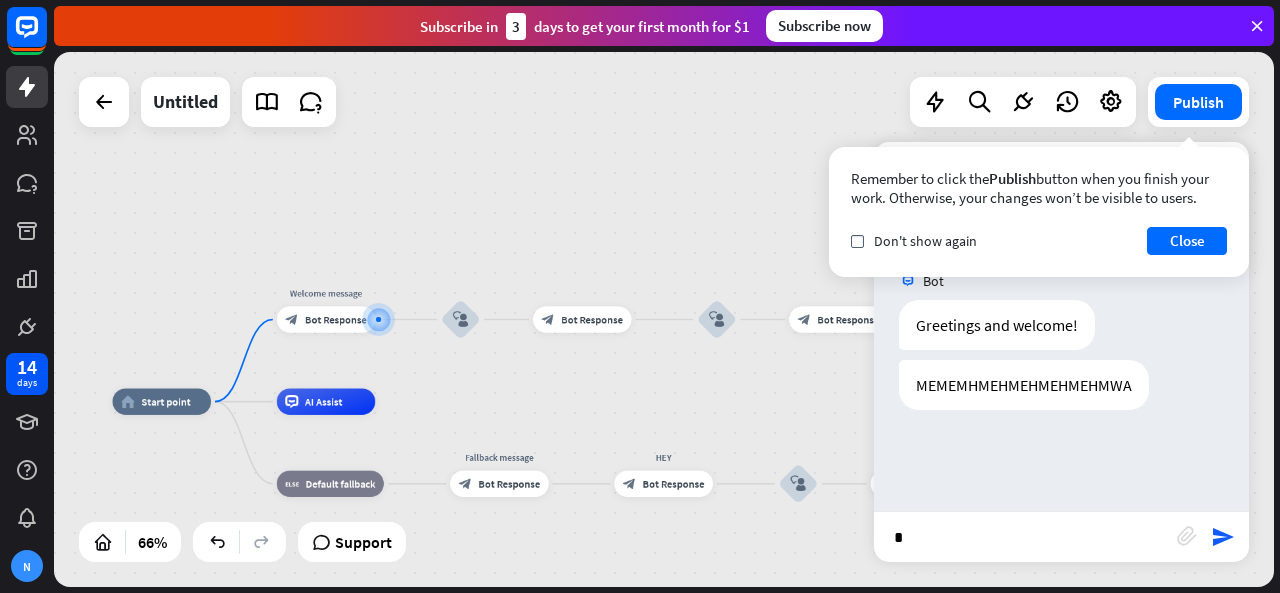 type on "**" 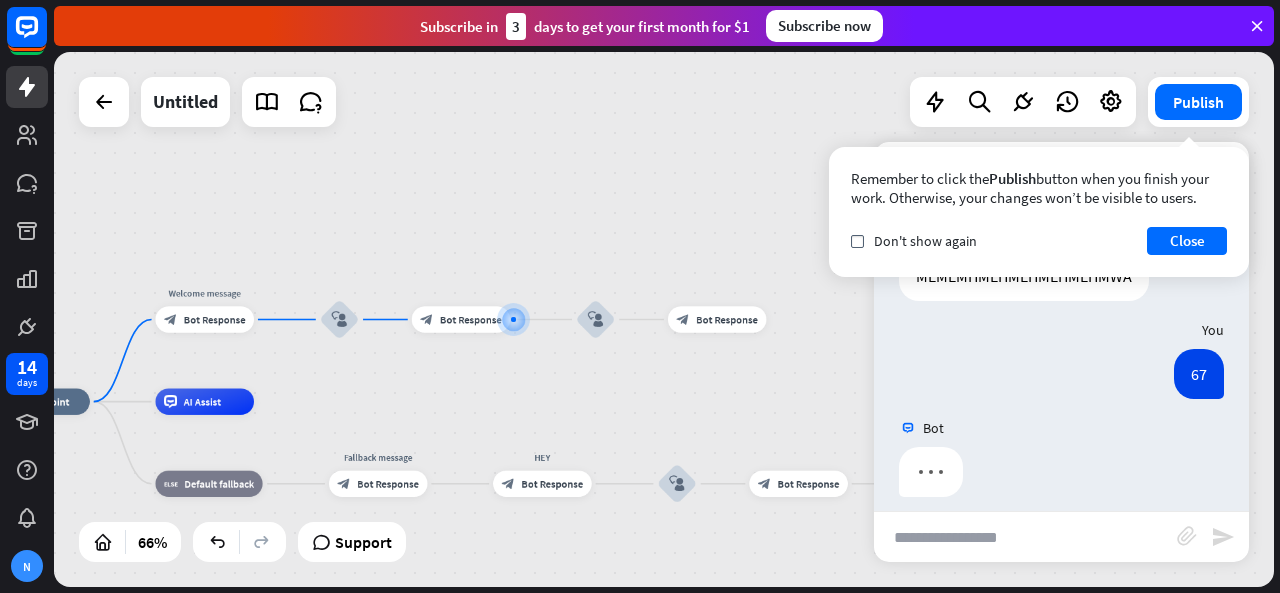 scroll, scrollTop: 124, scrollLeft: 0, axis: vertical 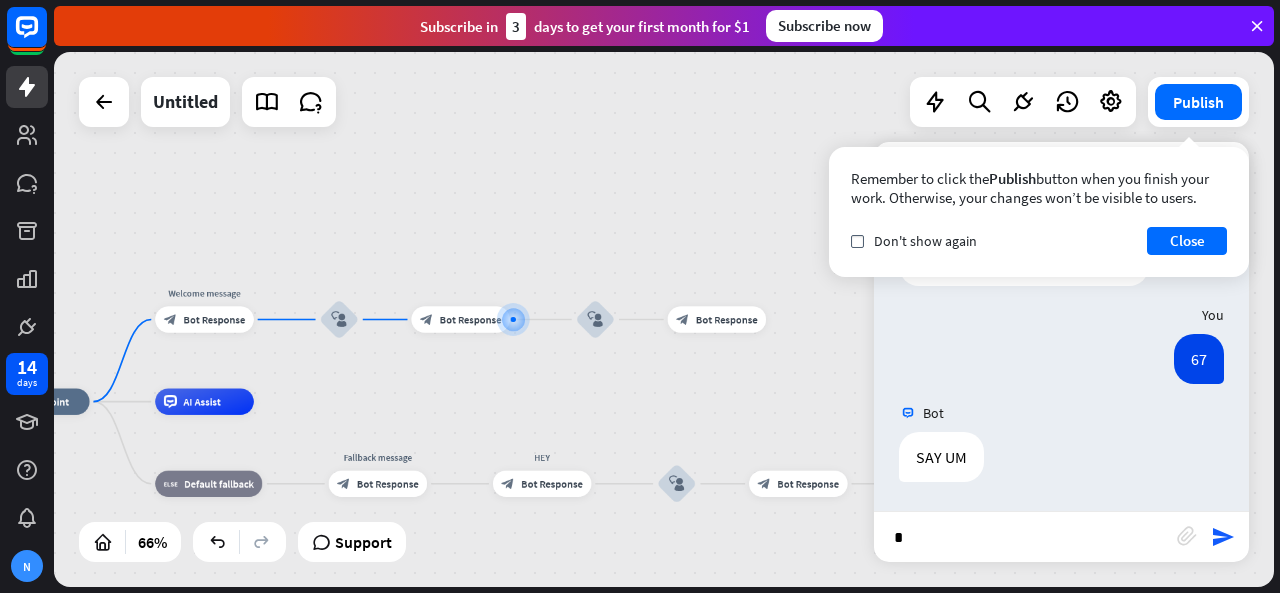 type on "**" 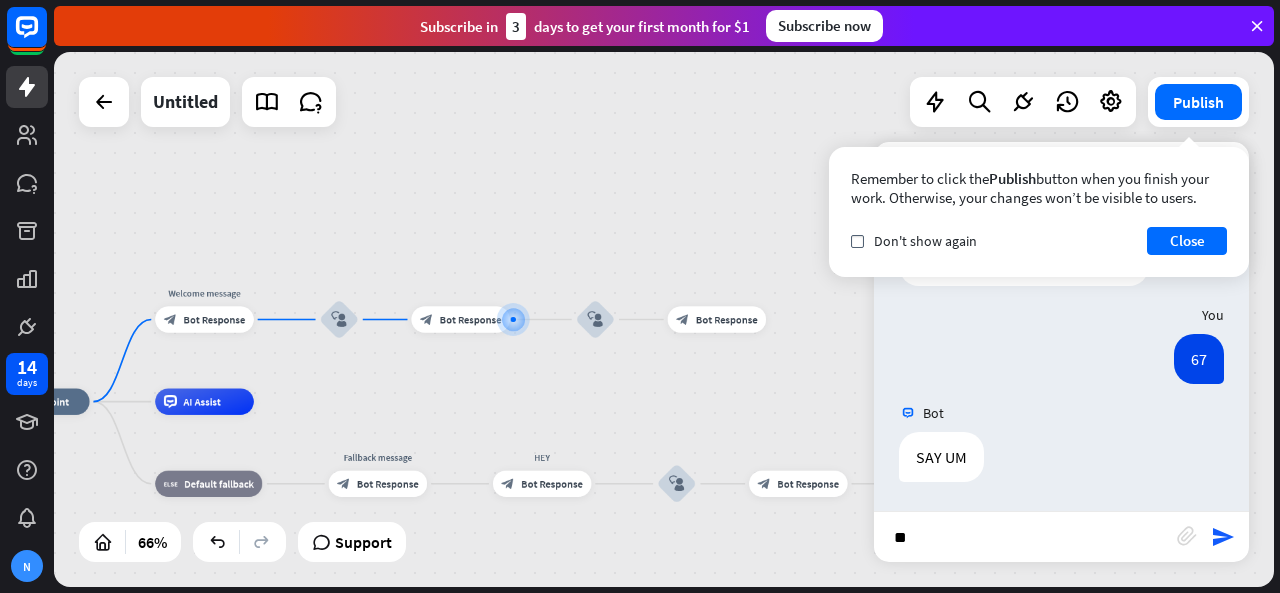 type 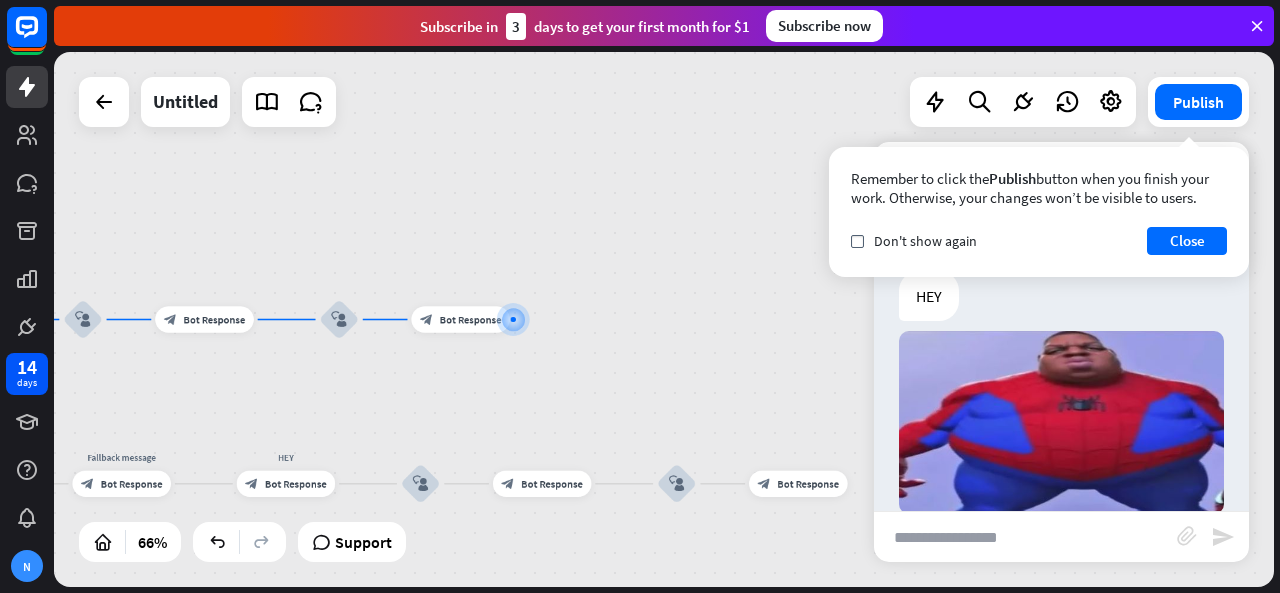 scroll, scrollTop: 504, scrollLeft: 0, axis: vertical 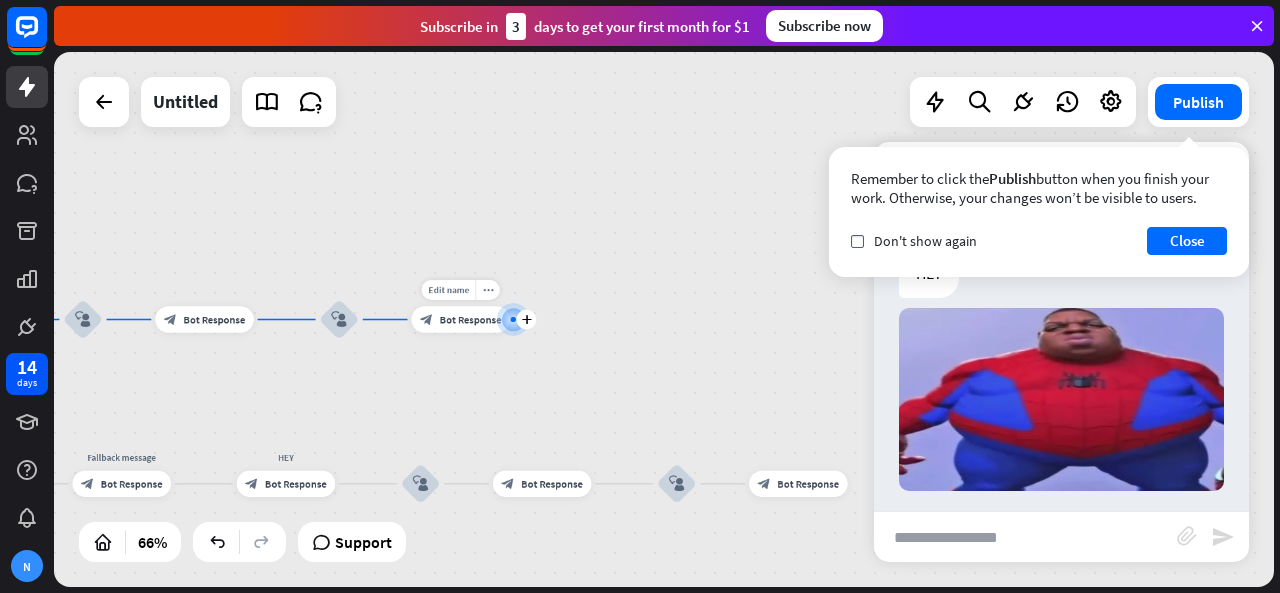click on "block_bot_response   Bot Response" at bounding box center [460, 319] 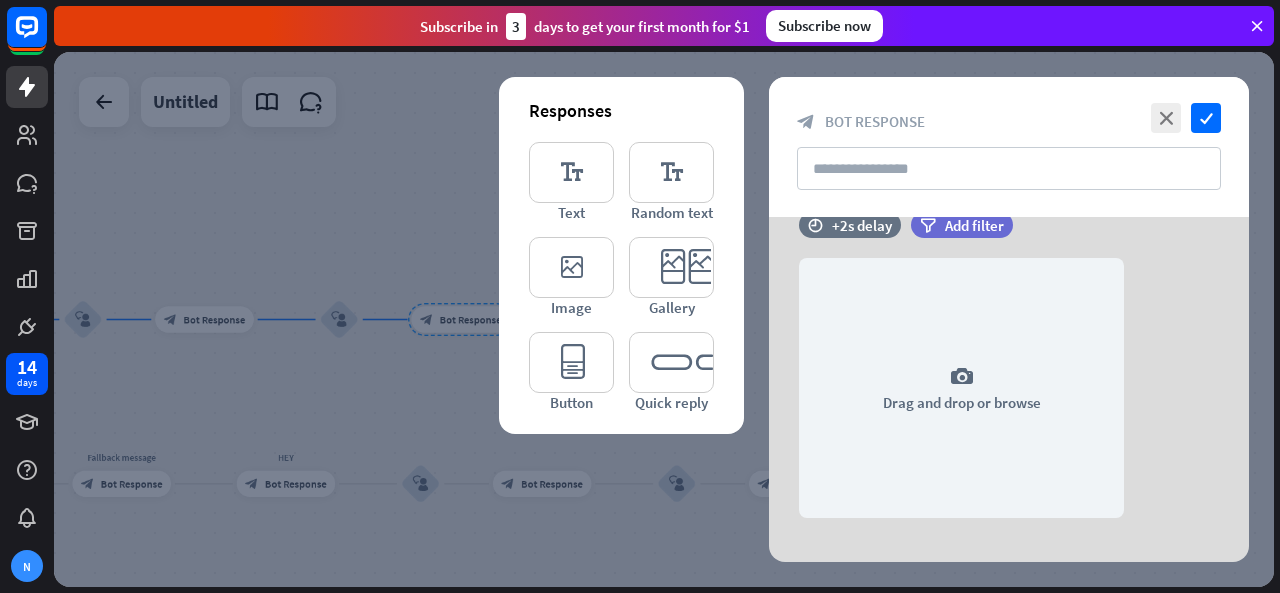 scroll, scrollTop: 502, scrollLeft: 0, axis: vertical 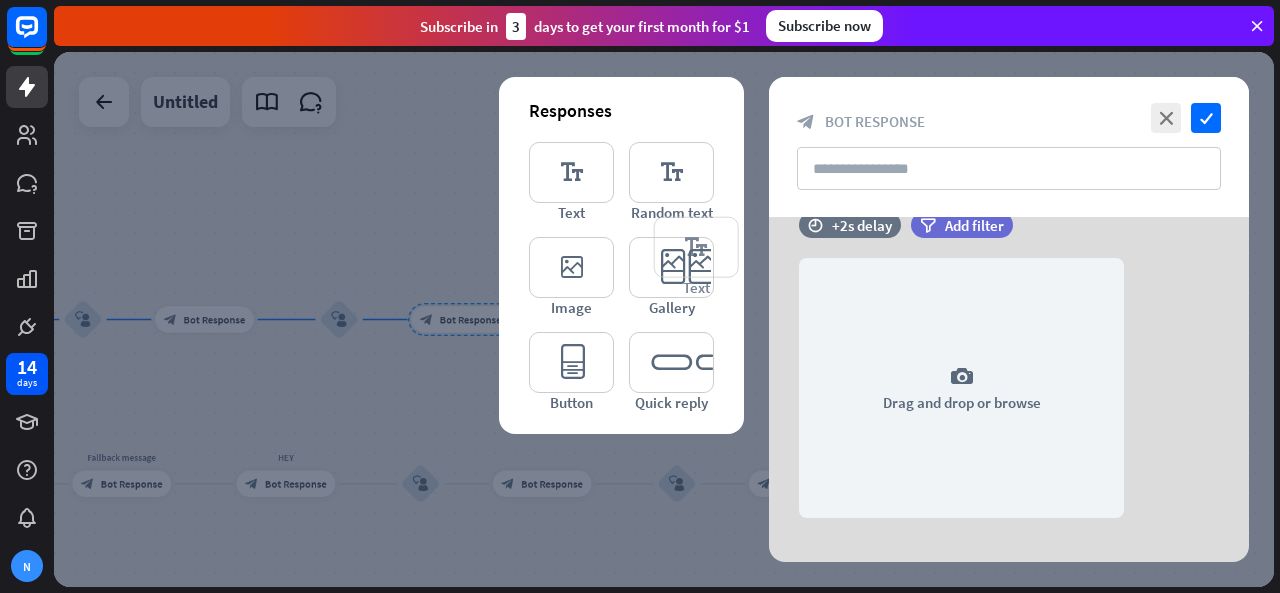 type 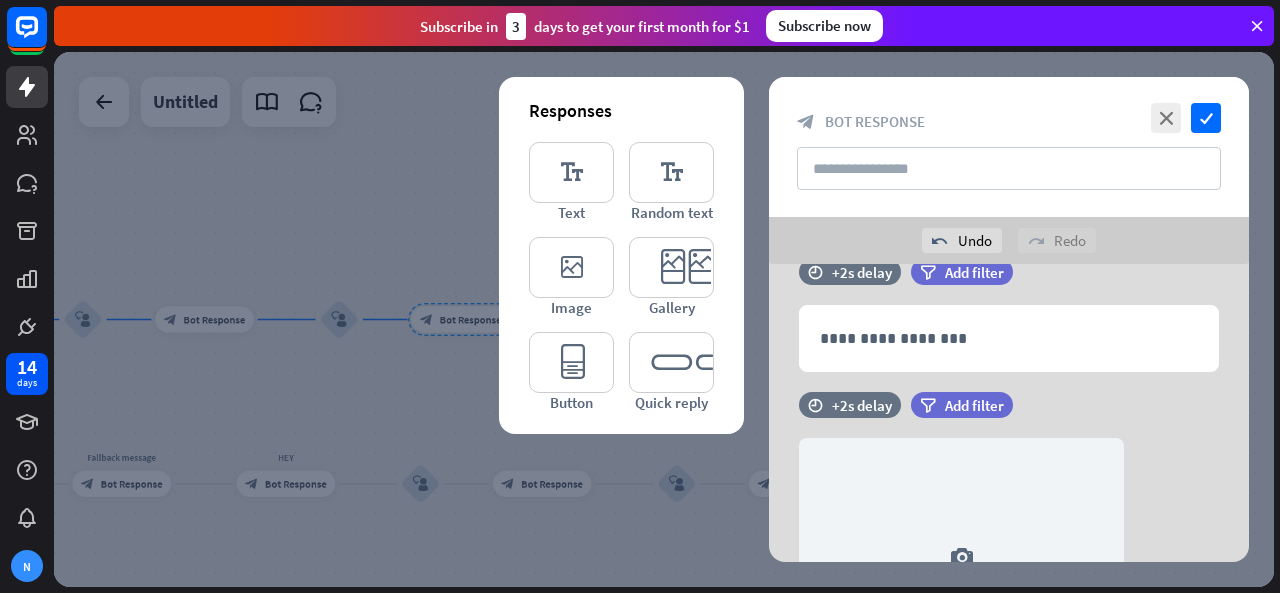 scroll, scrollTop: 414, scrollLeft: 0, axis: vertical 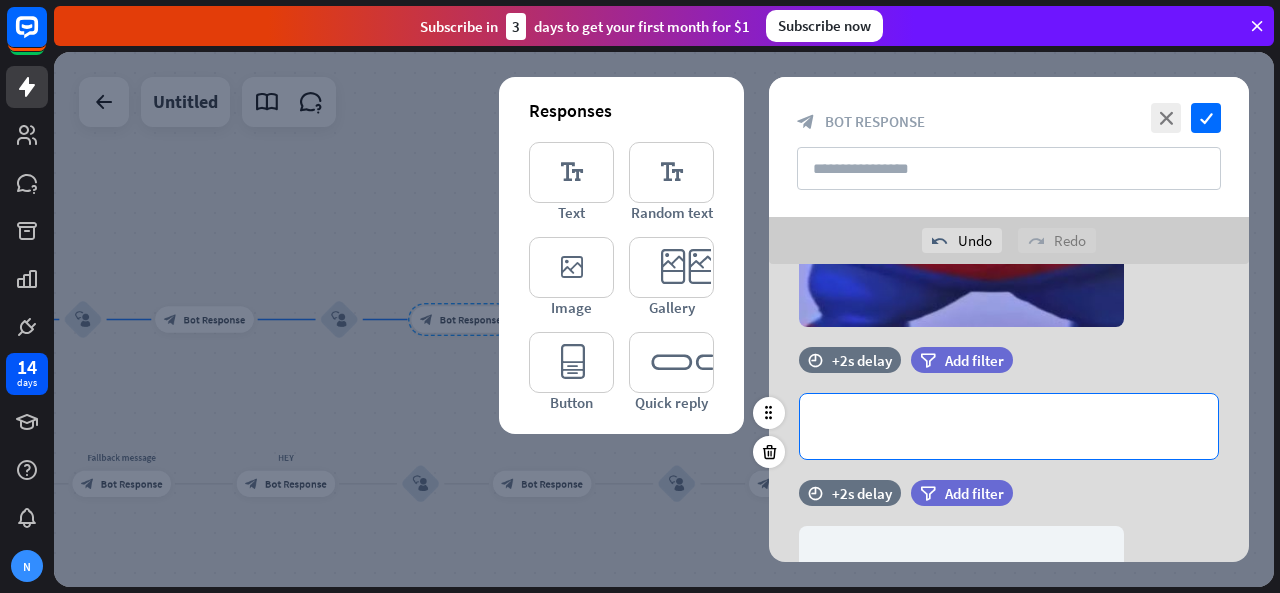 click on "**********" at bounding box center [1009, 426] 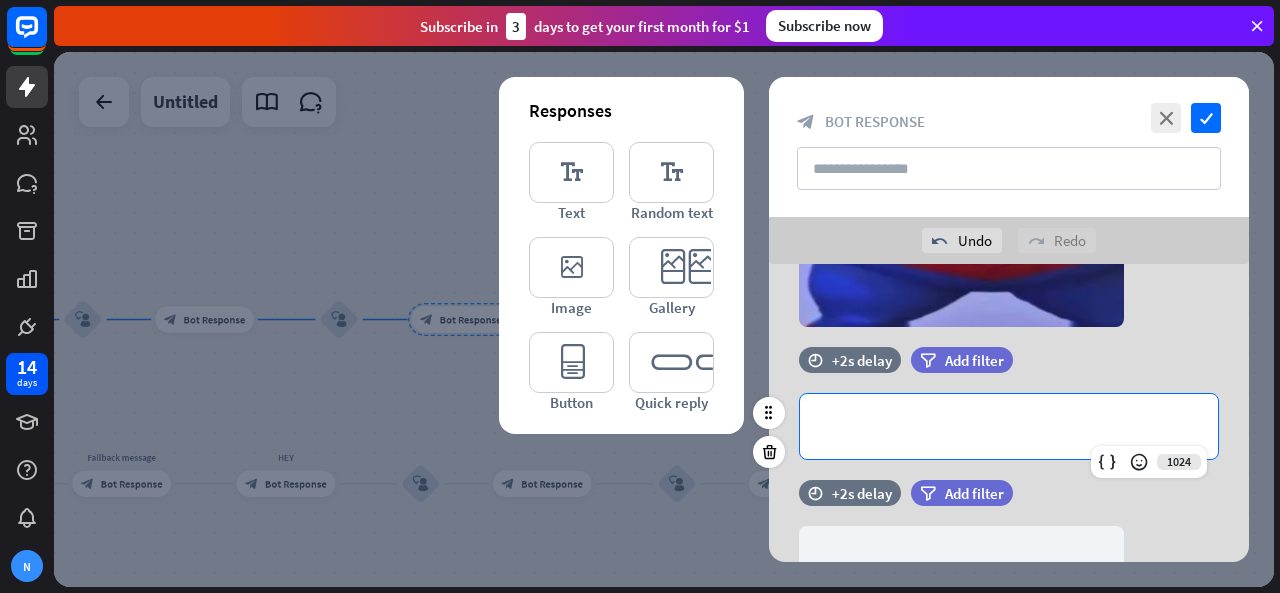 type 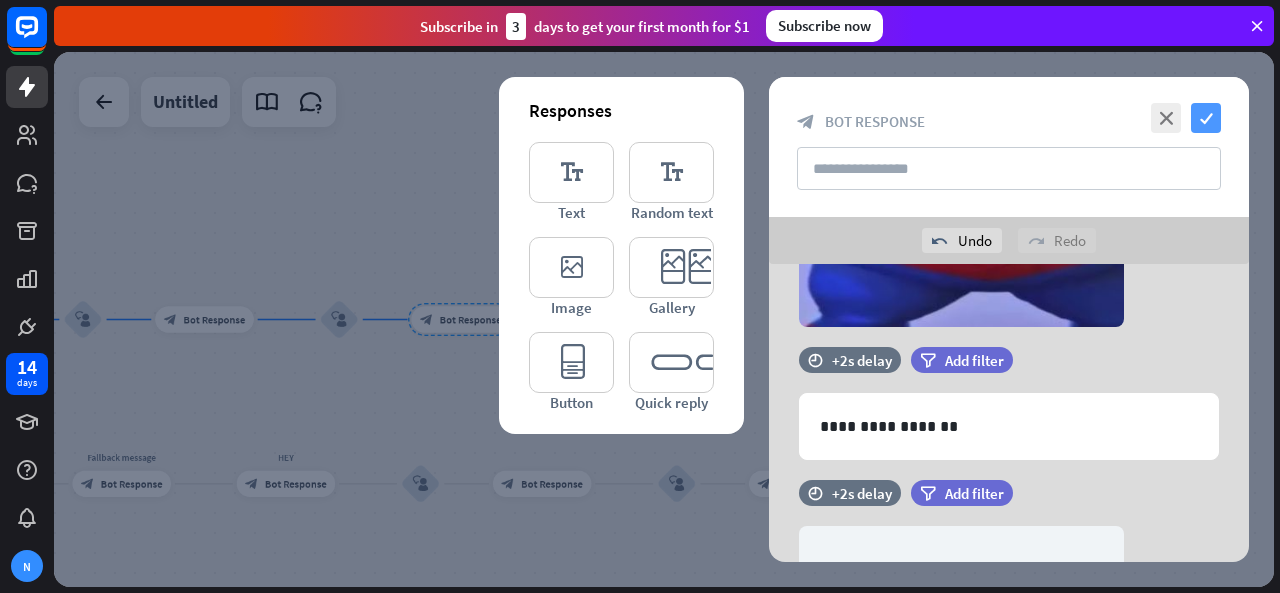 click on "check" at bounding box center (1206, 118) 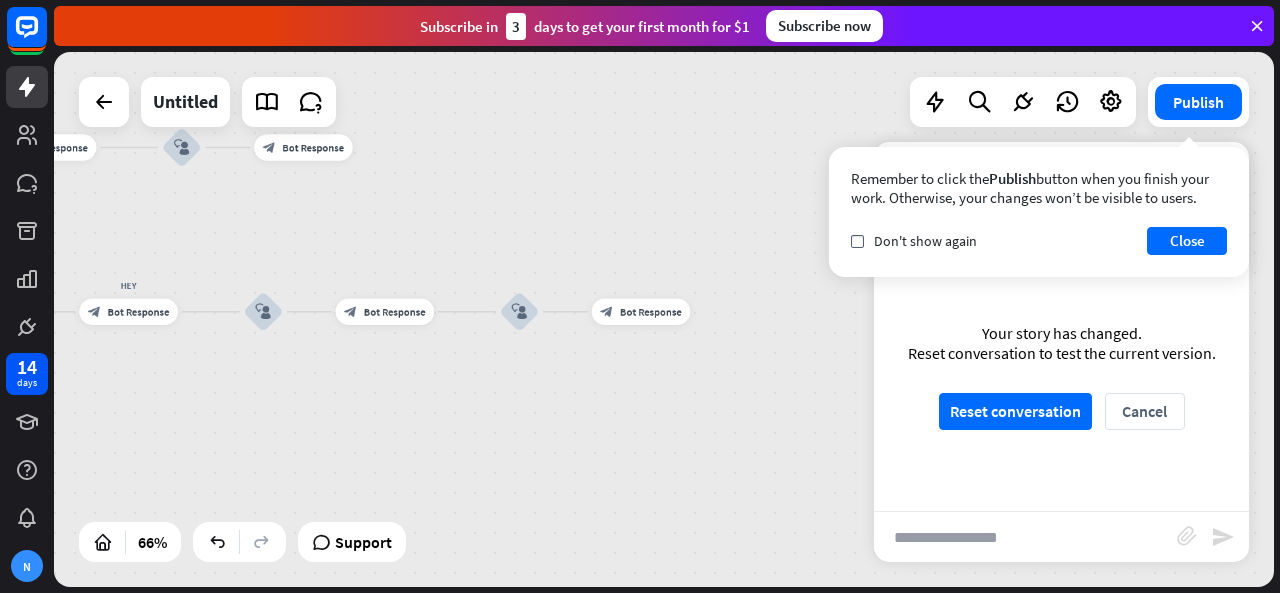 click on "block_bot_response   Bot Response" at bounding box center (641, 312) 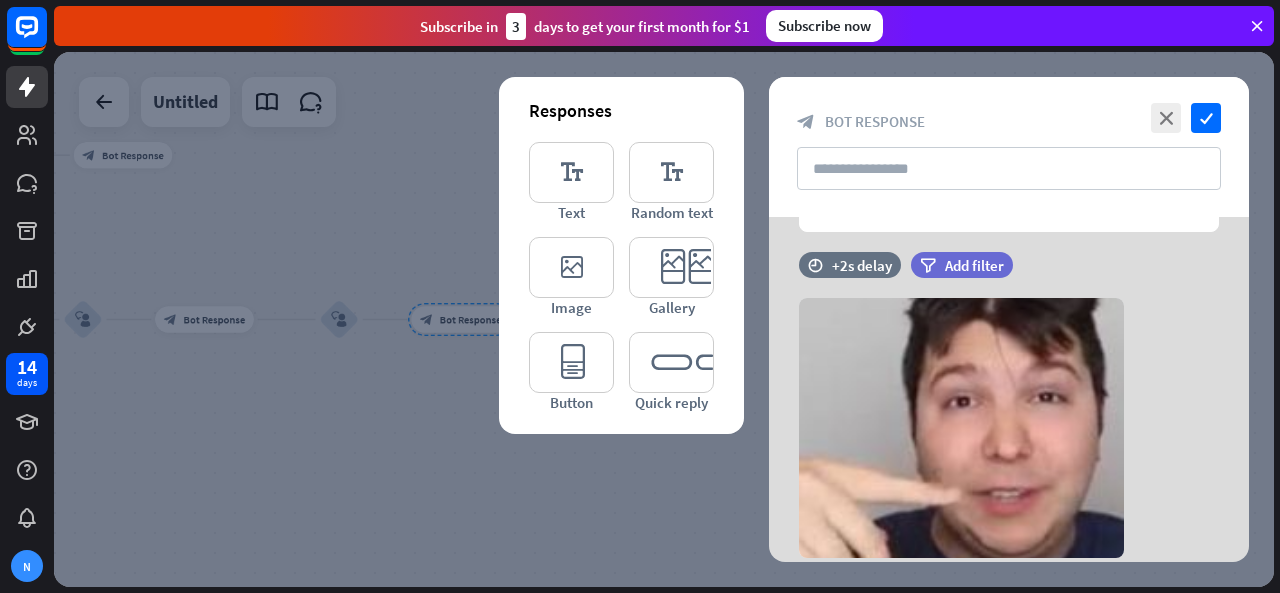 scroll, scrollTop: 144, scrollLeft: 0, axis: vertical 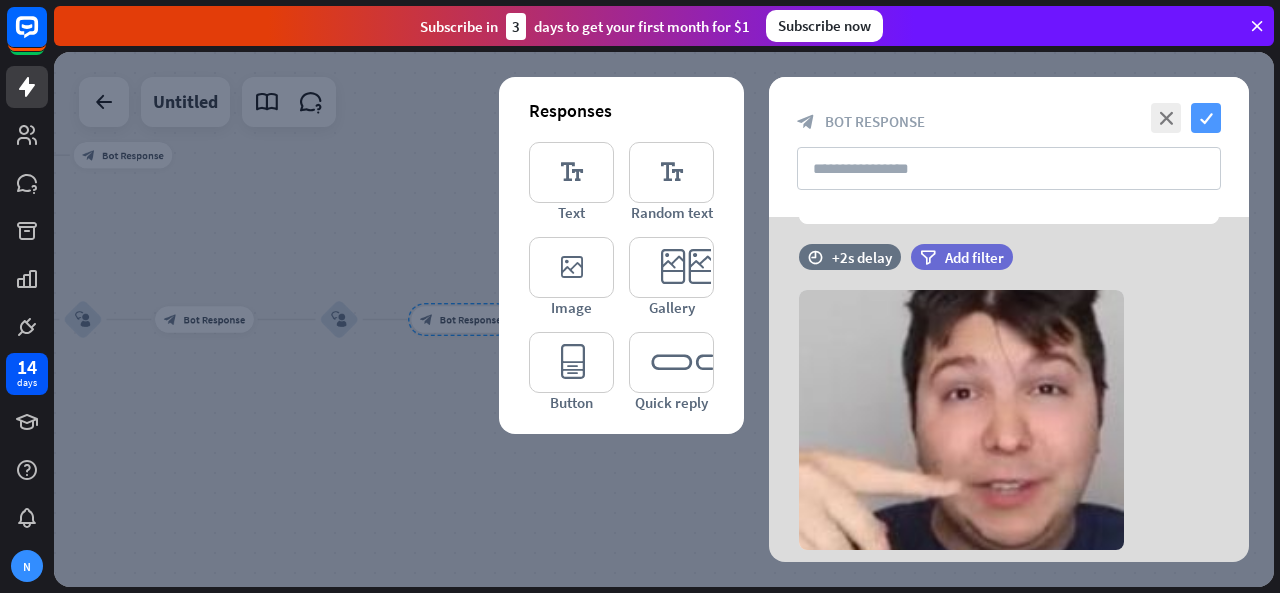click on "check" at bounding box center [1206, 118] 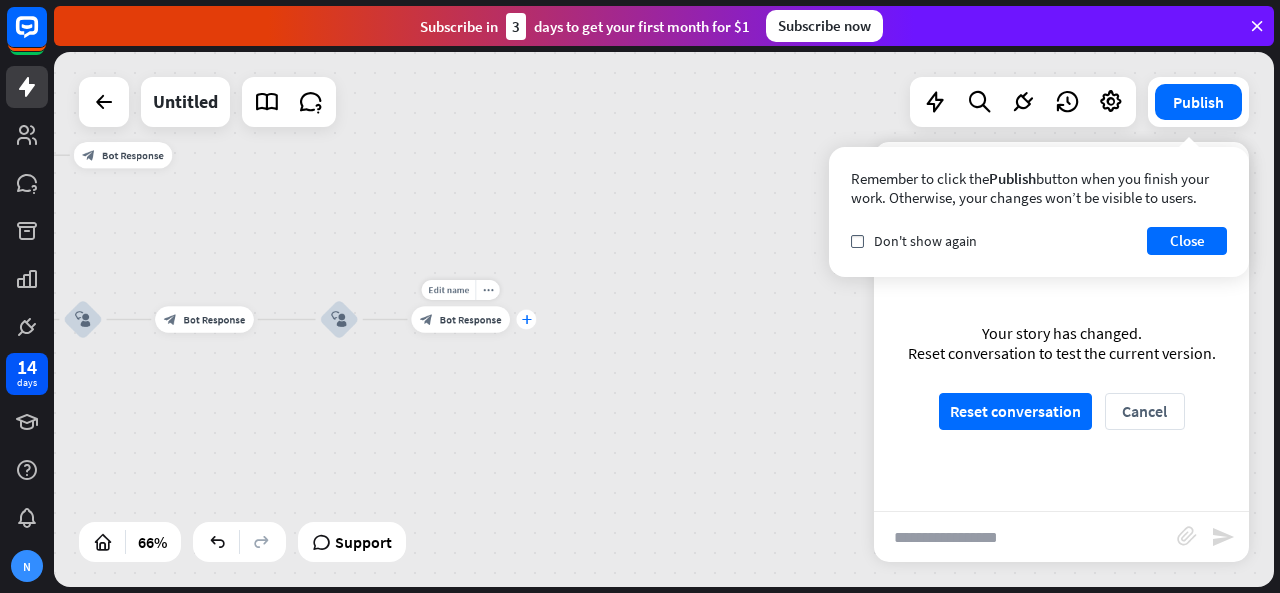 click on "Edit name   more_horiz         plus     block_bot_response   Bot Response" at bounding box center [460, 319] 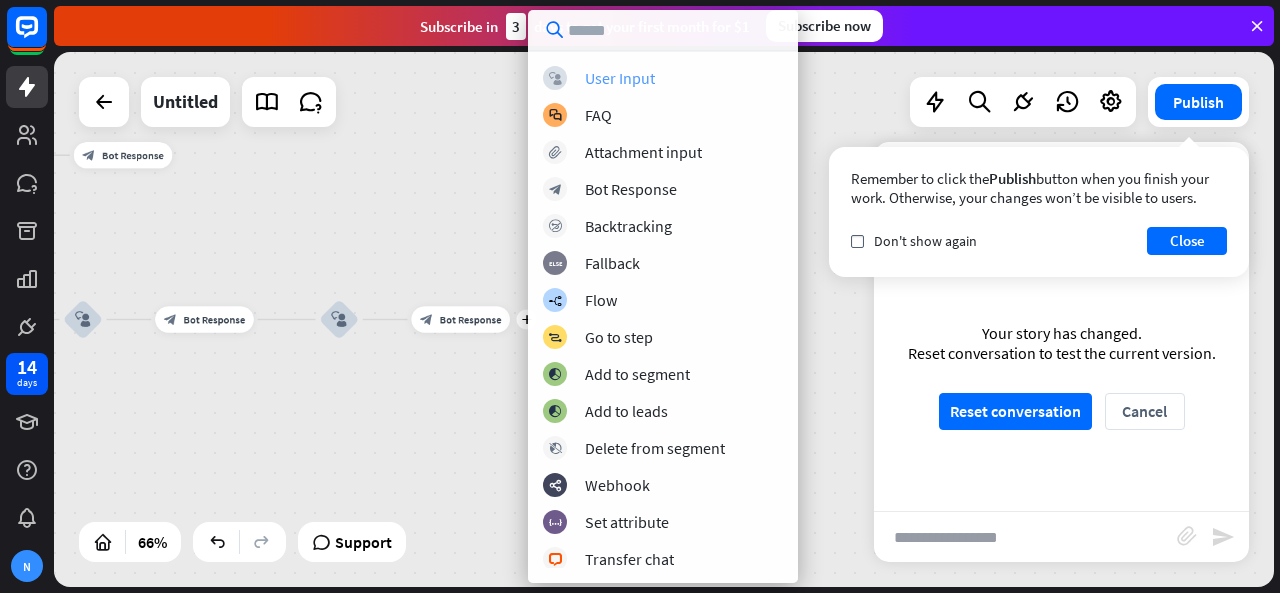 click on "User Input" at bounding box center [620, 78] 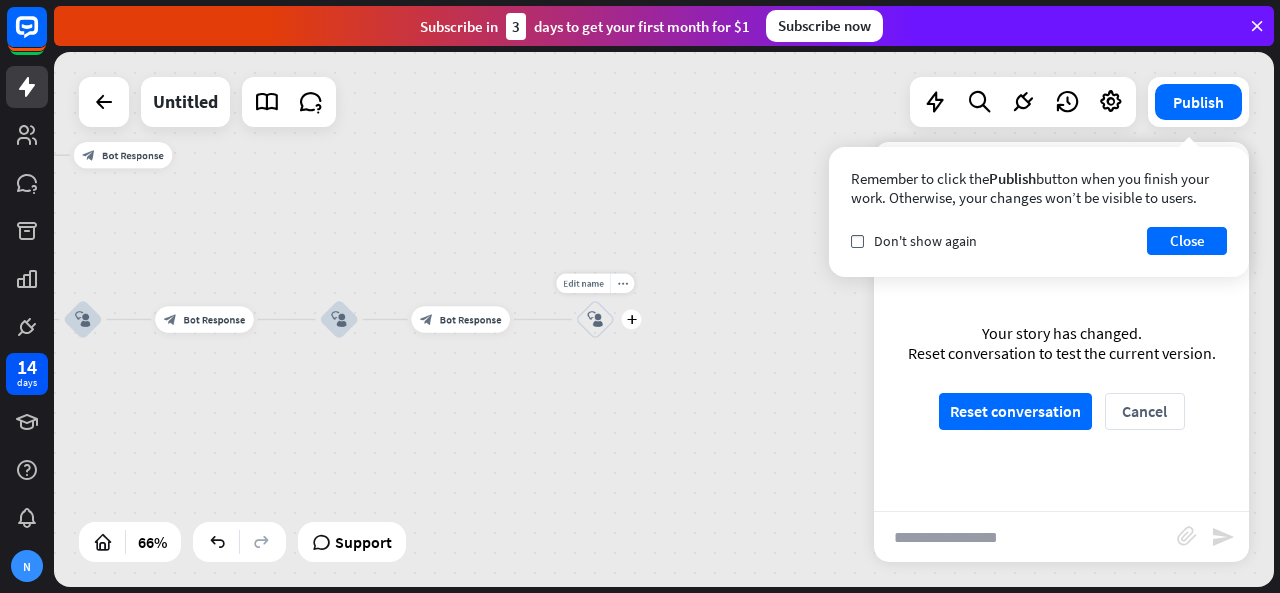 click on "block_user_input" at bounding box center (595, 320) 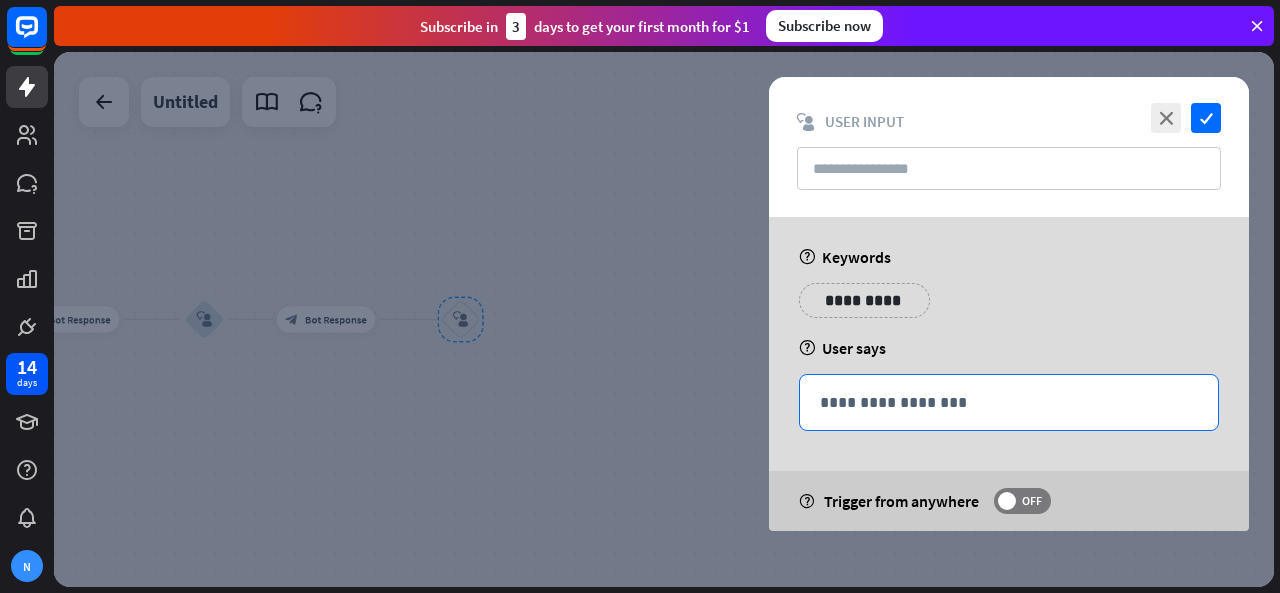 click on "**********" at bounding box center (1009, 402) 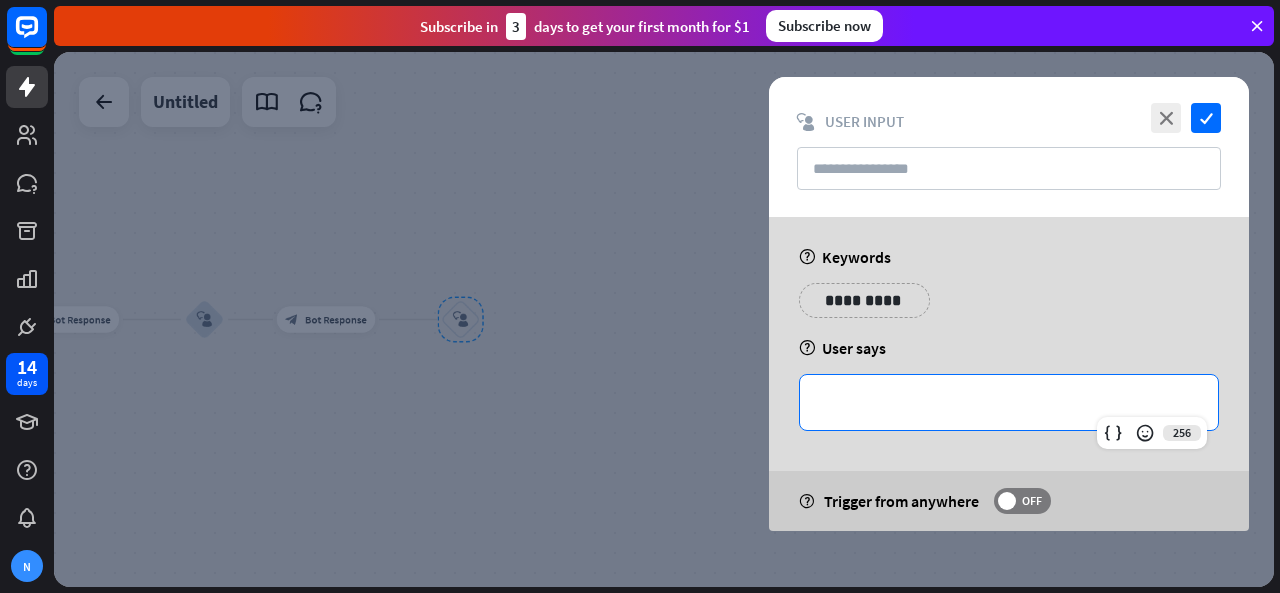 type 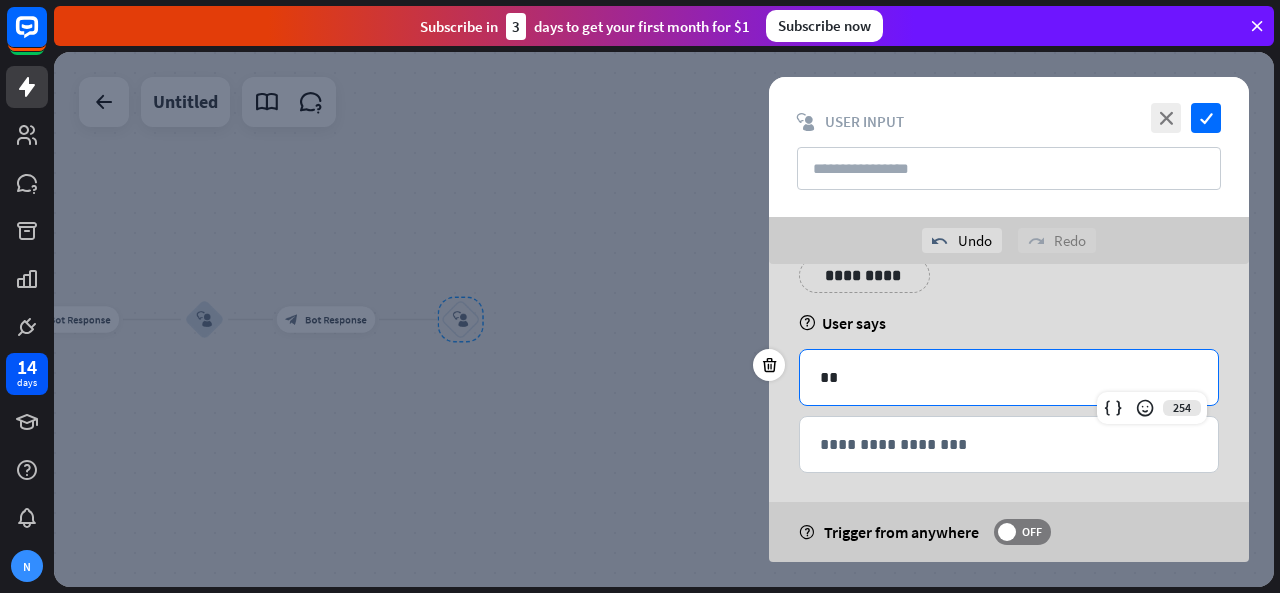 scroll, scrollTop: 80, scrollLeft: 0, axis: vertical 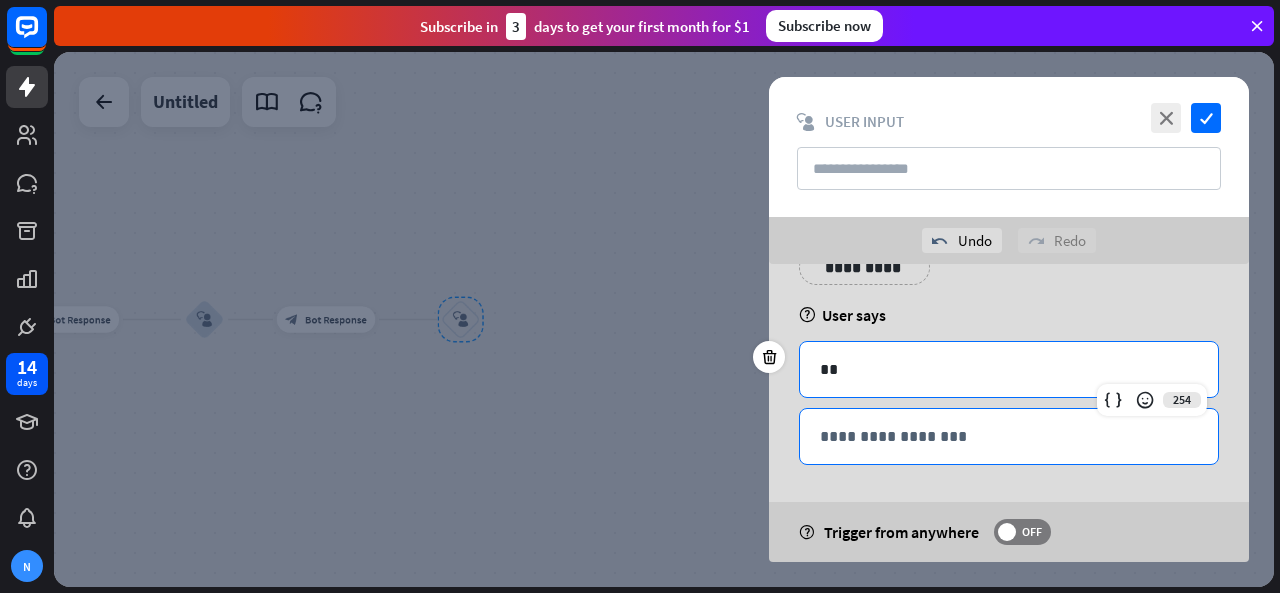click on "**********" at bounding box center (1009, 436) 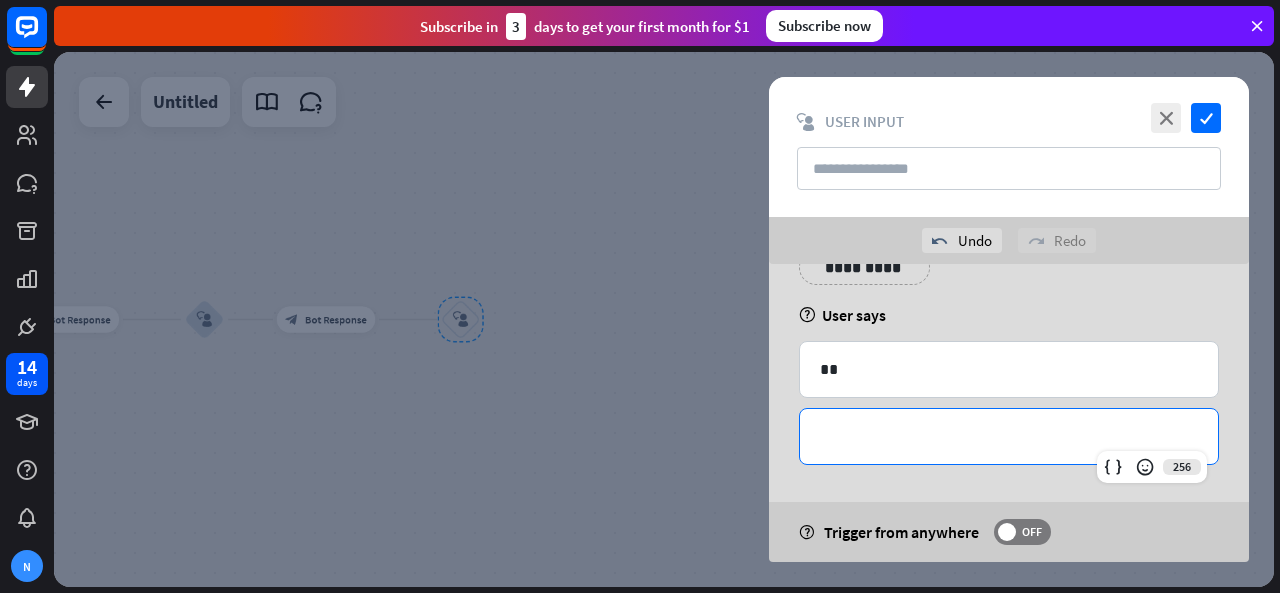 type 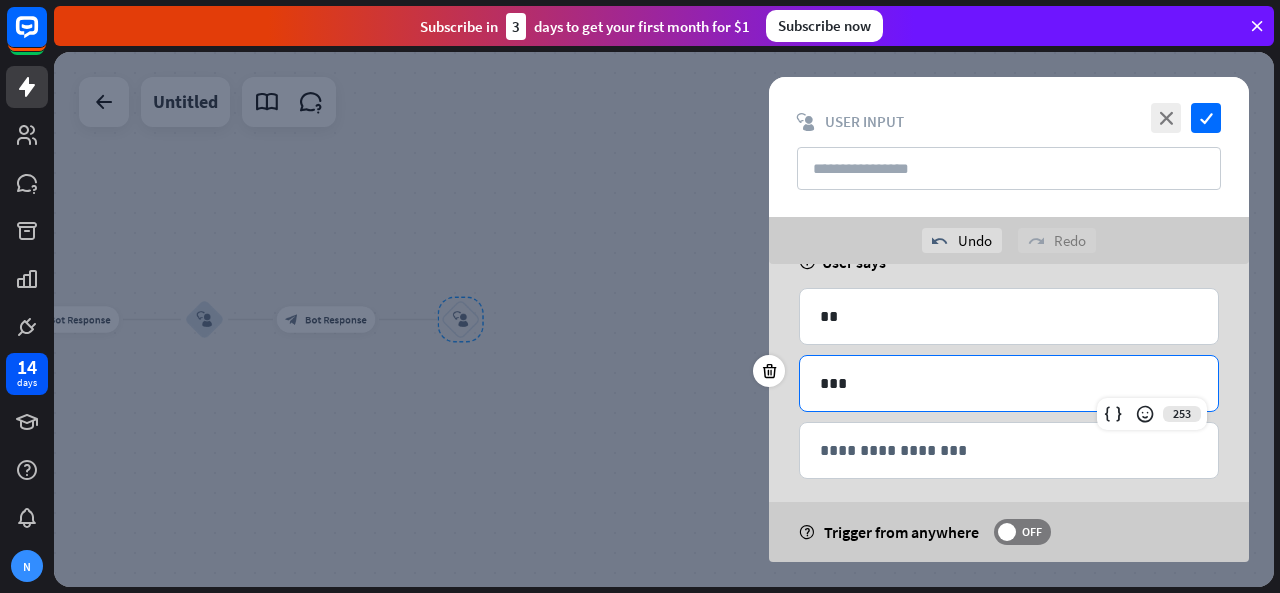 scroll, scrollTop: 134, scrollLeft: 0, axis: vertical 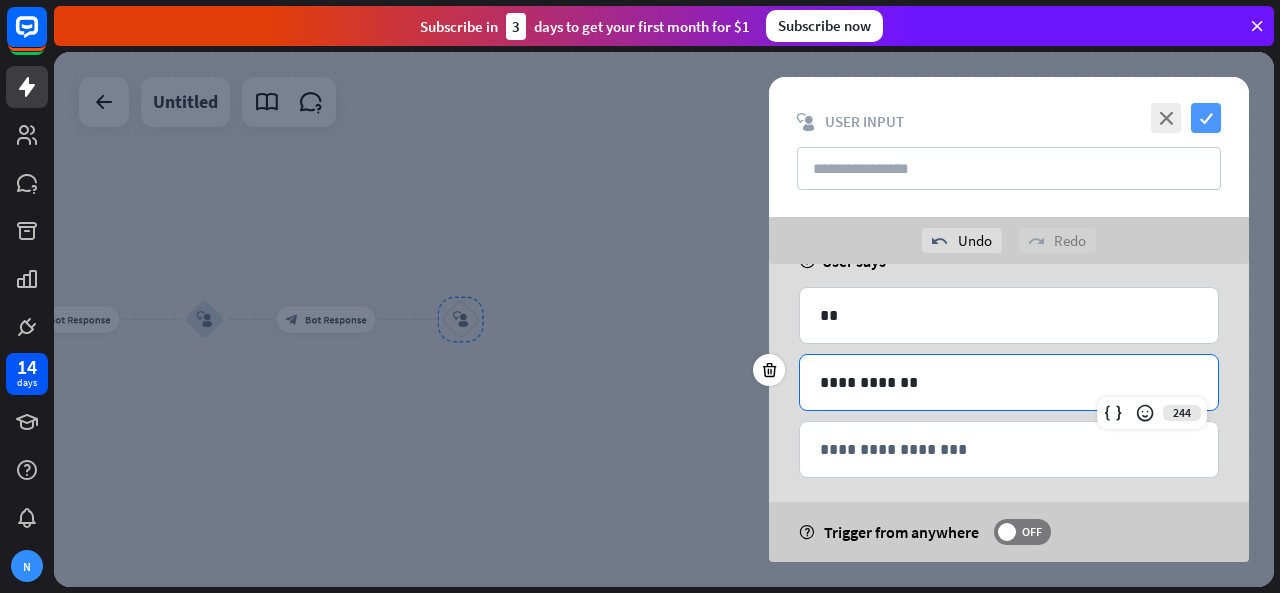 click on "check" at bounding box center (1206, 118) 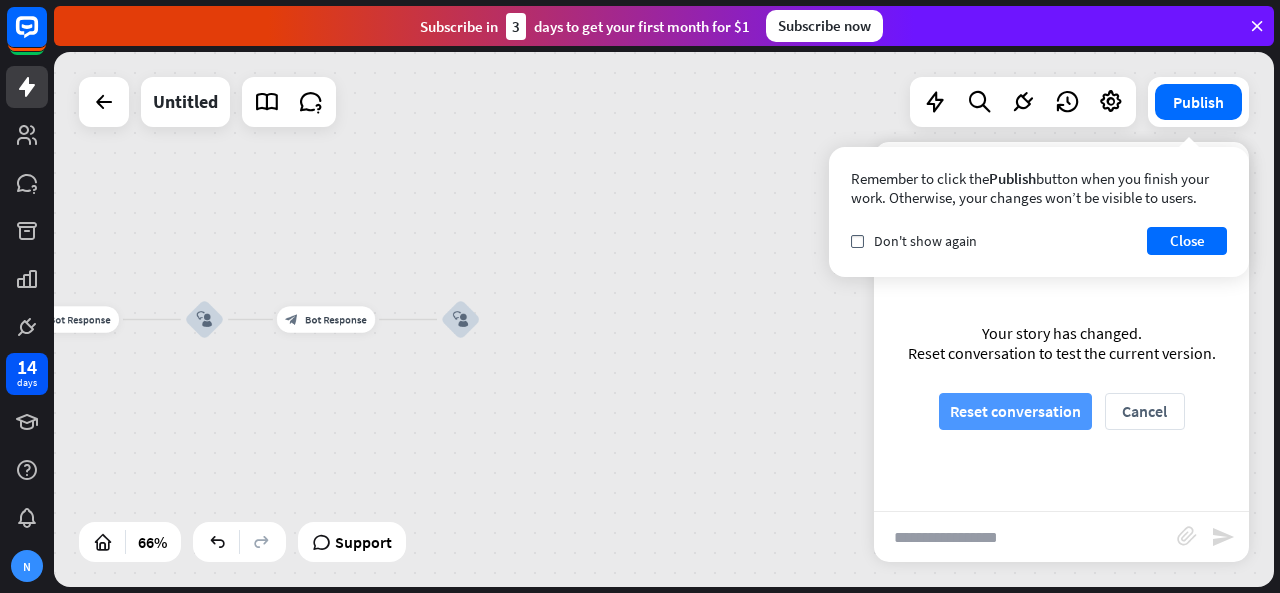 click on "Reset conversation" at bounding box center (1015, 411) 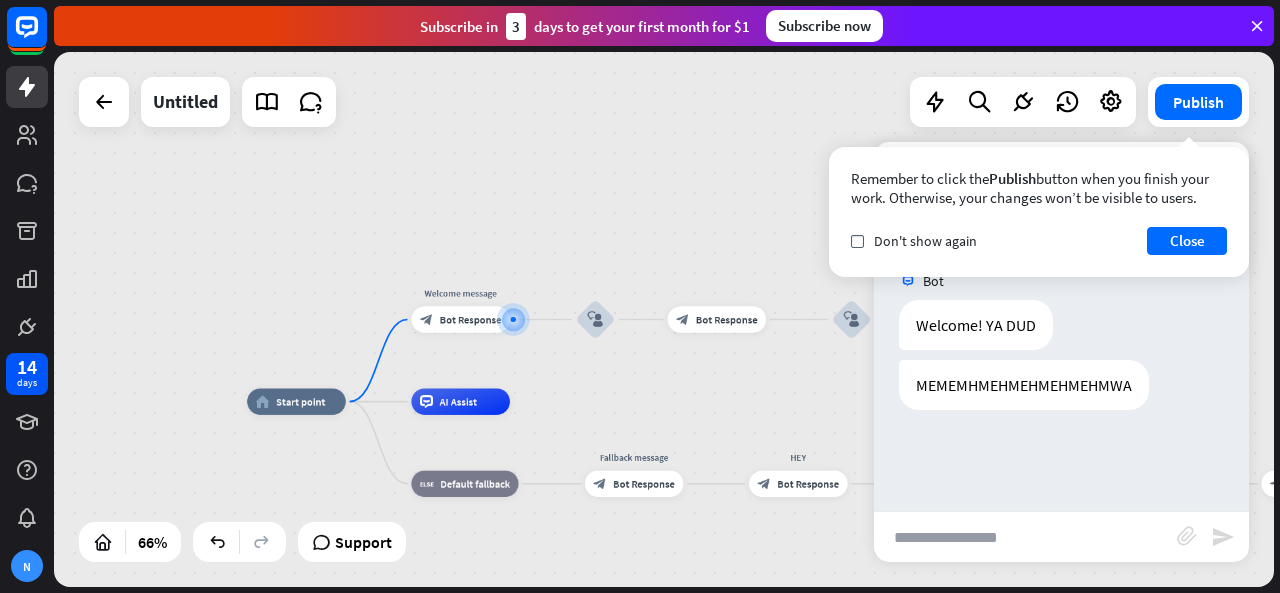 click at bounding box center [1025, 537] 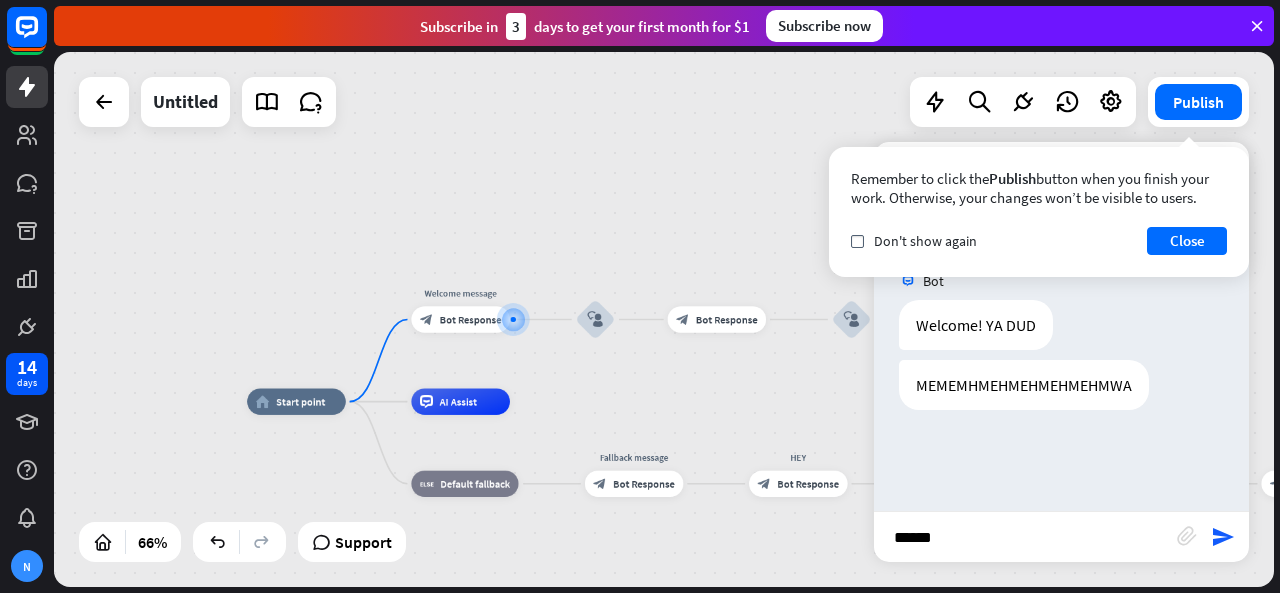 type on "*******" 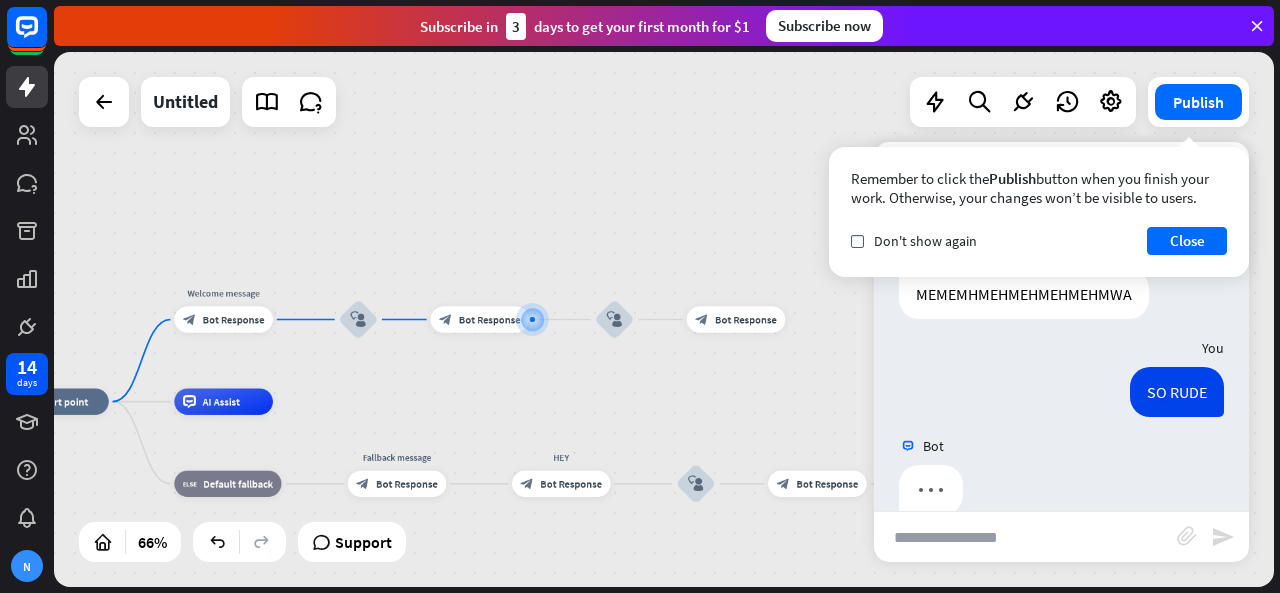 scroll, scrollTop: 124, scrollLeft: 0, axis: vertical 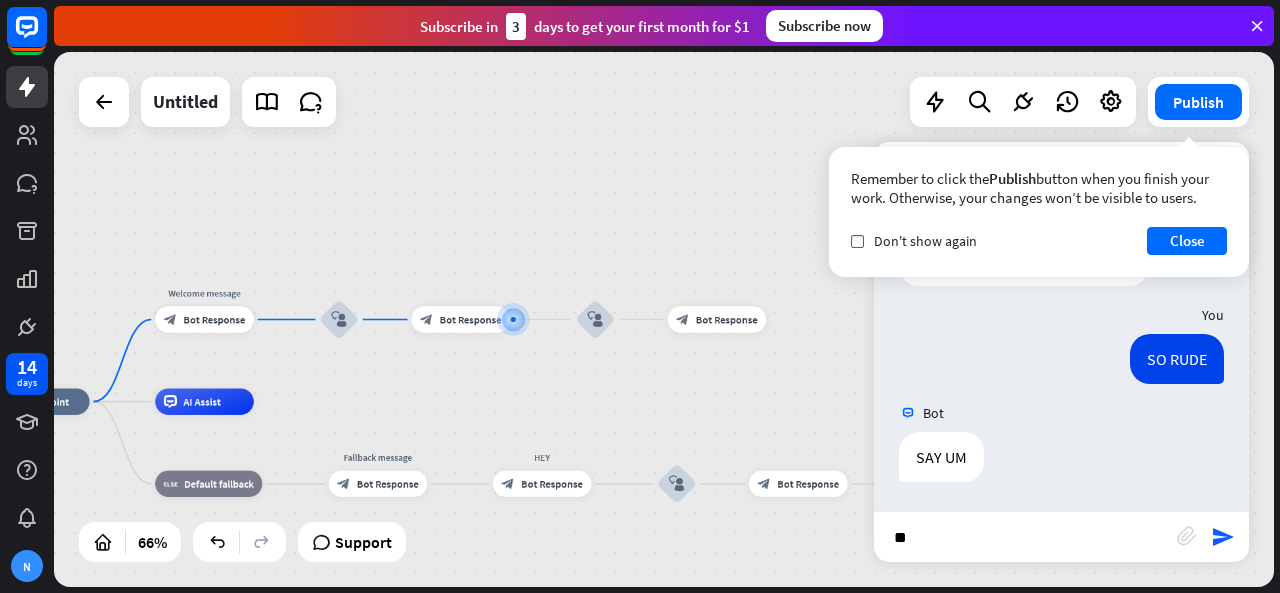 type on "*" 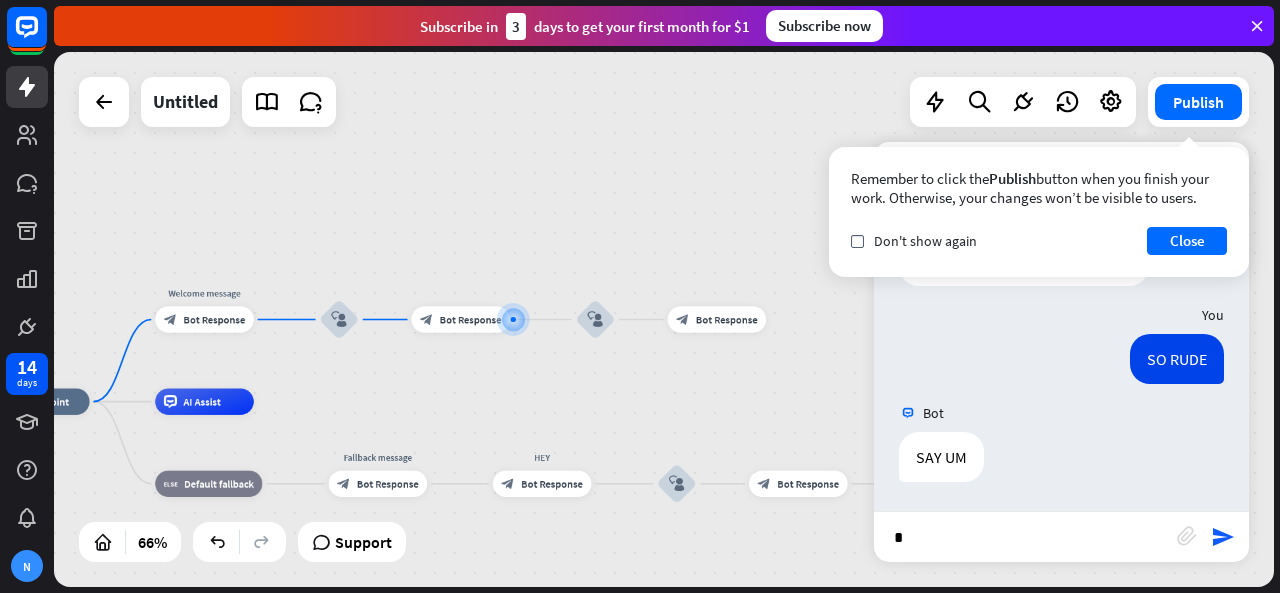 type on "**" 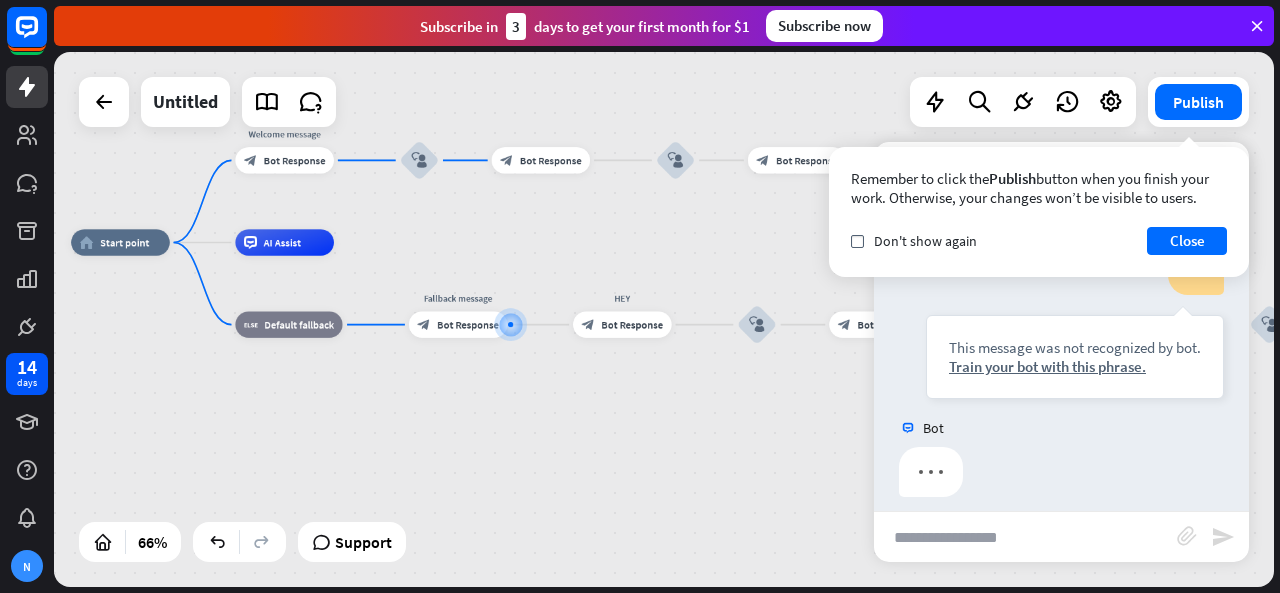 scroll, scrollTop: 423, scrollLeft: 0, axis: vertical 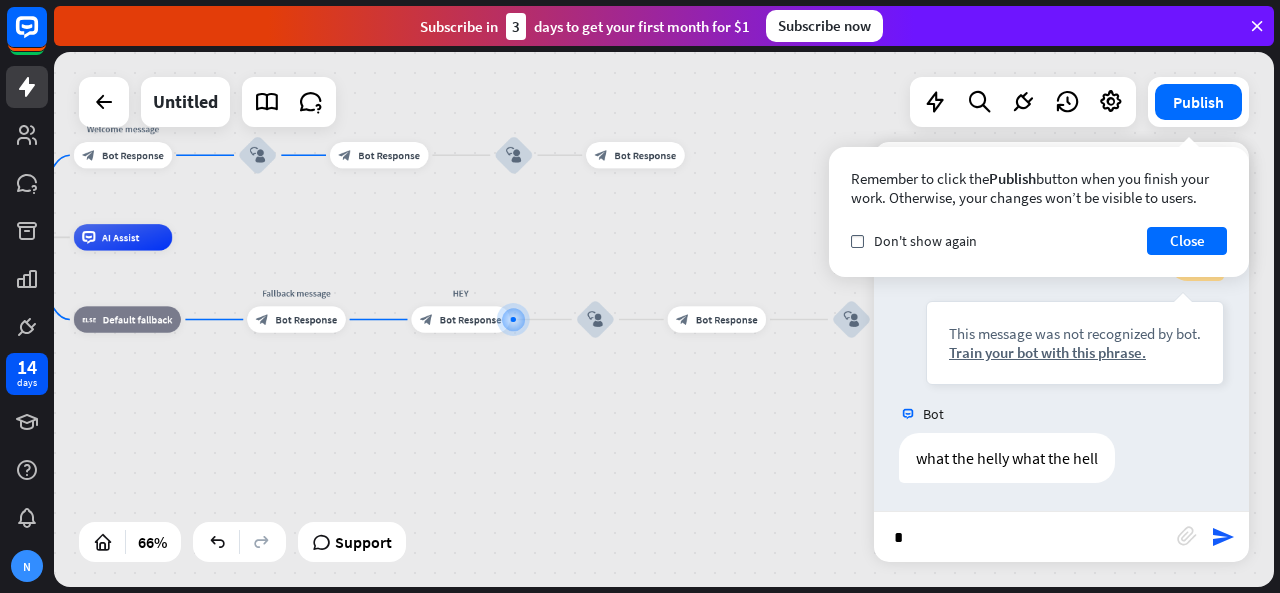 type on "**" 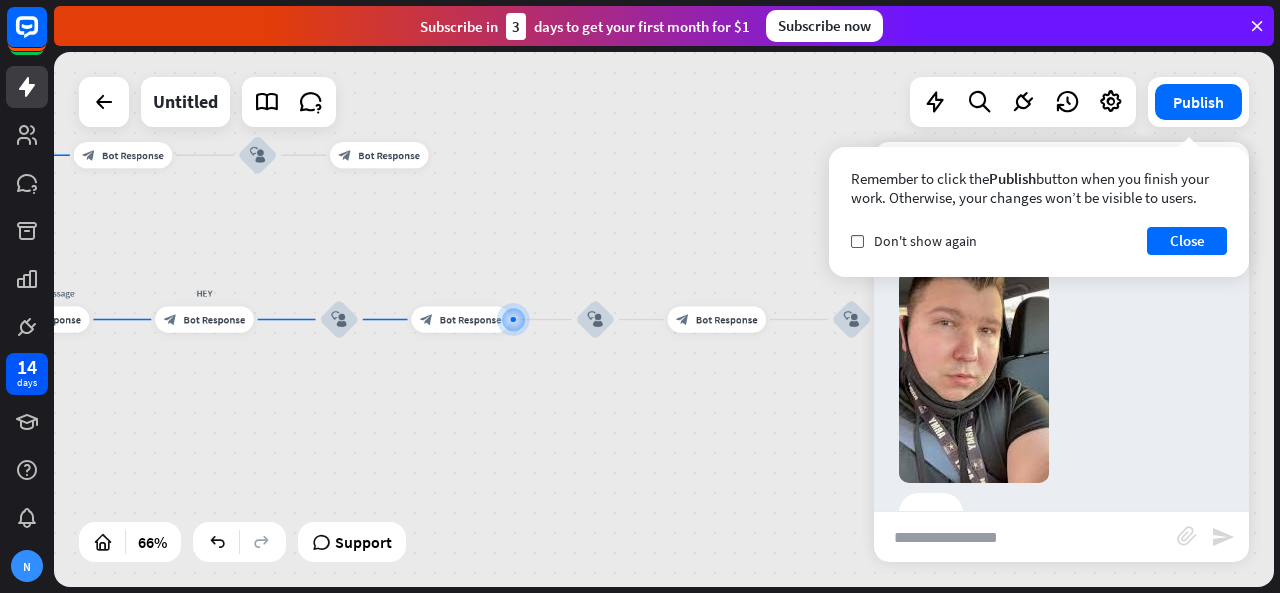 scroll, scrollTop: 843, scrollLeft: 0, axis: vertical 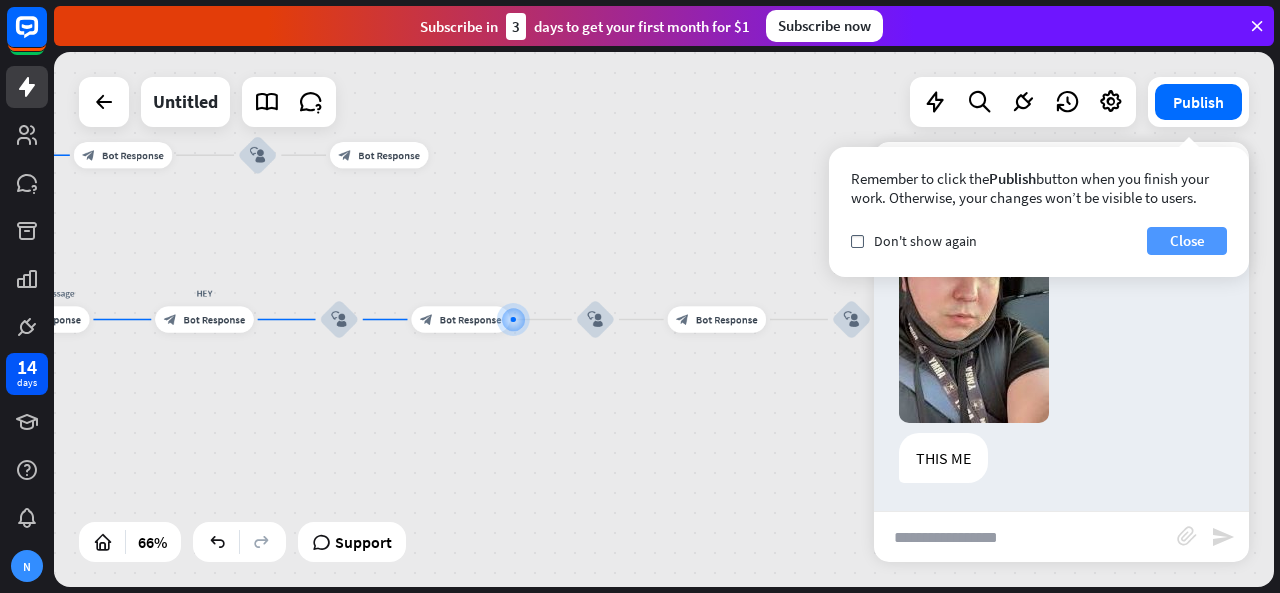 click on "Close" at bounding box center [1187, 241] 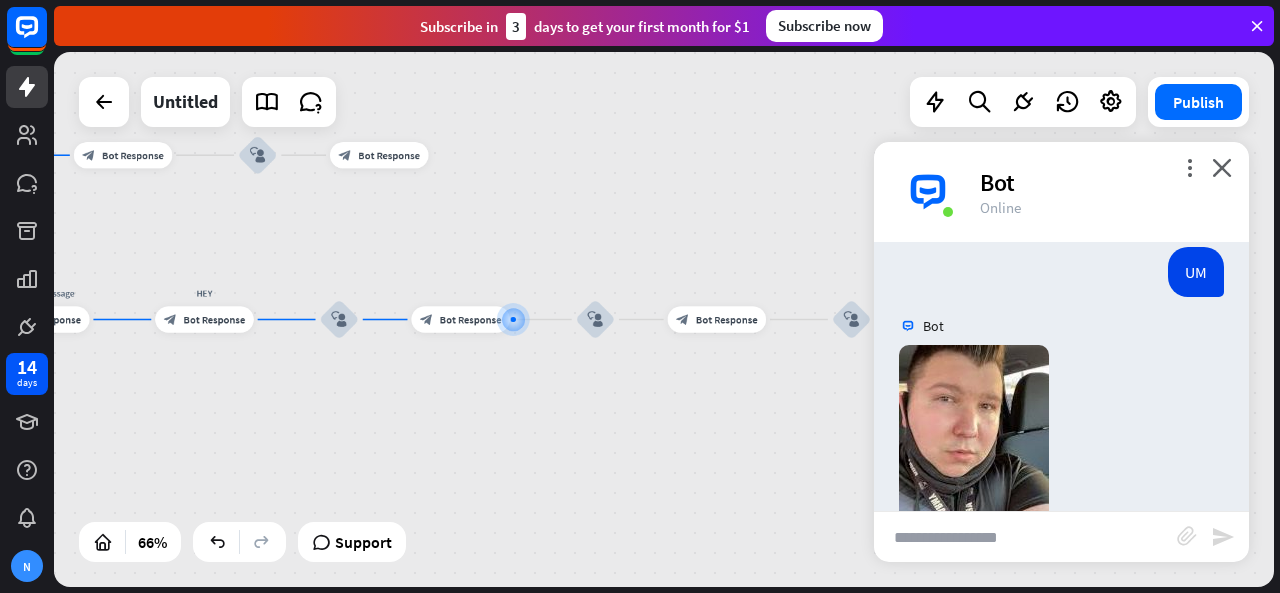 scroll, scrollTop: 843, scrollLeft: 0, axis: vertical 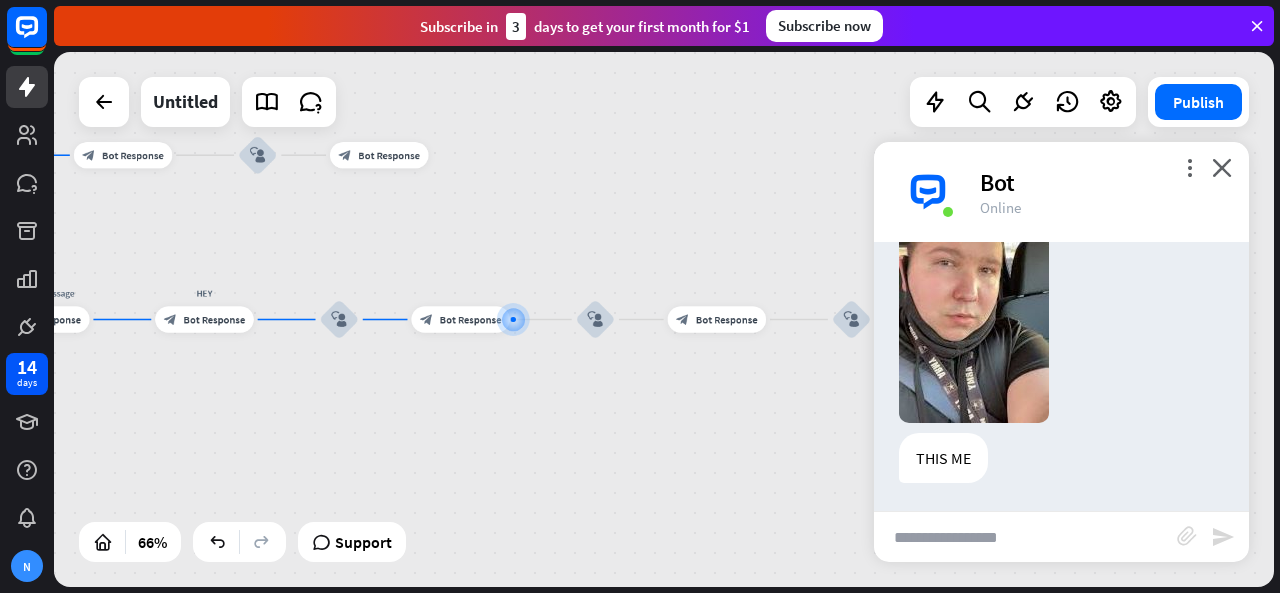 click at bounding box center (1025, 537) 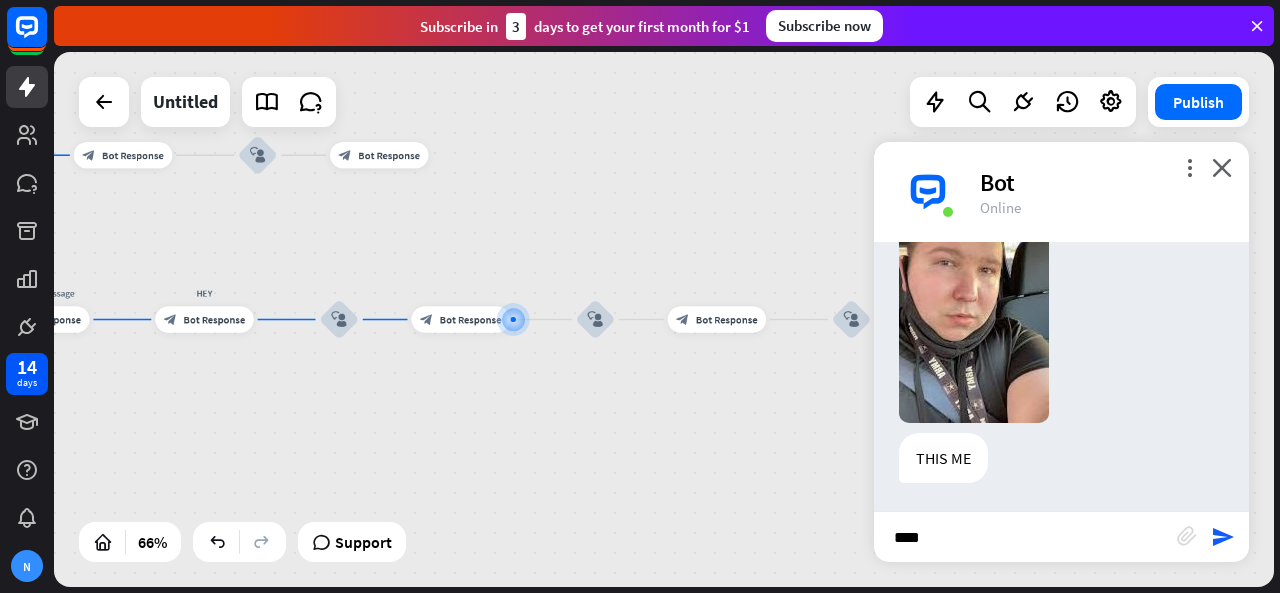 type on "*****" 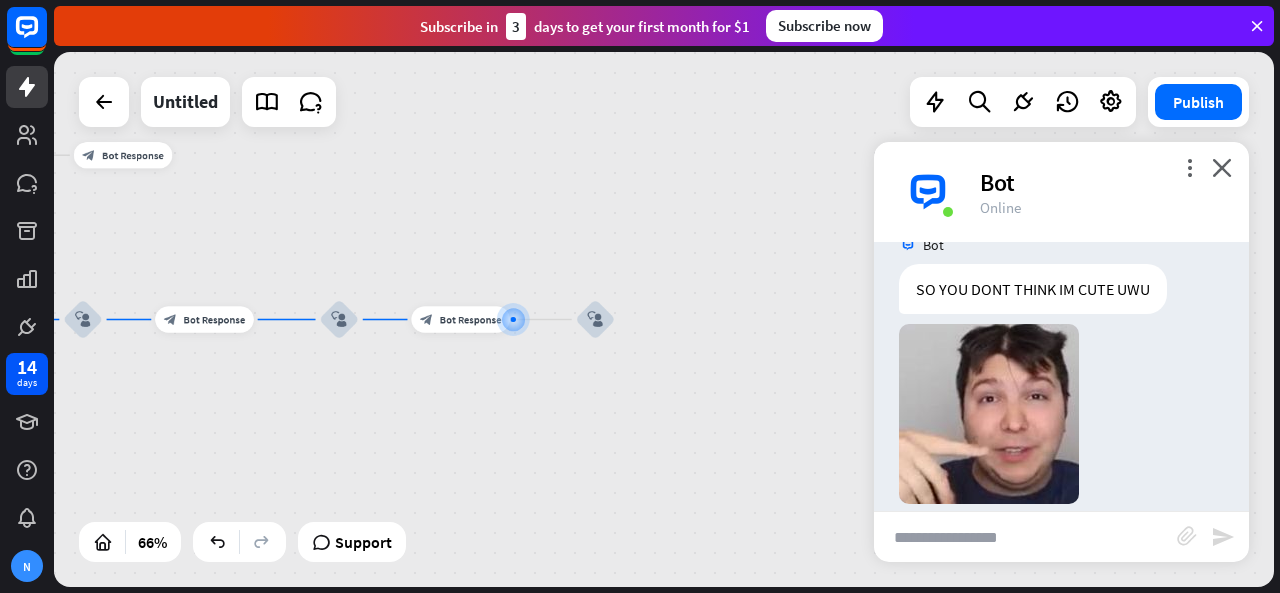 scroll, scrollTop: 1229, scrollLeft: 0, axis: vertical 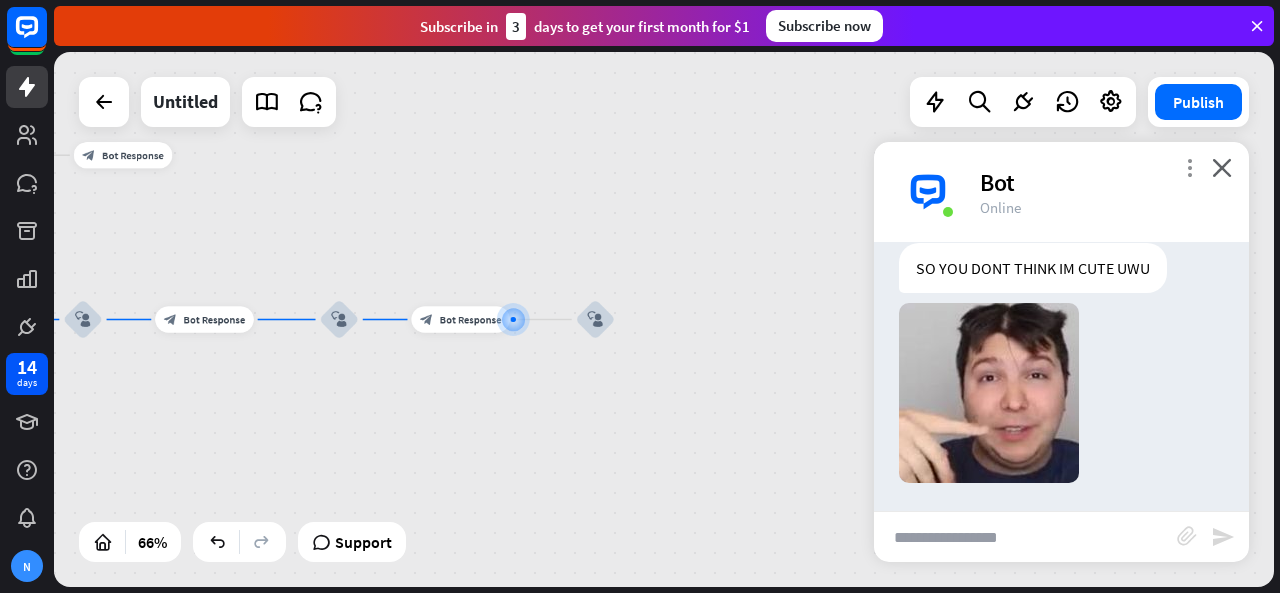 click on "more_vert" at bounding box center (1189, 167) 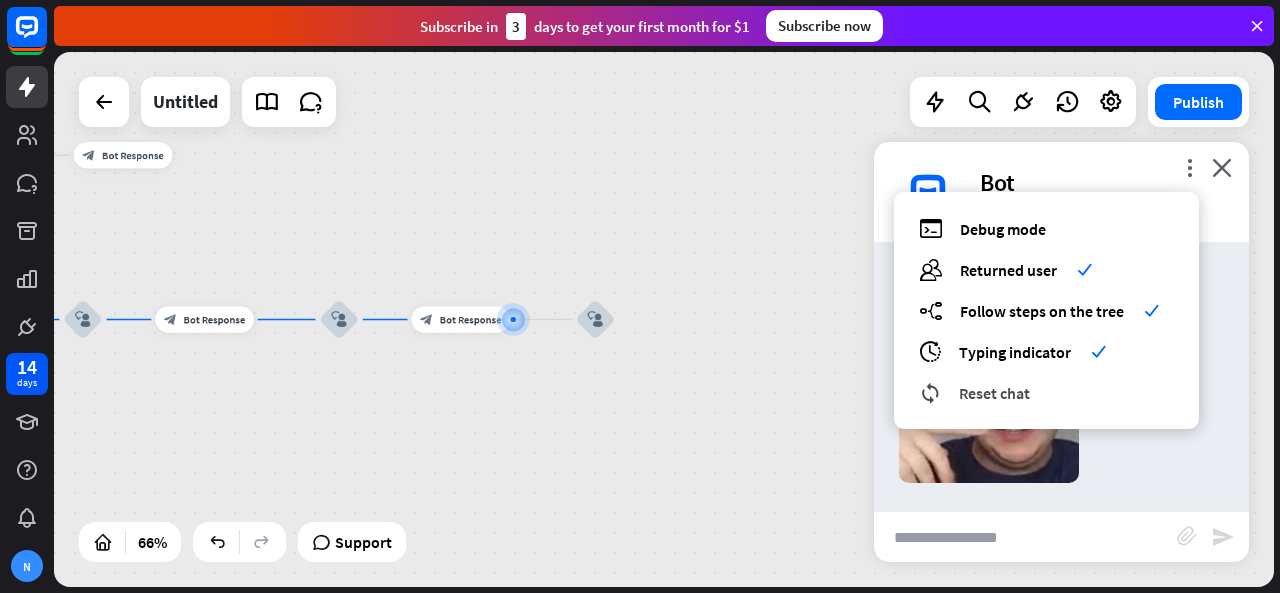 click on "Reset chat" at bounding box center (994, 393) 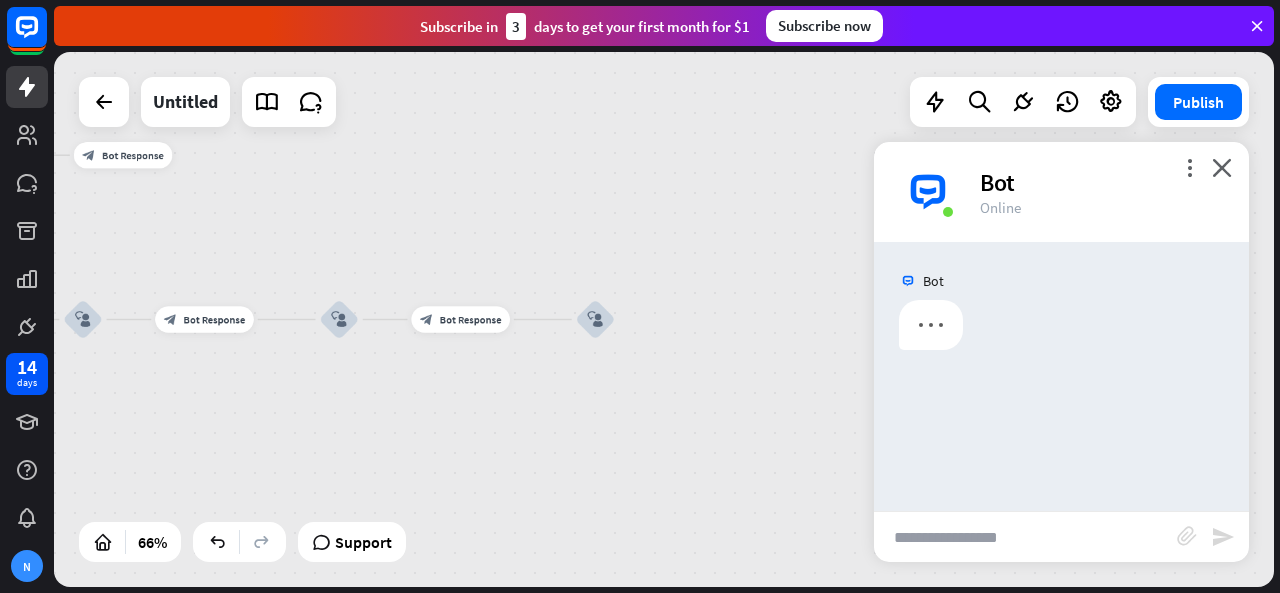 scroll, scrollTop: 0, scrollLeft: 0, axis: both 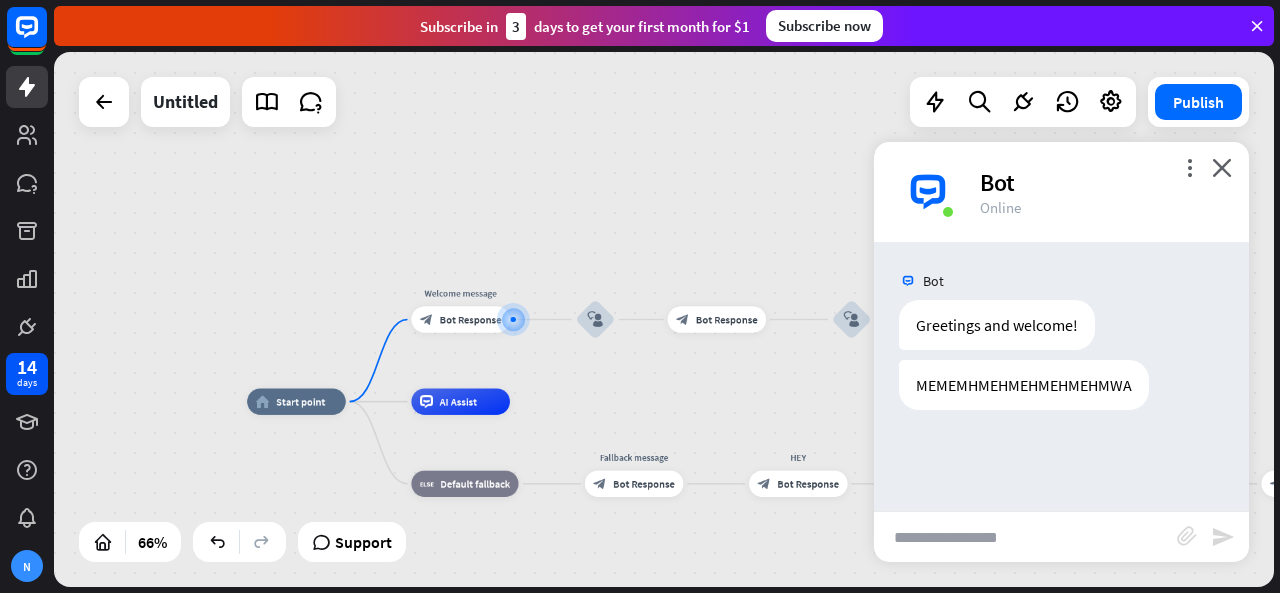 click at bounding box center (1025, 537) 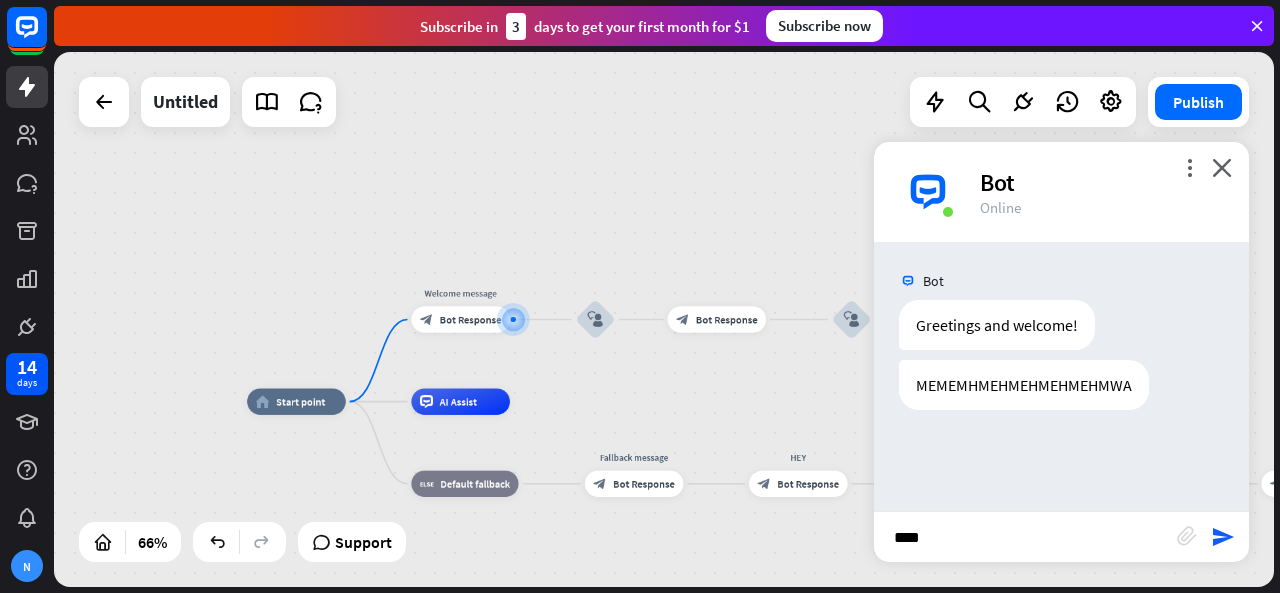 type on "*****" 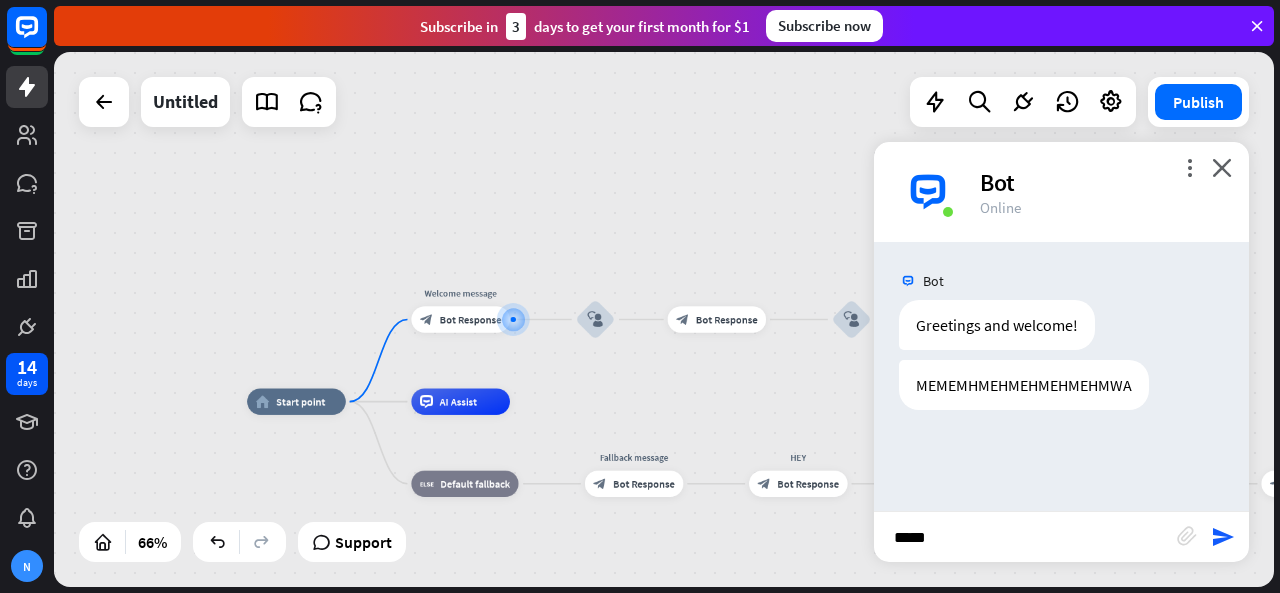 type 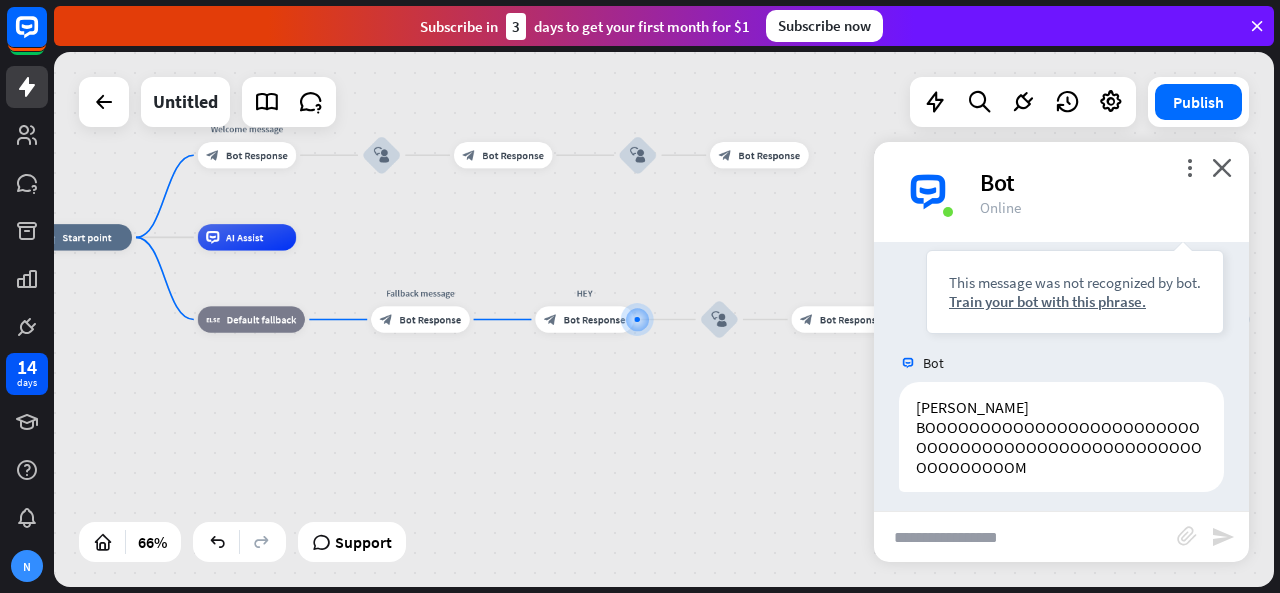 scroll, scrollTop: 287, scrollLeft: 0, axis: vertical 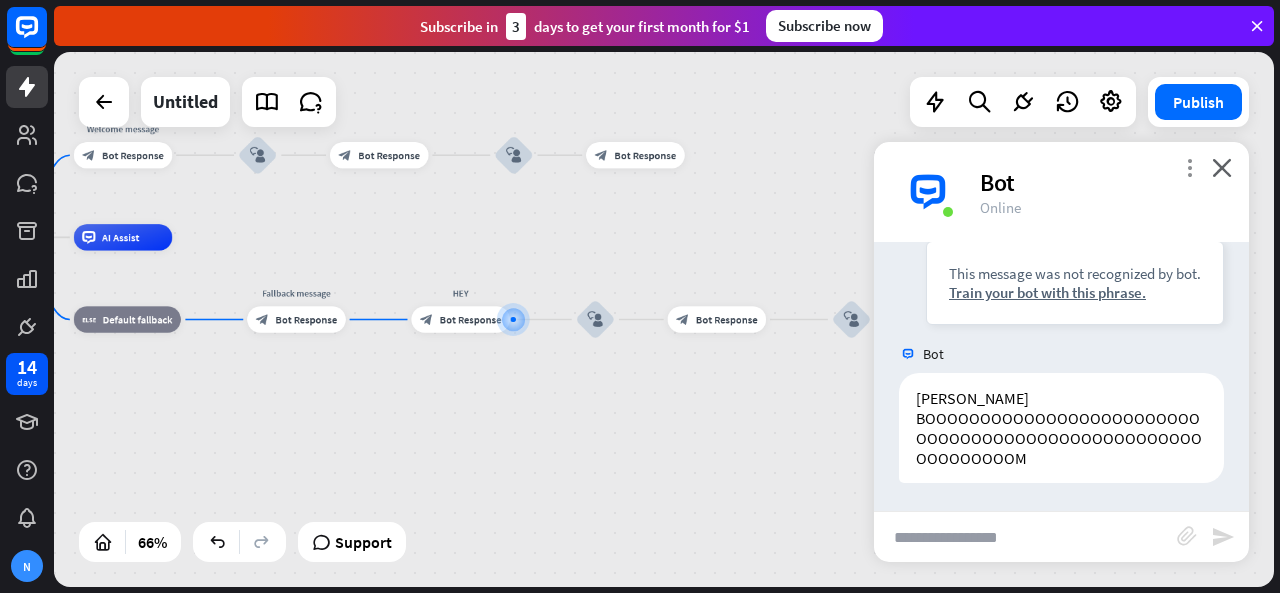 click on "more_vert" at bounding box center [1189, 167] 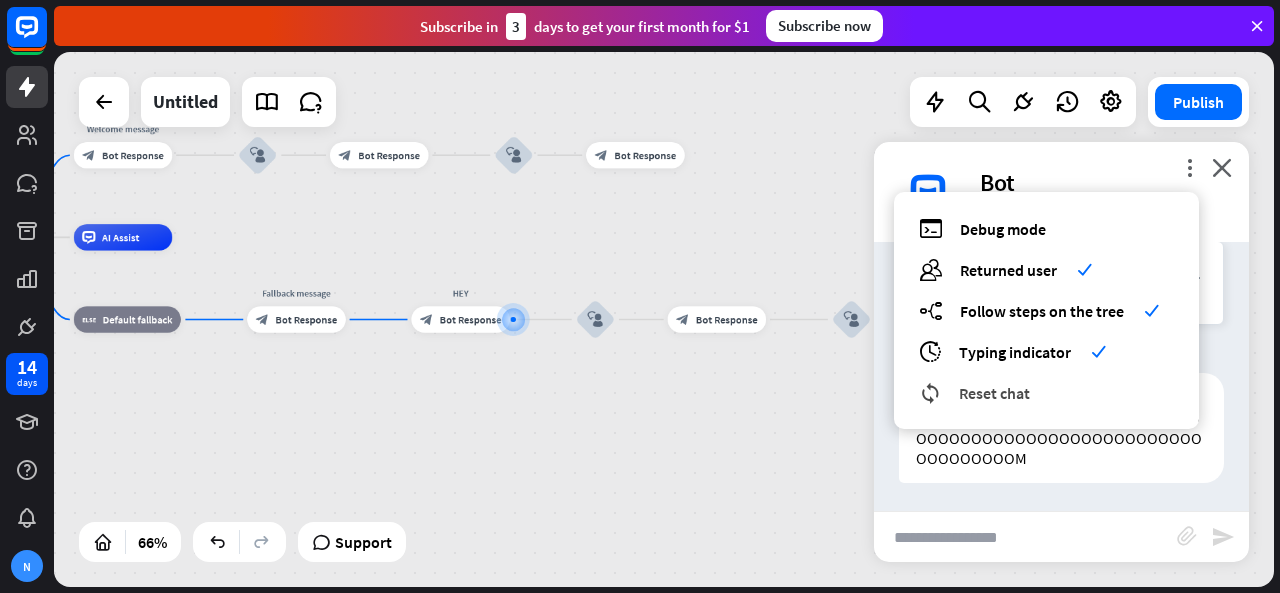 click on "Reset chat" at bounding box center [994, 393] 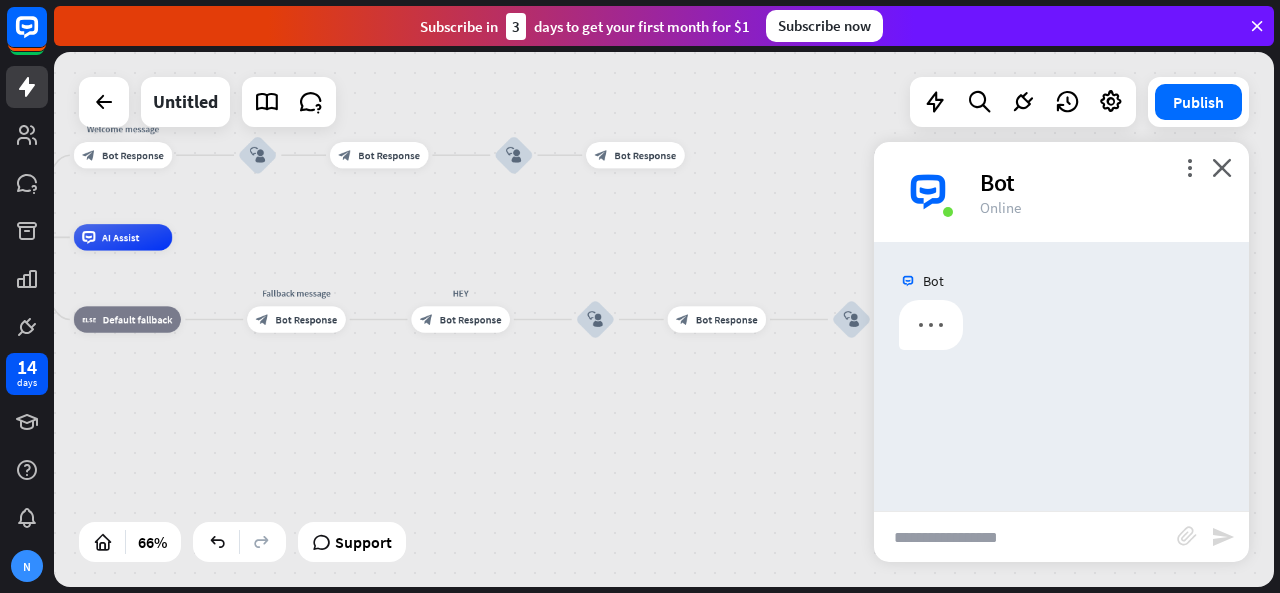 scroll, scrollTop: 0, scrollLeft: 0, axis: both 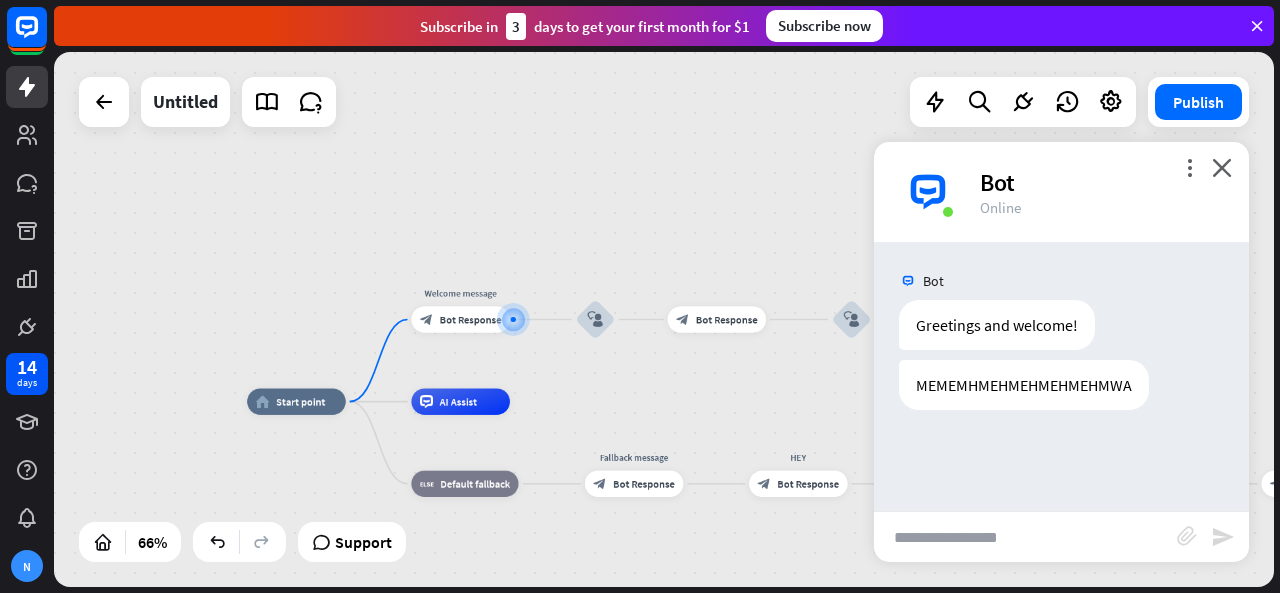 click on "more_vert
close
Bot
Online" at bounding box center (1061, 192) 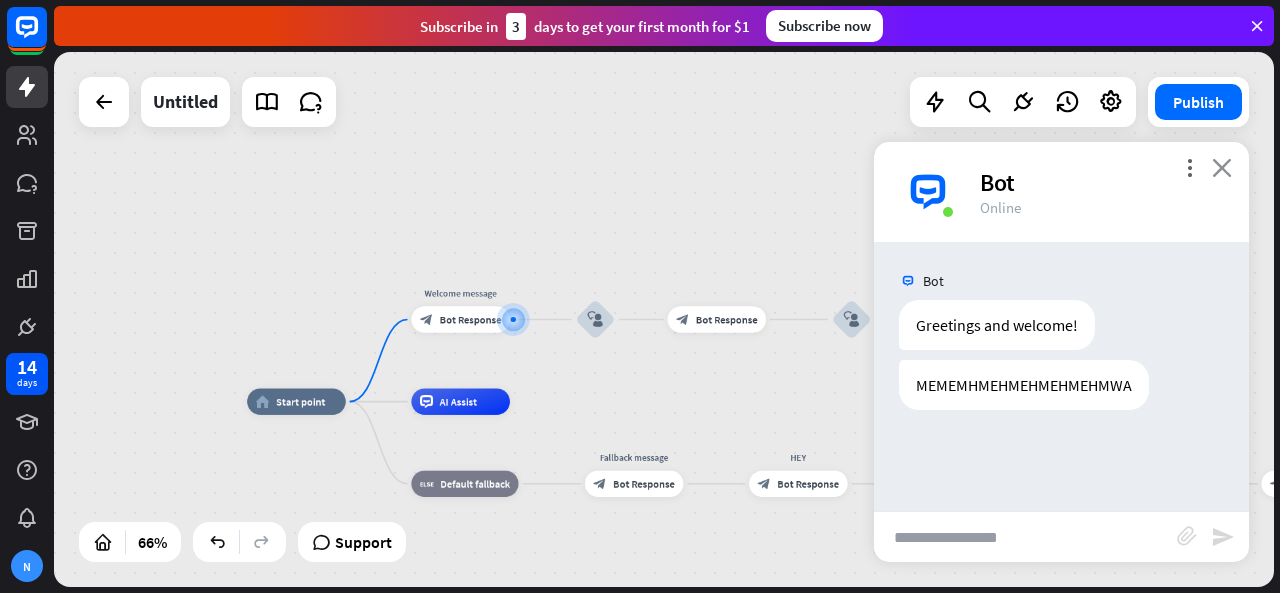 click on "close" at bounding box center (1222, 167) 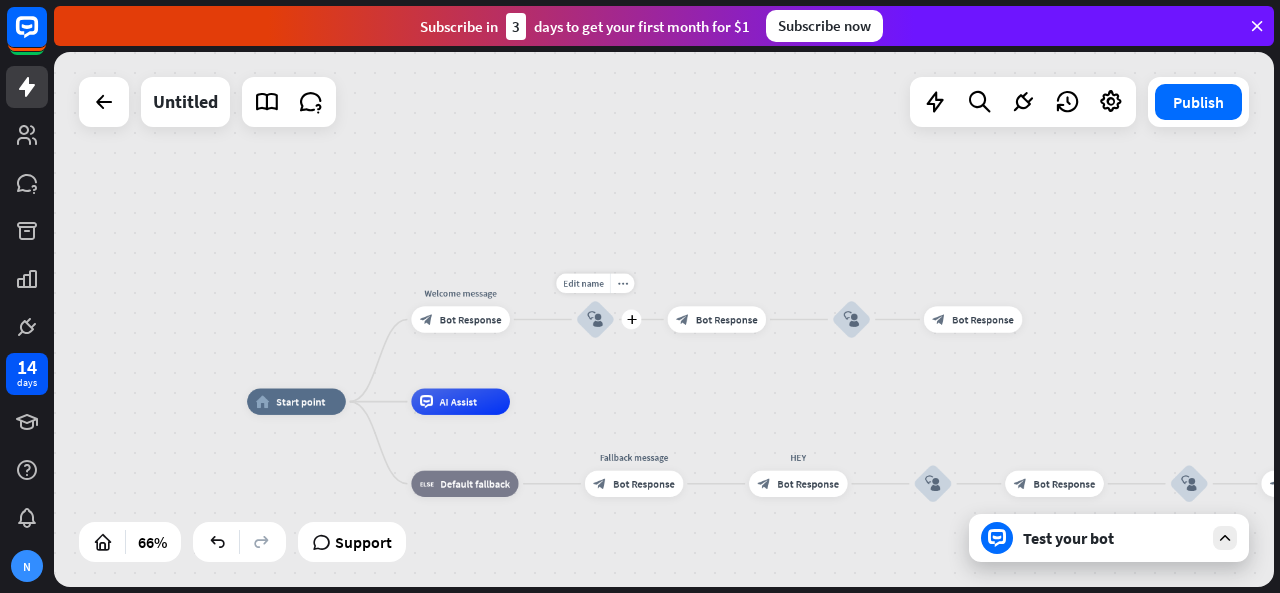 click on "block_user_input" at bounding box center (595, 320) 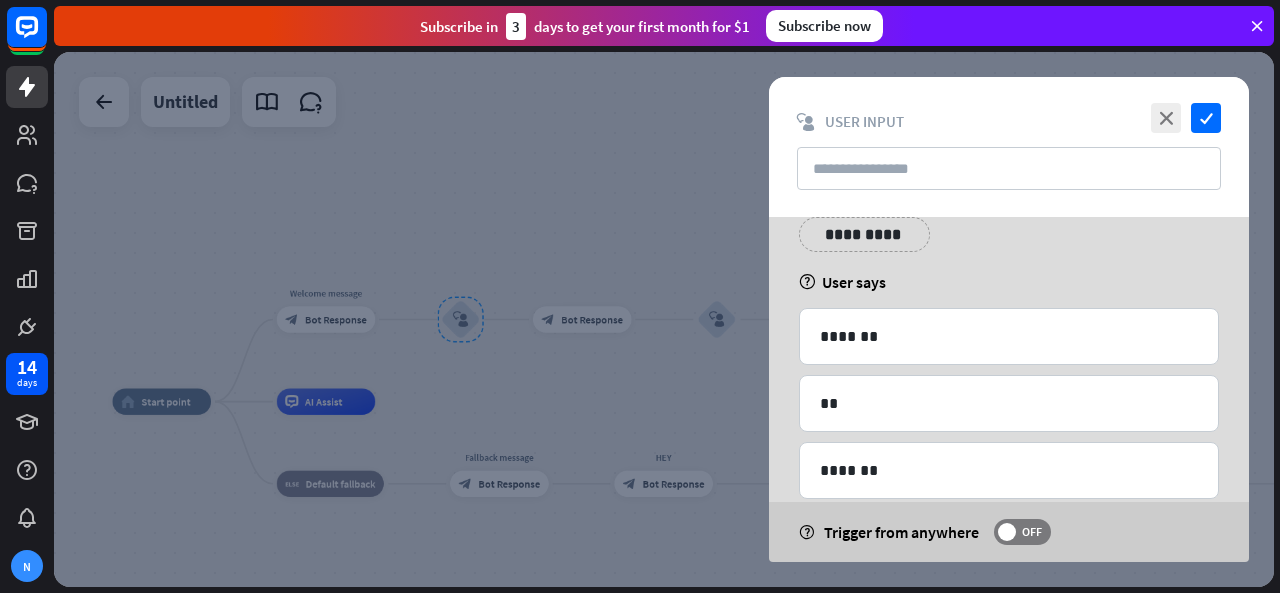 scroll, scrollTop: 0, scrollLeft: 0, axis: both 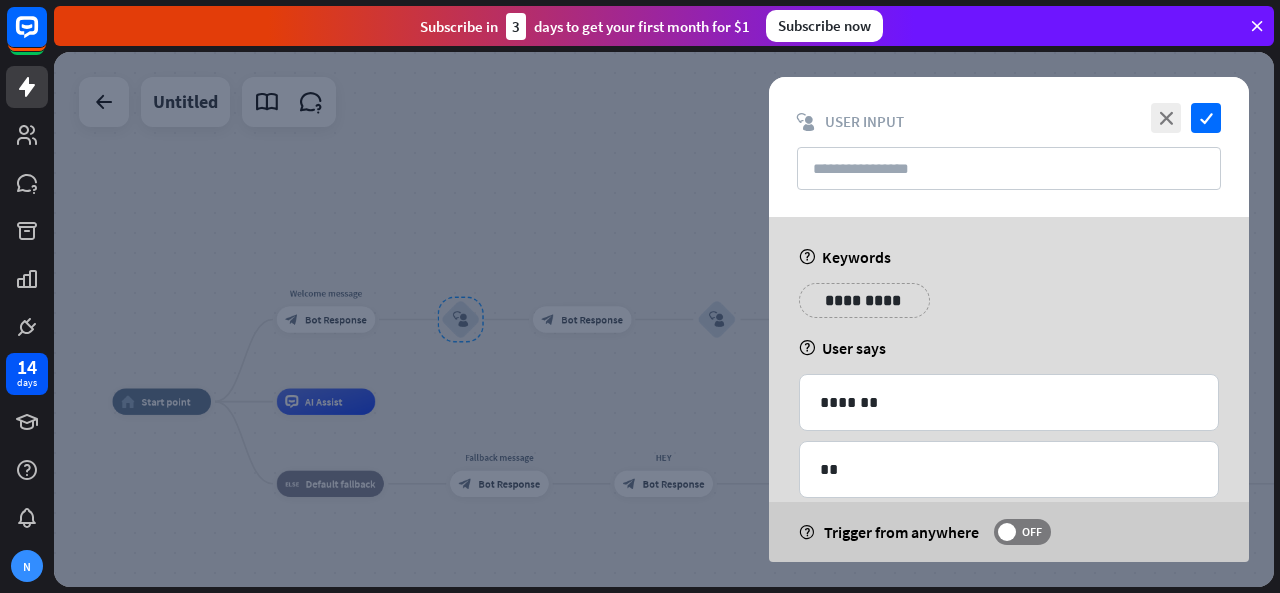 click on "**********" at bounding box center (864, 300) 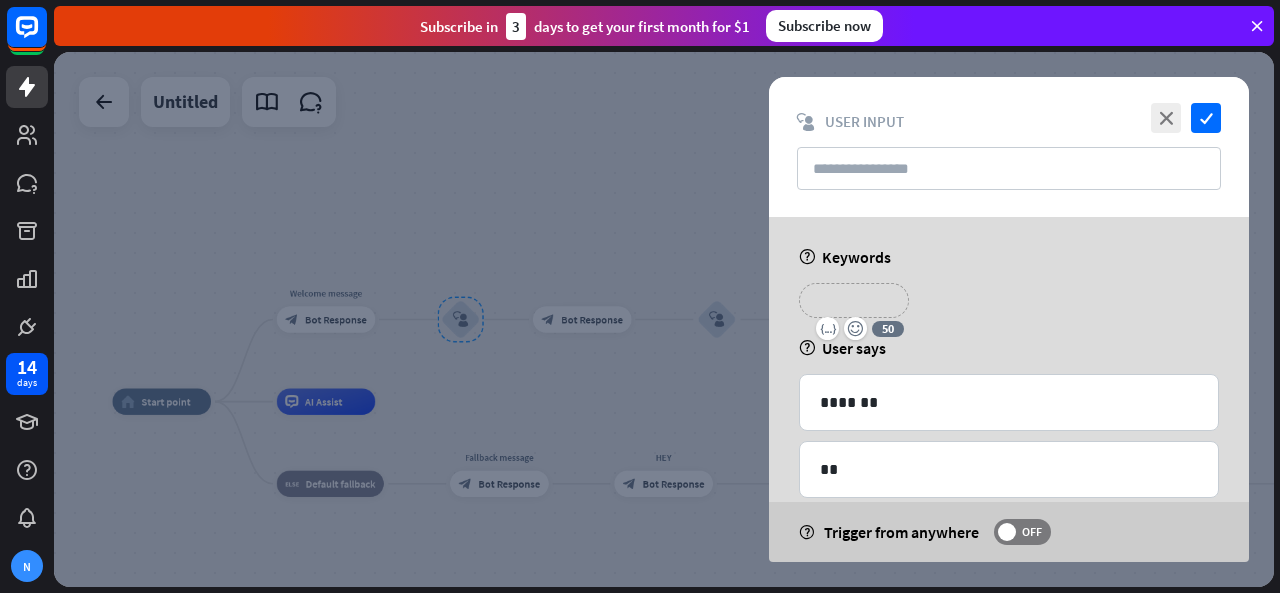 type 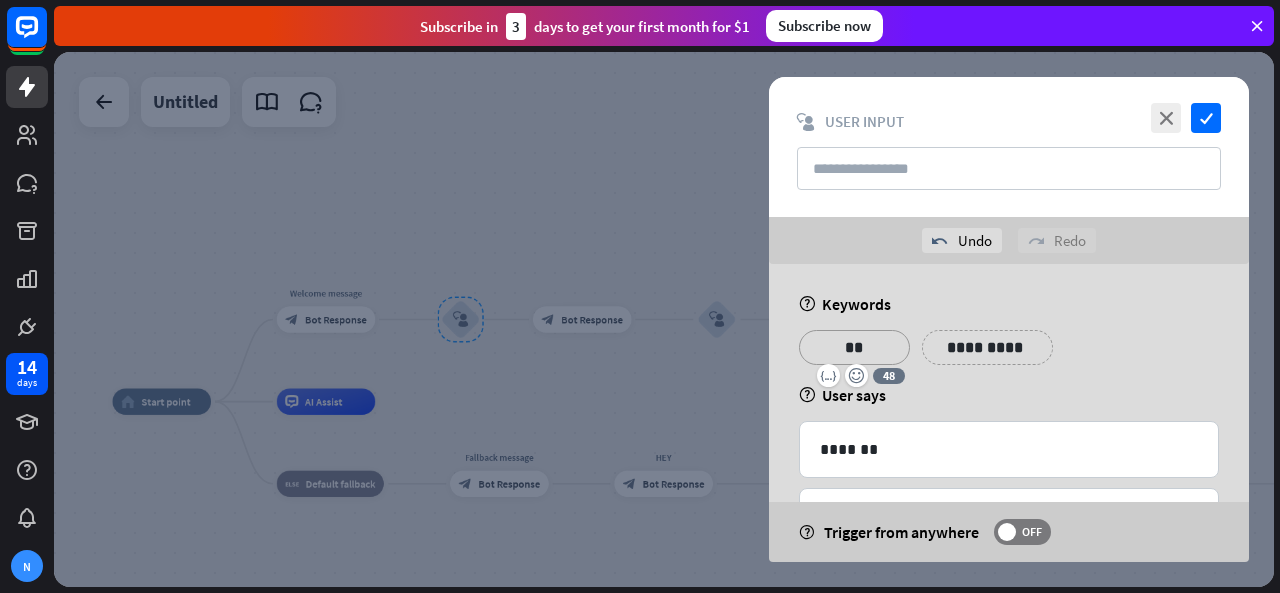 click on "**********" at bounding box center (987, 347) 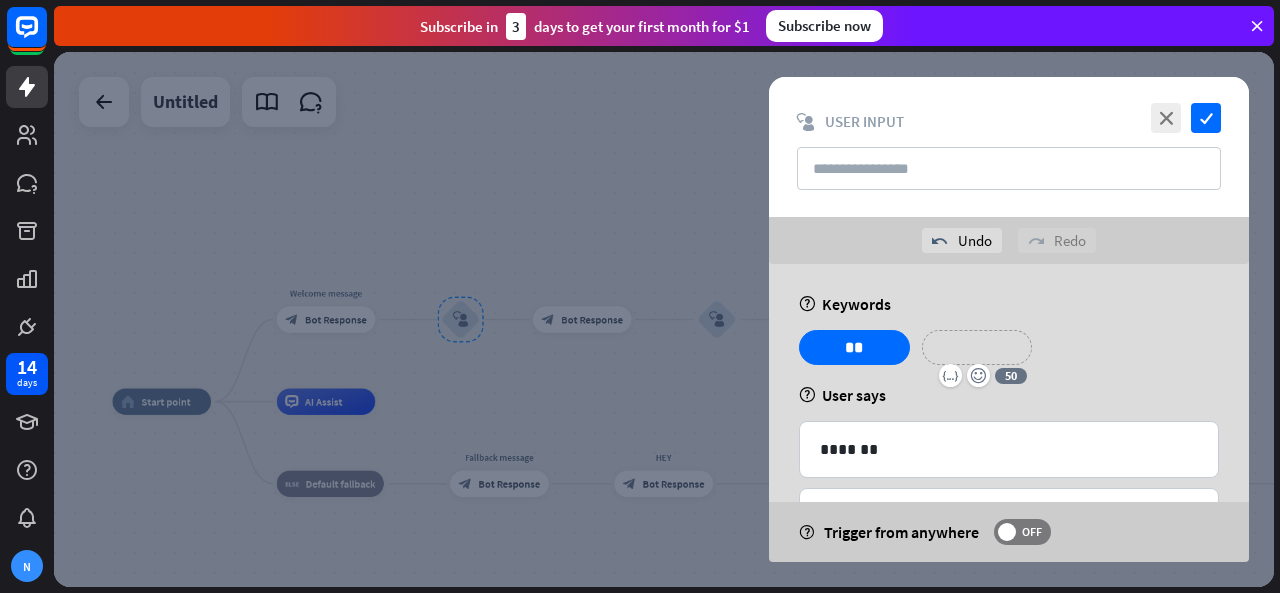 type 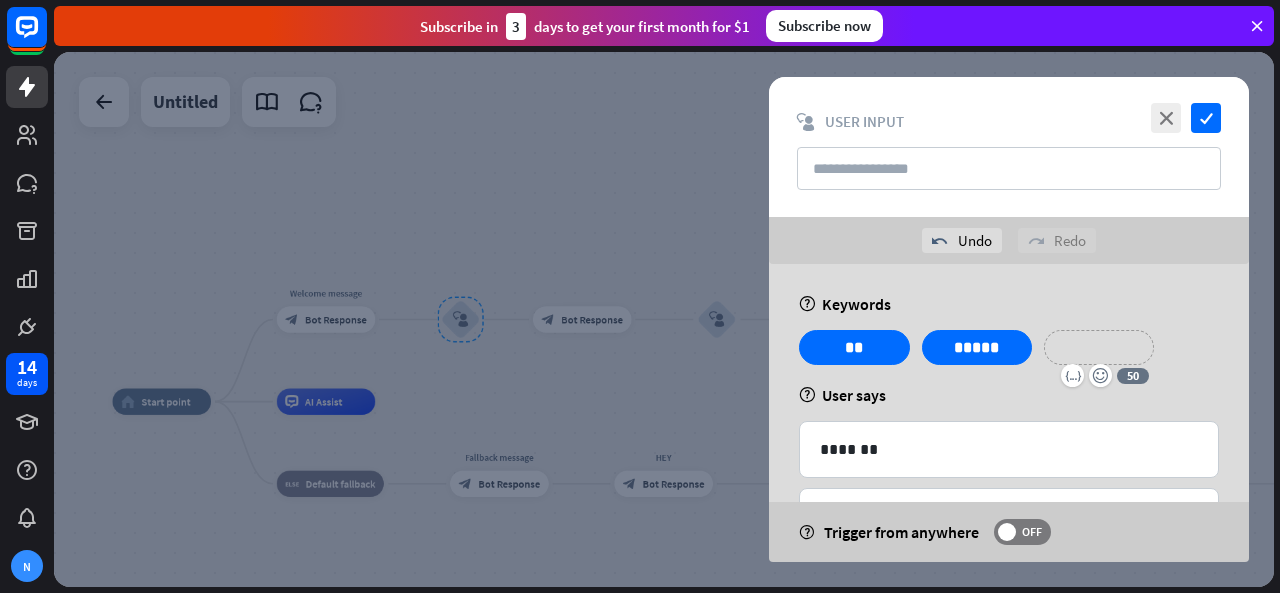 click on "**********" at bounding box center (1099, 347) 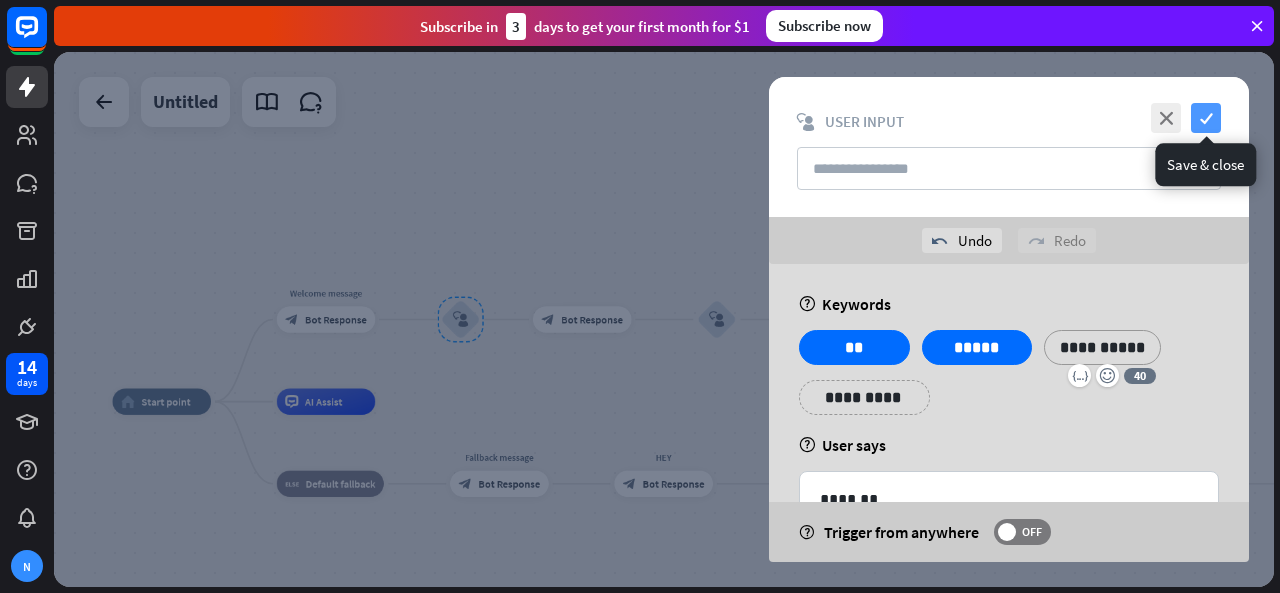 click on "check" at bounding box center (1206, 118) 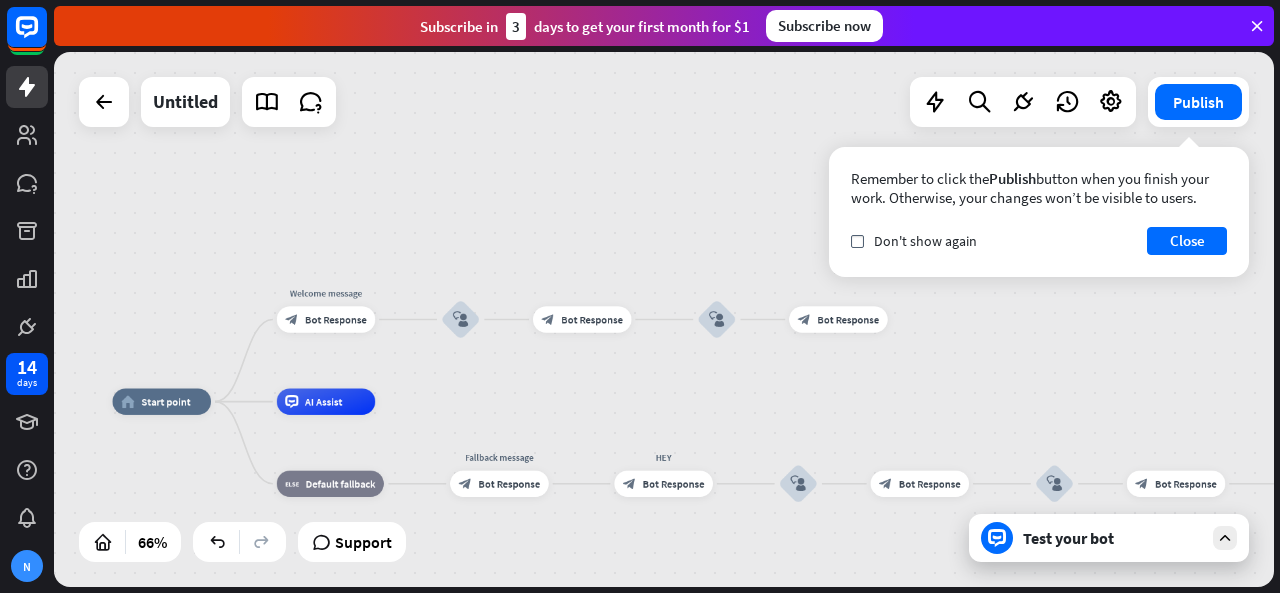 click on "Test your bot" at bounding box center (1113, 538) 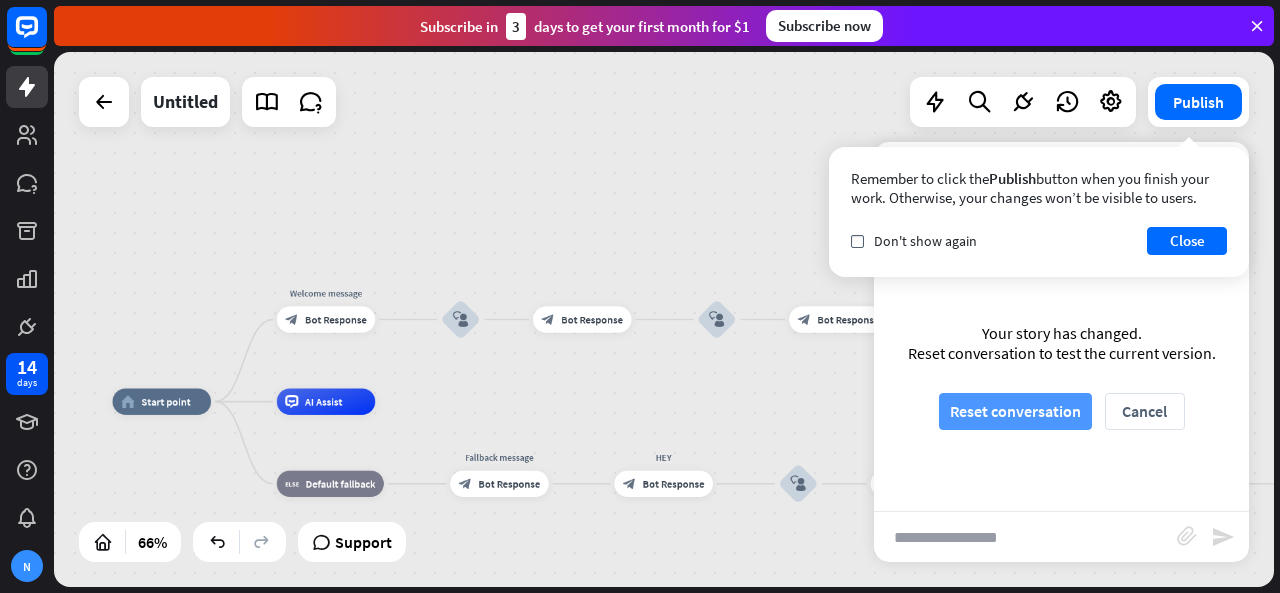 click on "Reset conversation" at bounding box center (1015, 411) 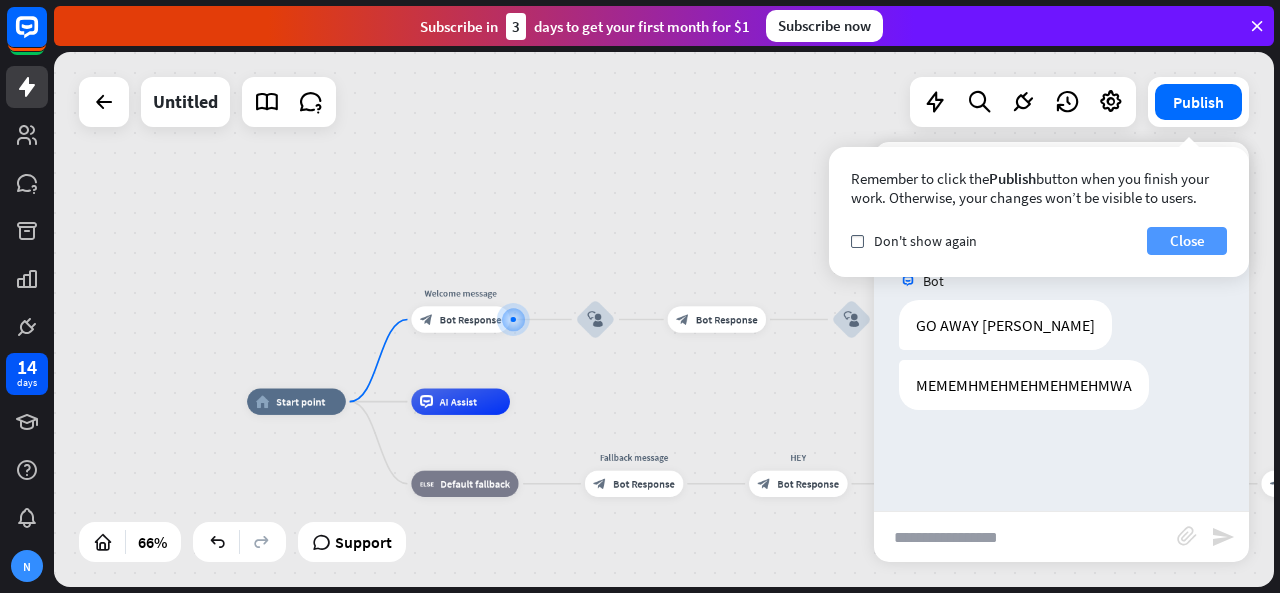 click on "Close" at bounding box center (1187, 241) 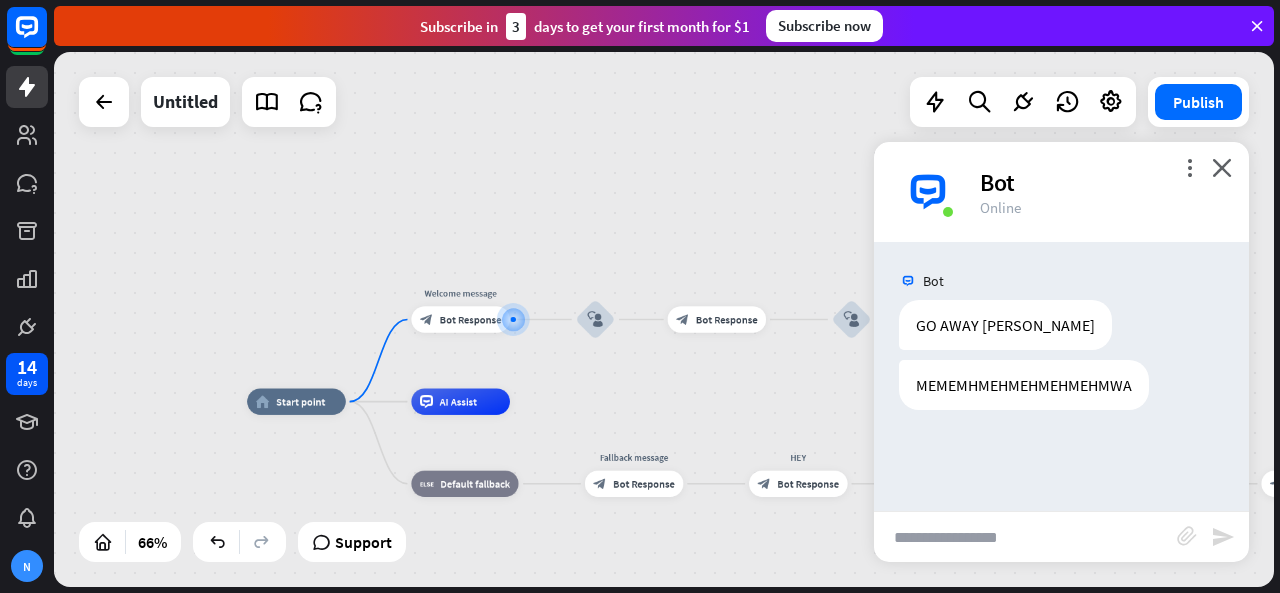 click at bounding box center (1025, 537) 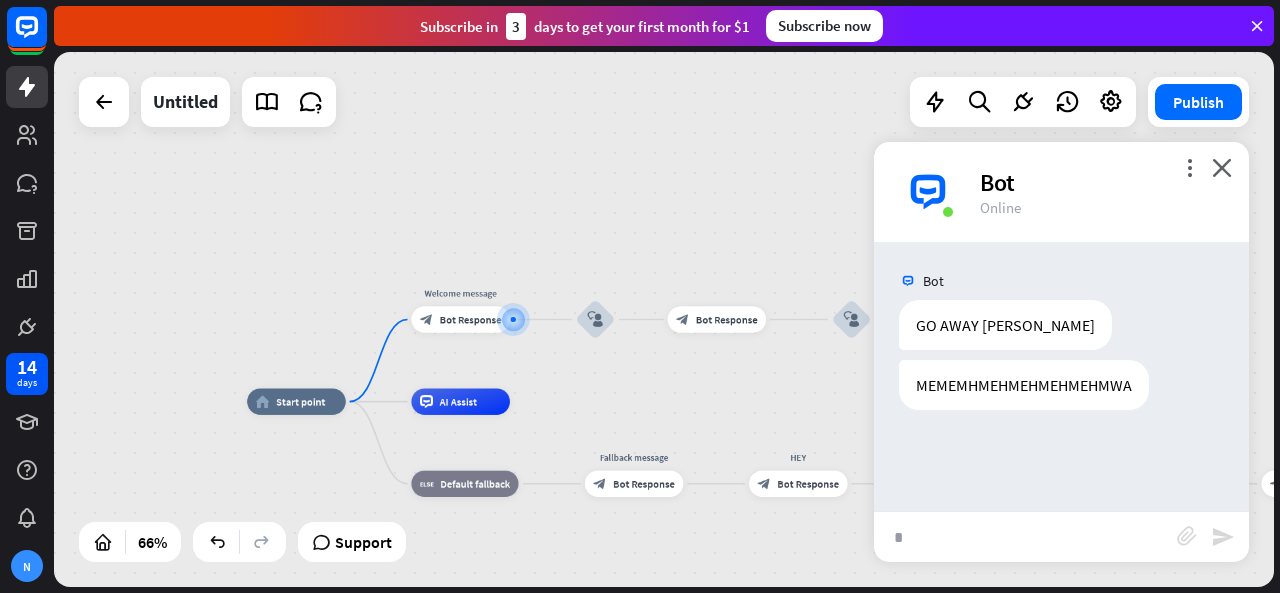 type on "**" 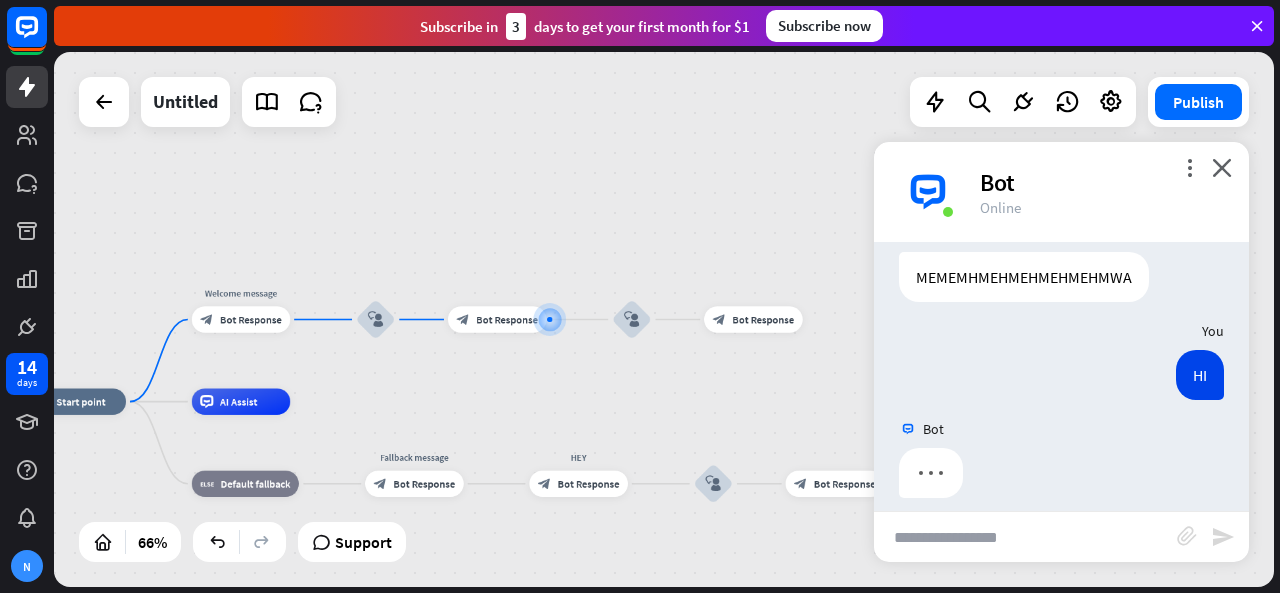 scroll, scrollTop: 124, scrollLeft: 0, axis: vertical 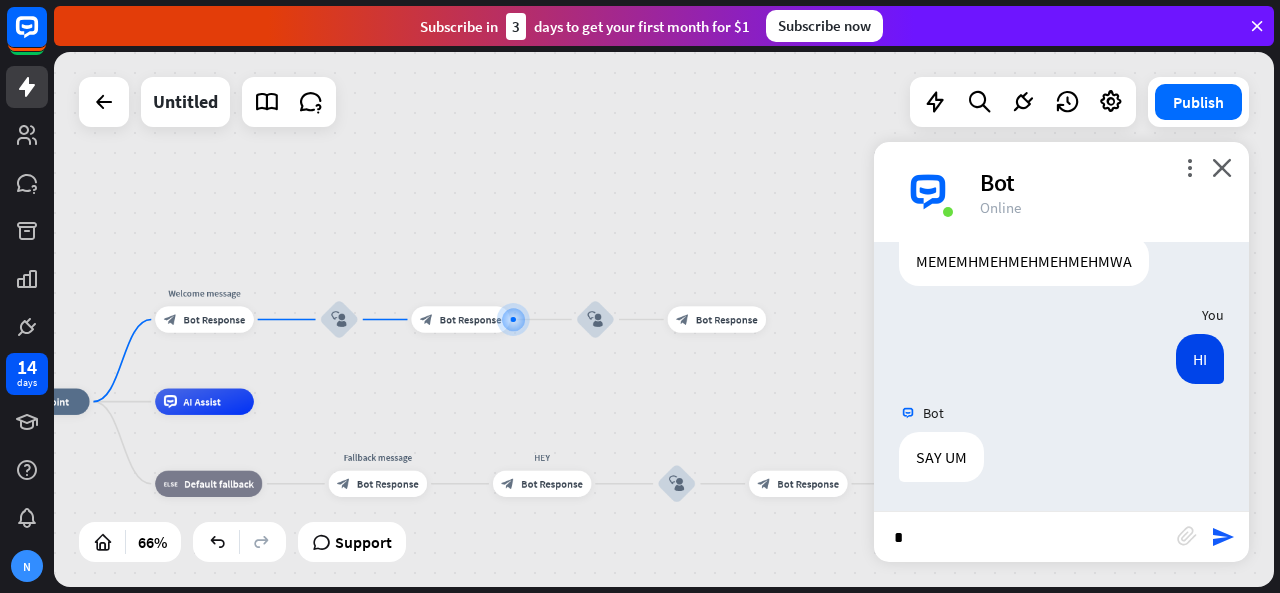 type on "**" 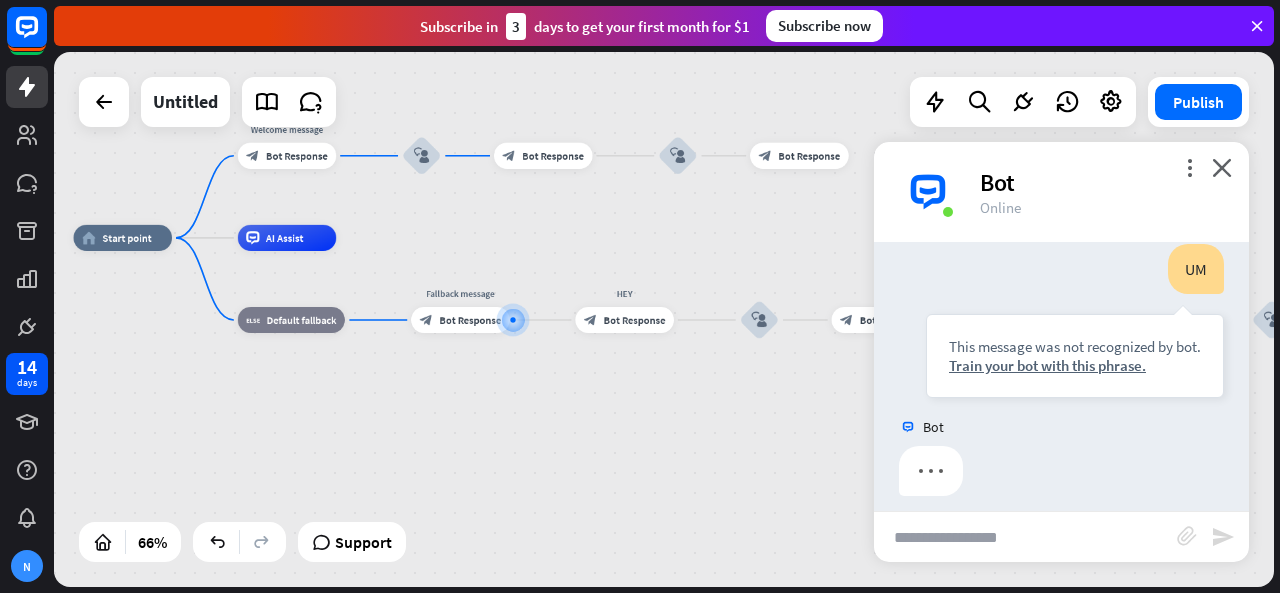 scroll, scrollTop: 423, scrollLeft: 0, axis: vertical 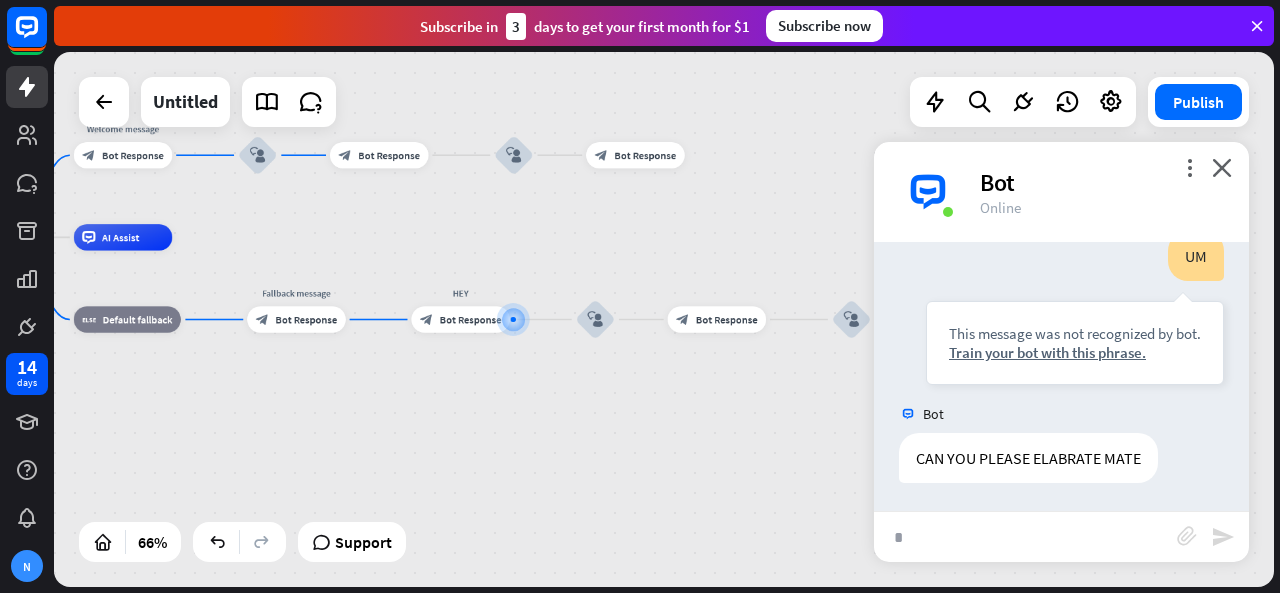 type on "**" 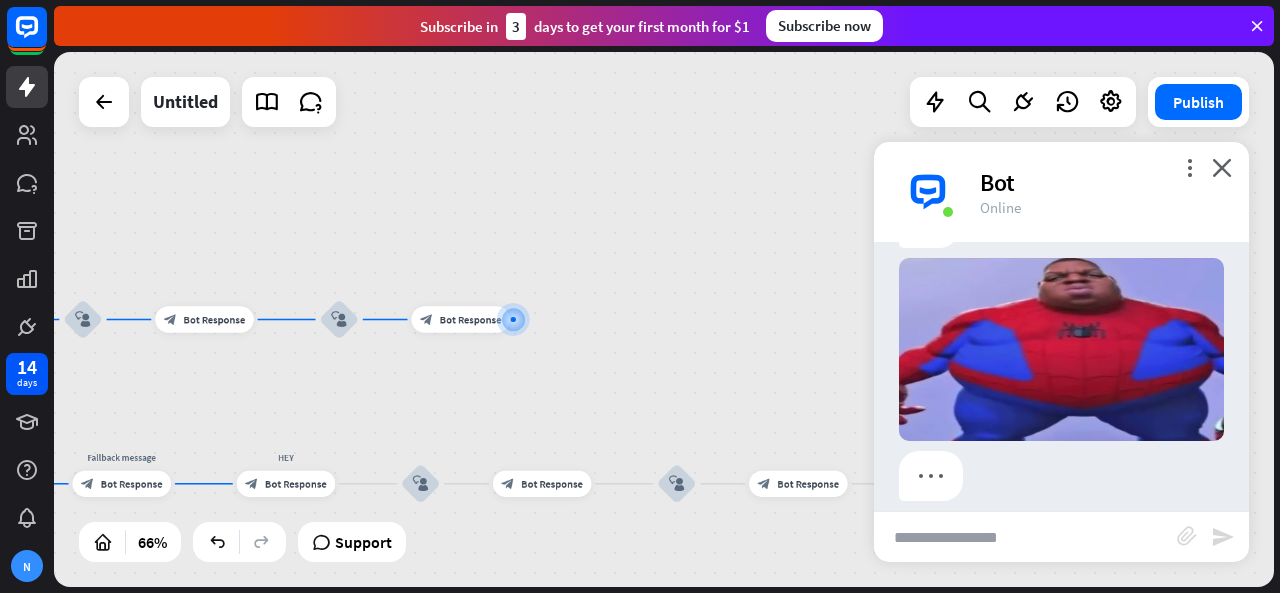 scroll, scrollTop: 863, scrollLeft: 0, axis: vertical 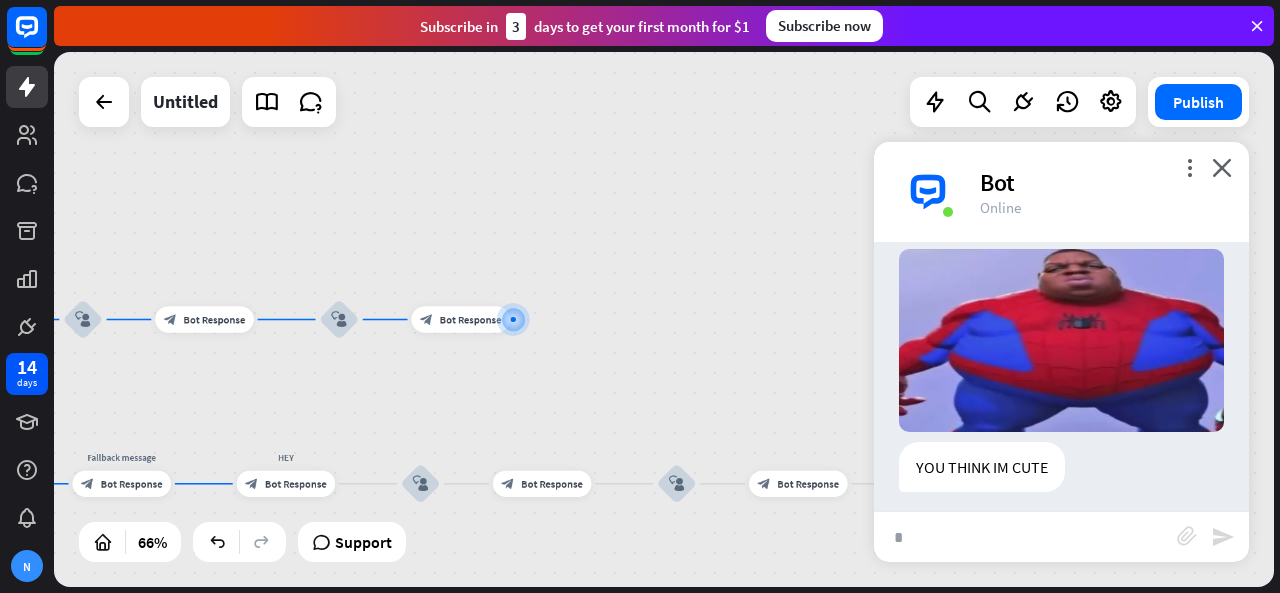 type on "**" 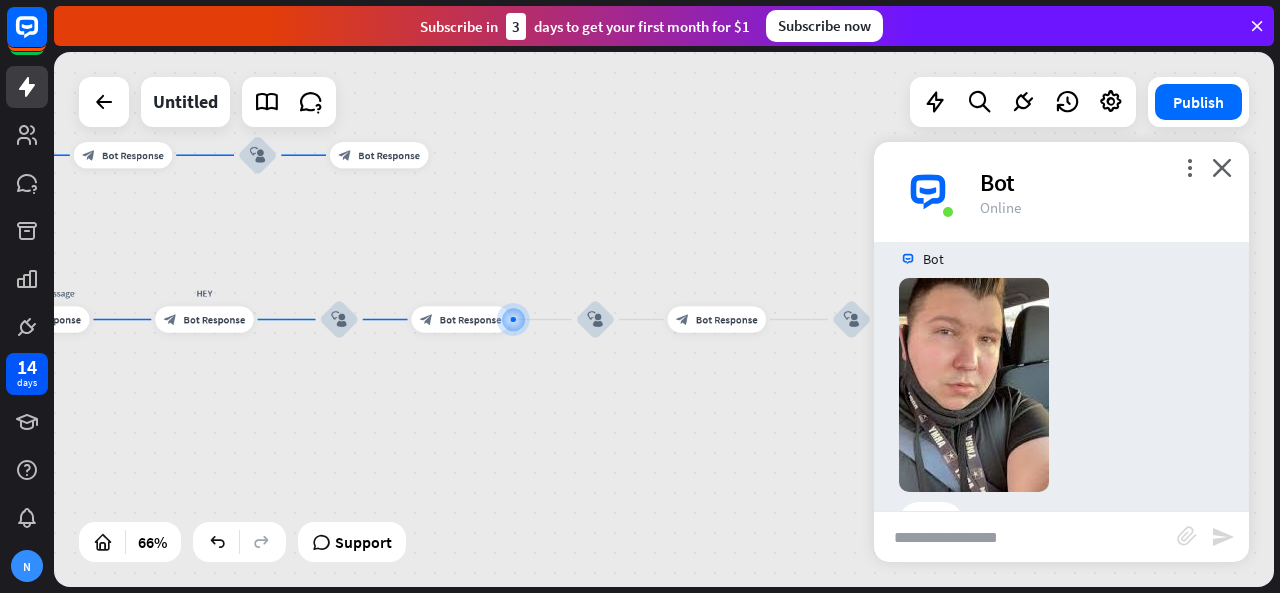 scroll, scrollTop: 1283, scrollLeft: 0, axis: vertical 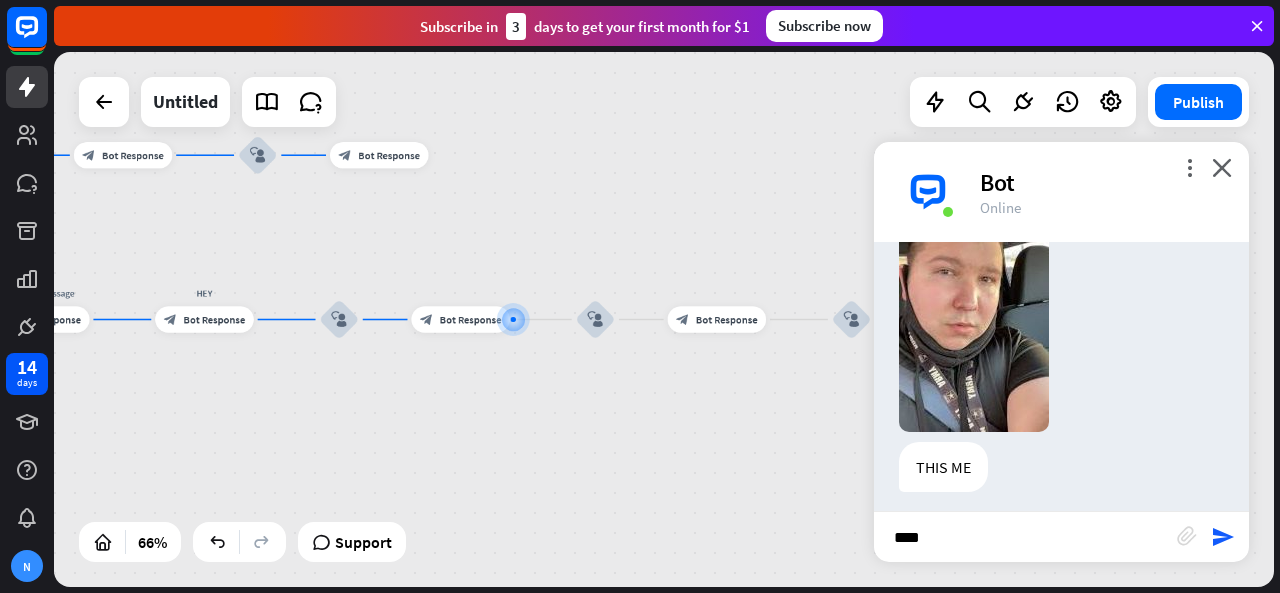 type on "*****" 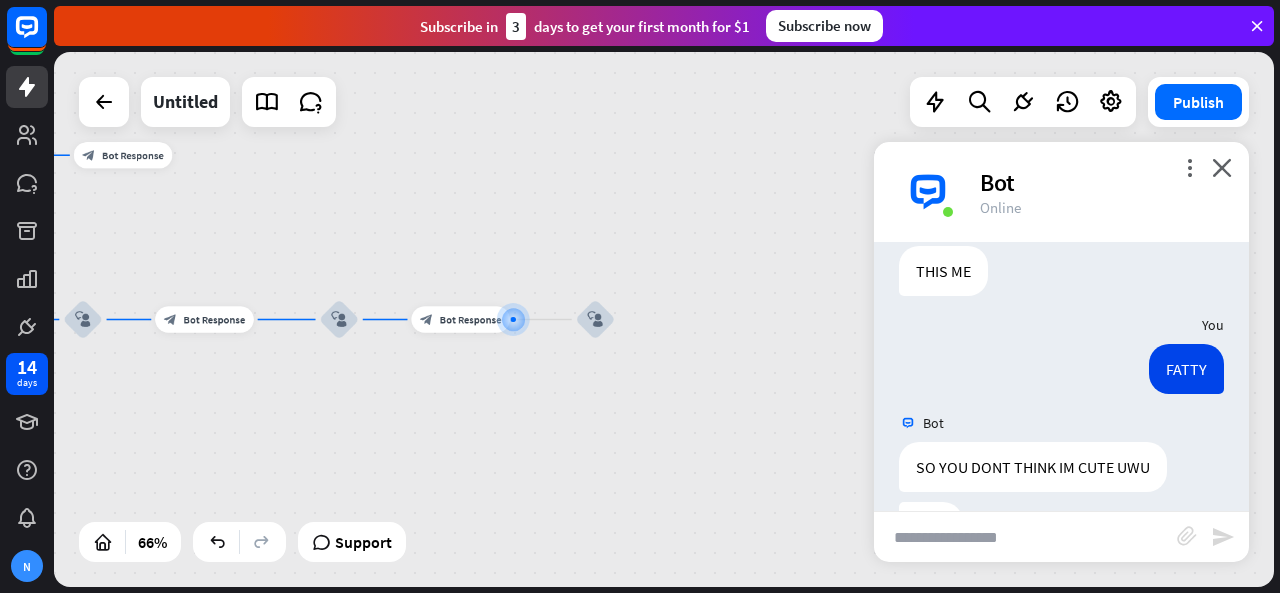 scroll, scrollTop: 1539, scrollLeft: 0, axis: vertical 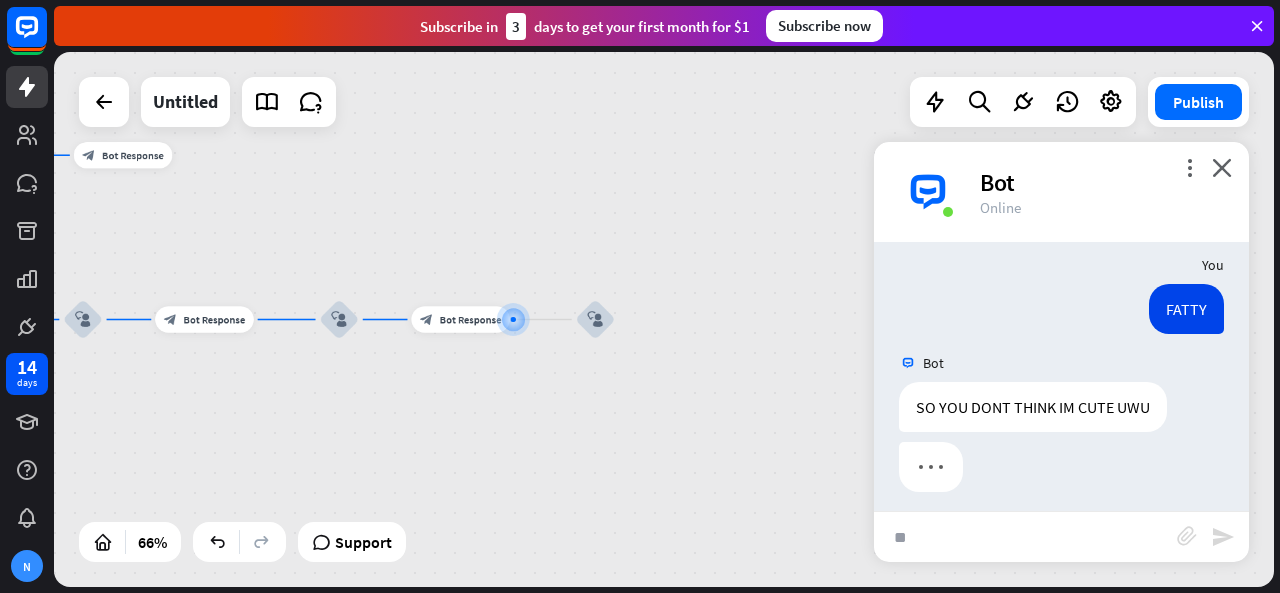 type on "**" 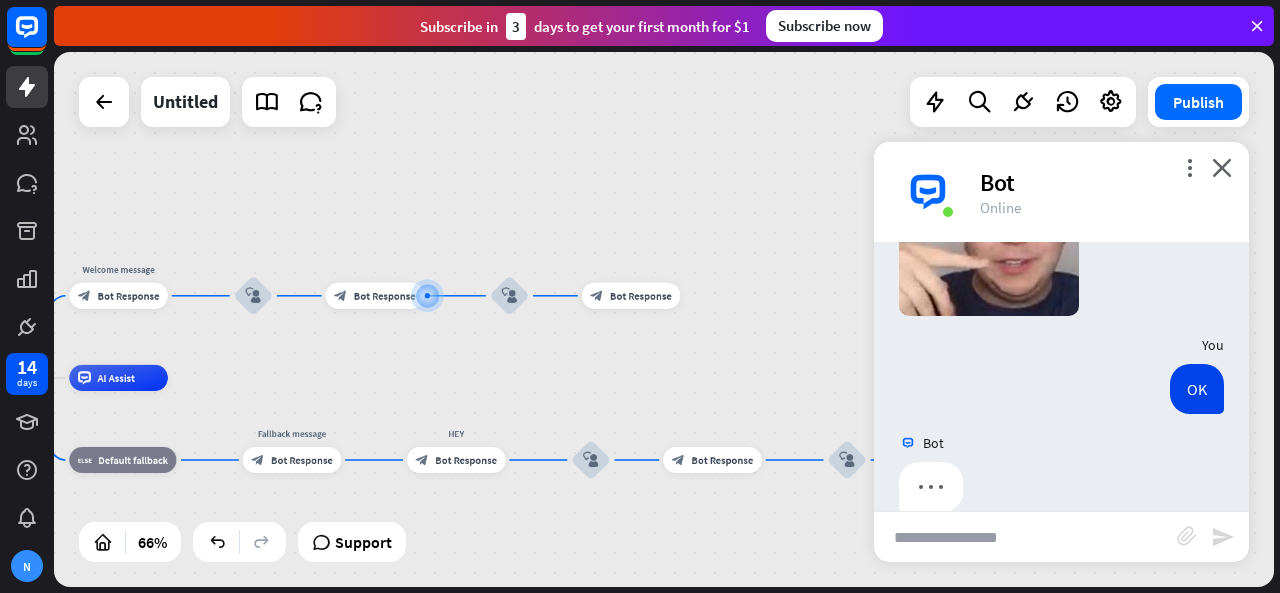 scroll, scrollTop: 1865, scrollLeft: 0, axis: vertical 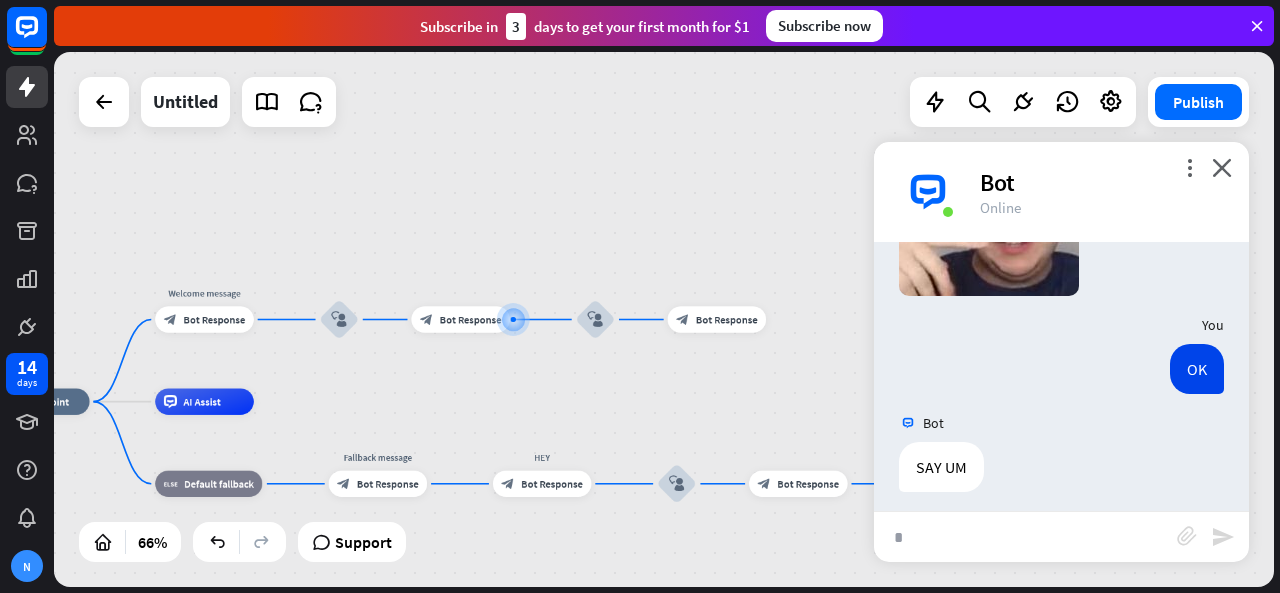 type on "**" 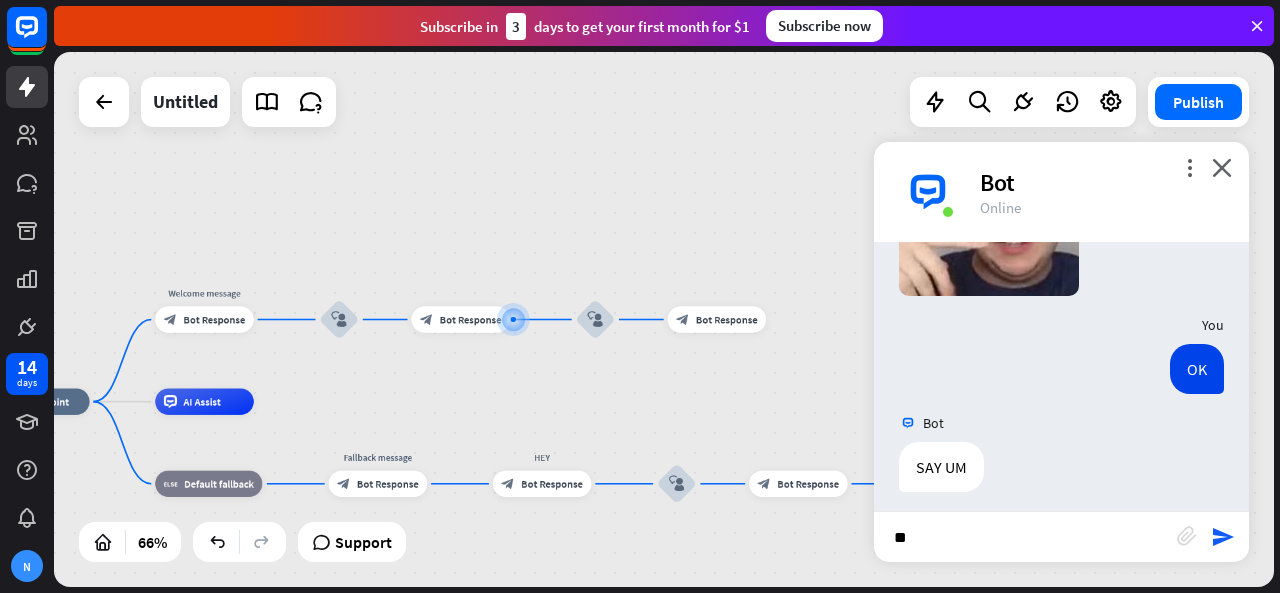 type 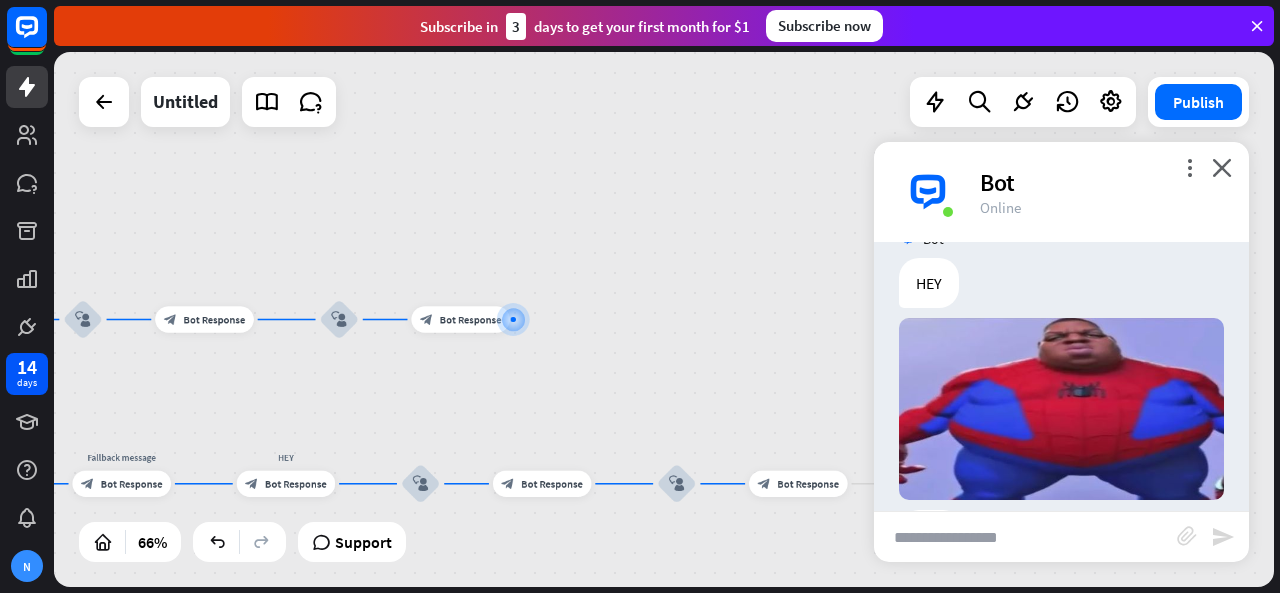 scroll, scrollTop: 2305, scrollLeft: 0, axis: vertical 